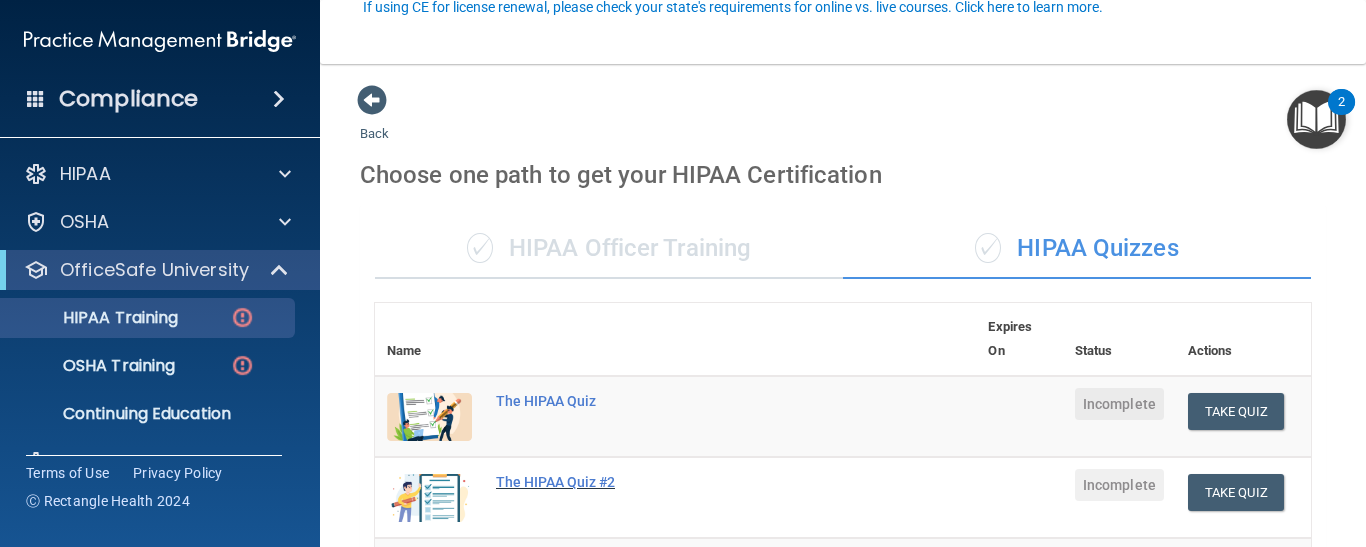 scroll, scrollTop: 0, scrollLeft: 0, axis: both 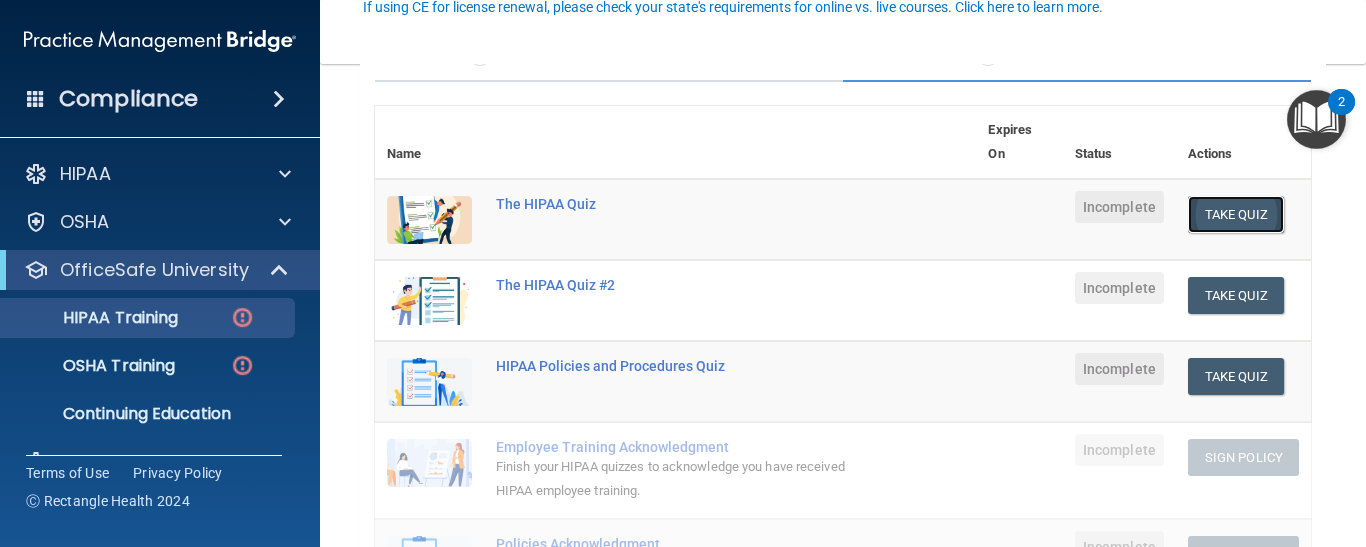 click on "Take Quiz" at bounding box center (1236, 214) 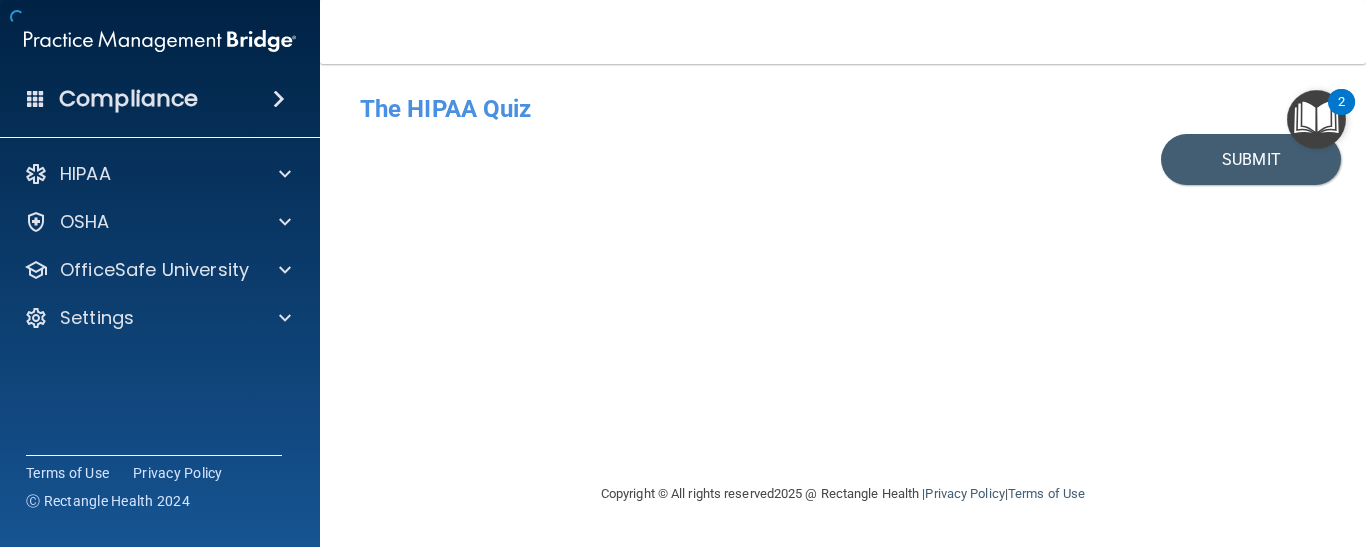 scroll, scrollTop: 0, scrollLeft: 0, axis: both 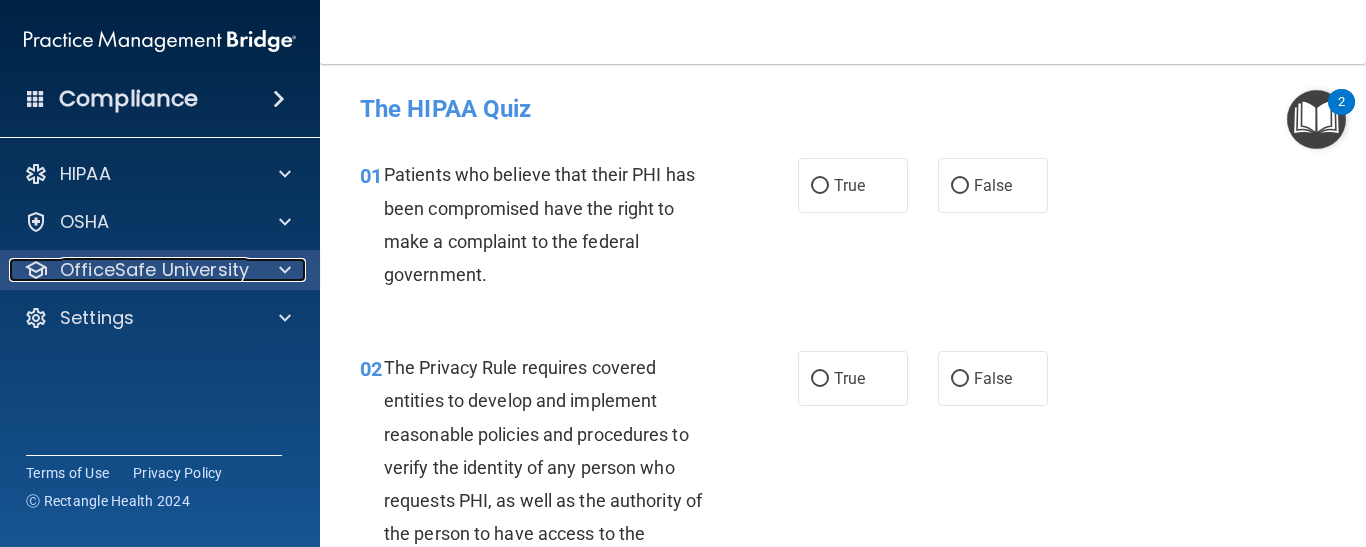 click on "OfficeSafe University" at bounding box center (154, 270) 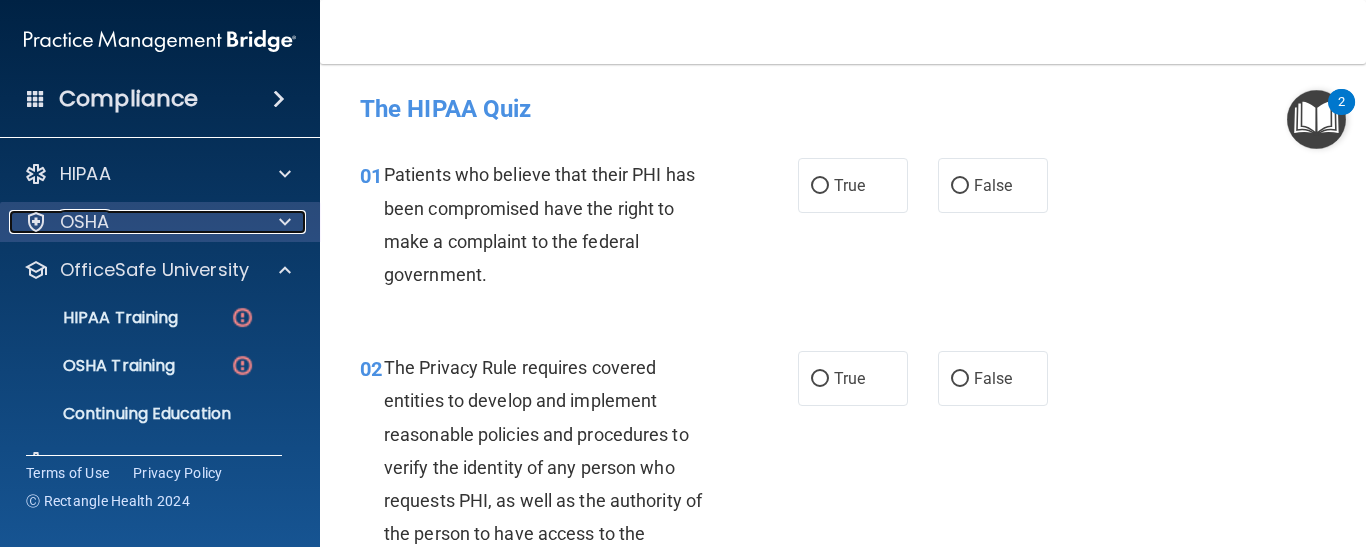click on "OSHA" at bounding box center [133, 222] 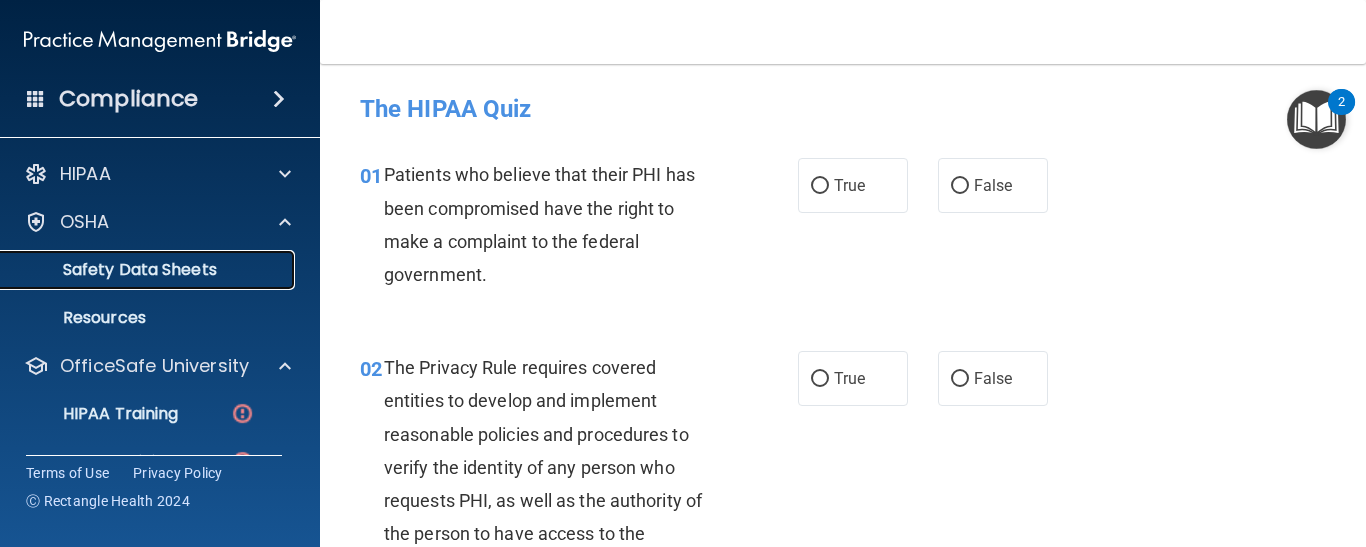 click on "Safety Data Sheets" at bounding box center (149, 270) 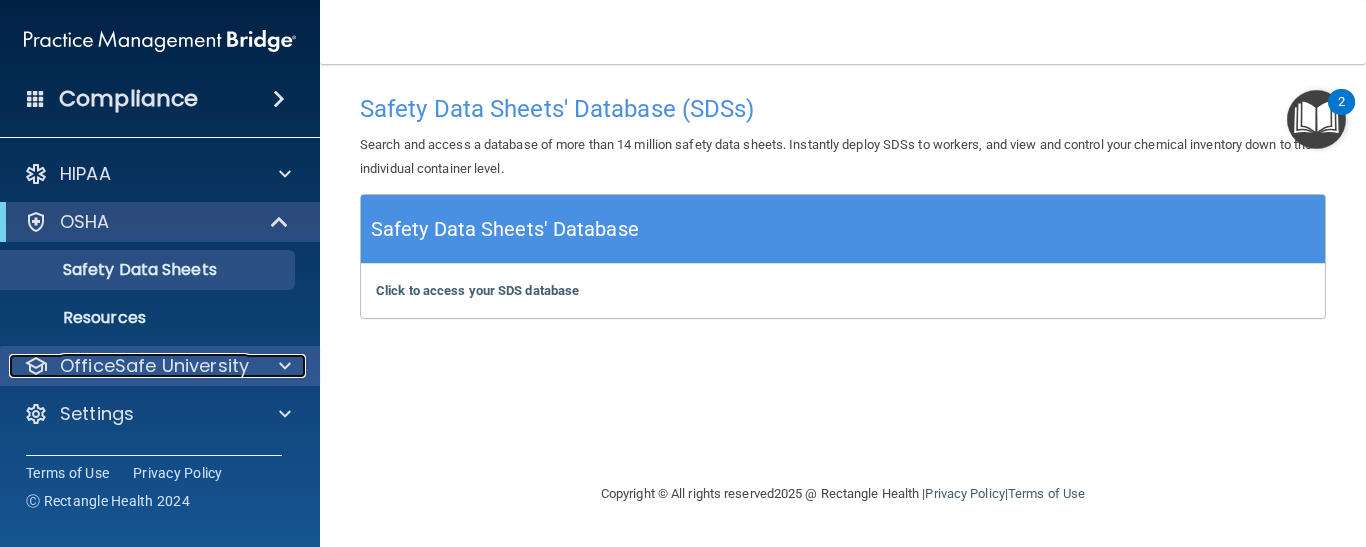 click on "OfficeSafe University" at bounding box center (154, 366) 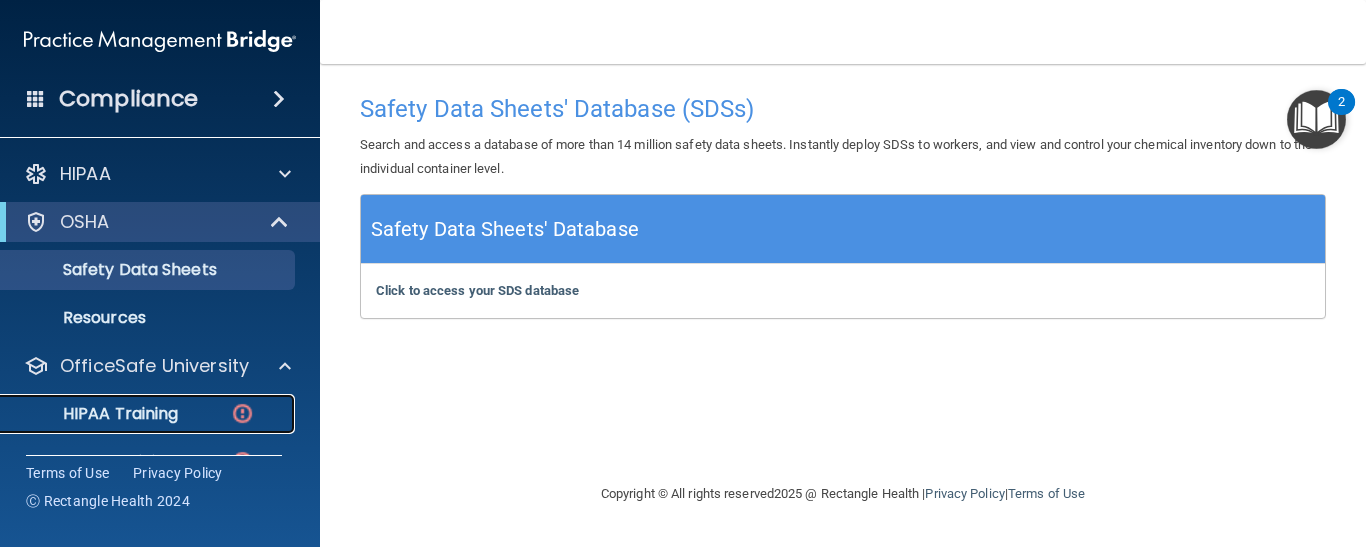 click on "HIPAA Training" at bounding box center (95, 414) 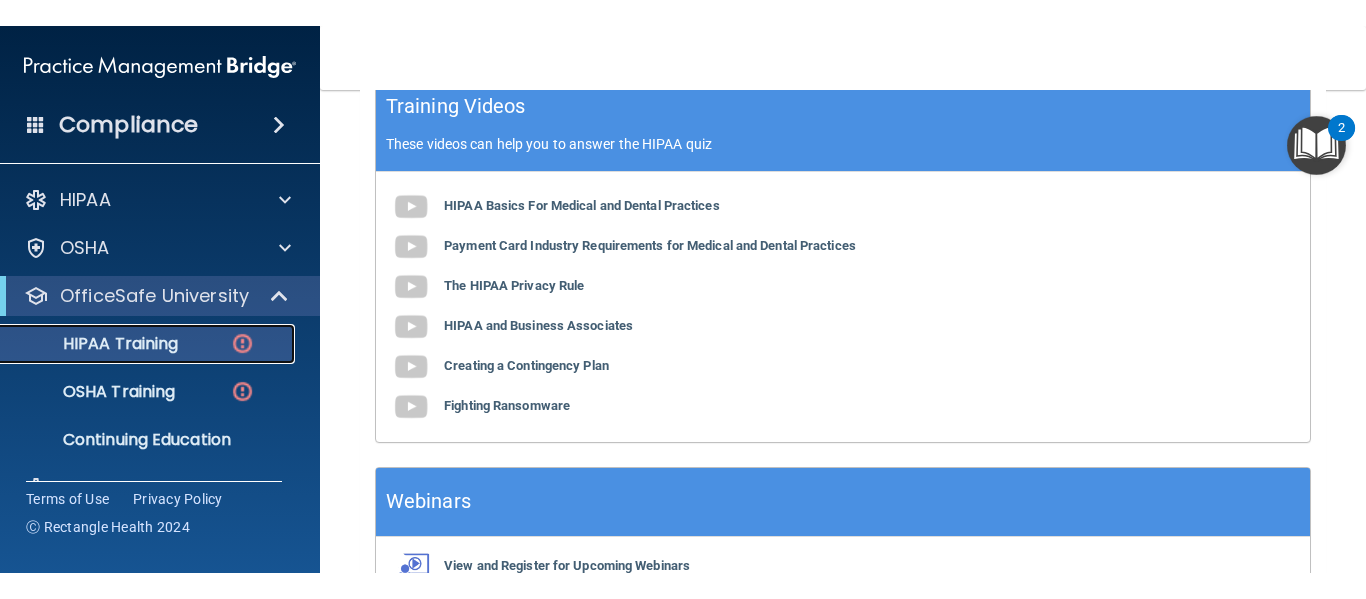 scroll, scrollTop: 796, scrollLeft: 0, axis: vertical 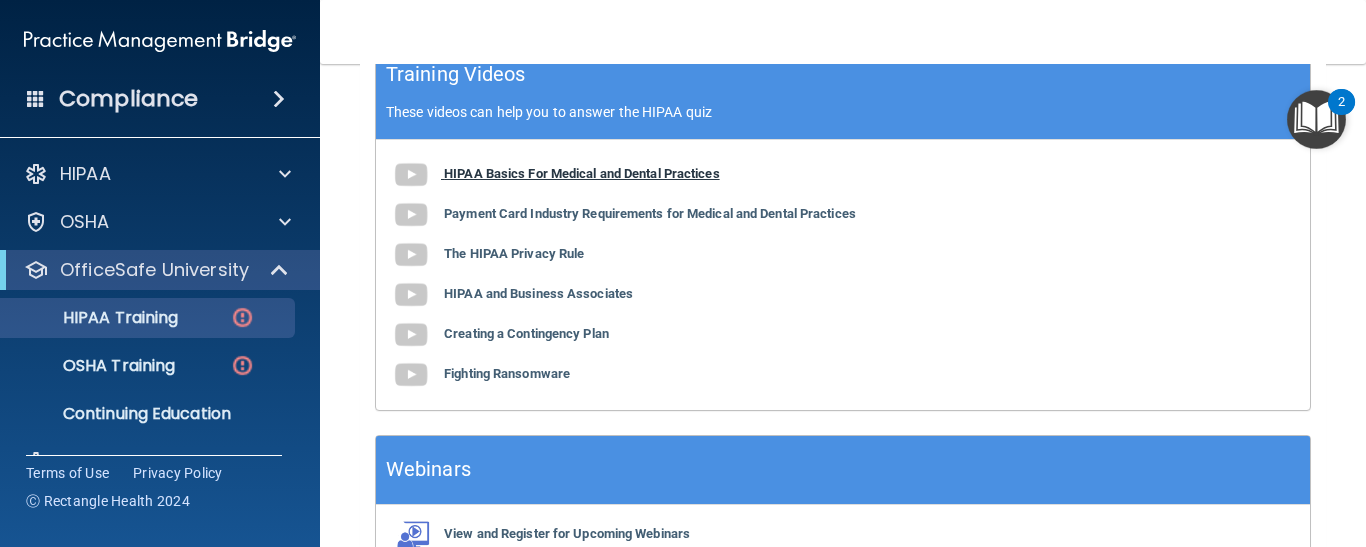 click at bounding box center [411, 175] 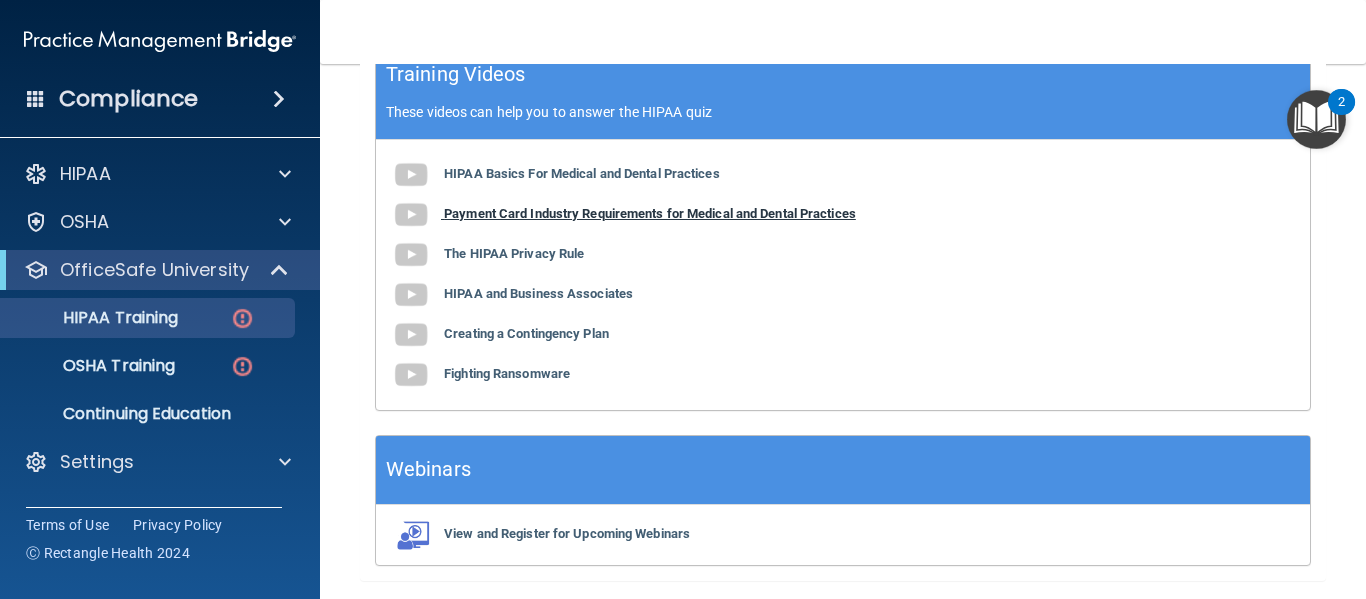 click on "Payment Card Industry Requirements for Medical and Dental Practices" at bounding box center (650, 213) 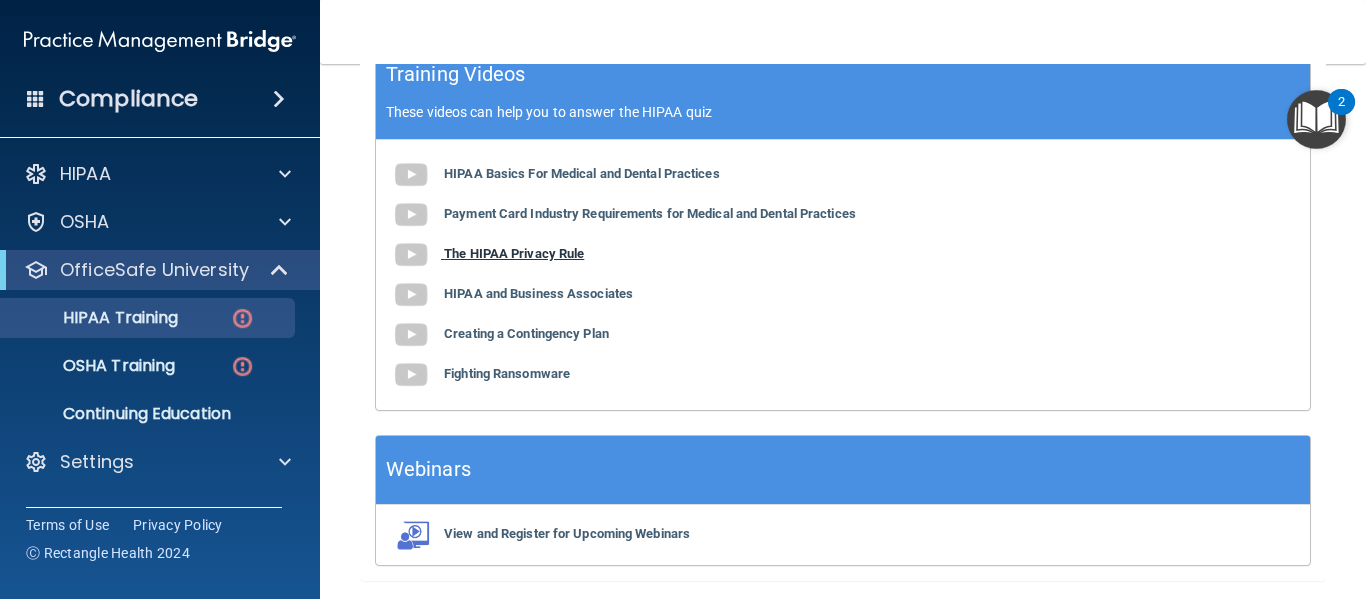 click on "The HIPAA Privacy Rule" at bounding box center (514, 253) 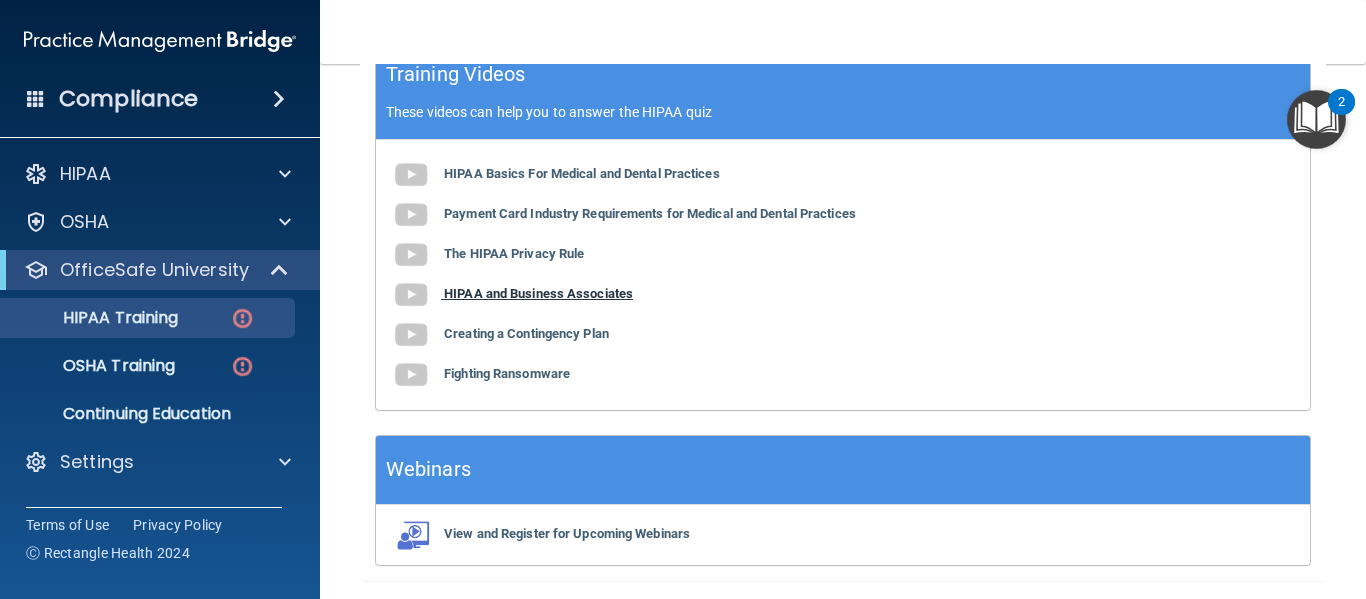 click at bounding box center [411, 295] 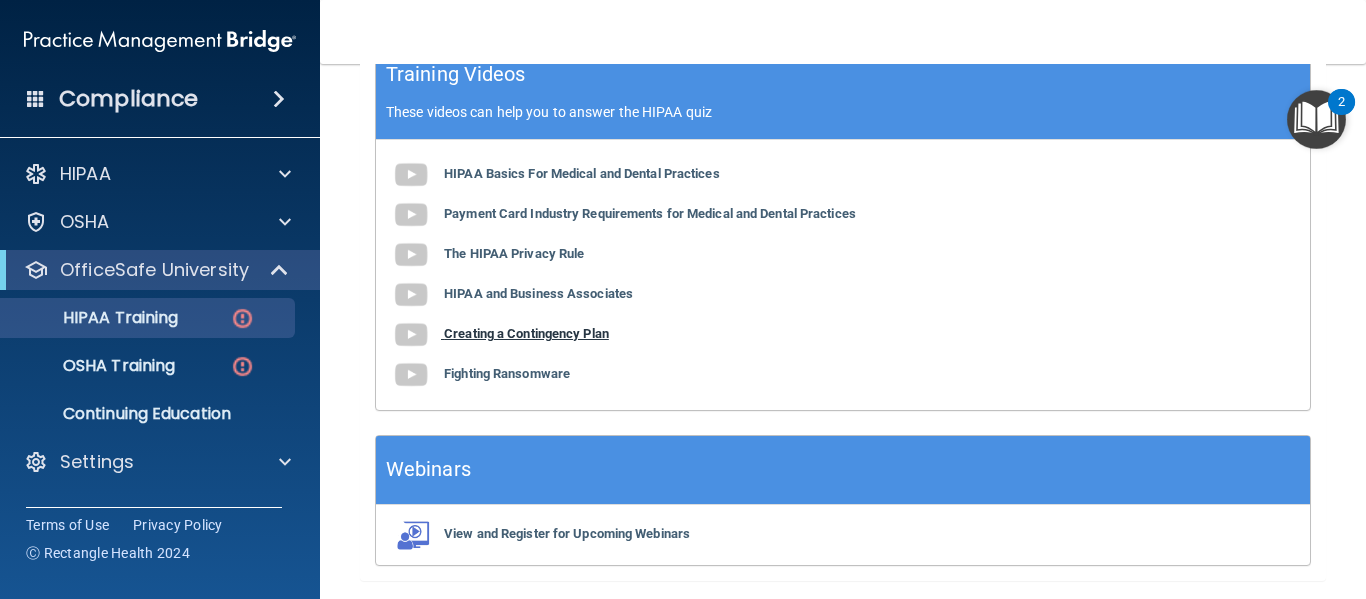 click on "Creating a Contingency Plan" at bounding box center [526, 333] 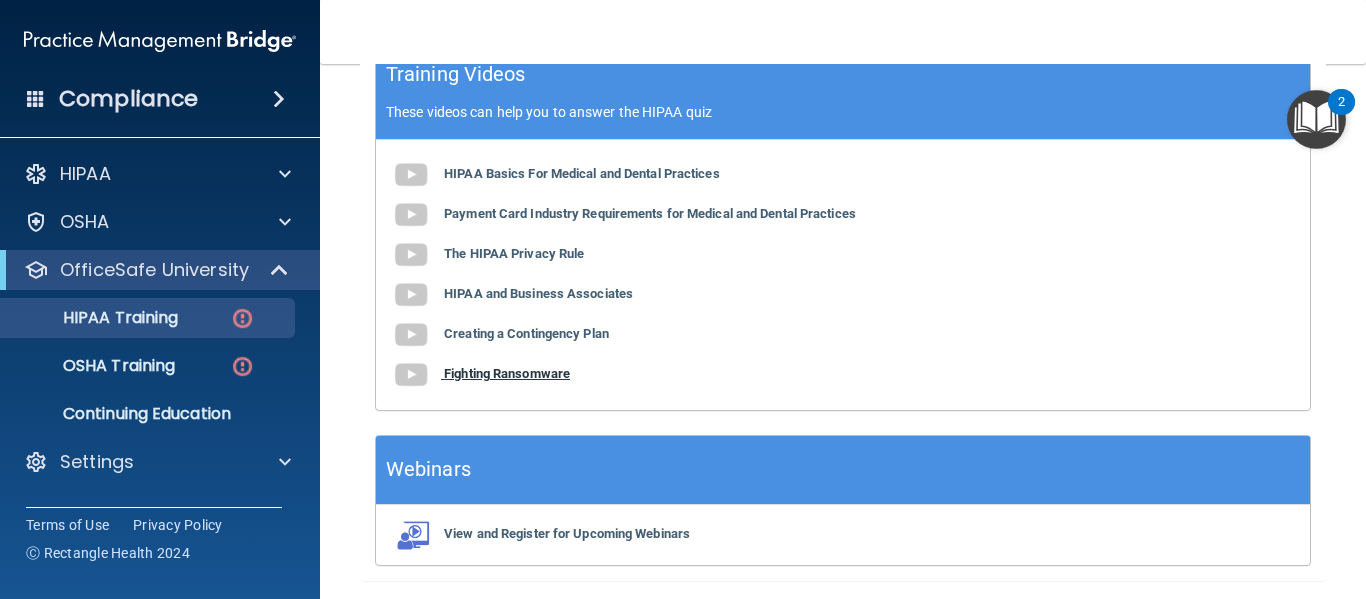 click on "Fighting Ransomware" at bounding box center [507, 373] 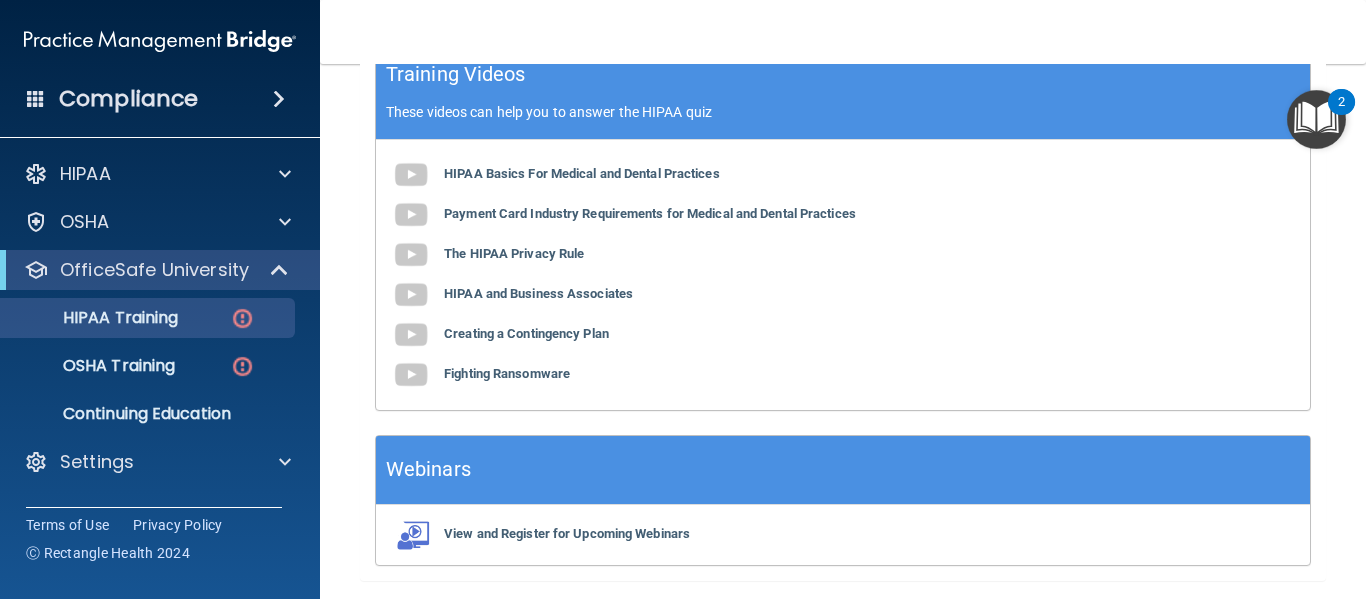 scroll, scrollTop: 860, scrollLeft: 0, axis: vertical 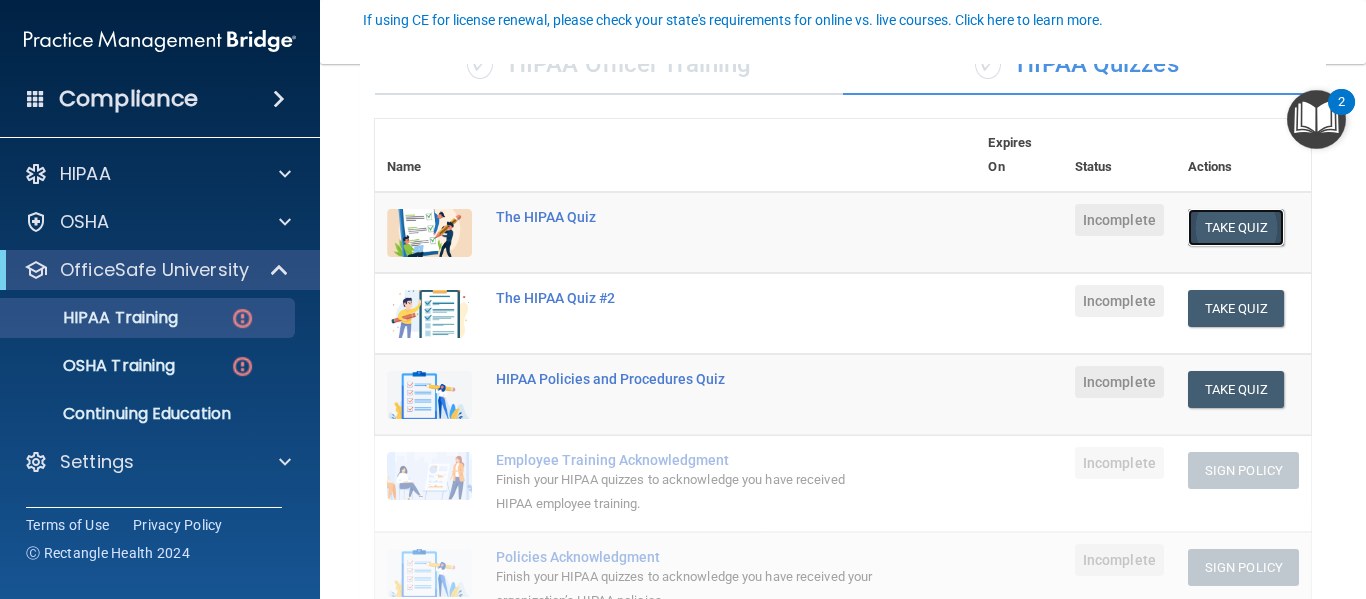 click on "Take Quiz" at bounding box center (1236, 227) 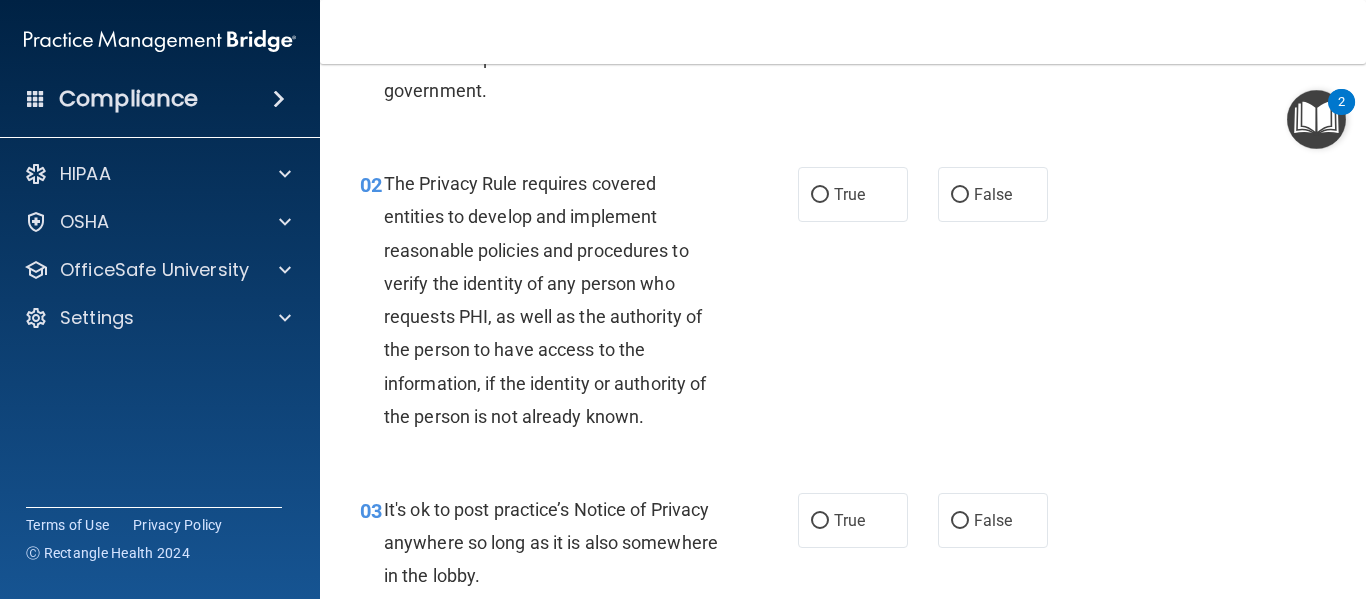 scroll, scrollTop: 0, scrollLeft: 0, axis: both 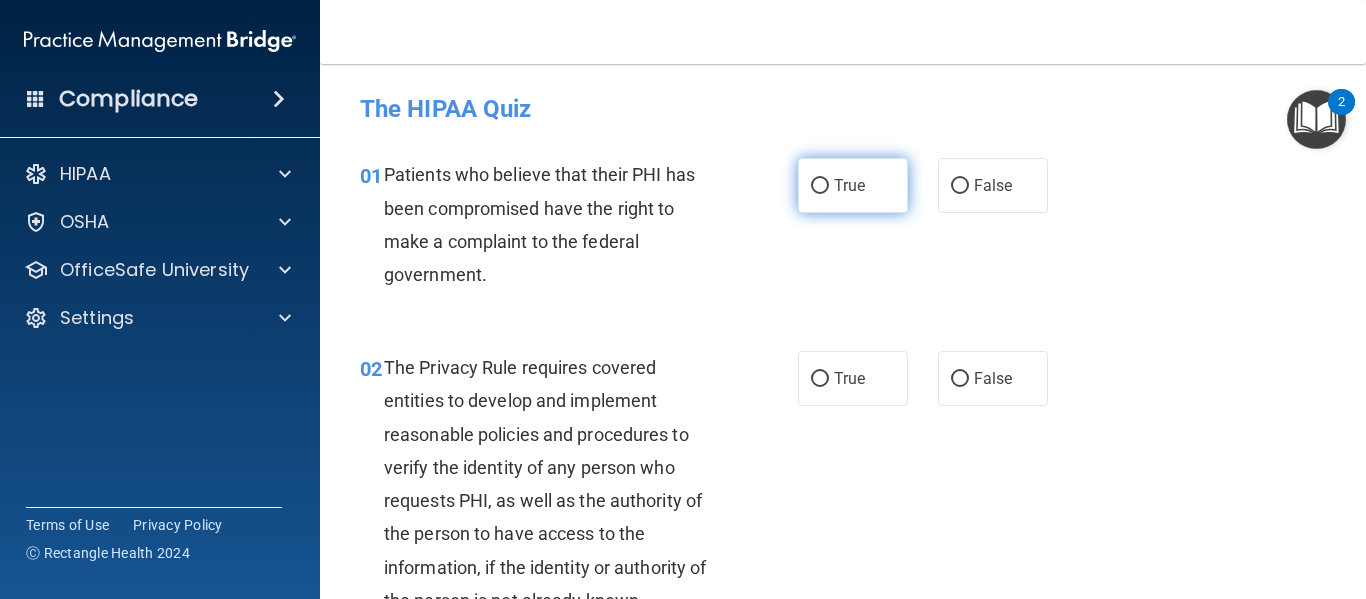 click on "True" at bounding box center [820, 186] 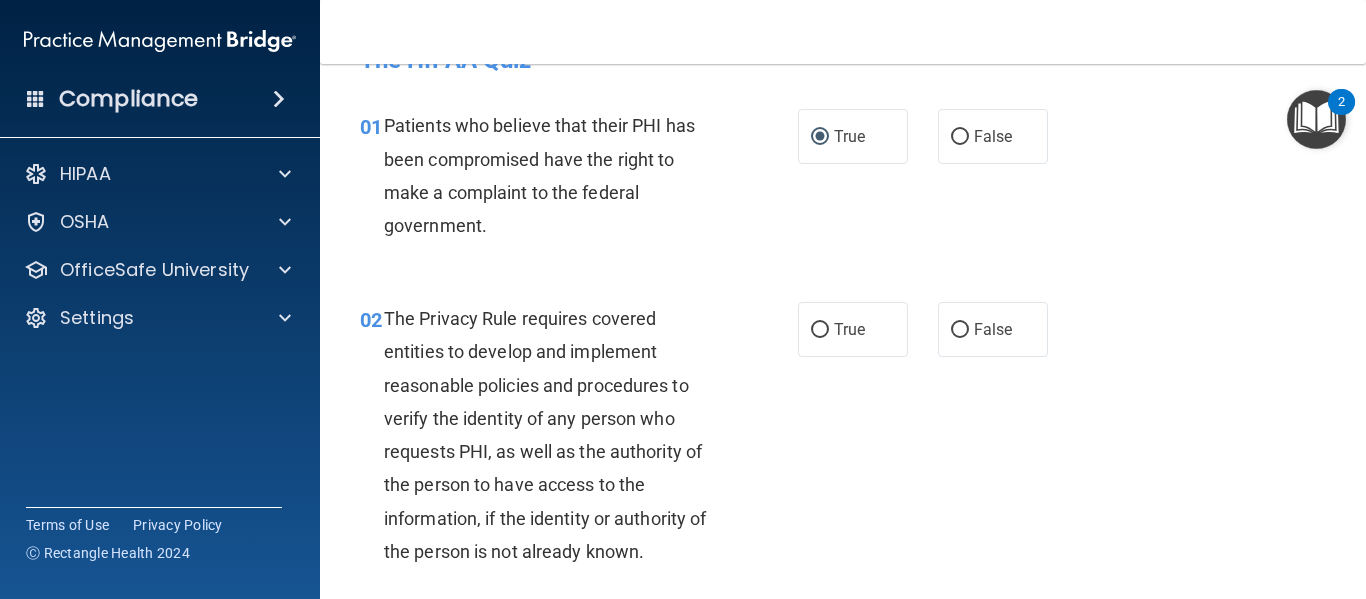 scroll, scrollTop: 134, scrollLeft: 0, axis: vertical 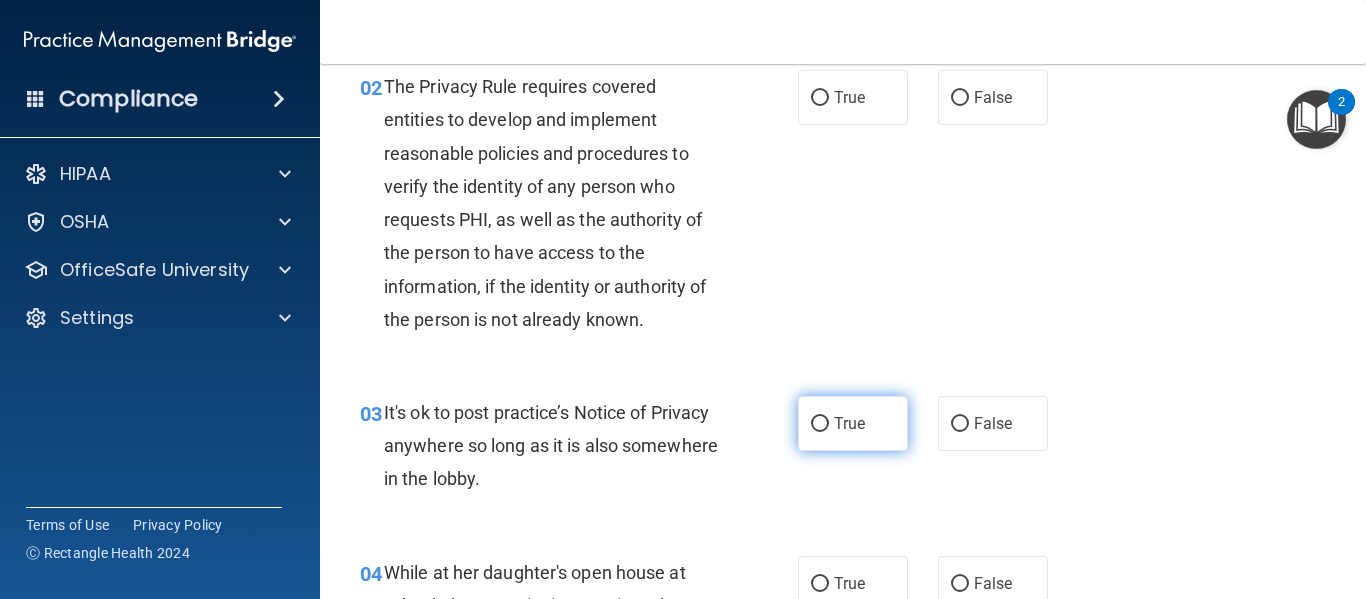 click on "True" at bounding box center [820, 424] 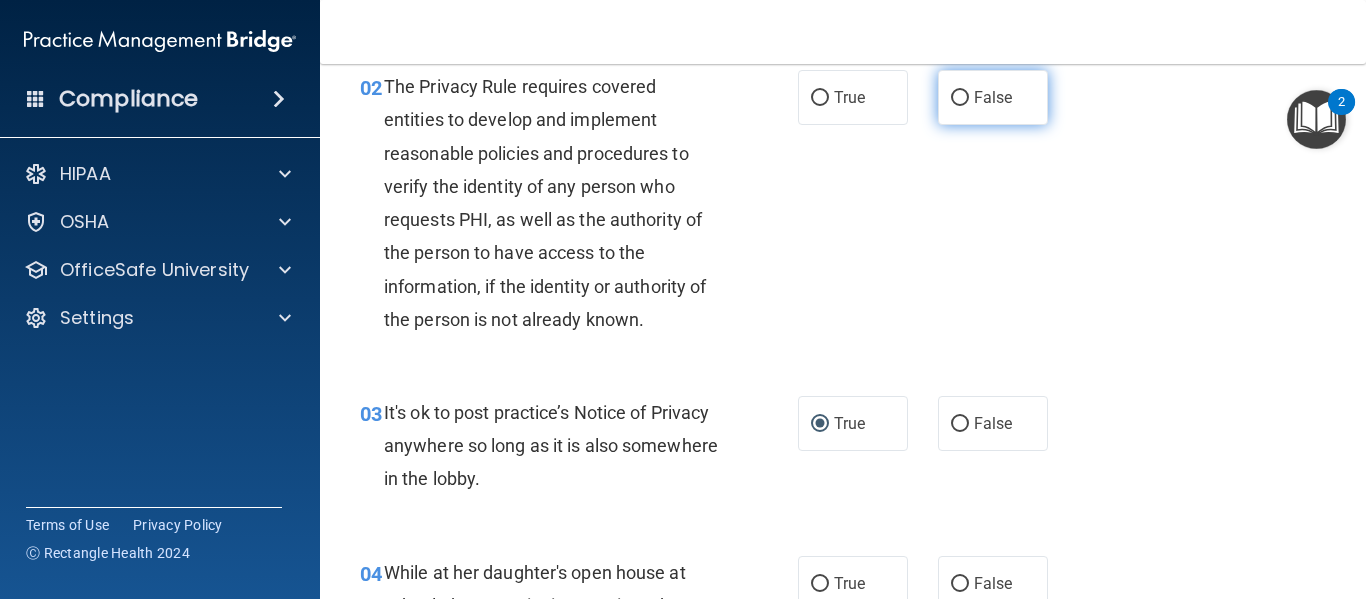 click on "False" at bounding box center (993, 97) 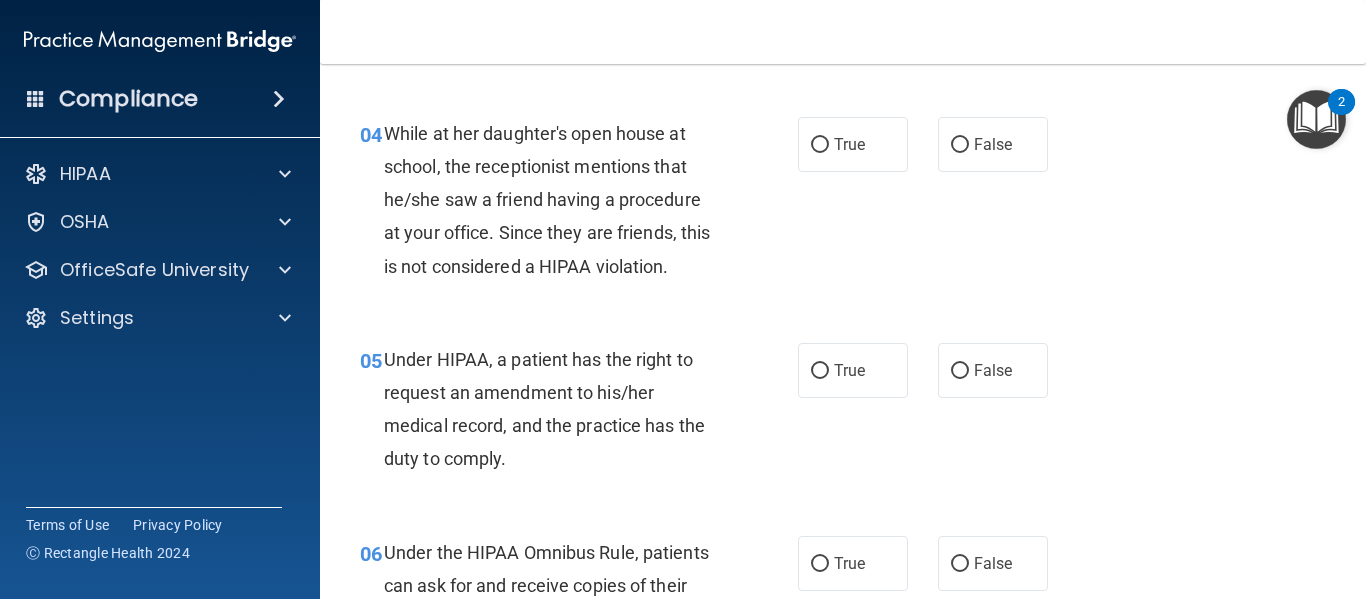 scroll, scrollTop: 708, scrollLeft: 0, axis: vertical 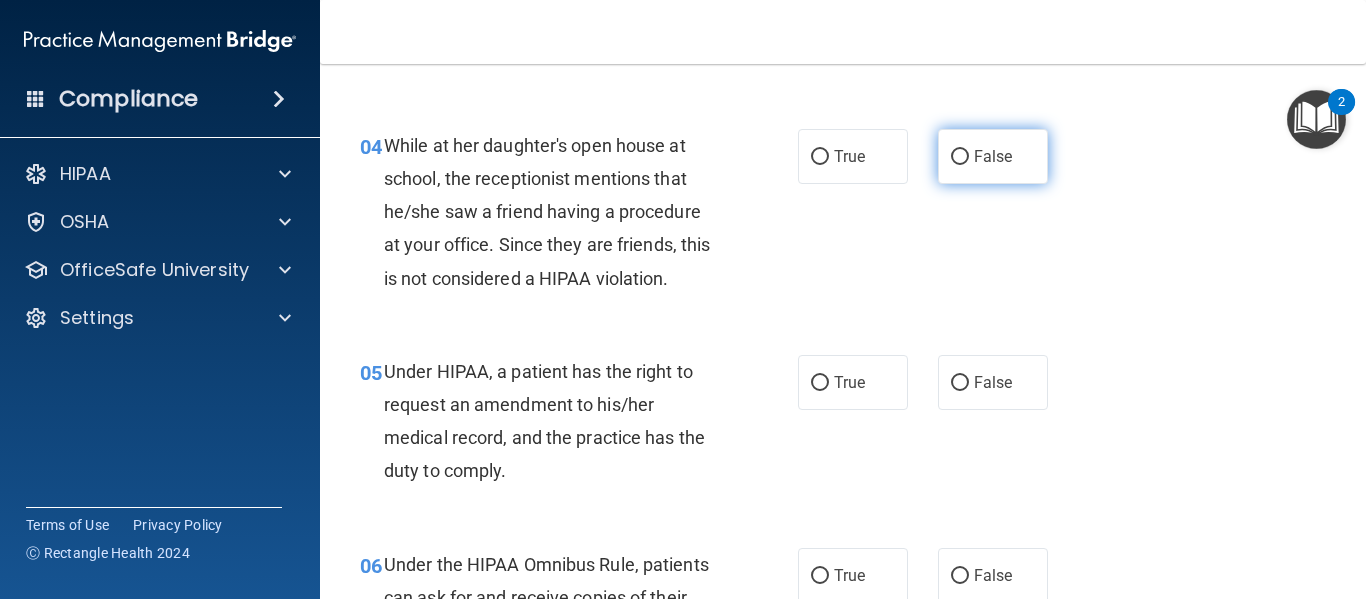 click on "False" at bounding box center (960, 157) 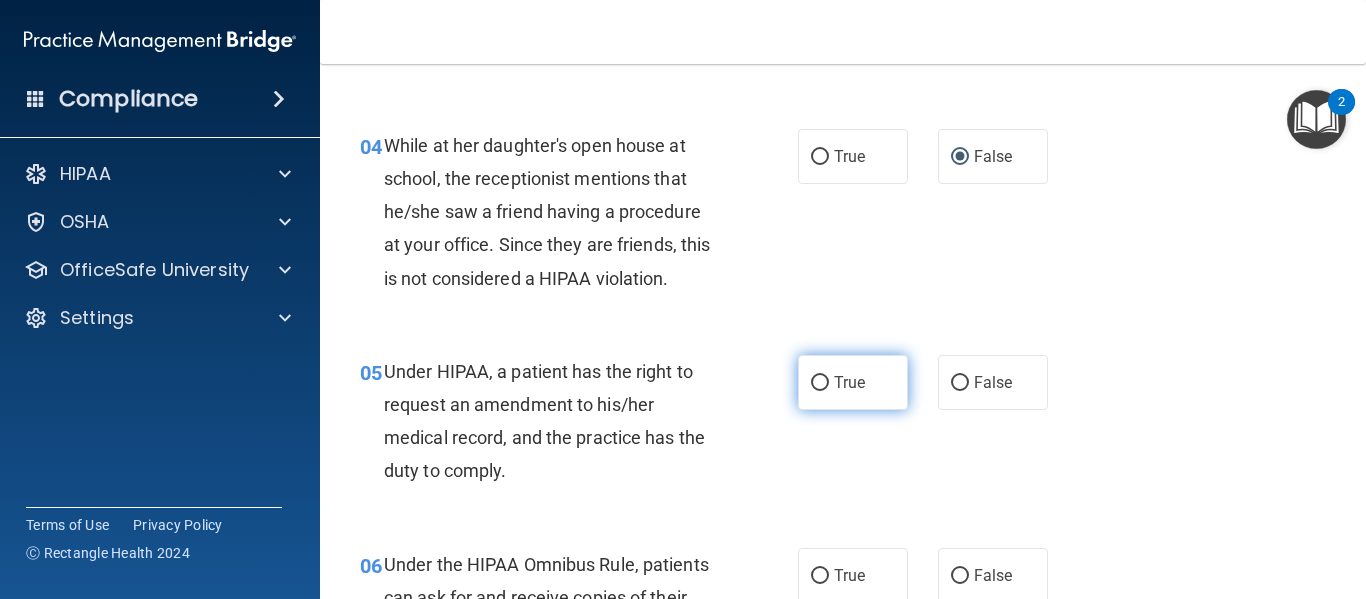 click on "True" at bounding box center (820, 383) 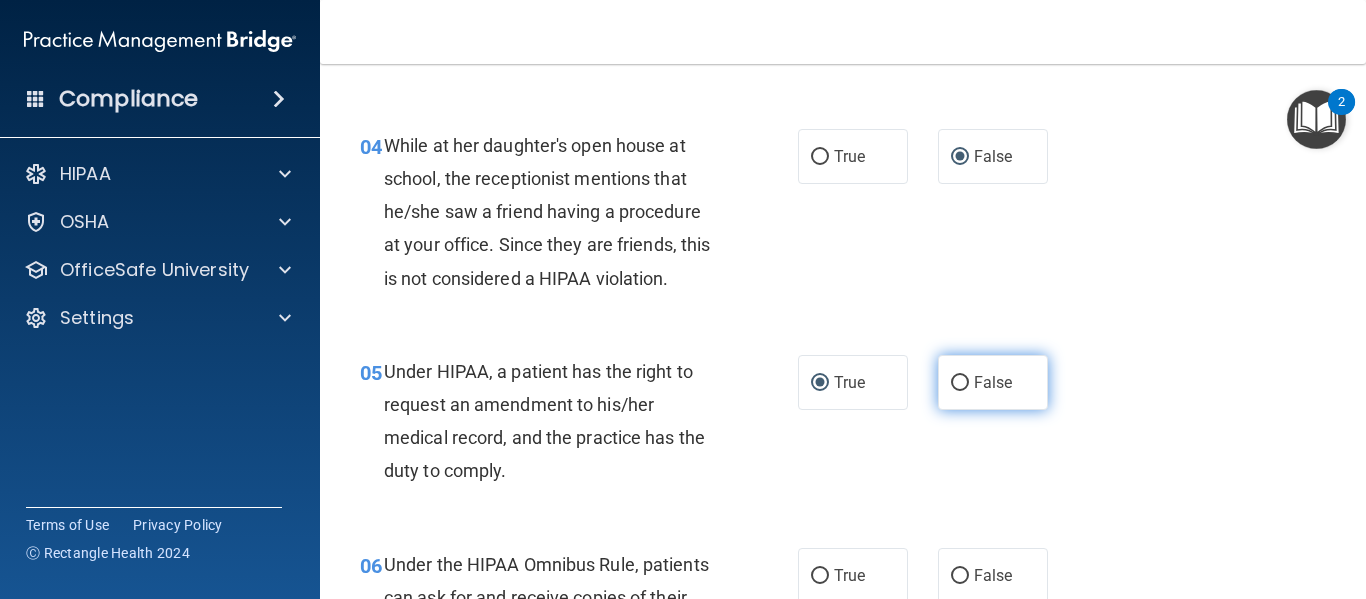 click on "False" at bounding box center [993, 382] 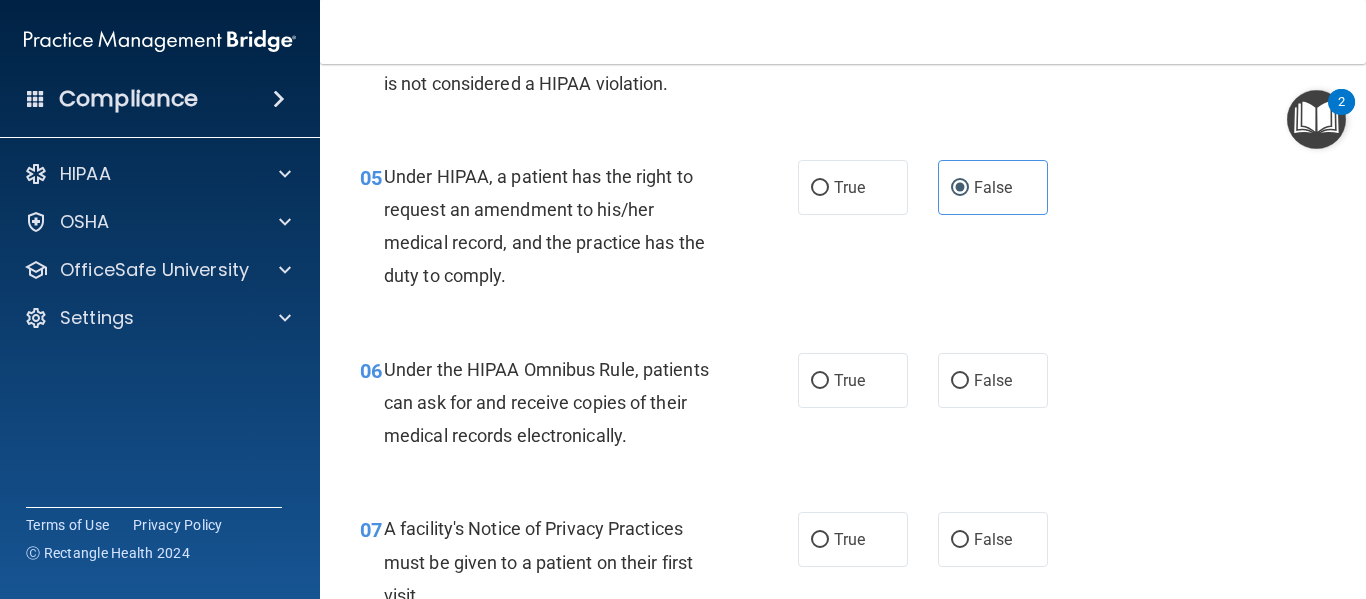scroll, scrollTop: 915, scrollLeft: 0, axis: vertical 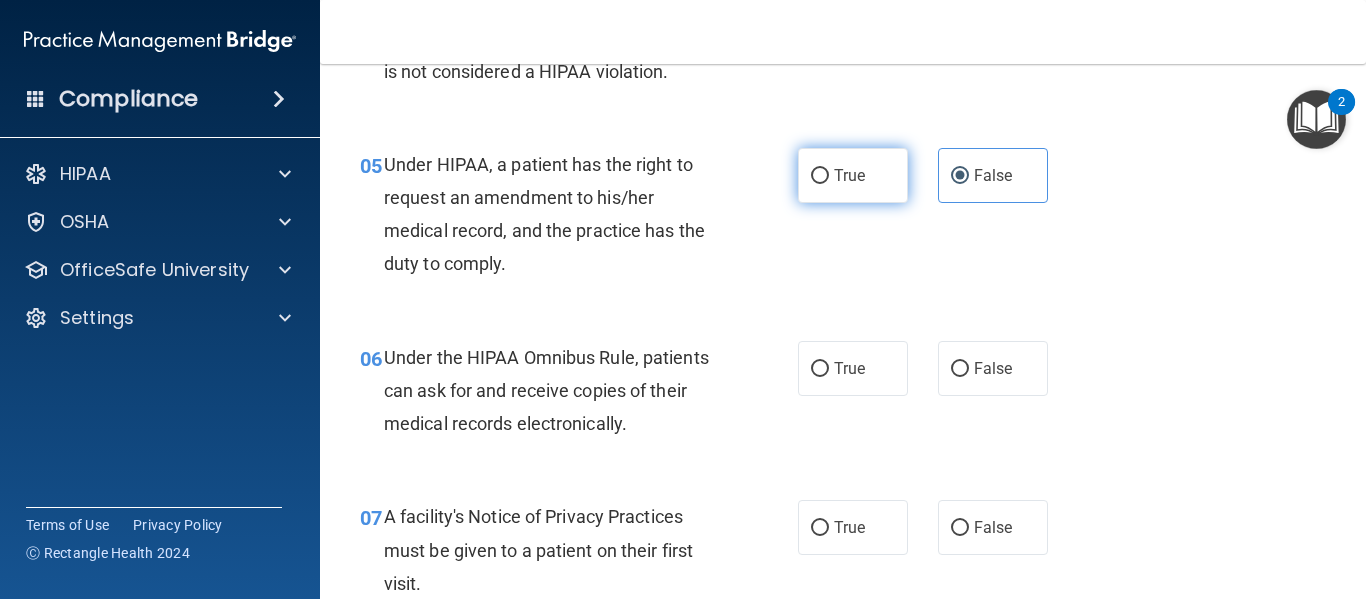 click on "True" at bounding box center [820, 176] 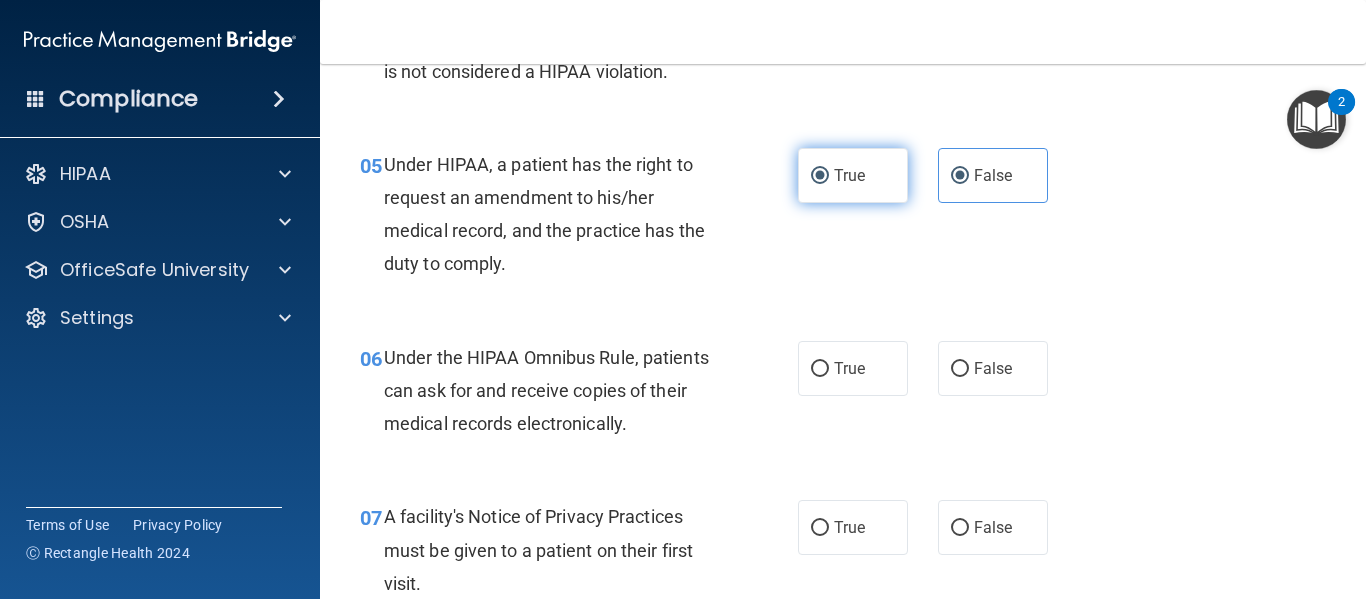 radio on "false" 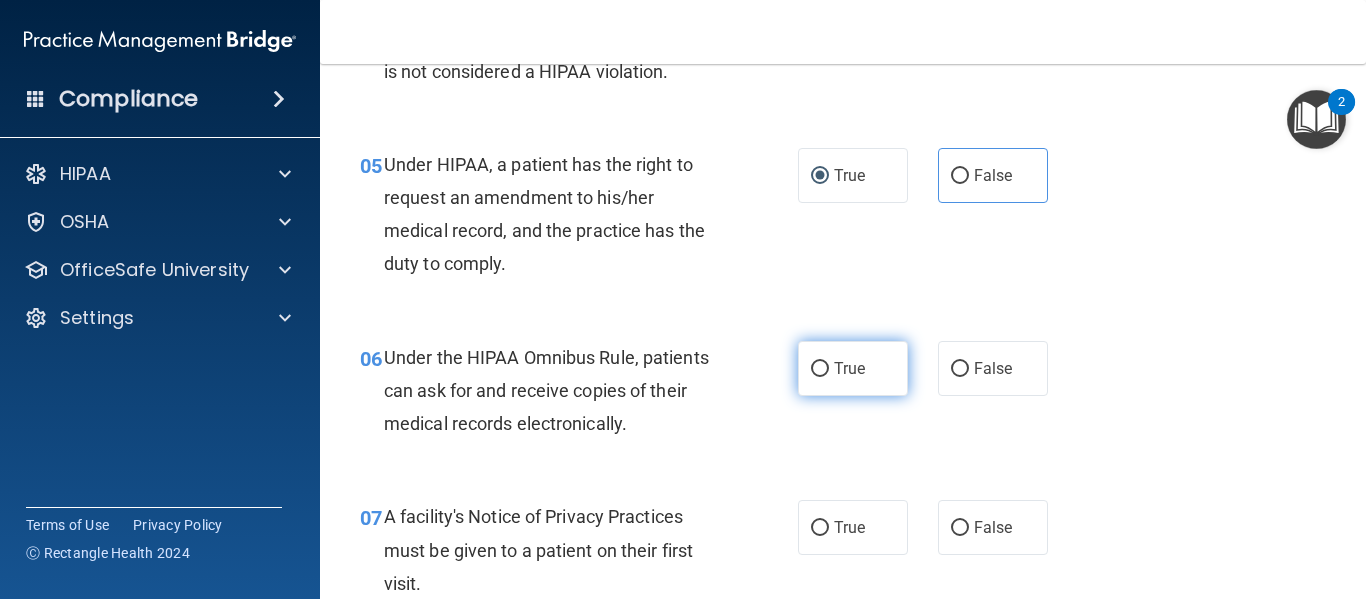 click on "True" at bounding box center (853, 368) 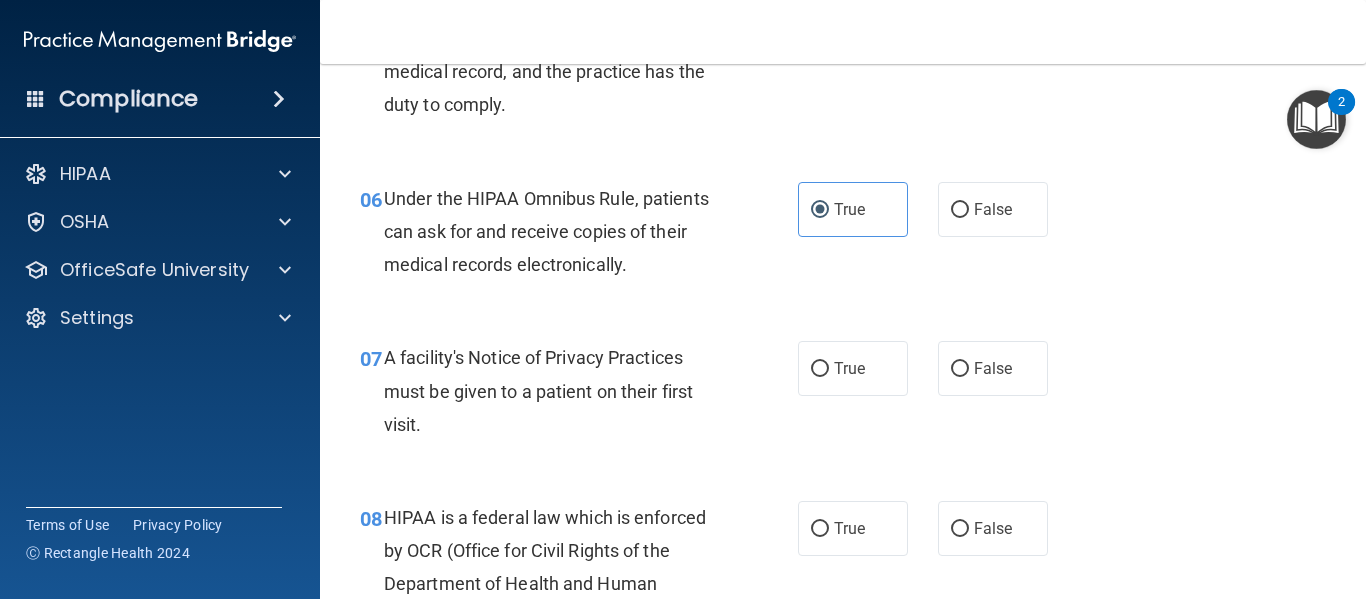 scroll, scrollTop: 1147, scrollLeft: 0, axis: vertical 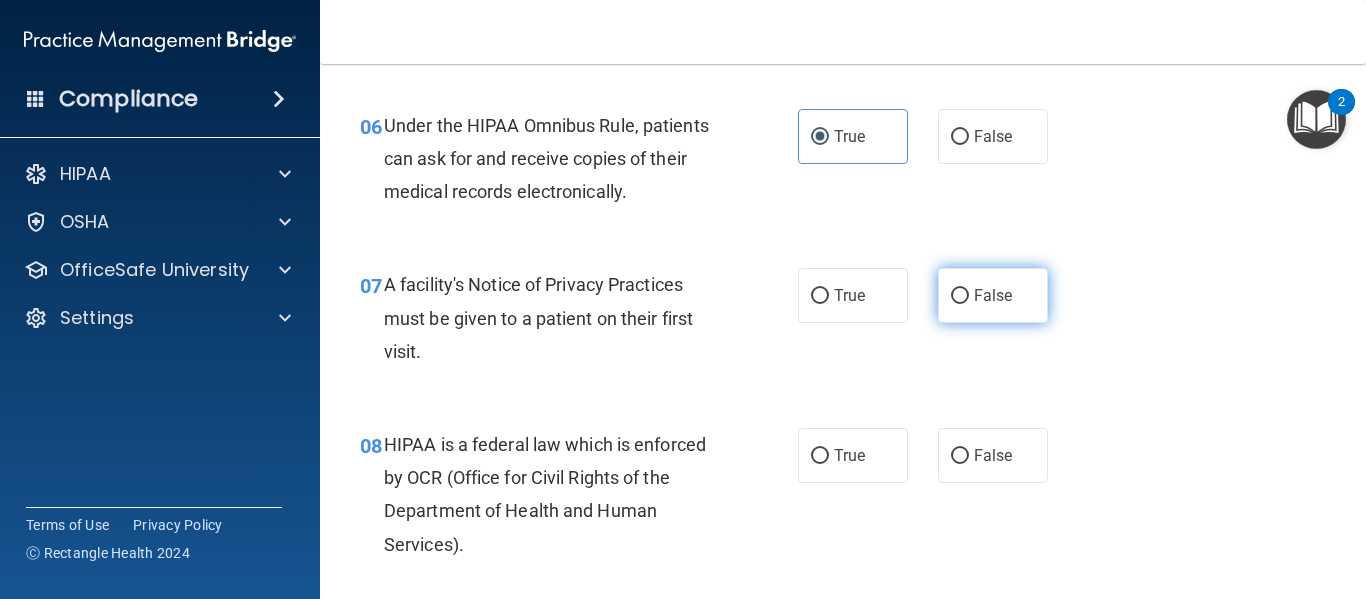 click on "False" at bounding box center (960, 296) 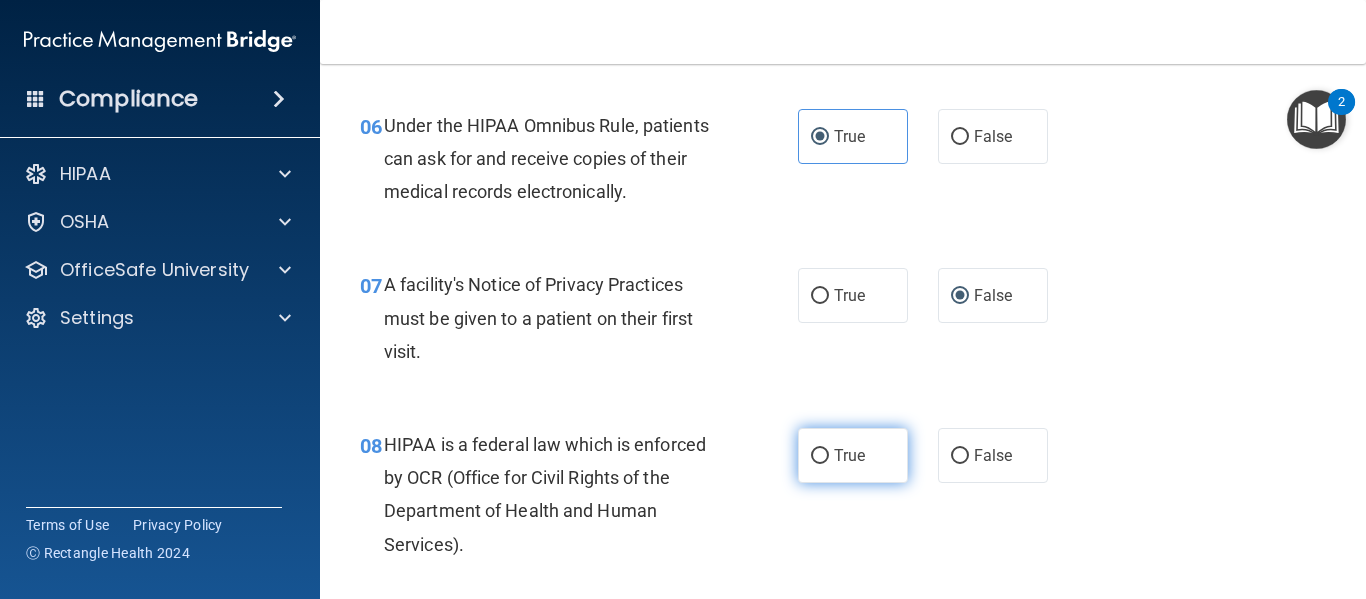 click on "True" at bounding box center (853, 455) 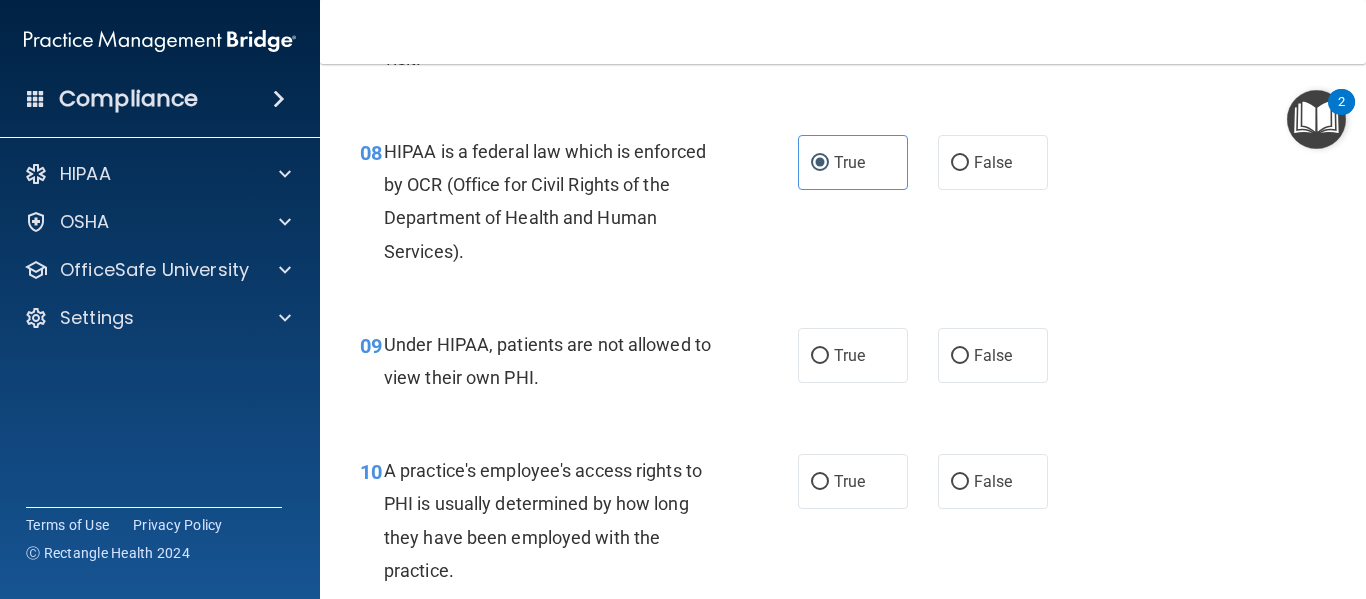 scroll, scrollTop: 1452, scrollLeft: 0, axis: vertical 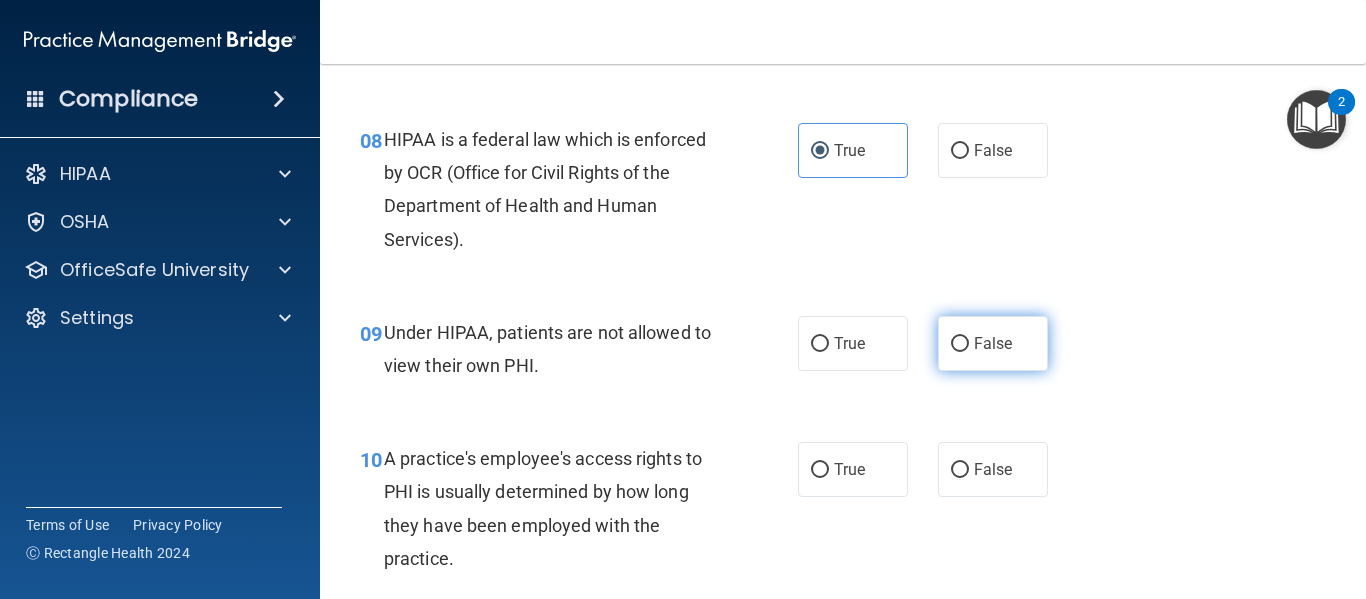 click on "False" at bounding box center (993, 343) 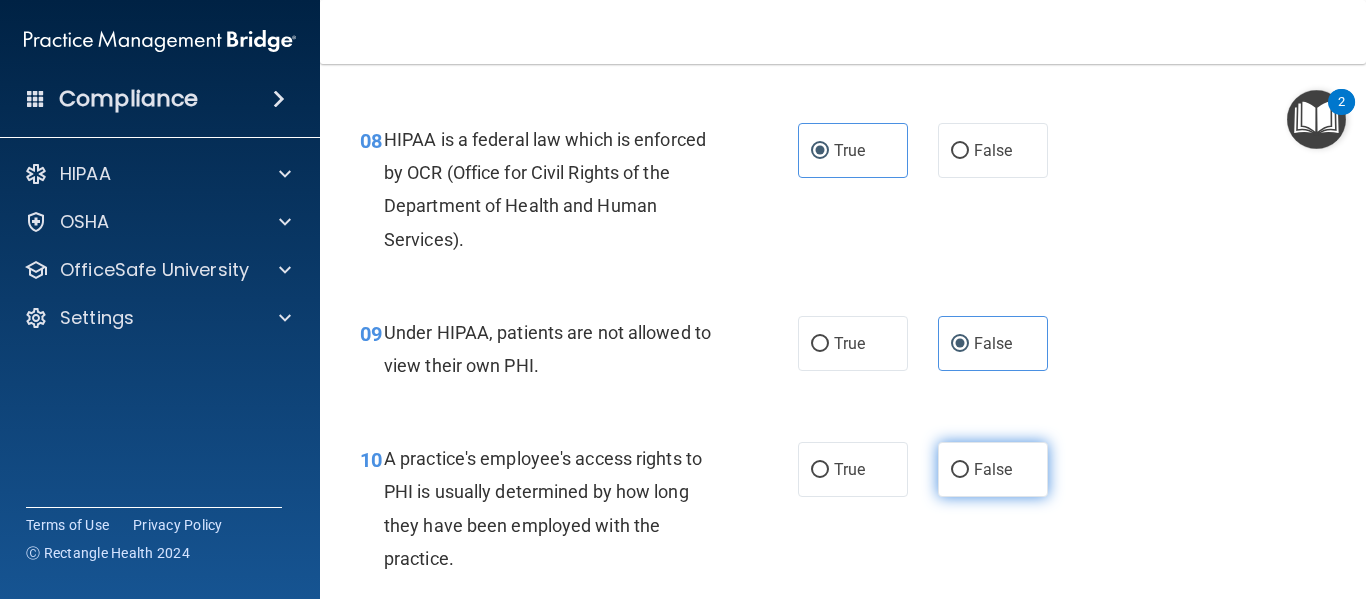 click on "False" at bounding box center [993, 469] 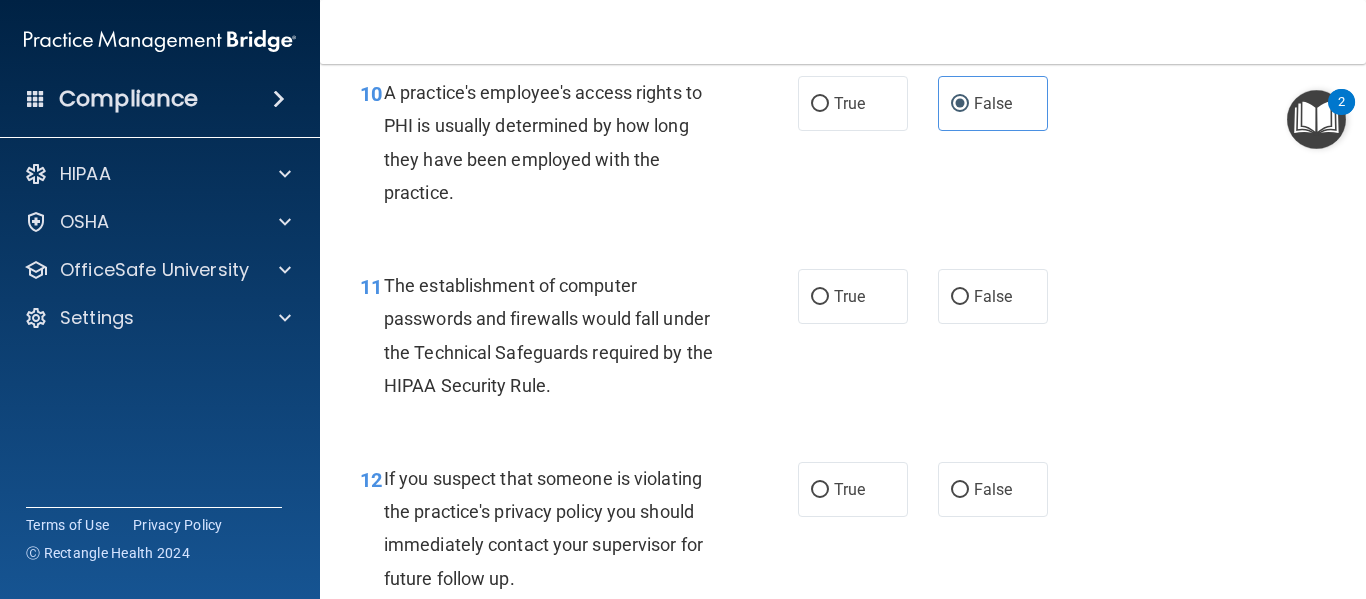 scroll, scrollTop: 1830, scrollLeft: 0, axis: vertical 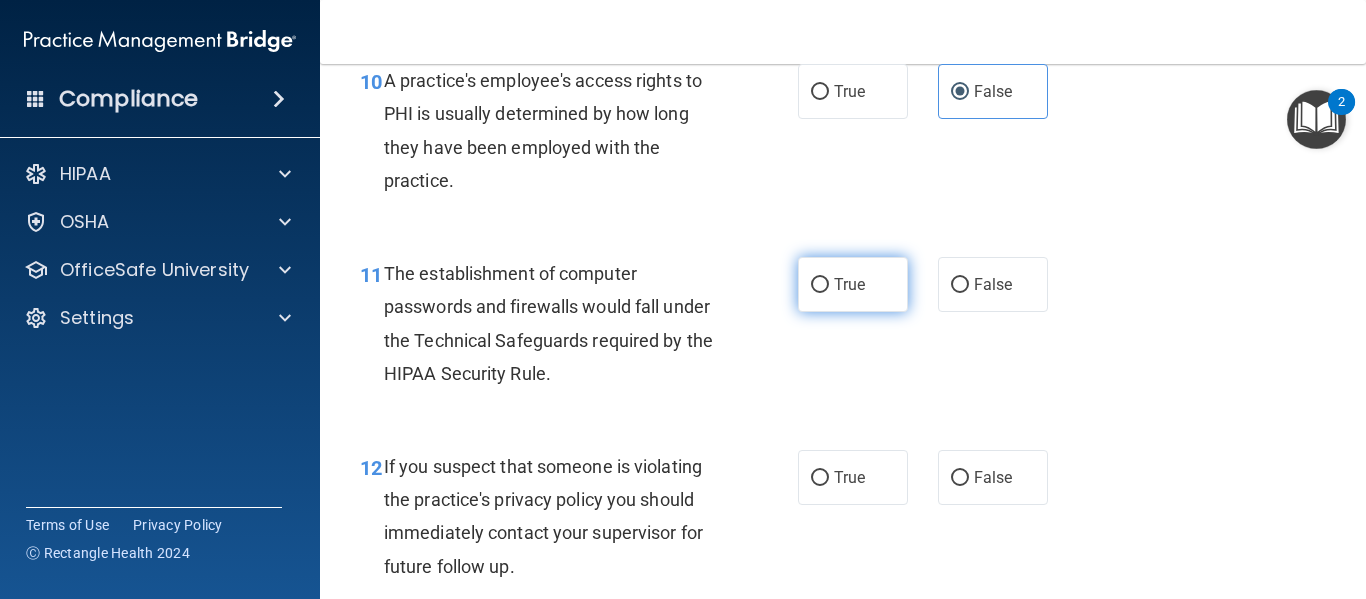 click on "True" at bounding box center (820, 285) 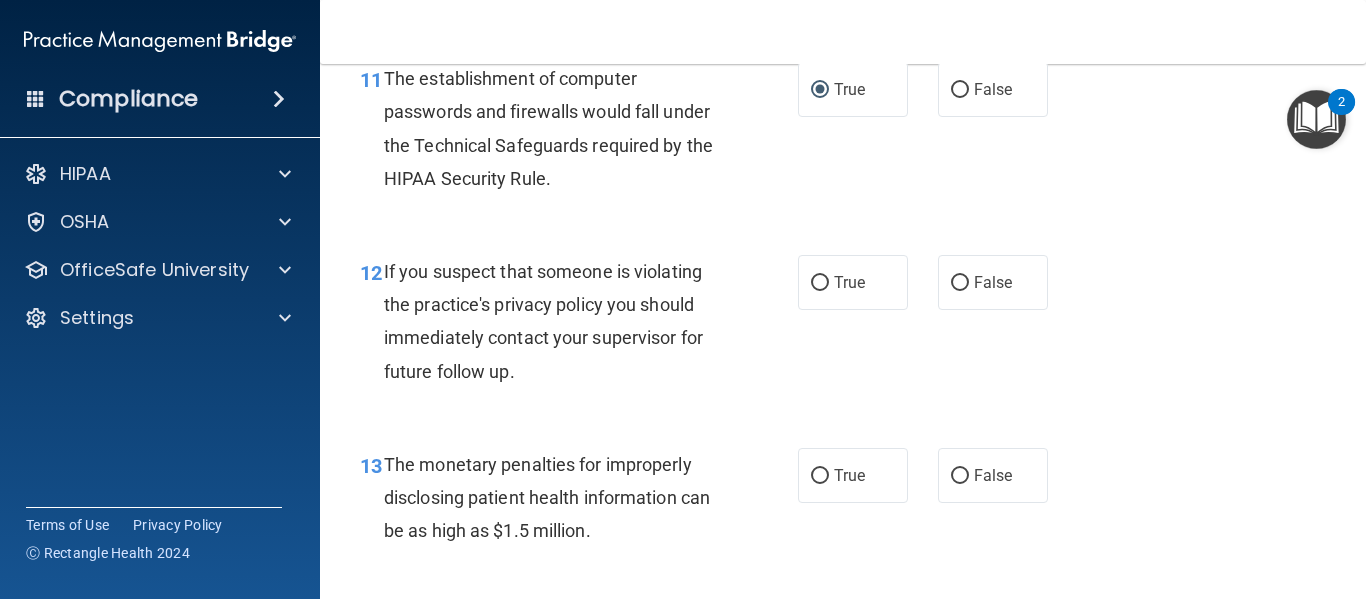 scroll, scrollTop: 2038, scrollLeft: 0, axis: vertical 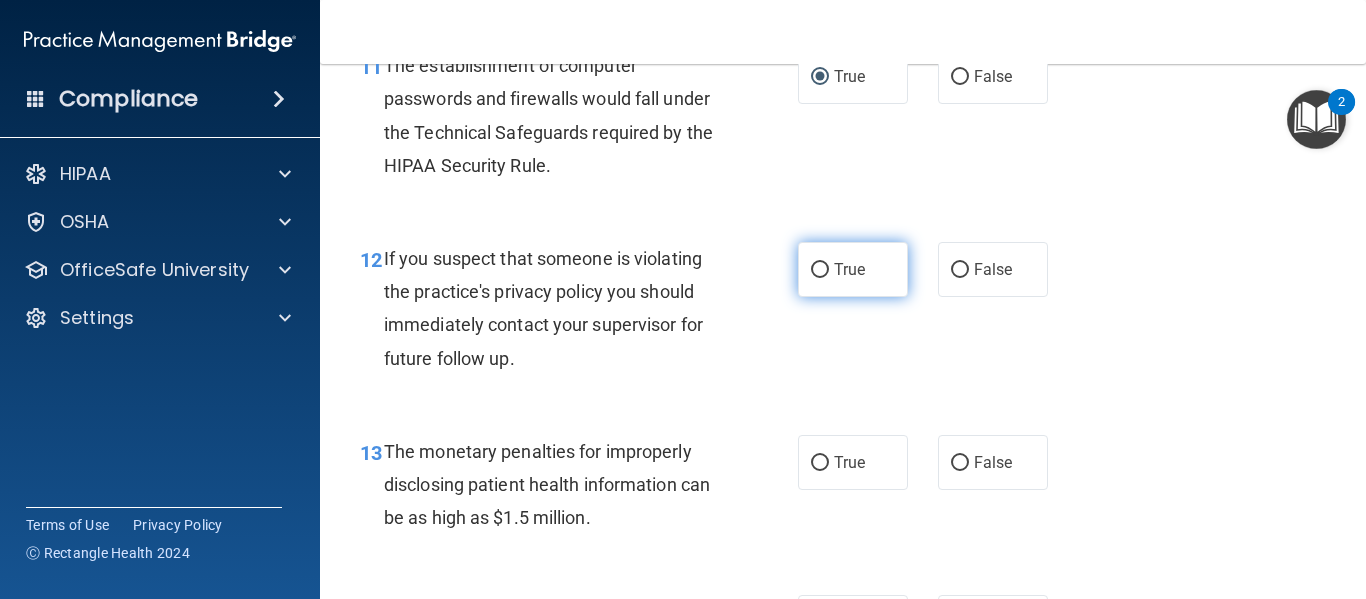 click on "True" at bounding box center (853, 269) 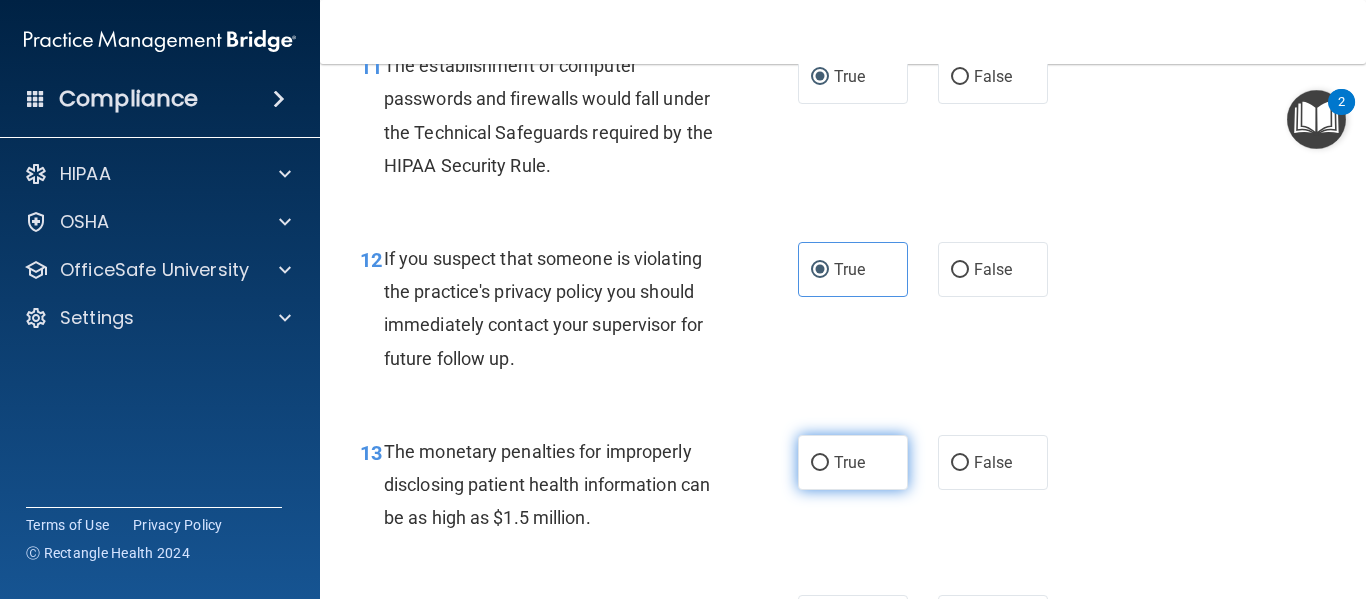 click on "True" at bounding box center [853, 462] 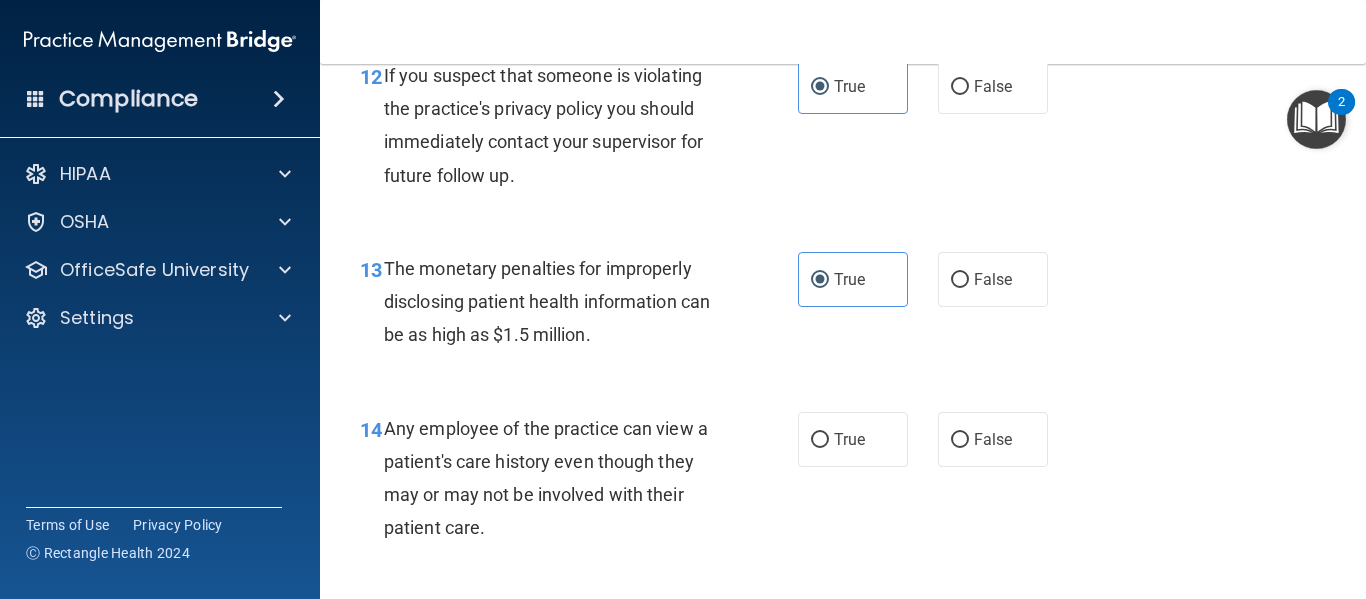 scroll, scrollTop: 2294, scrollLeft: 0, axis: vertical 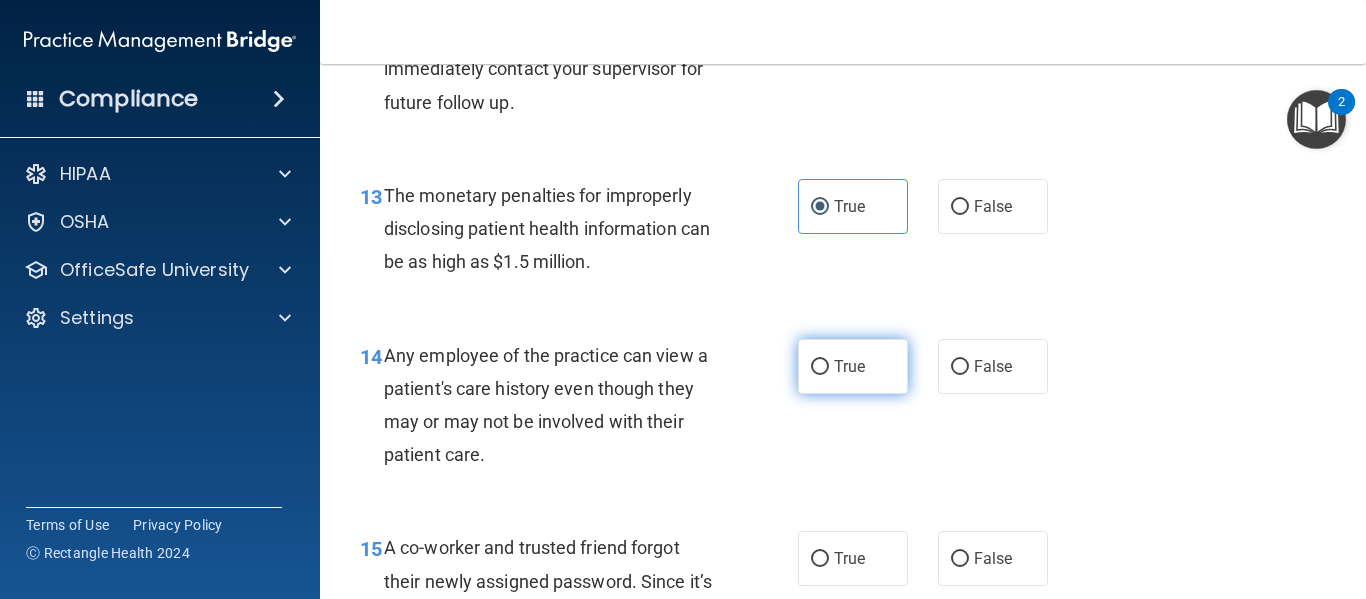 click on "True" at bounding box center (853, 366) 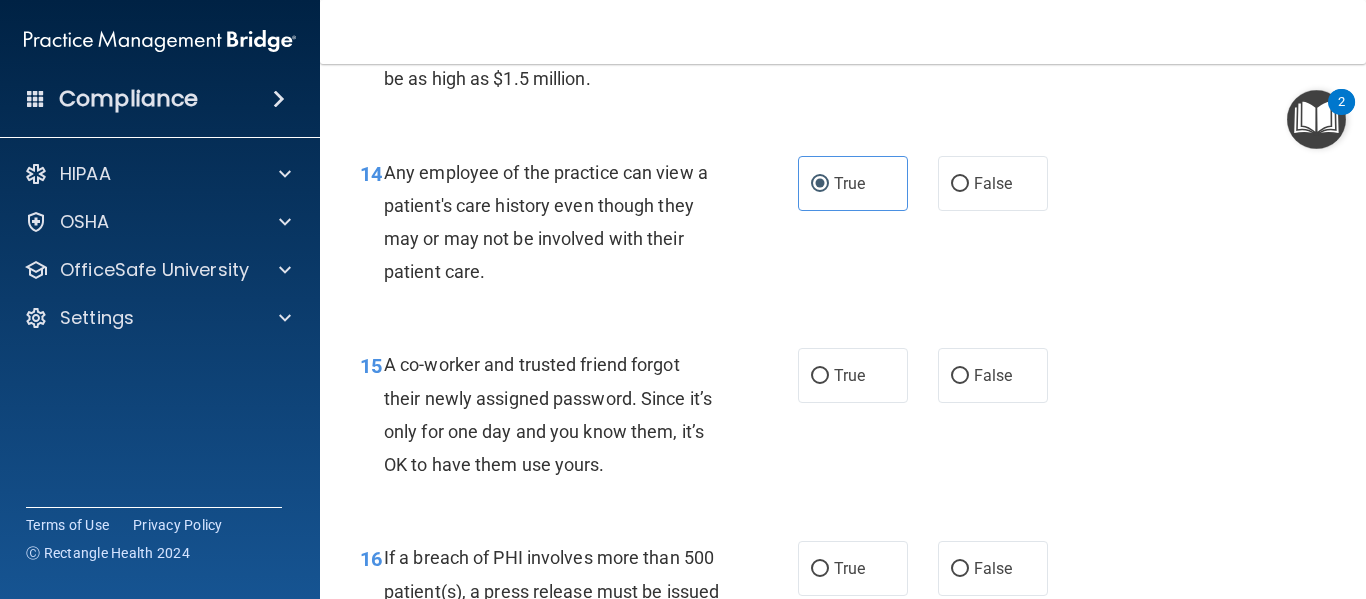 scroll, scrollTop: 2501, scrollLeft: 0, axis: vertical 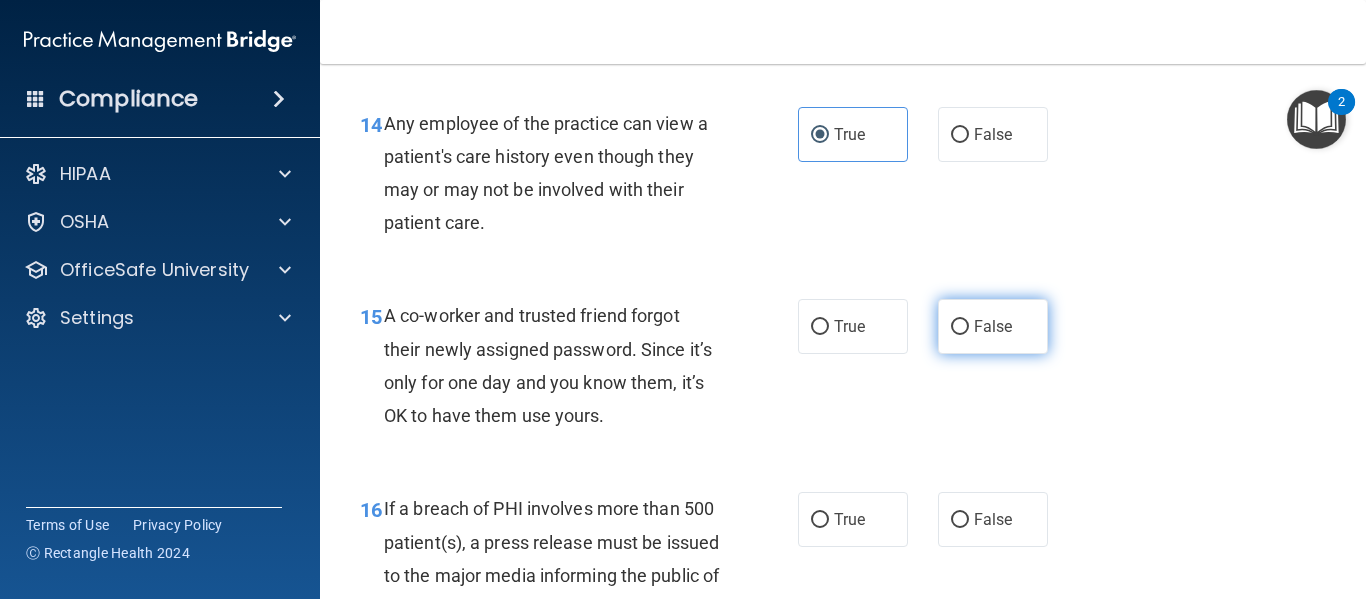 click on "False" at bounding box center (993, 326) 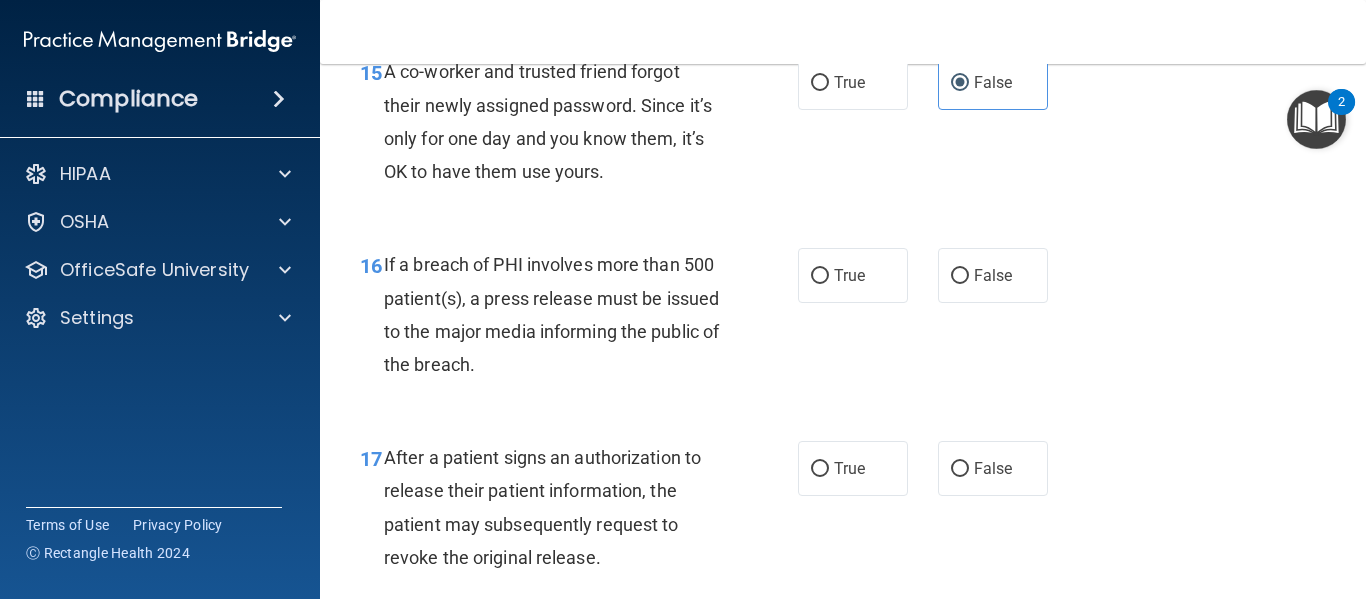 scroll, scrollTop: 2782, scrollLeft: 0, axis: vertical 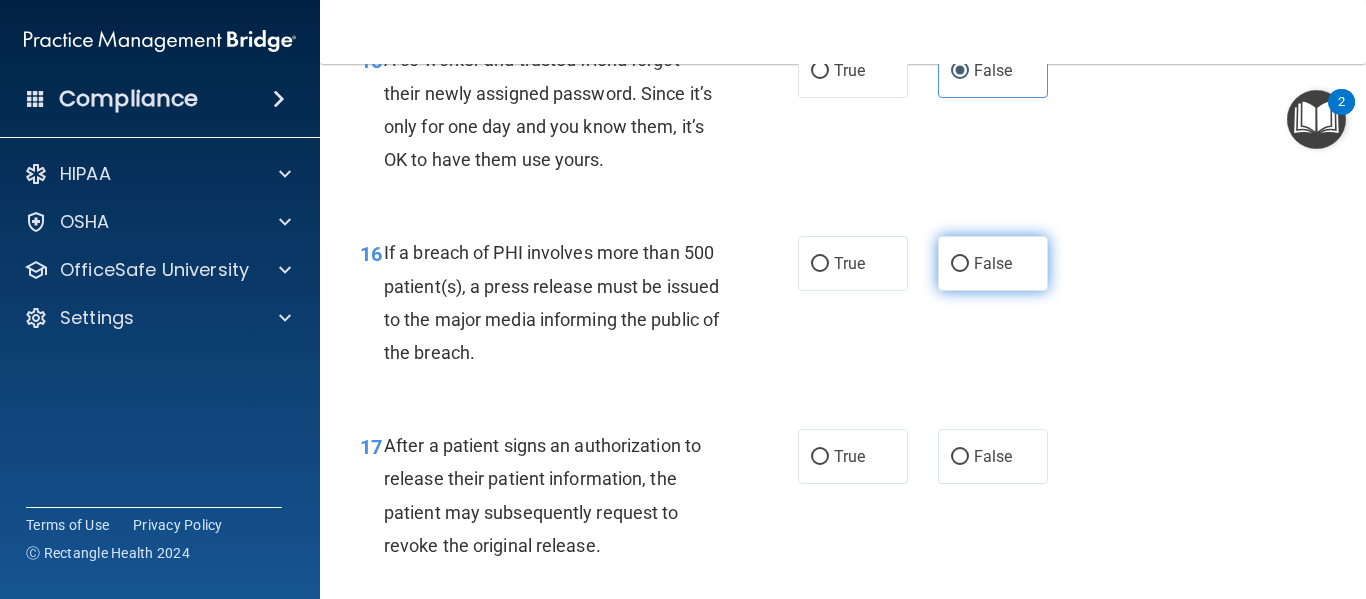 click on "False" at bounding box center [993, 263] 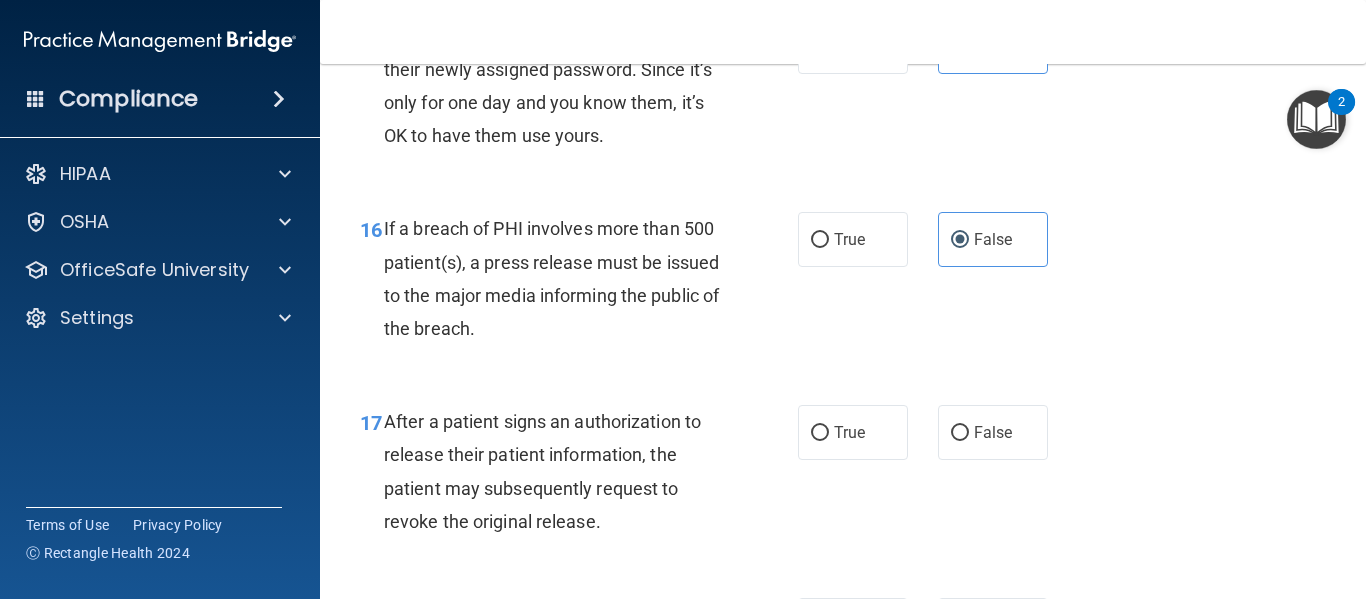 scroll, scrollTop: 2904, scrollLeft: 0, axis: vertical 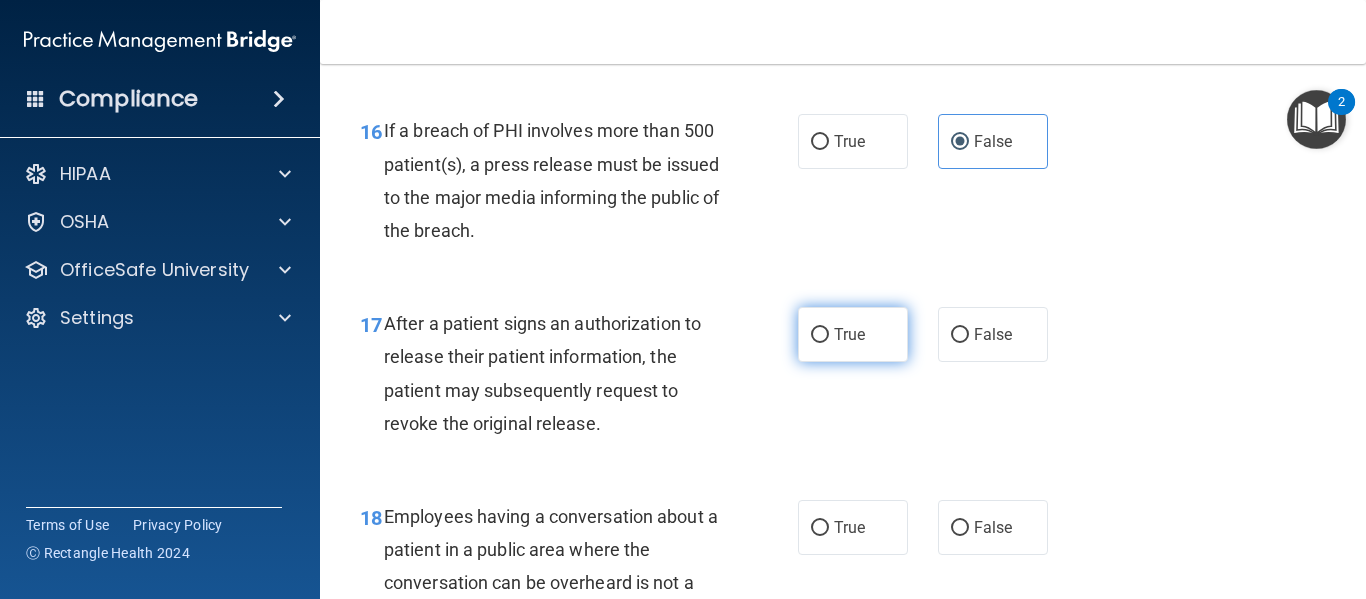 click on "True" at bounding box center [849, 334] 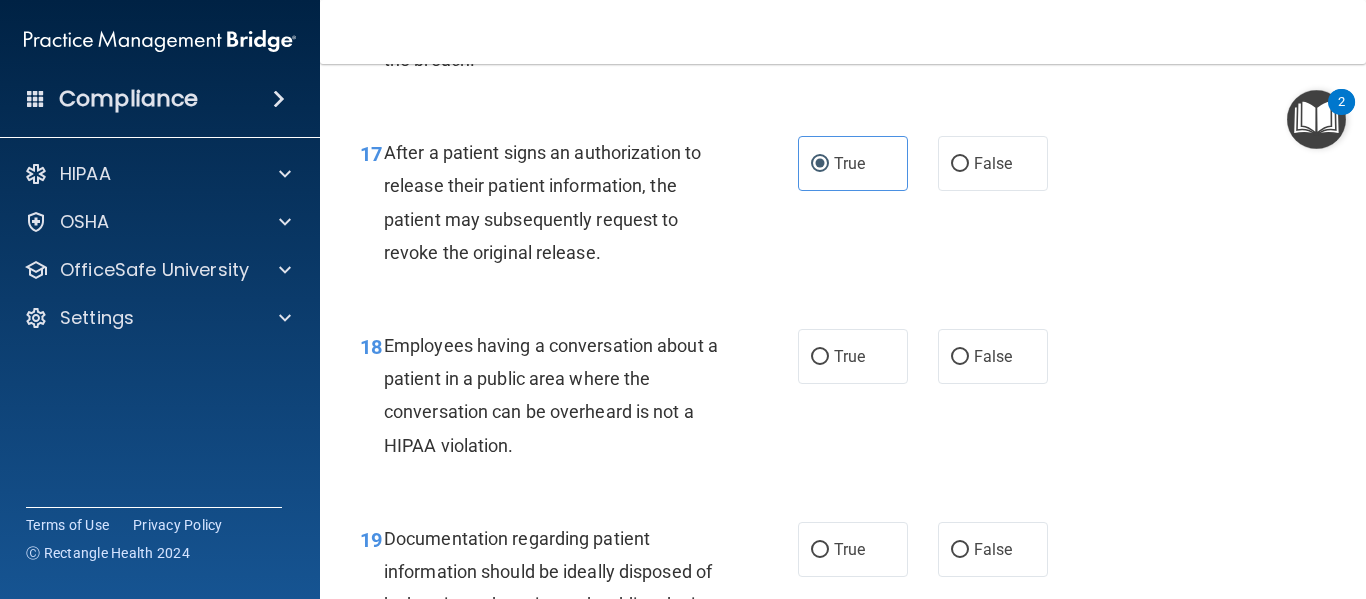 scroll, scrollTop: 3087, scrollLeft: 0, axis: vertical 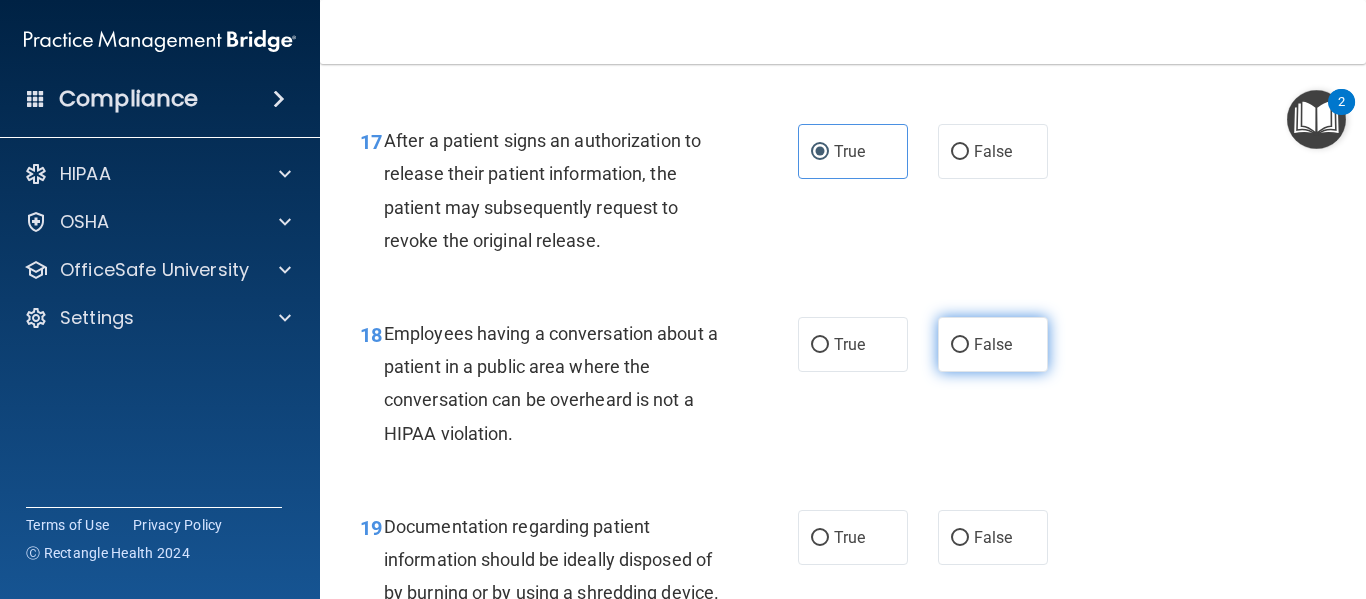 click on "False" at bounding box center [960, 345] 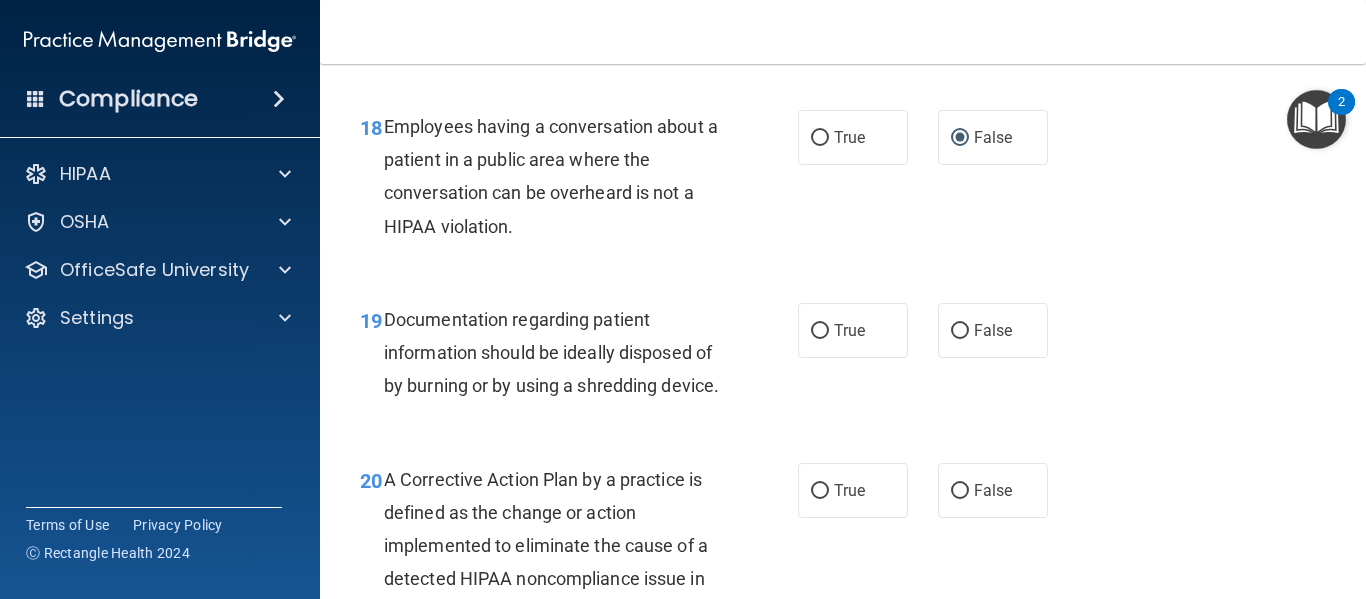 scroll, scrollTop: 3343, scrollLeft: 0, axis: vertical 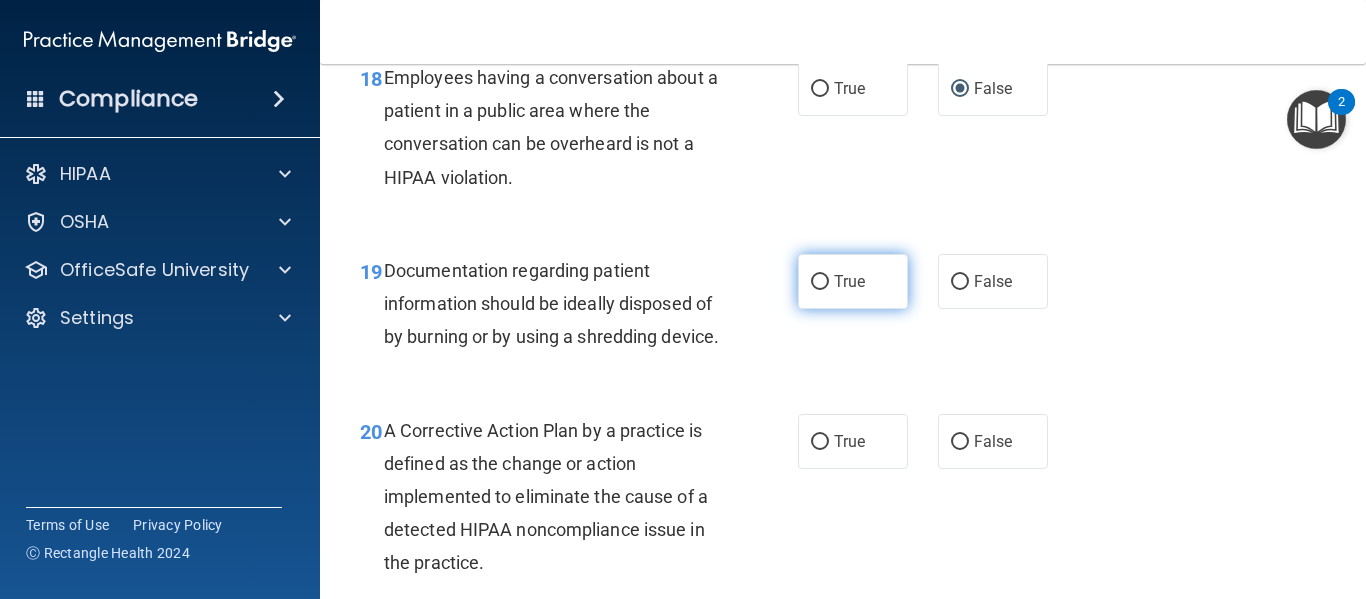 click on "True" at bounding box center [820, 282] 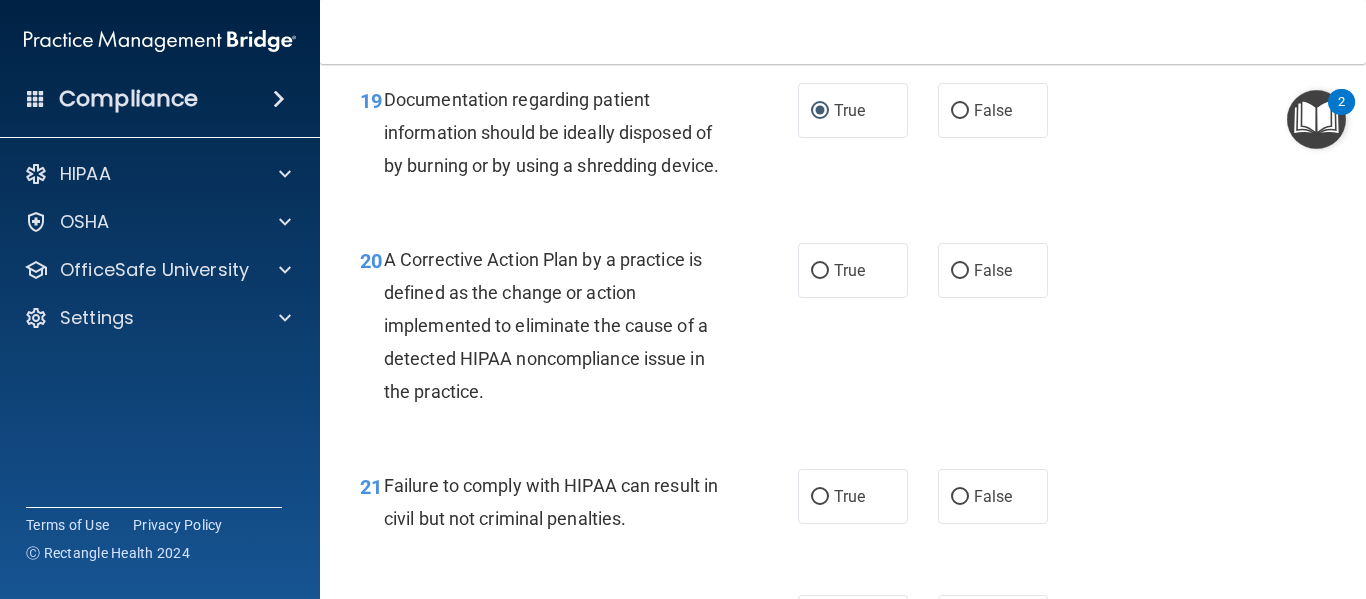 scroll, scrollTop: 3599, scrollLeft: 0, axis: vertical 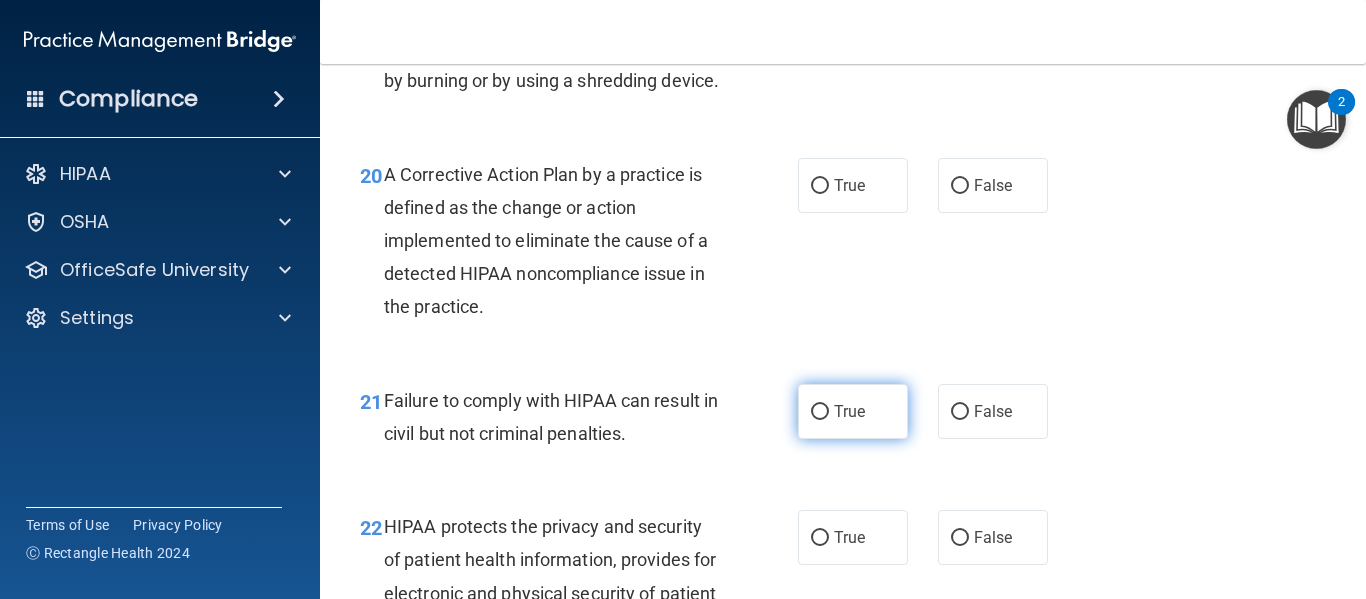 click on "True" at bounding box center [820, 412] 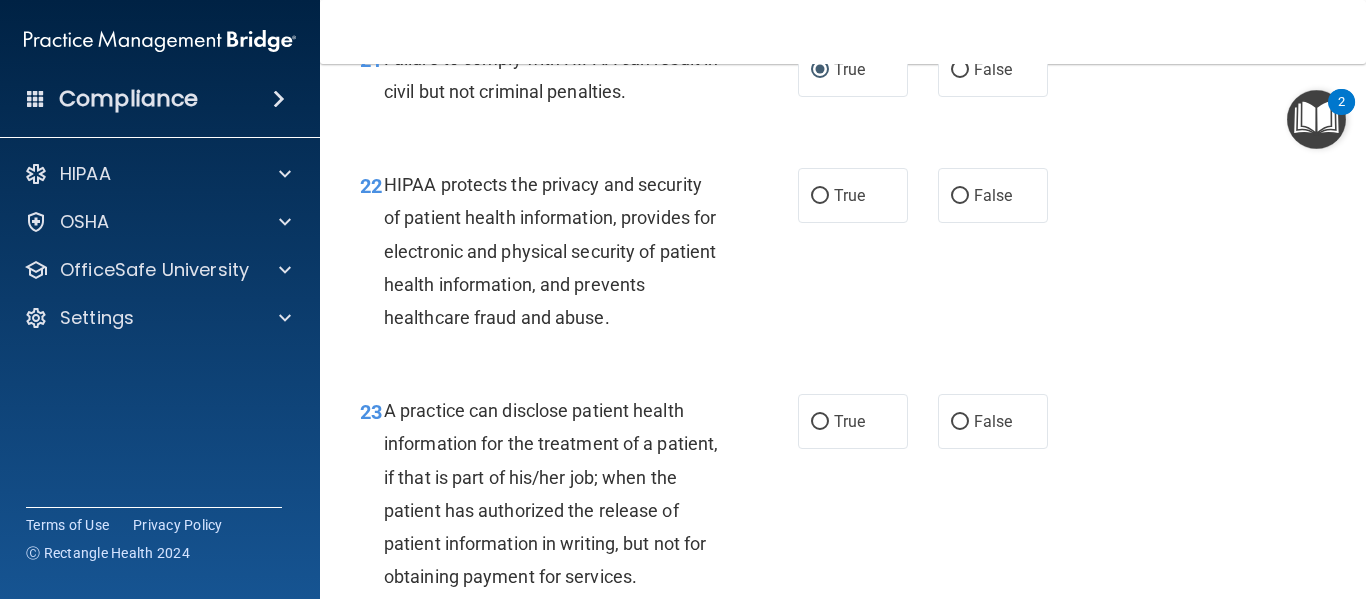 scroll, scrollTop: 3953, scrollLeft: 0, axis: vertical 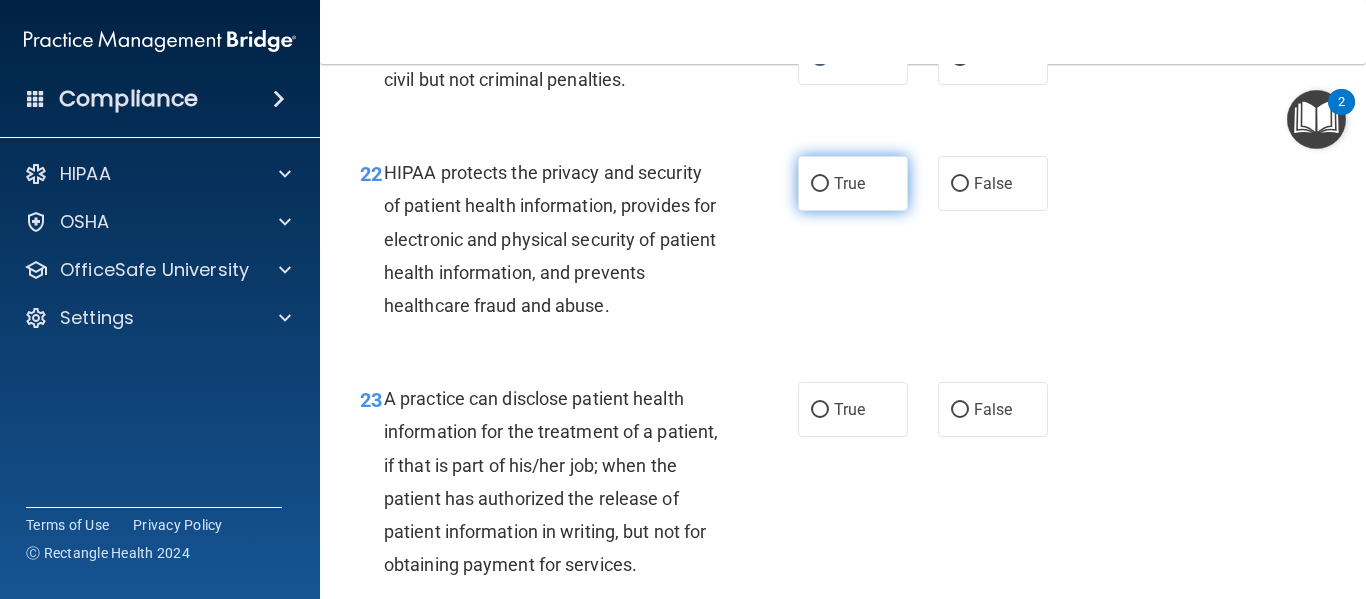 click on "True" at bounding box center (849, 183) 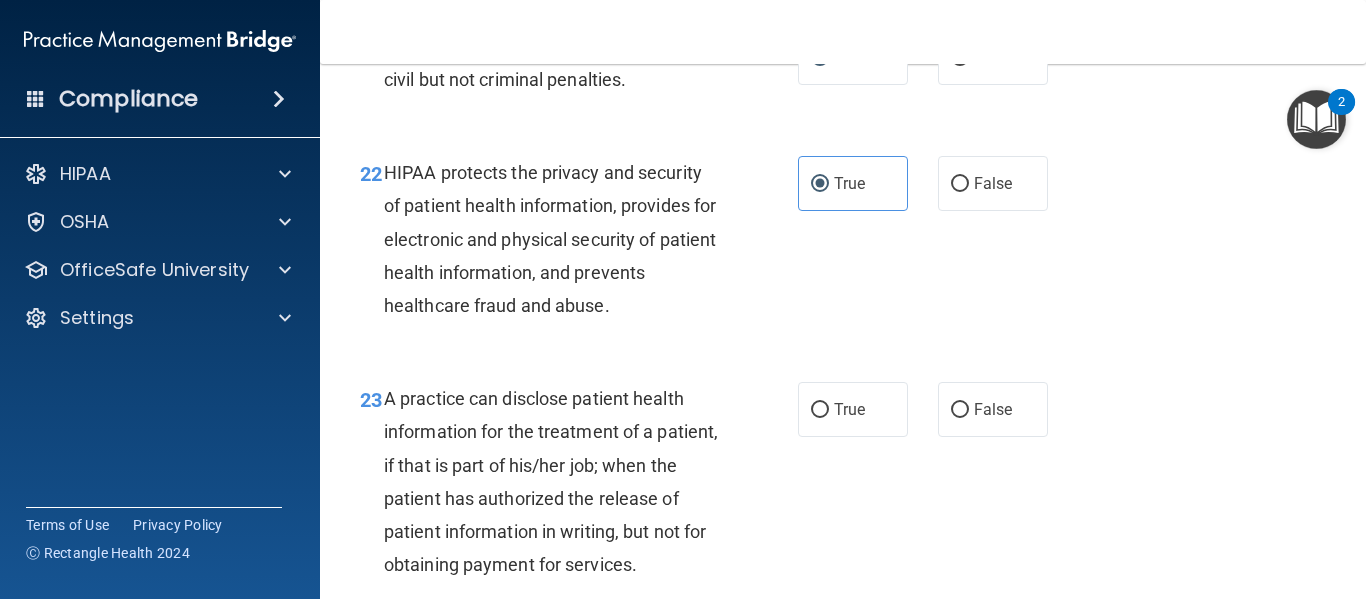 scroll, scrollTop: 4051, scrollLeft: 0, axis: vertical 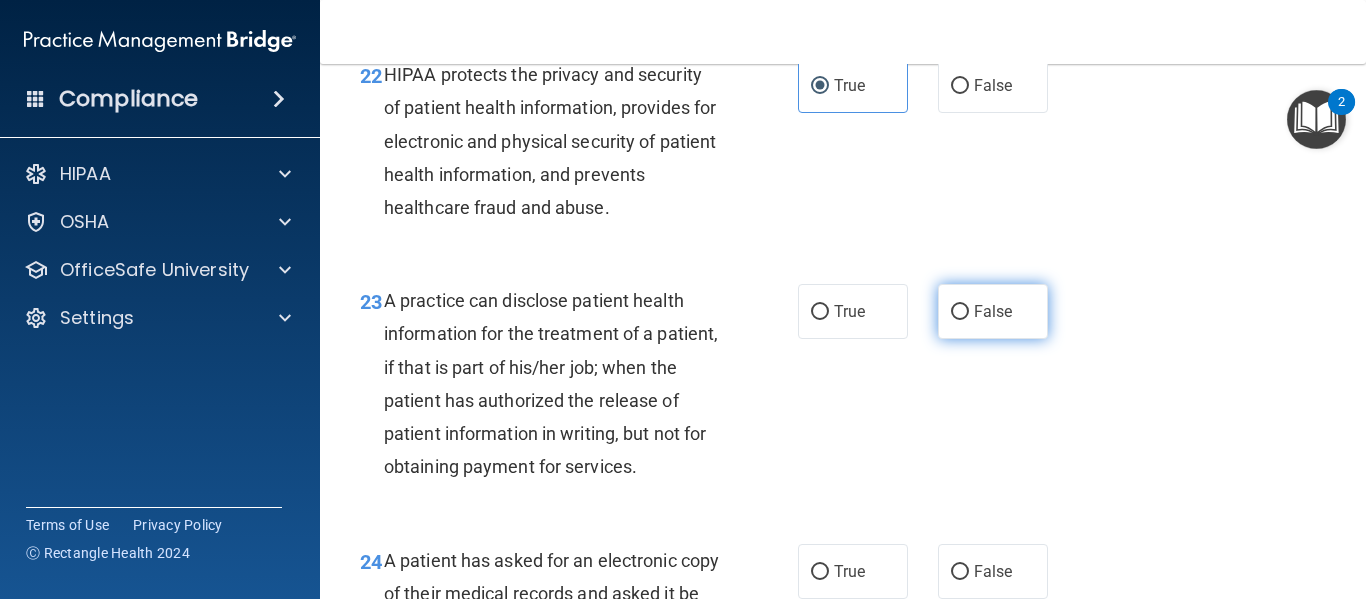click on "False" at bounding box center [993, 311] 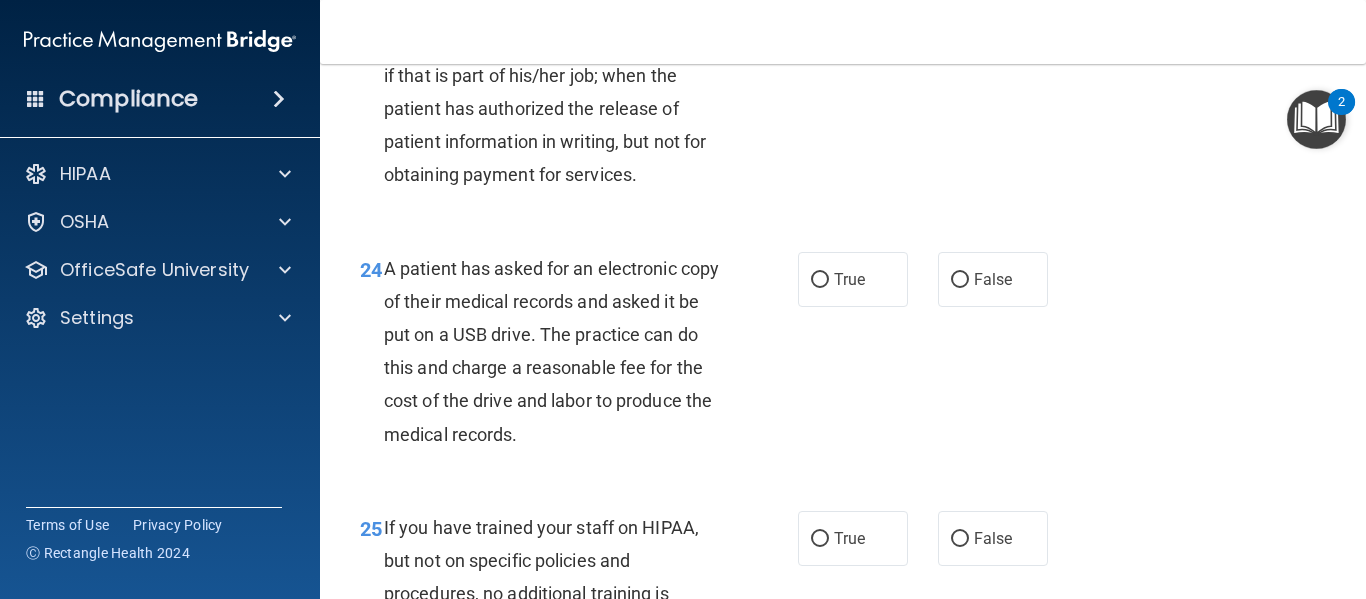 scroll, scrollTop: 4453, scrollLeft: 0, axis: vertical 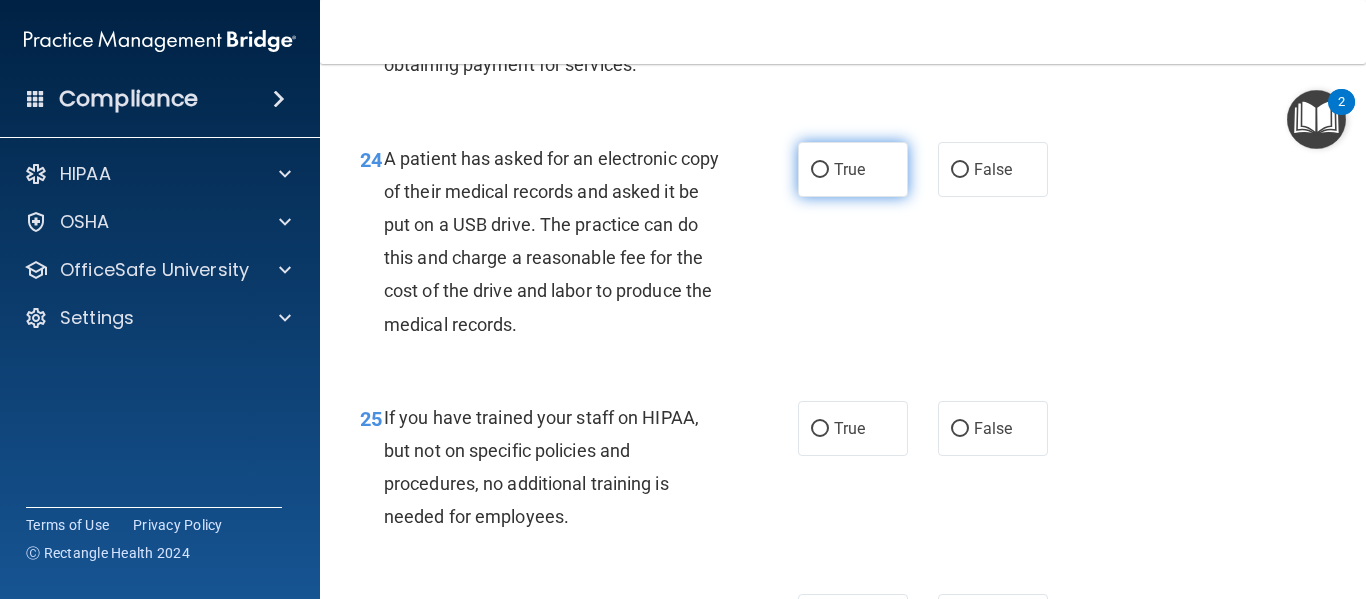 click on "True" at bounding box center [853, 169] 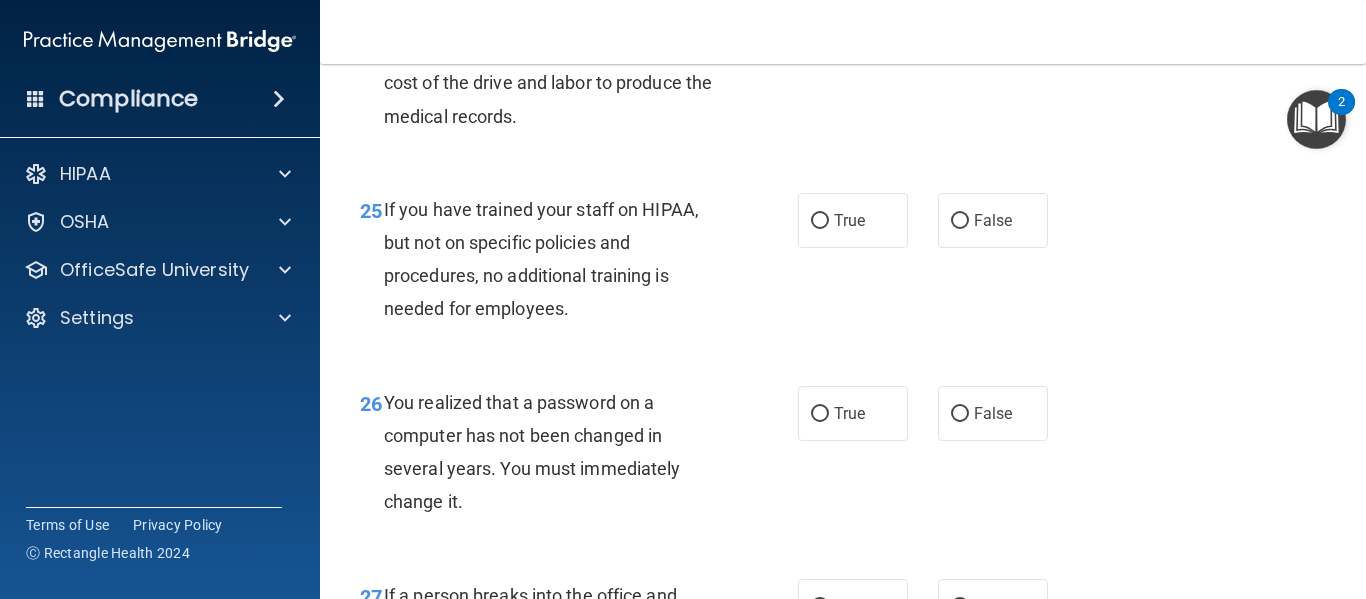 scroll, scrollTop: 4673, scrollLeft: 0, axis: vertical 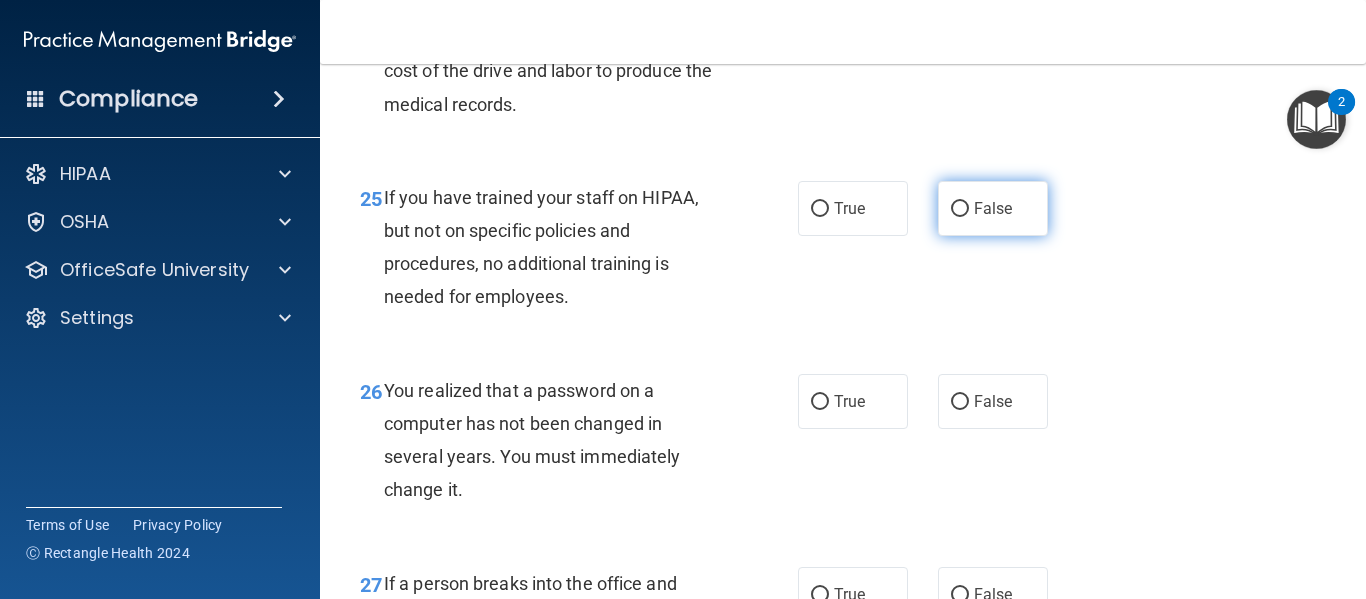 click on "False" at bounding box center (993, 208) 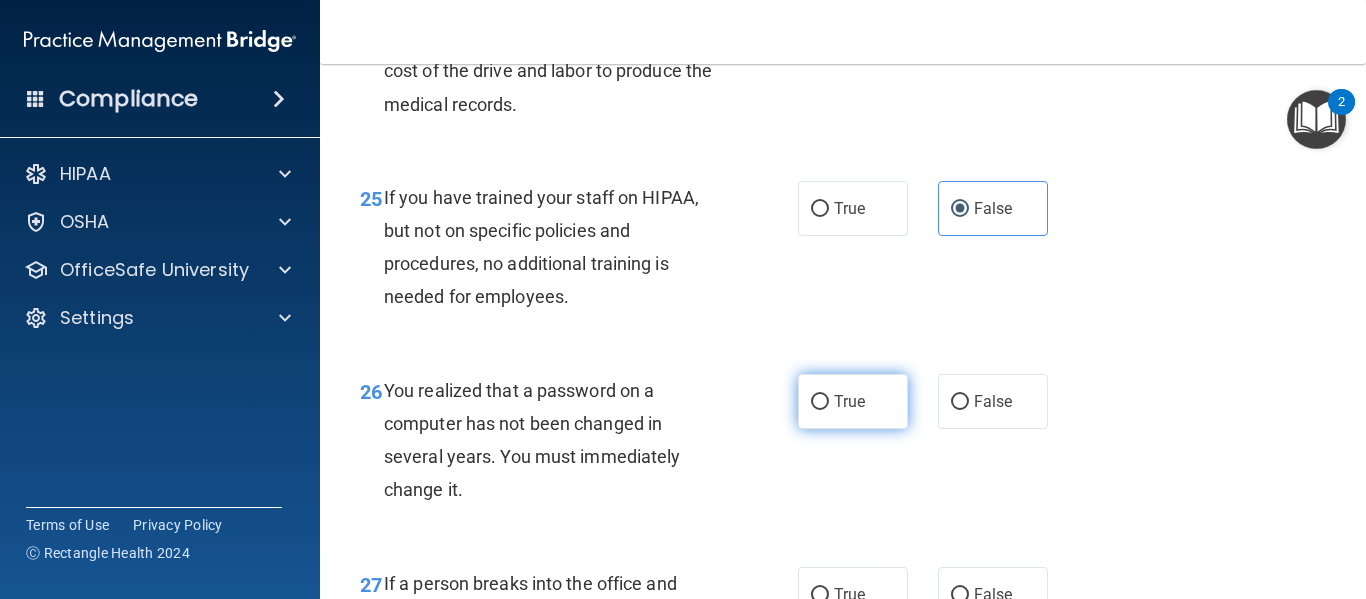 click on "True" at bounding box center (853, 401) 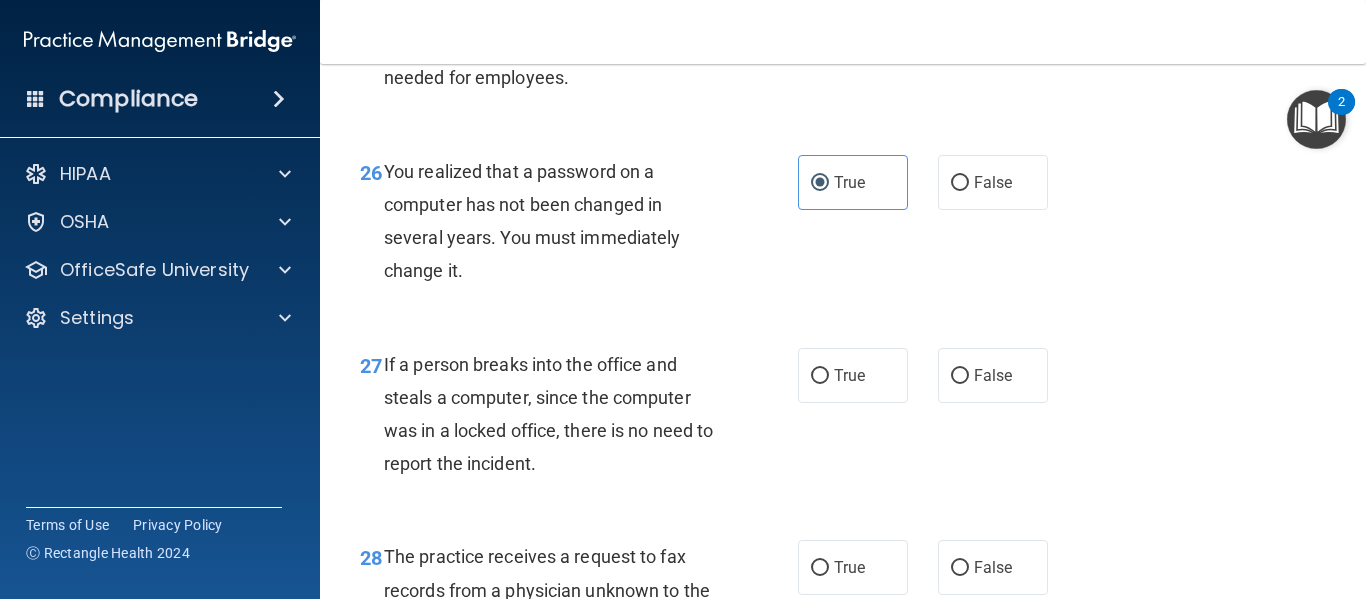 scroll, scrollTop: 4929, scrollLeft: 0, axis: vertical 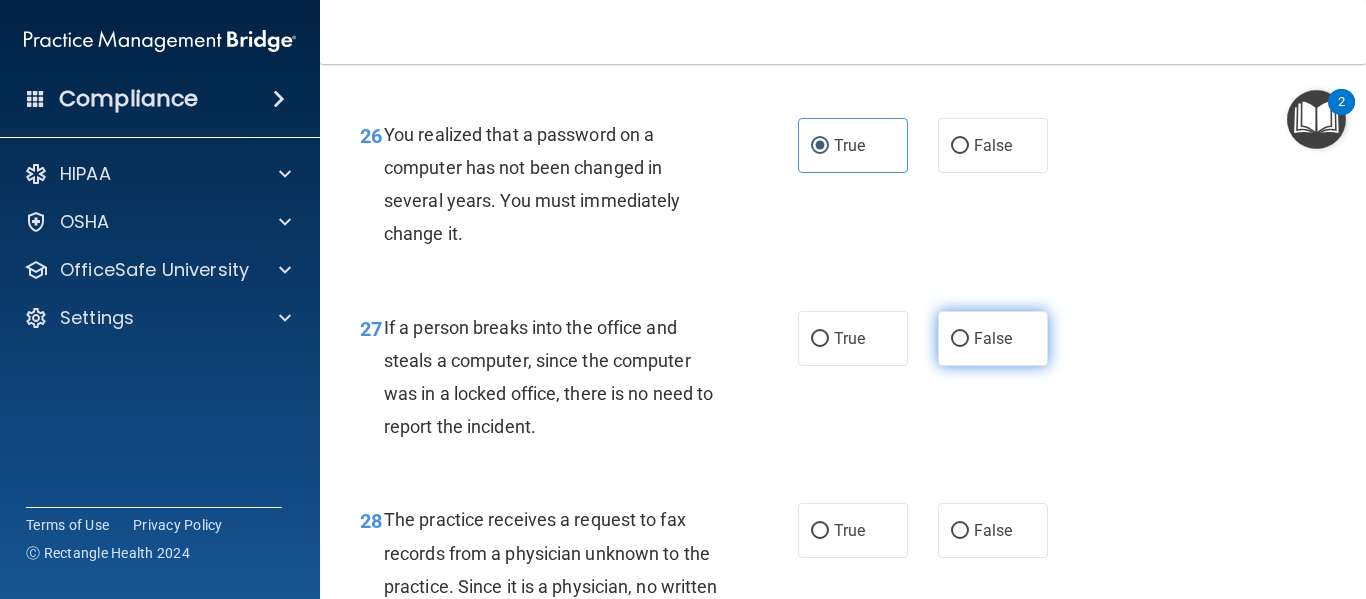 click on "False" at bounding box center [993, 338] 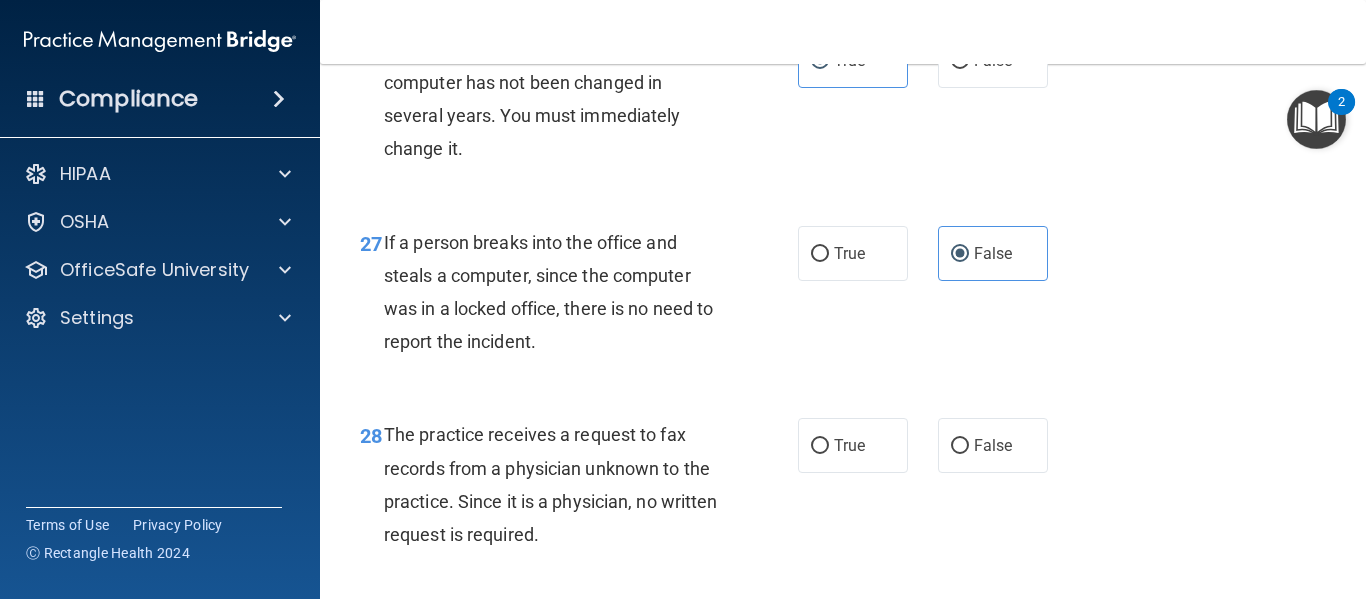 scroll, scrollTop: 5112, scrollLeft: 0, axis: vertical 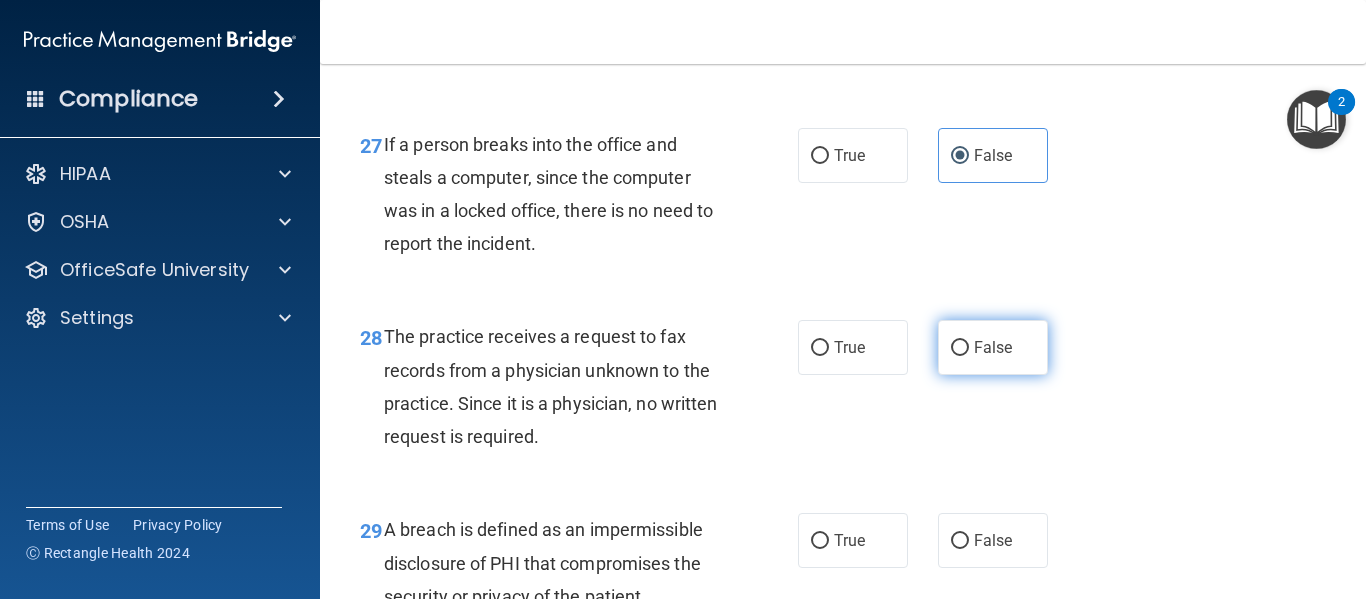 click on "False" at bounding box center (960, 348) 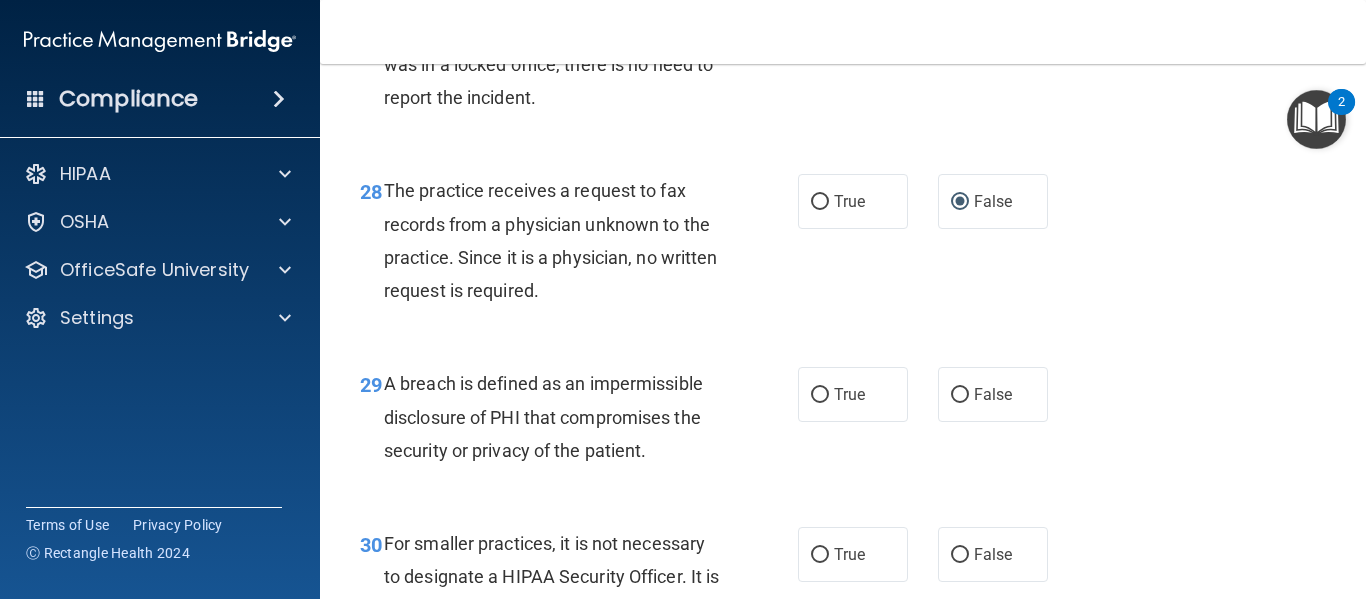 scroll, scrollTop: 5356, scrollLeft: 0, axis: vertical 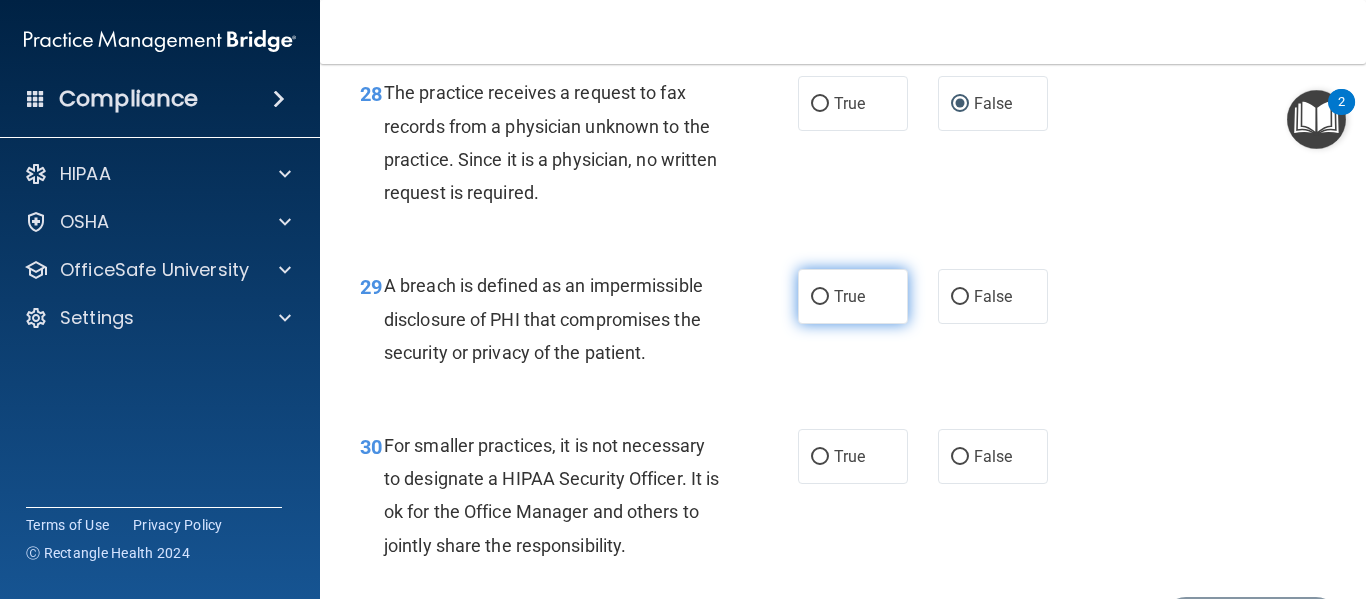 click on "True" at bounding box center [853, 296] 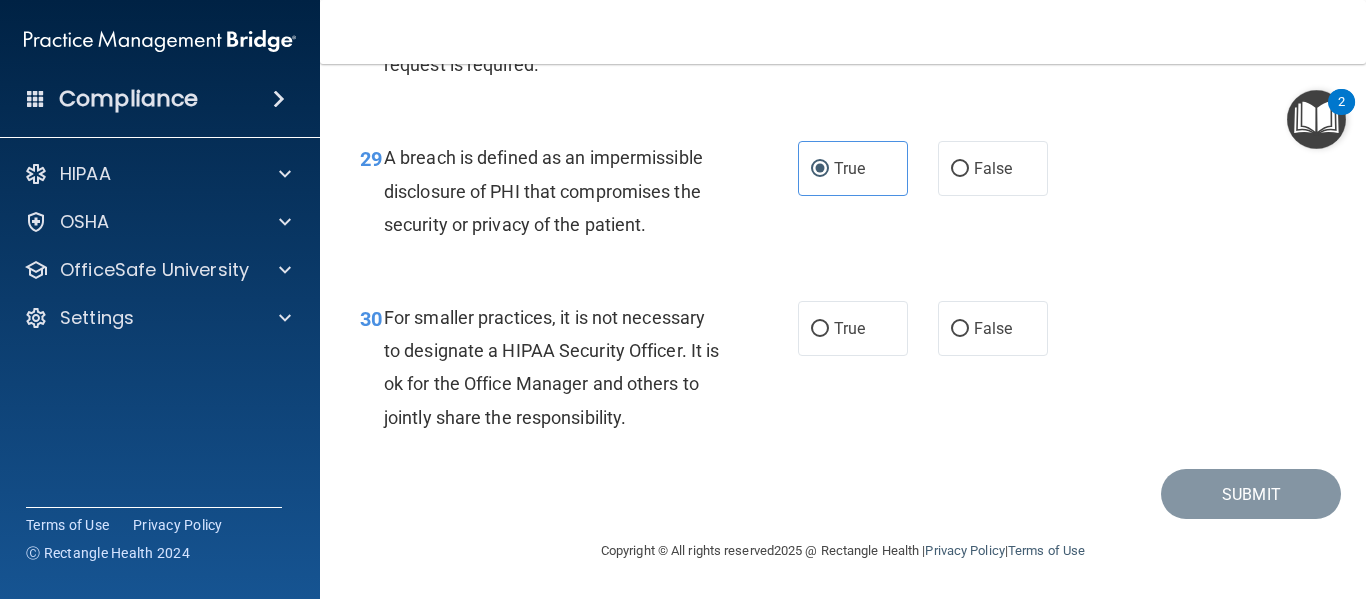 scroll, scrollTop: 5515, scrollLeft: 0, axis: vertical 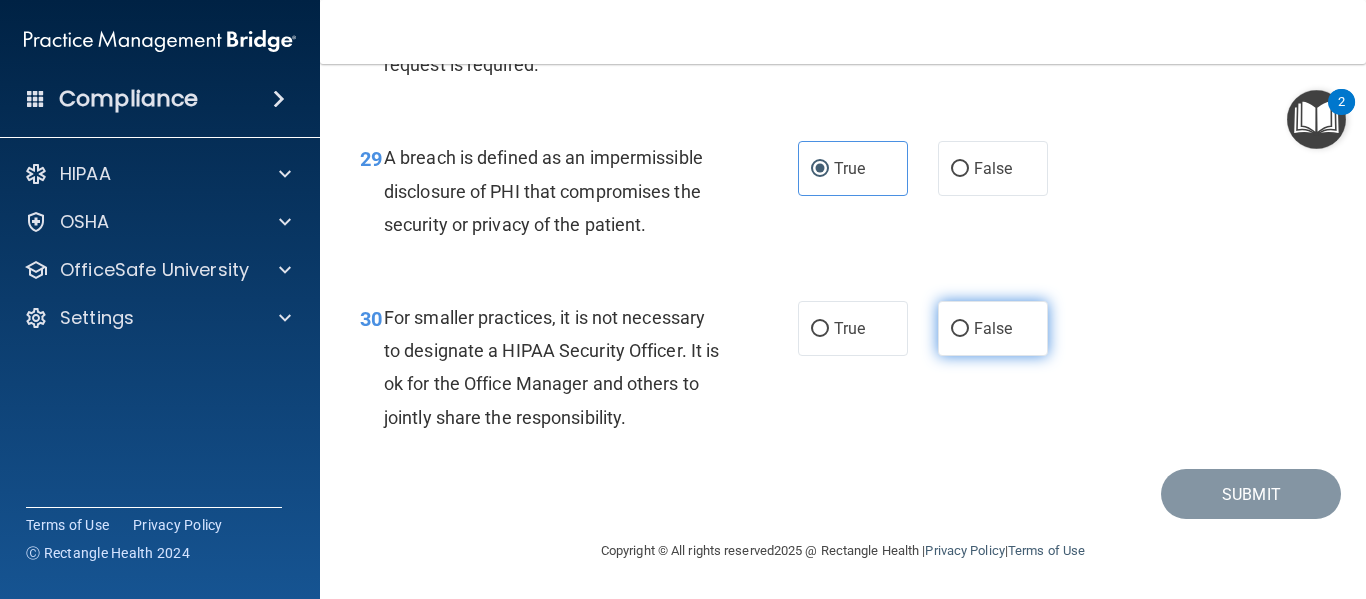 click on "False" at bounding box center (993, 328) 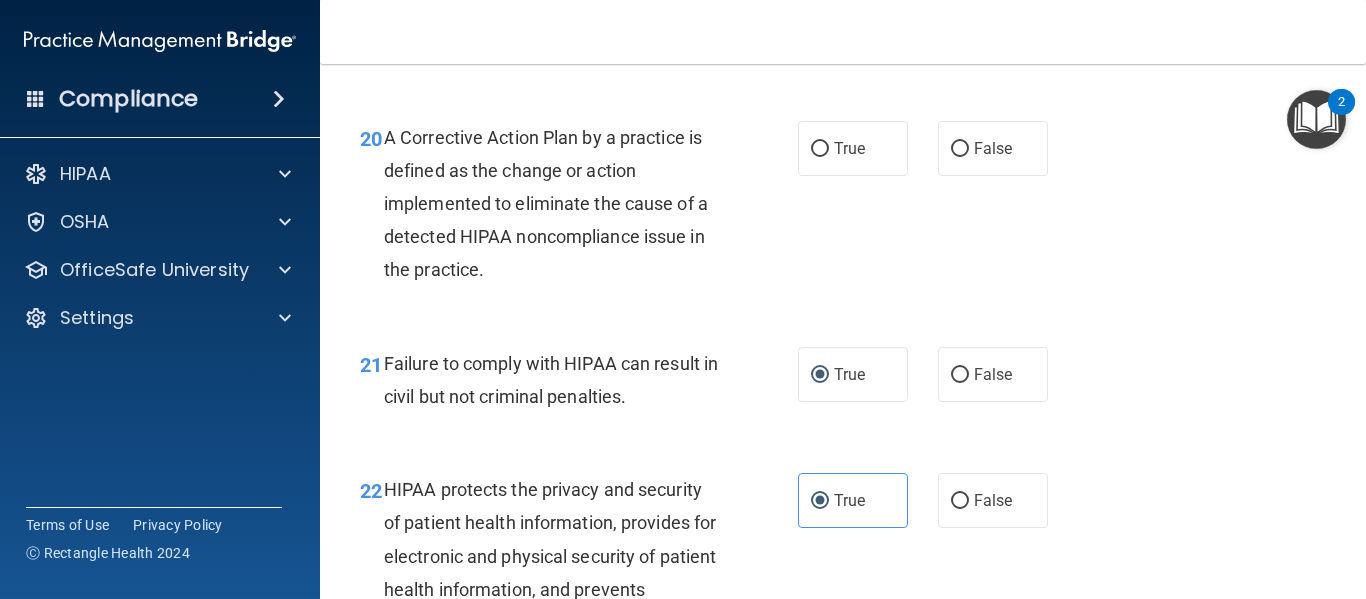 scroll, scrollTop: 3611, scrollLeft: 0, axis: vertical 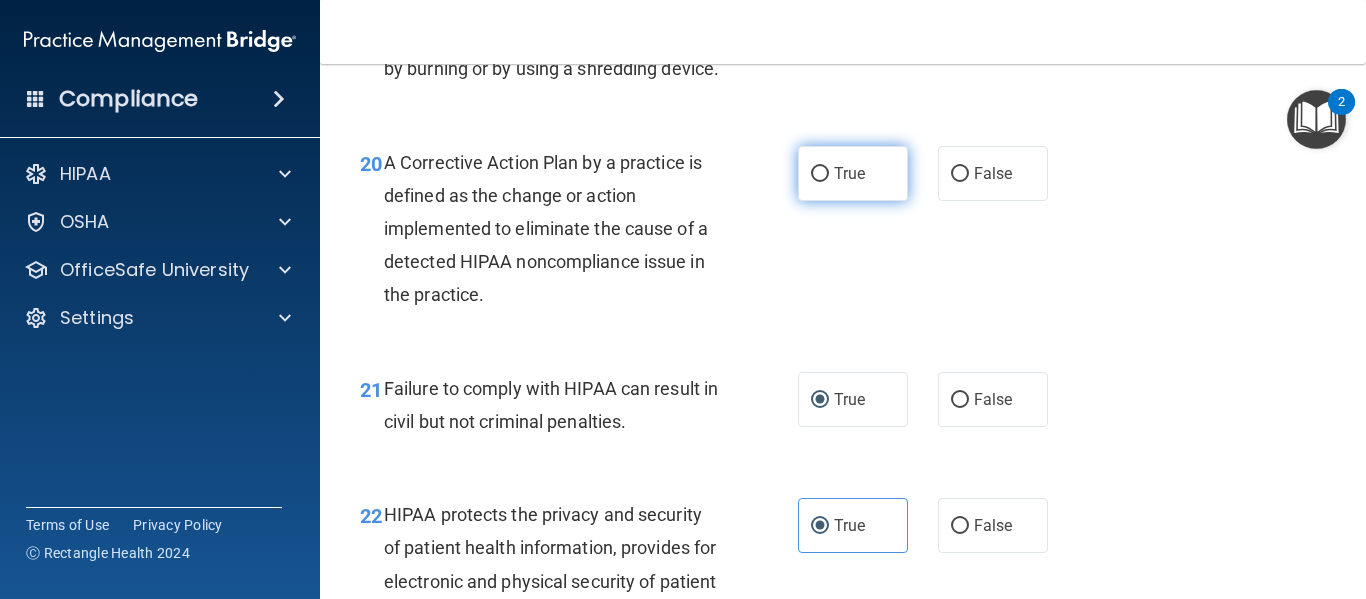 click on "True" at bounding box center [849, 173] 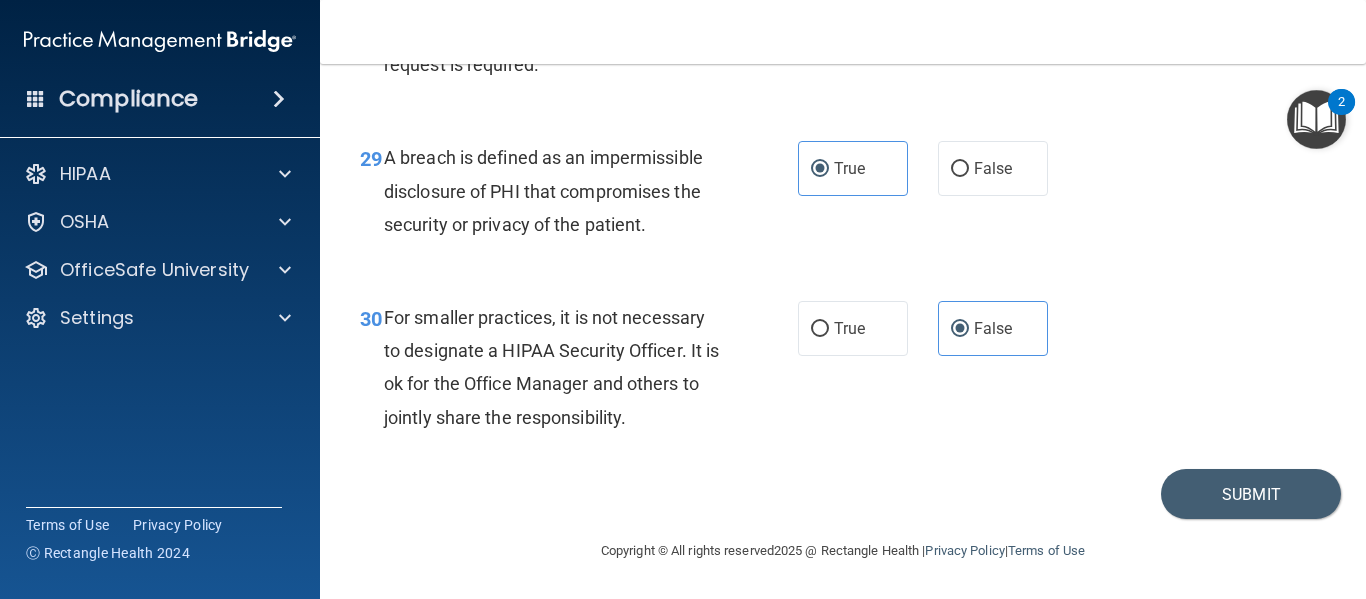scroll, scrollTop: 5551, scrollLeft: 0, axis: vertical 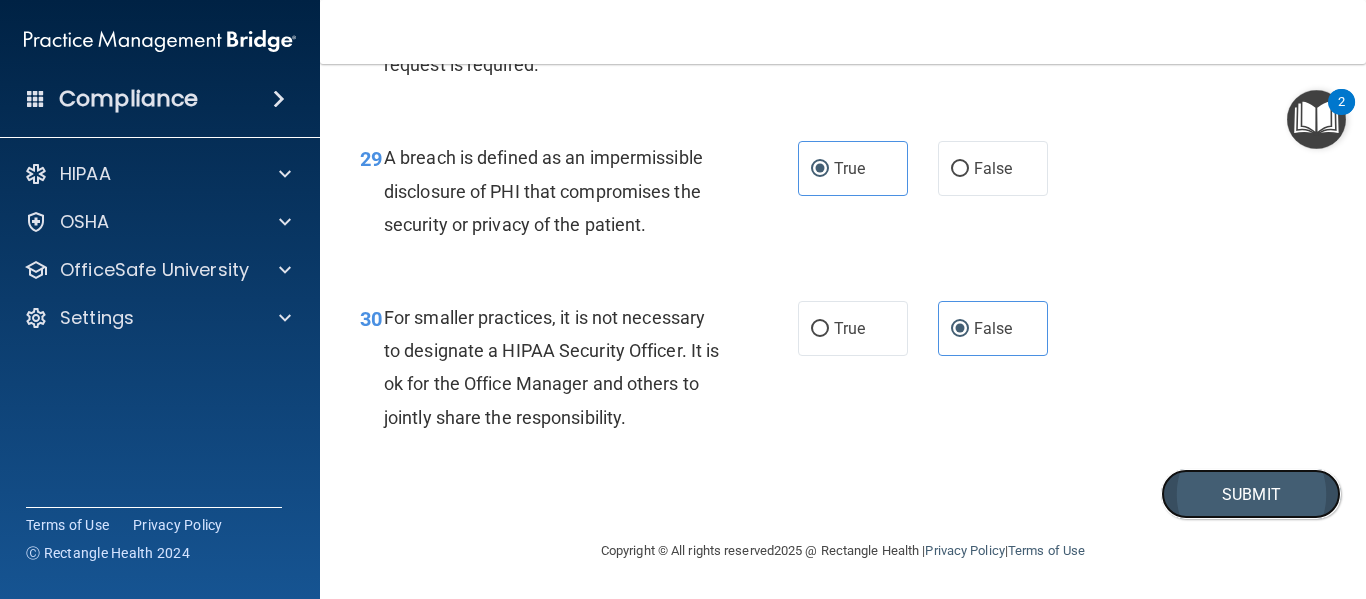 click on "Submit" at bounding box center [1251, 494] 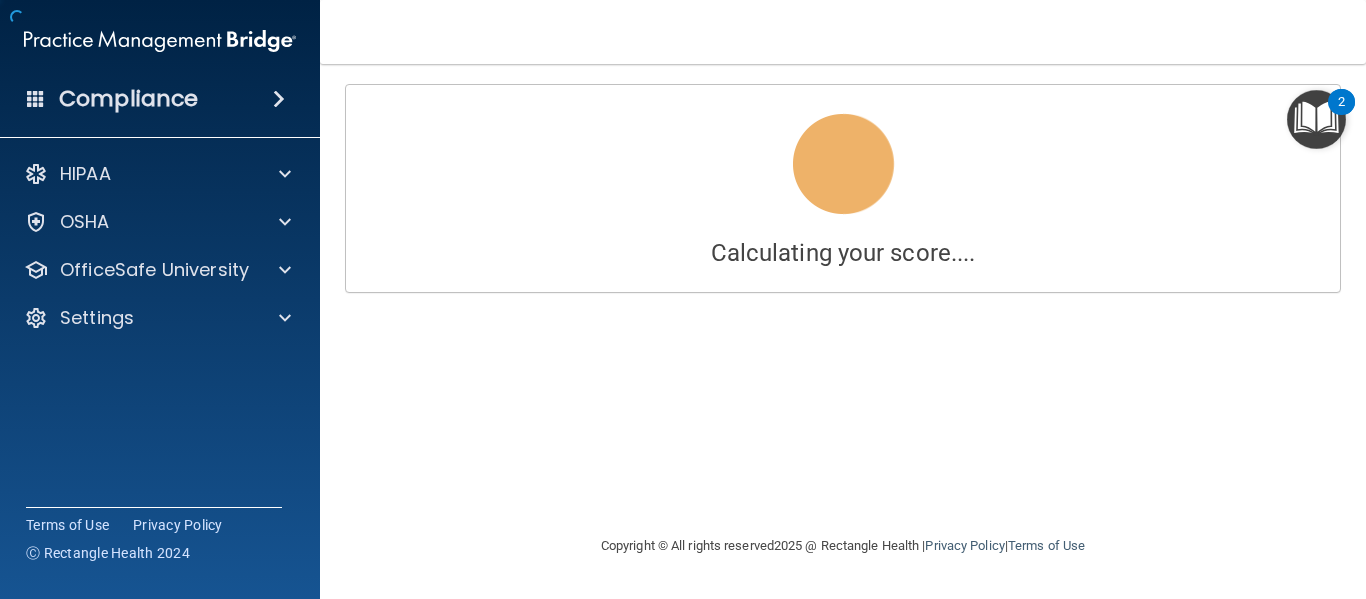 scroll, scrollTop: 0, scrollLeft: 0, axis: both 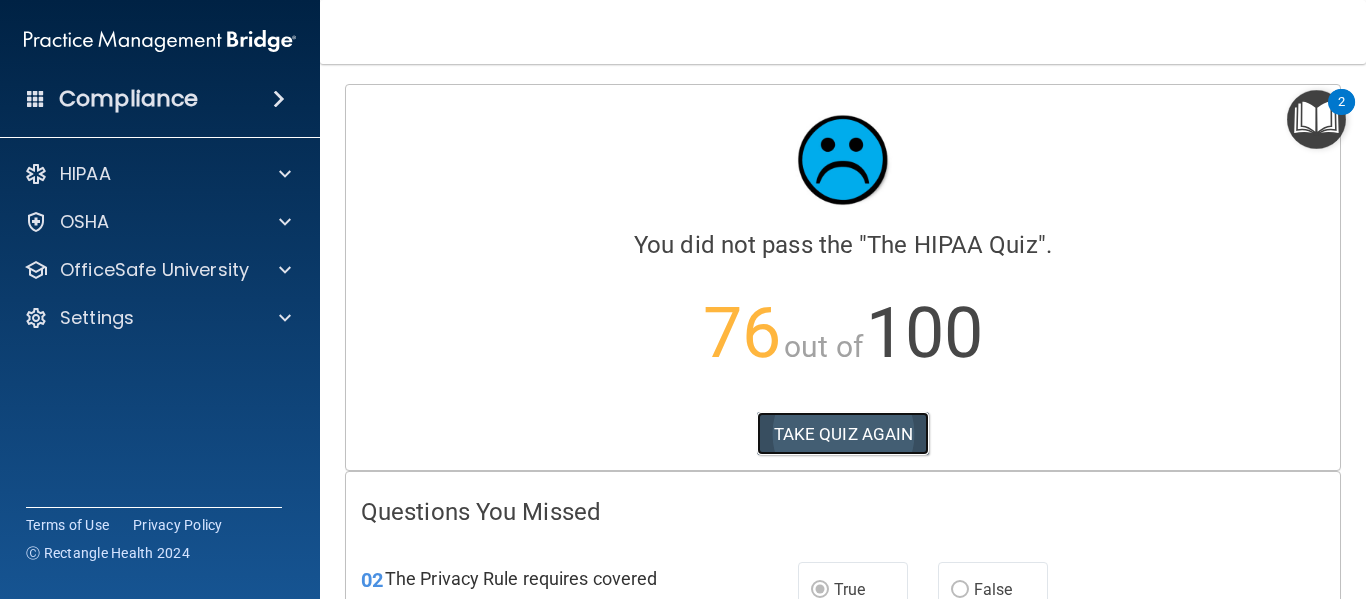 click on "TAKE QUIZ AGAIN" at bounding box center [843, 434] 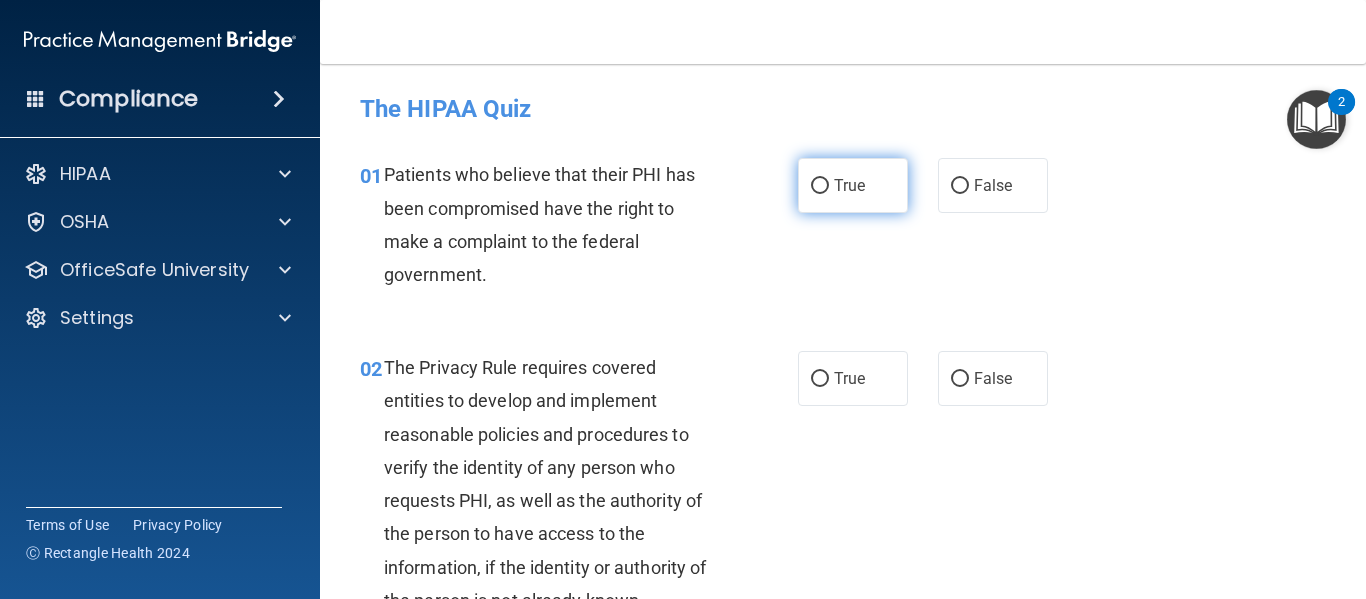 click on "True" at bounding box center [853, 185] 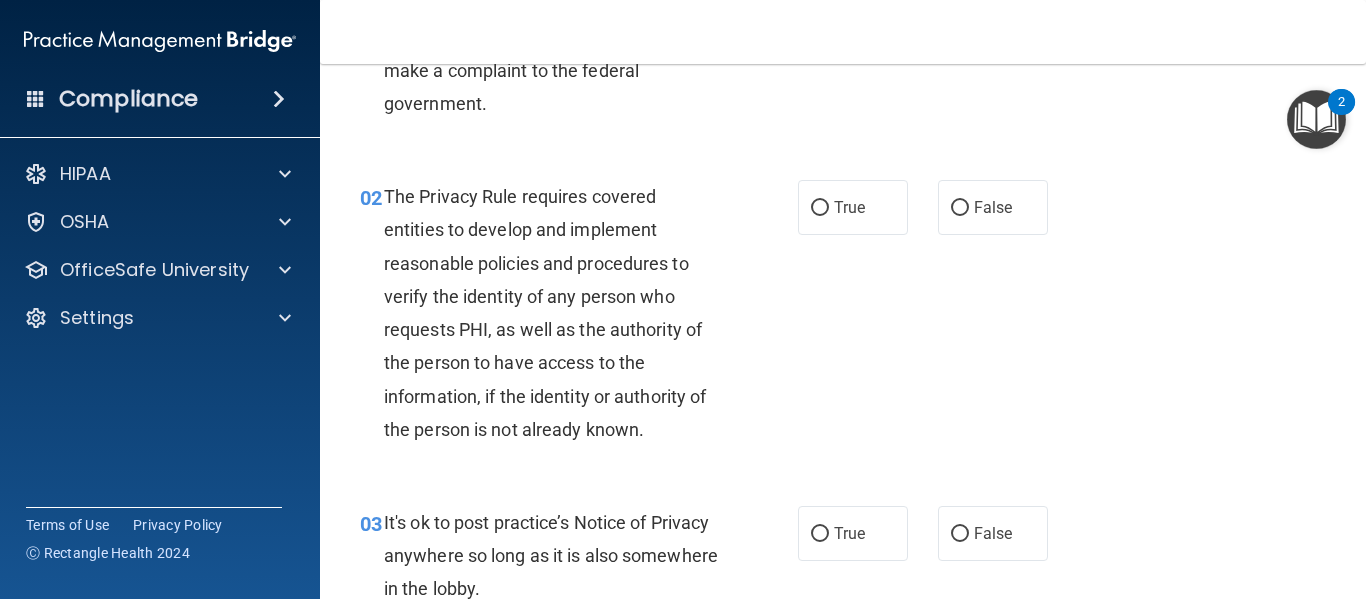 scroll, scrollTop: 183, scrollLeft: 0, axis: vertical 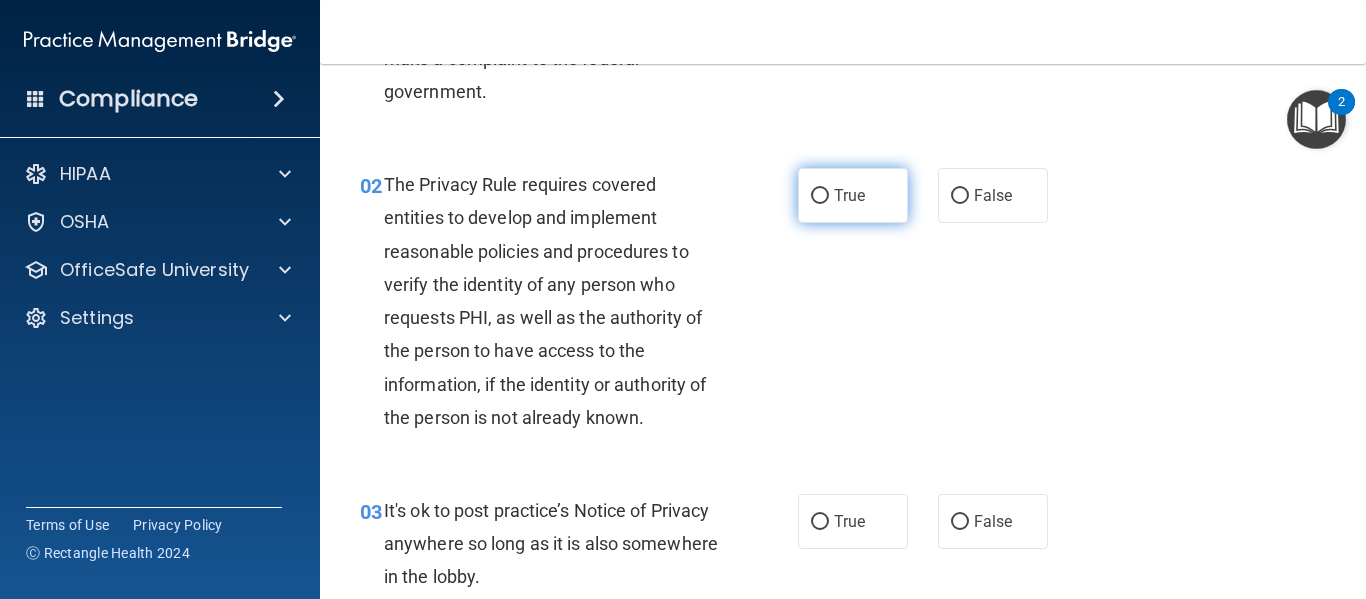 click on "True" at bounding box center [849, 195] 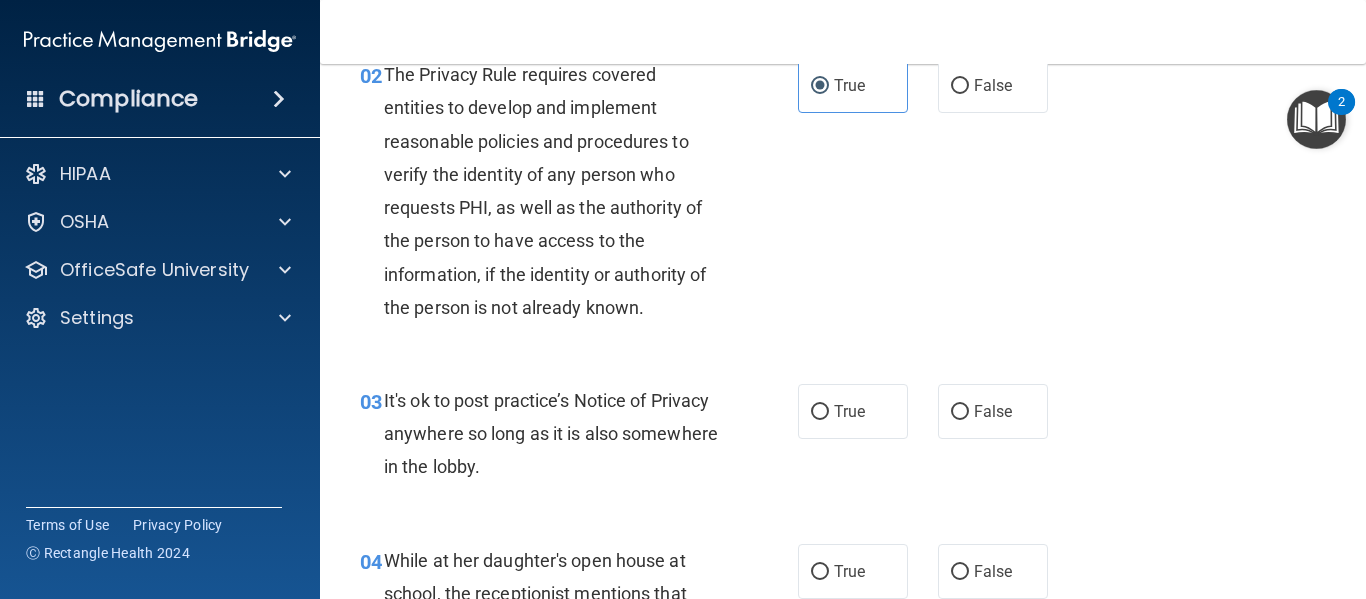 scroll, scrollTop: 305, scrollLeft: 0, axis: vertical 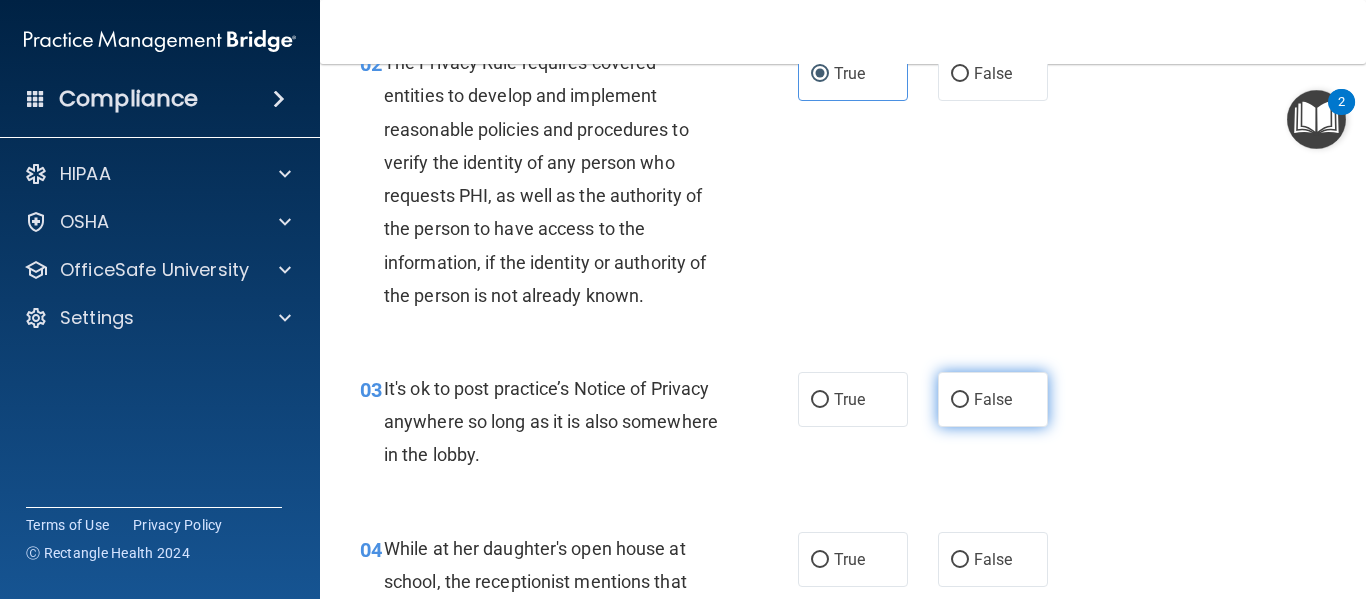 click on "False" at bounding box center (993, 399) 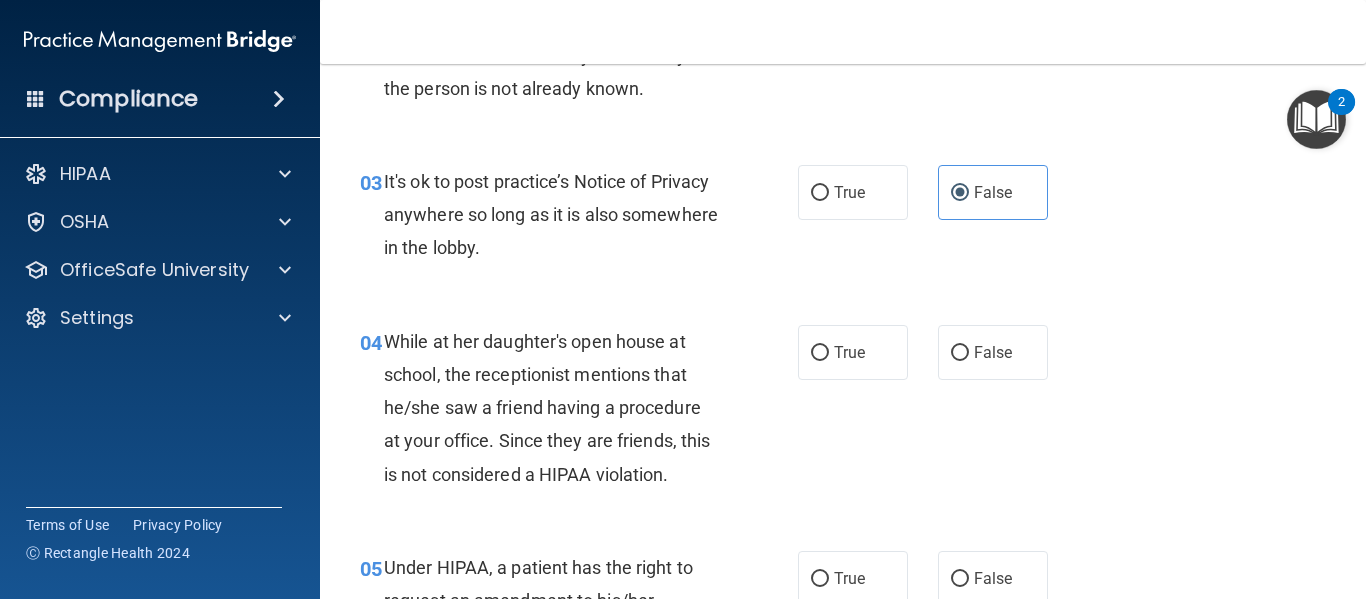 scroll, scrollTop: 525, scrollLeft: 0, axis: vertical 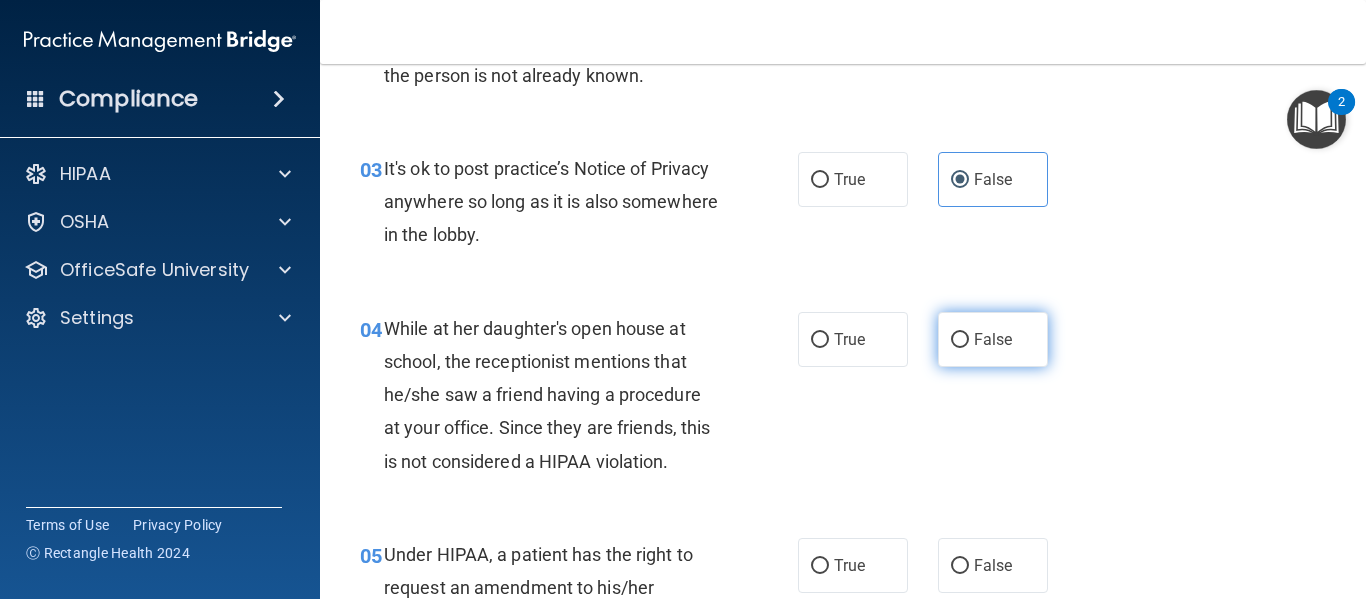 click on "False" at bounding box center (993, 339) 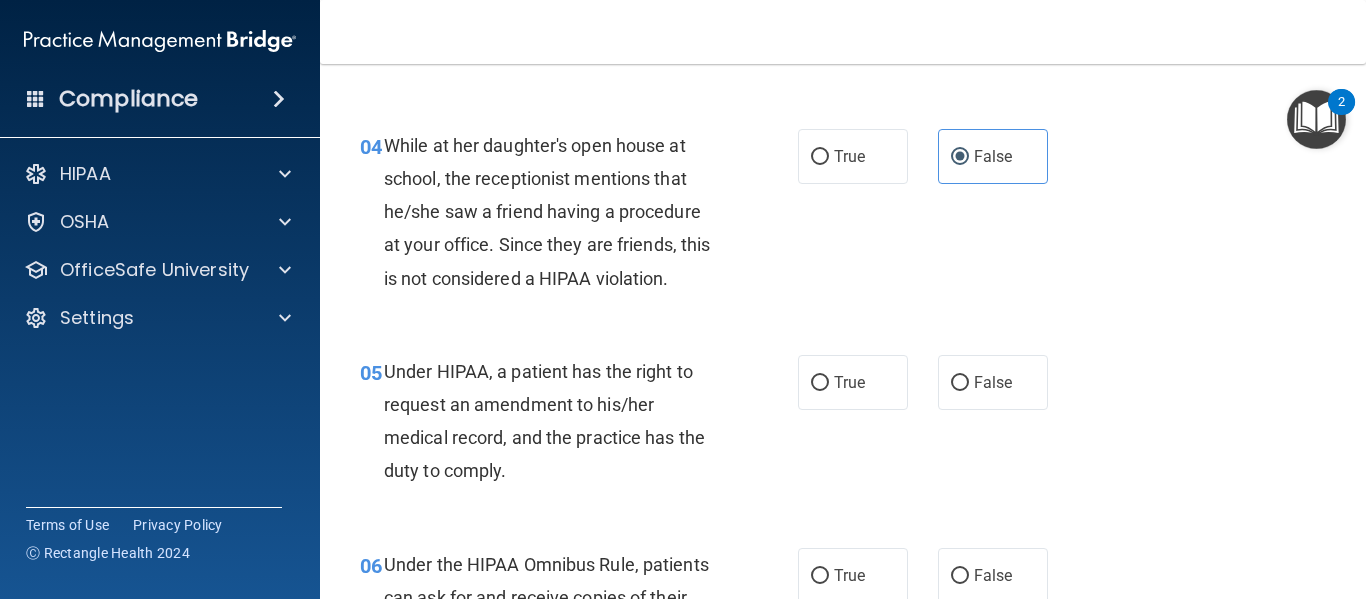 scroll, scrollTop: 720, scrollLeft: 0, axis: vertical 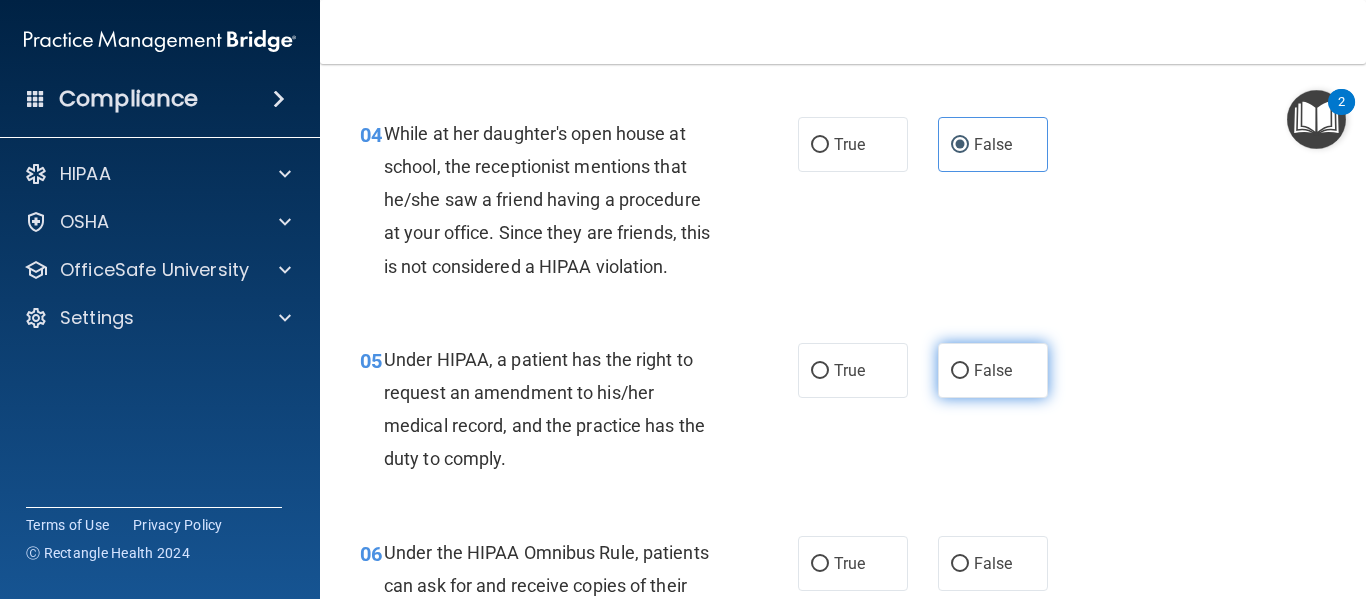 click on "False" at bounding box center (960, 371) 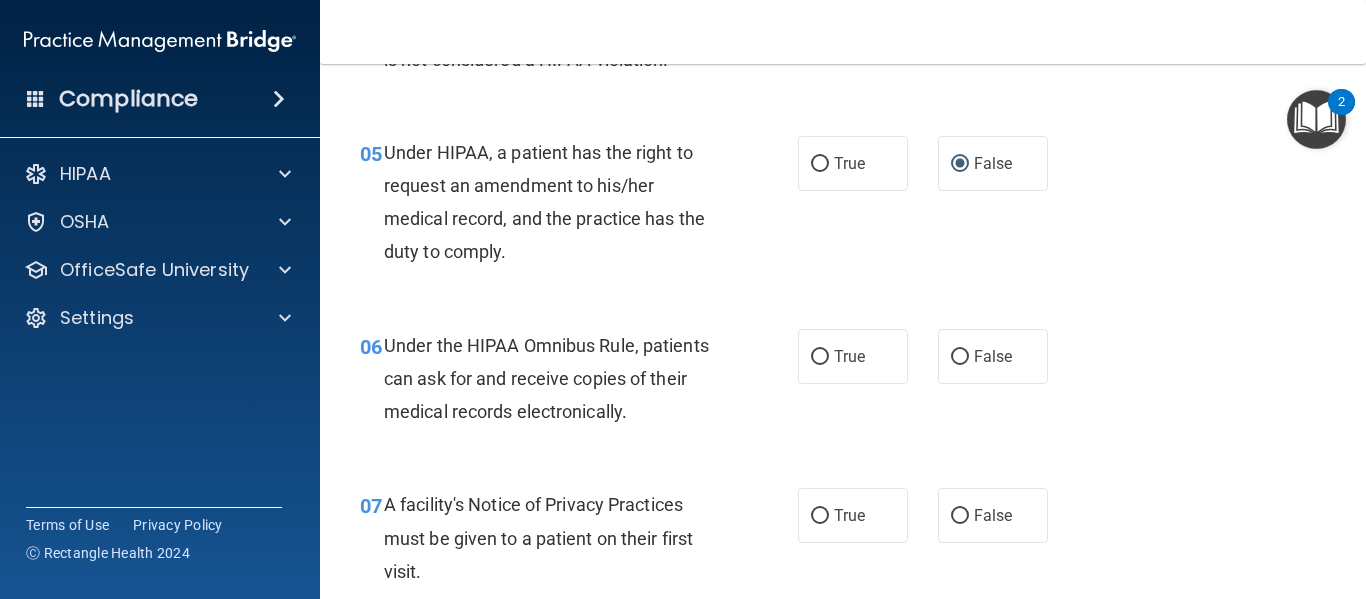 scroll, scrollTop: 939, scrollLeft: 0, axis: vertical 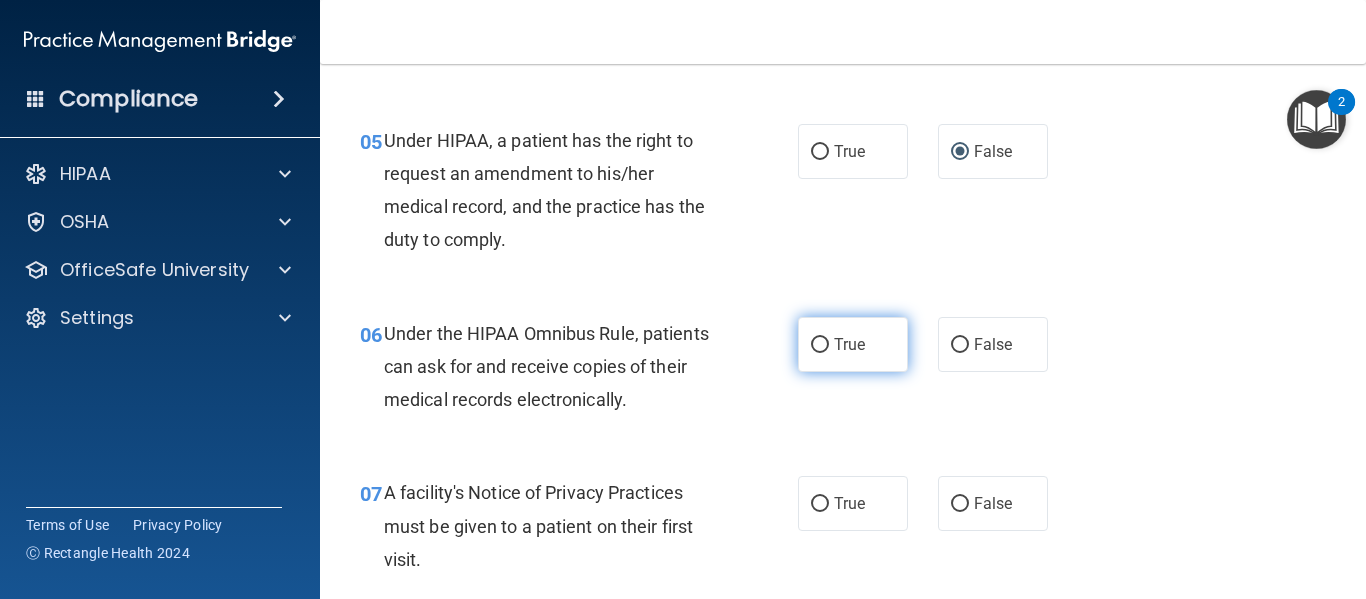 click on "True" at bounding box center [849, 344] 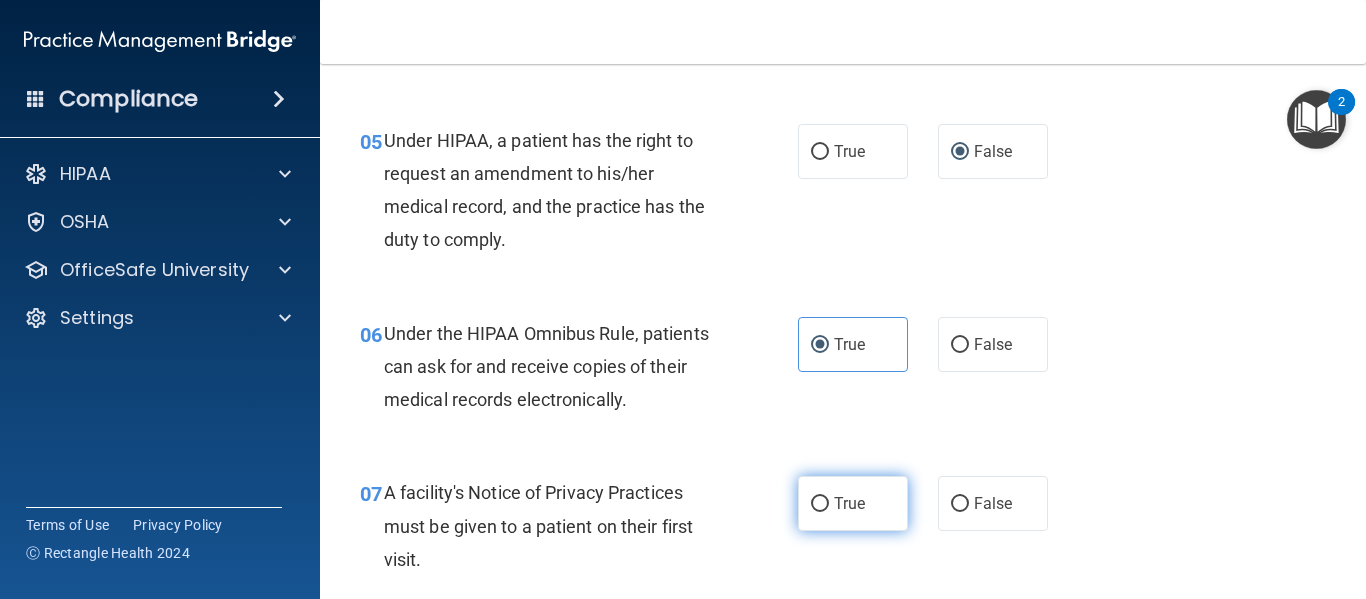 click on "True" at bounding box center [820, 504] 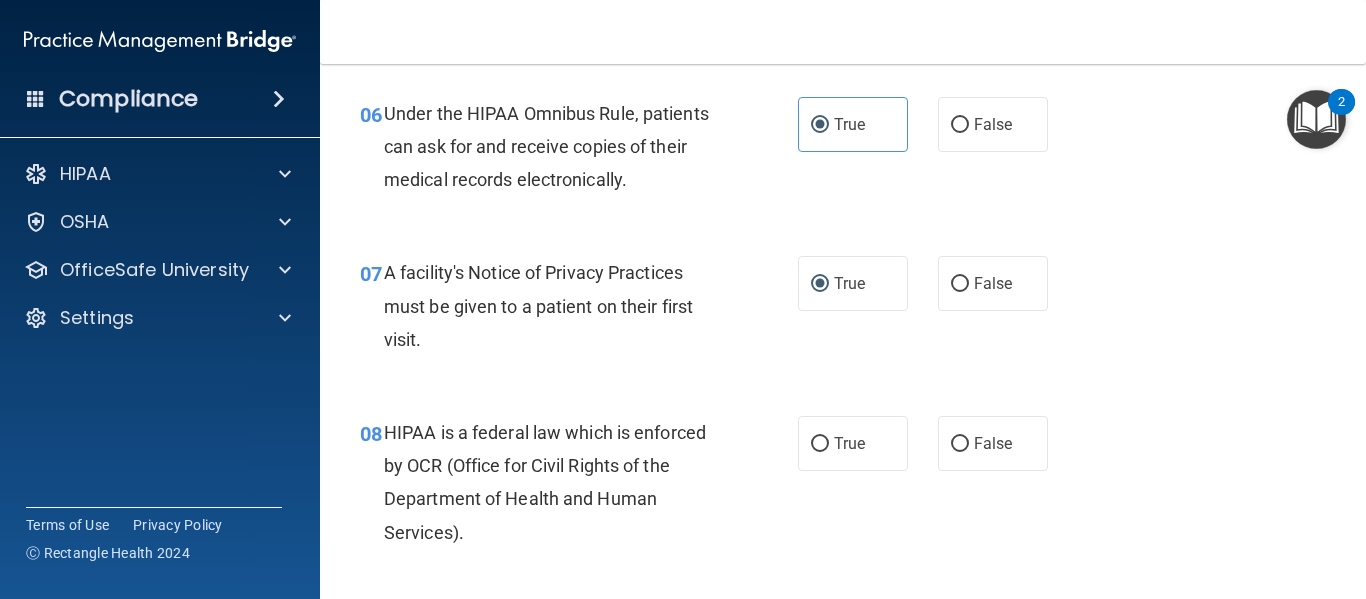 scroll, scrollTop: 1183, scrollLeft: 0, axis: vertical 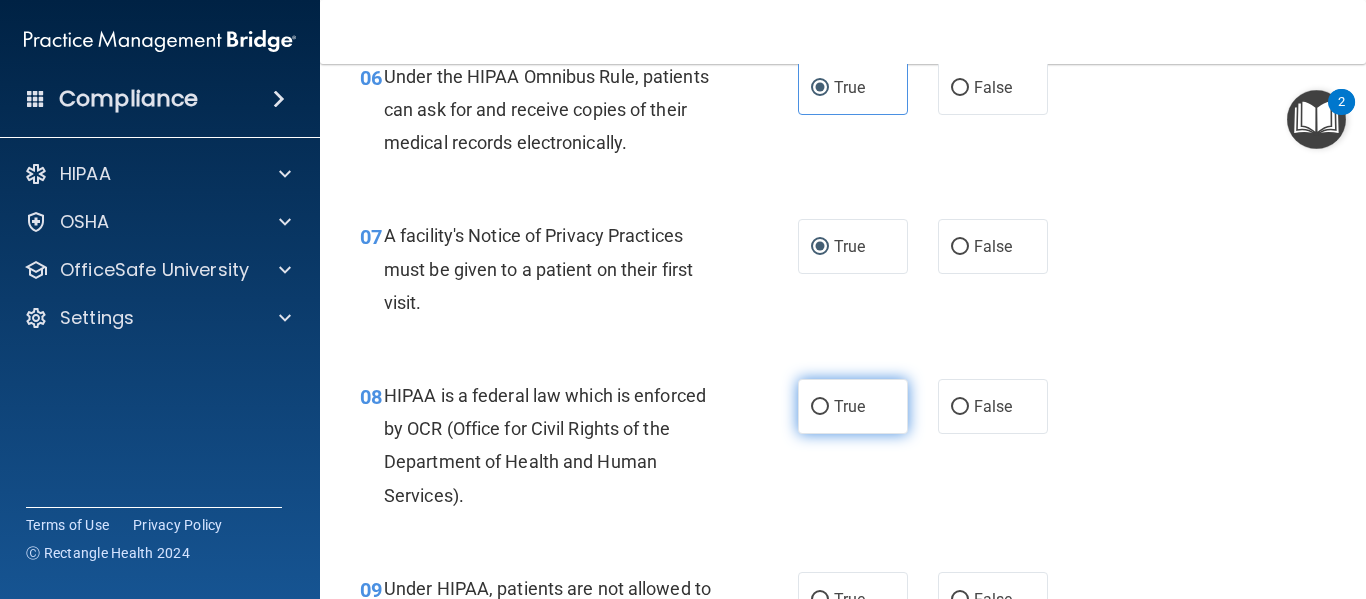 click on "08       HIPAA is a federal law which is enforced by OCR (Office for Civil Rights of the Department of Health and Human Services).                 True           False" at bounding box center (1062, 379) 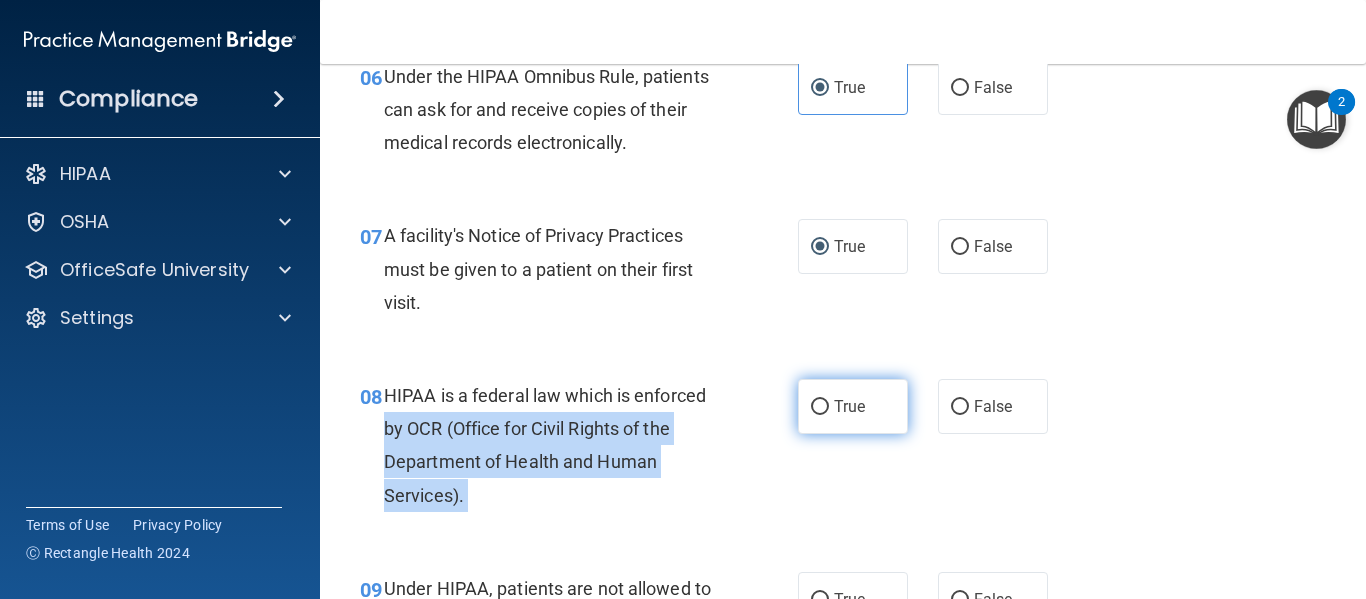 click on "True" at bounding box center [853, 406] 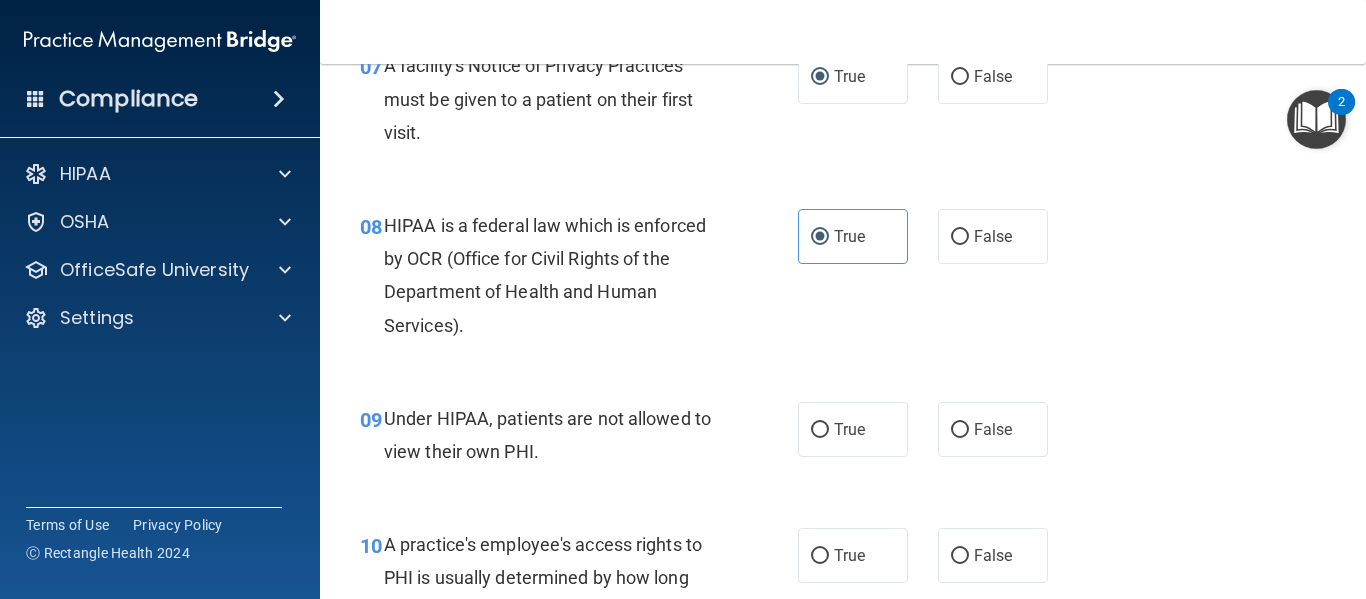 scroll, scrollTop: 1403, scrollLeft: 0, axis: vertical 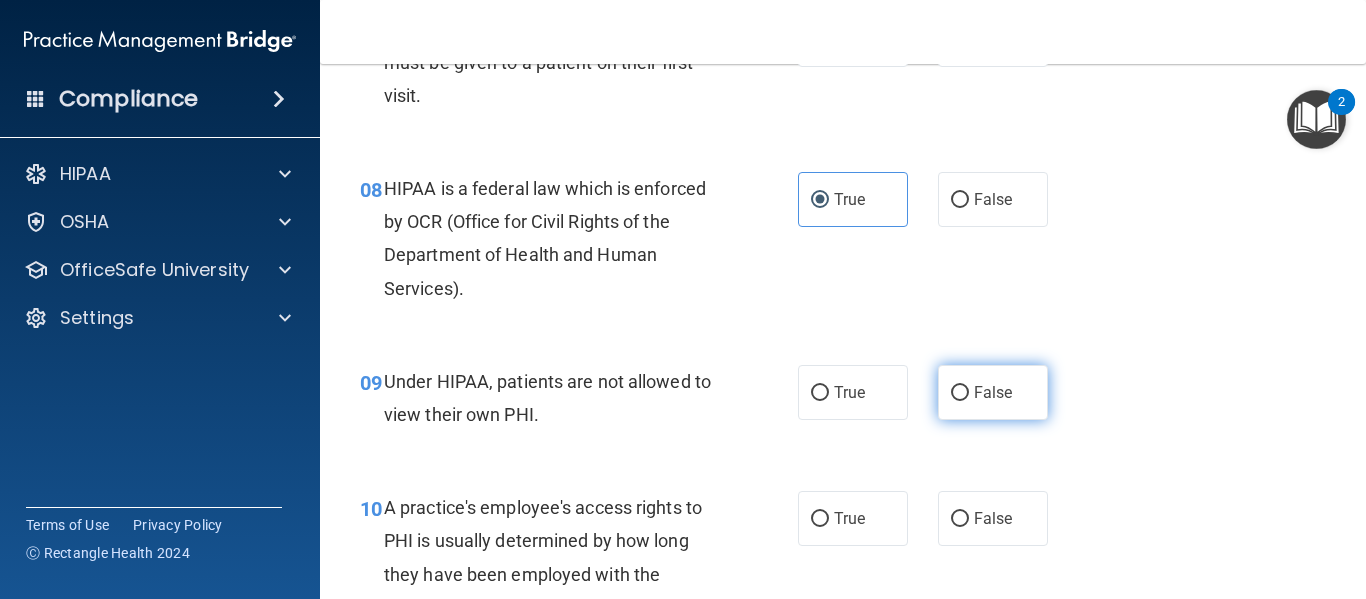 click on "False" at bounding box center (993, 392) 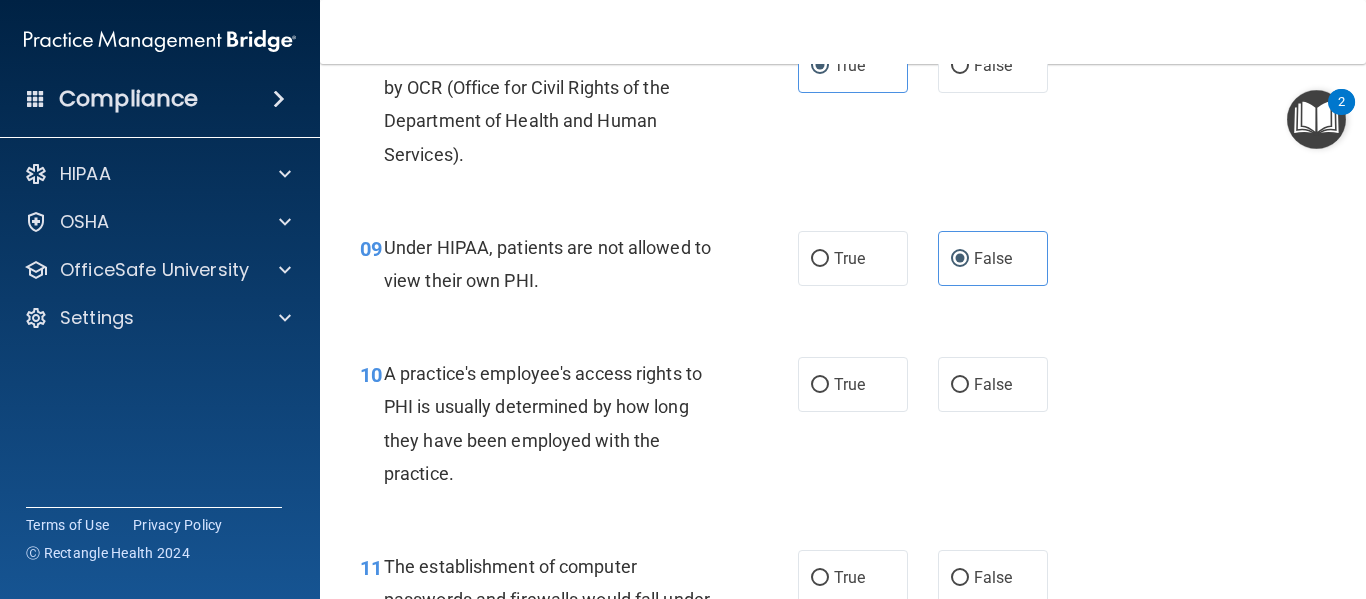 scroll, scrollTop: 1549, scrollLeft: 0, axis: vertical 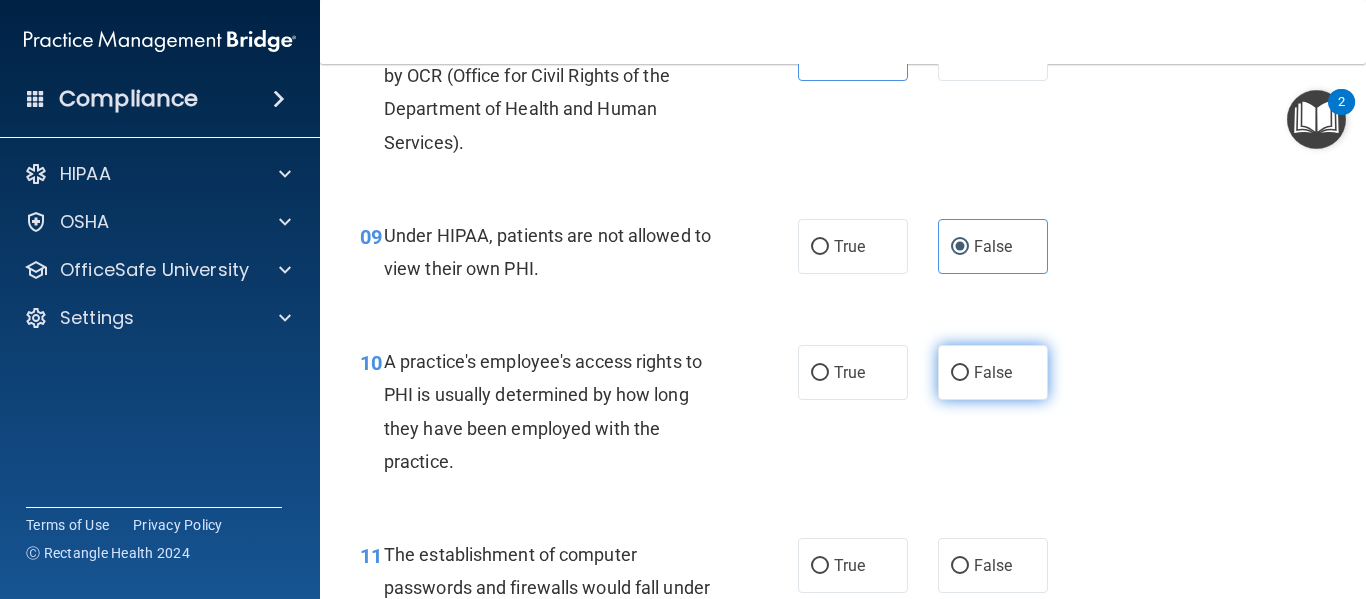 click on "False" at bounding box center (993, 372) 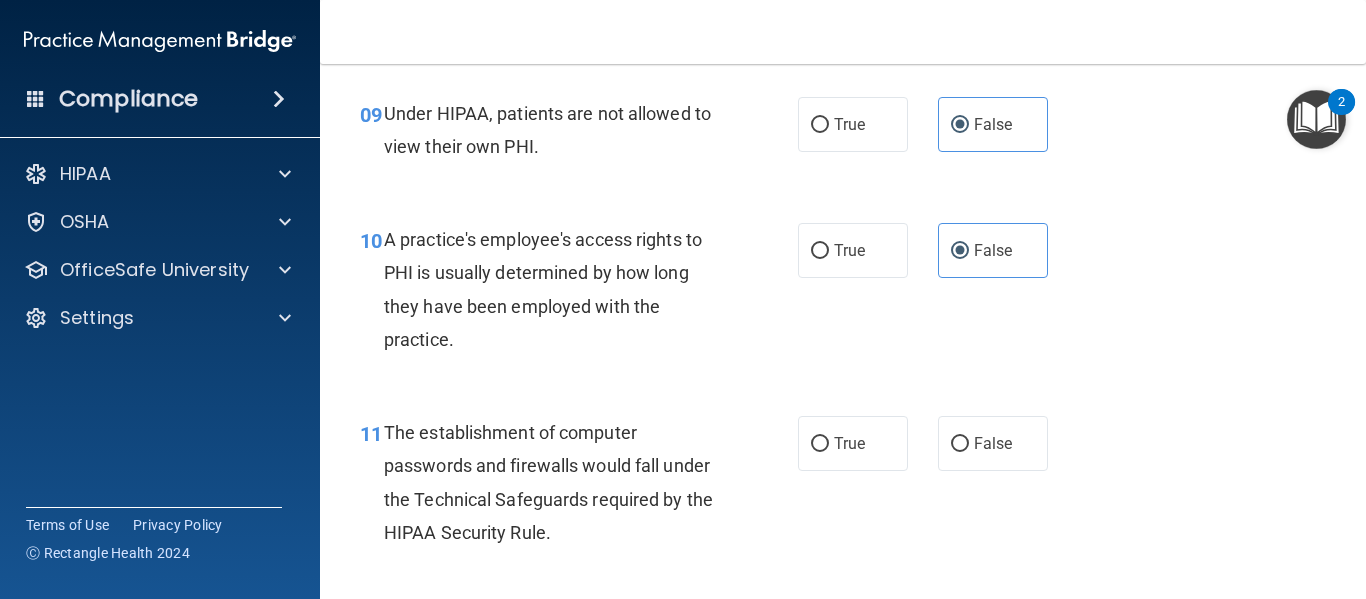 scroll, scrollTop: 1696, scrollLeft: 0, axis: vertical 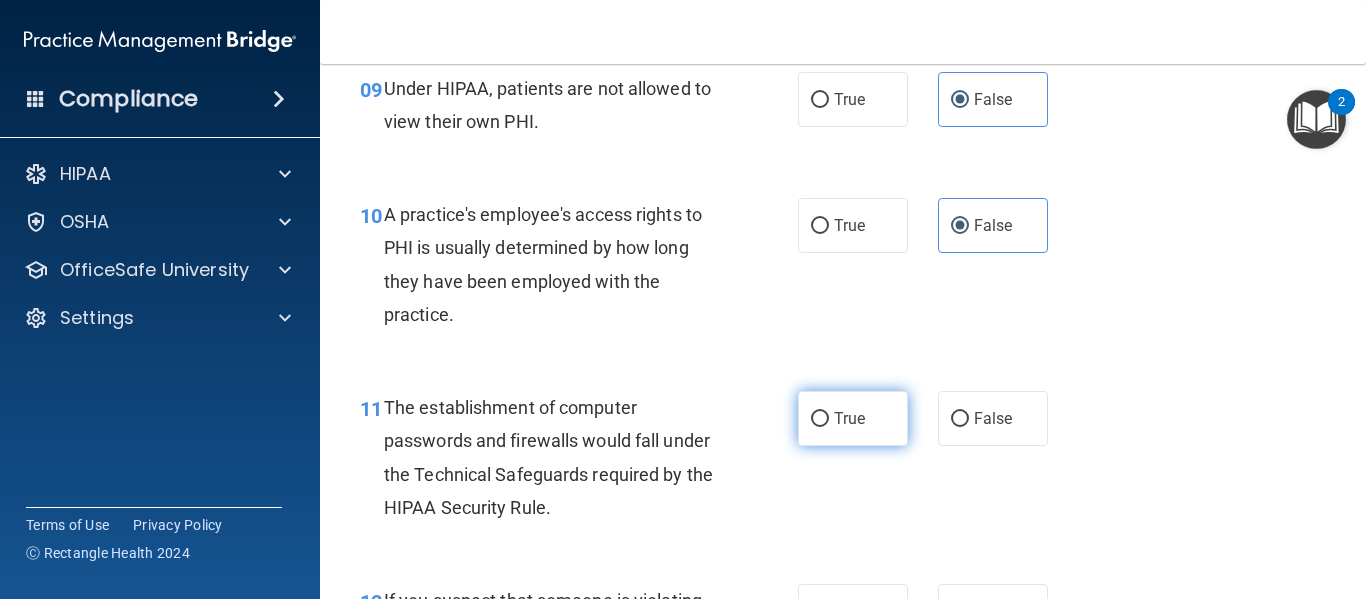 click on "True" at bounding box center (853, 418) 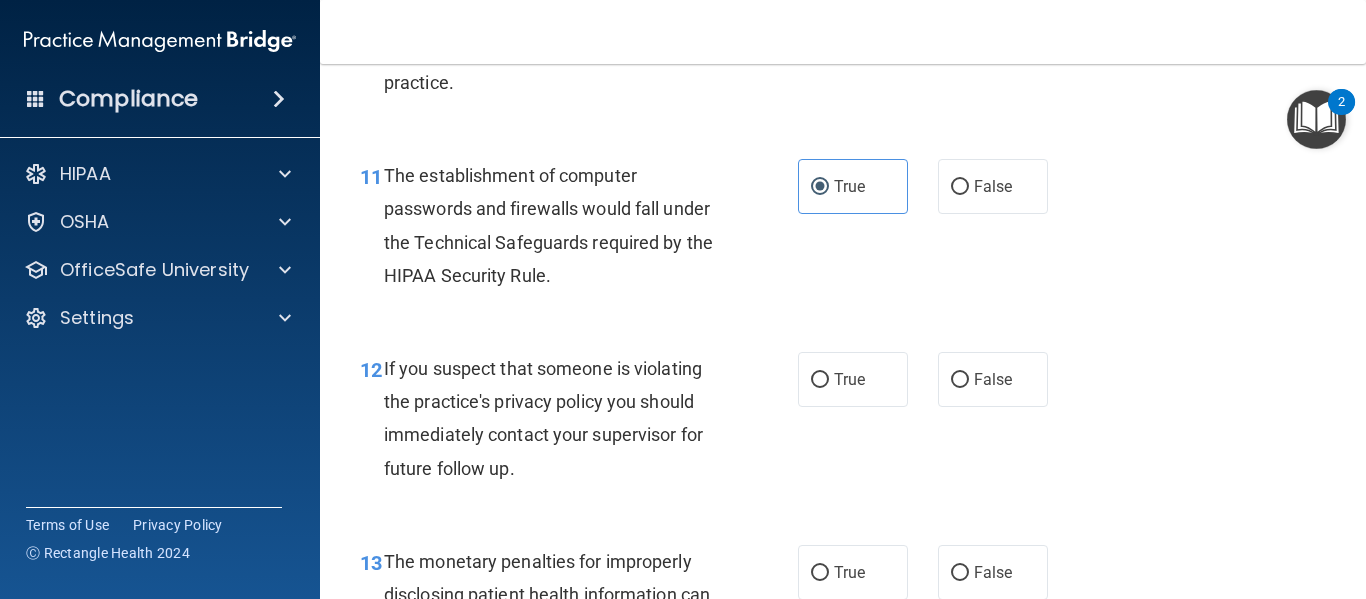 scroll, scrollTop: 1964, scrollLeft: 0, axis: vertical 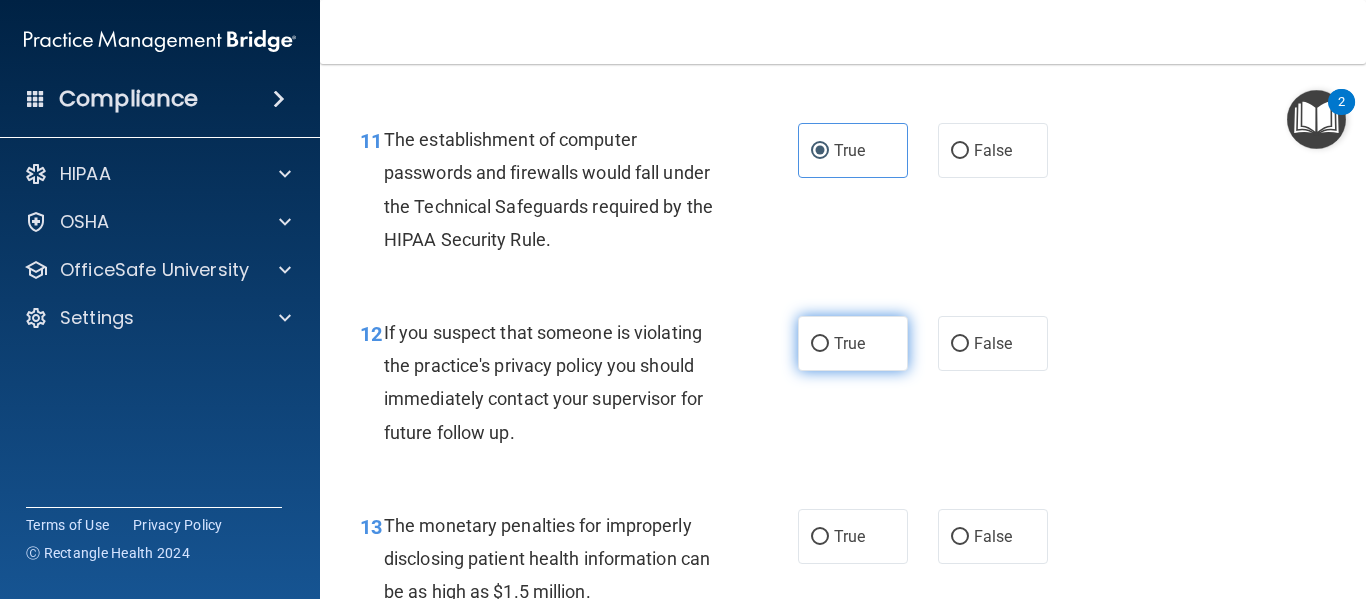 click on "True" at bounding box center [820, 344] 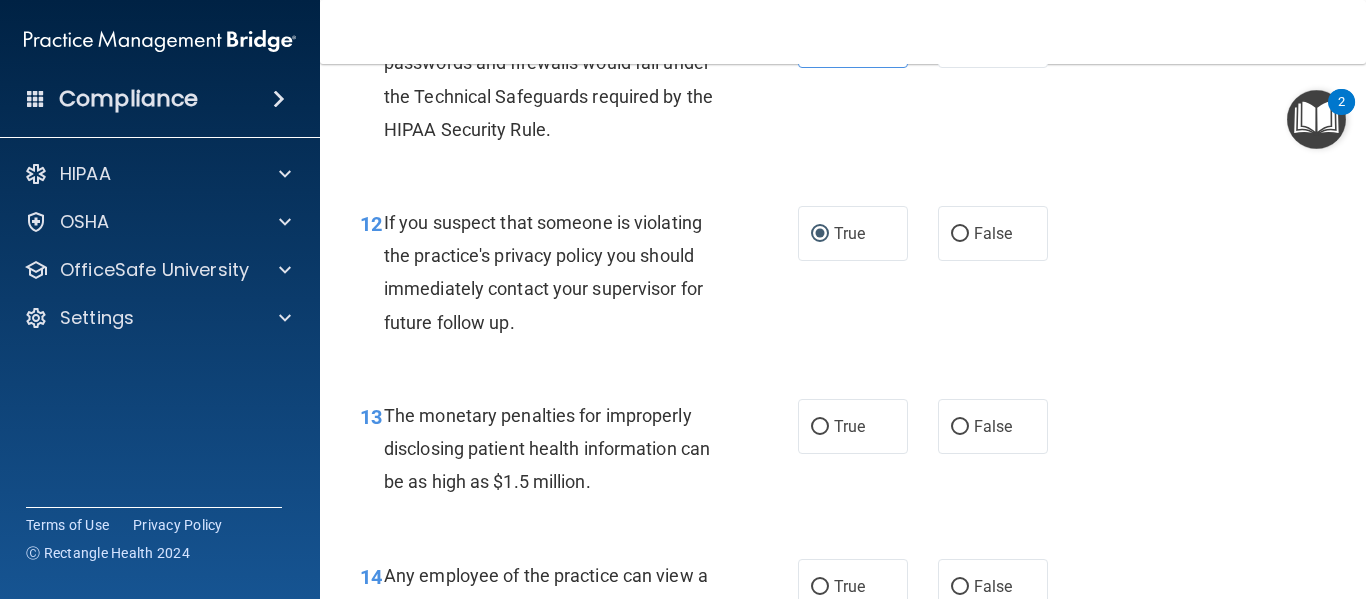 scroll, scrollTop: 2111, scrollLeft: 0, axis: vertical 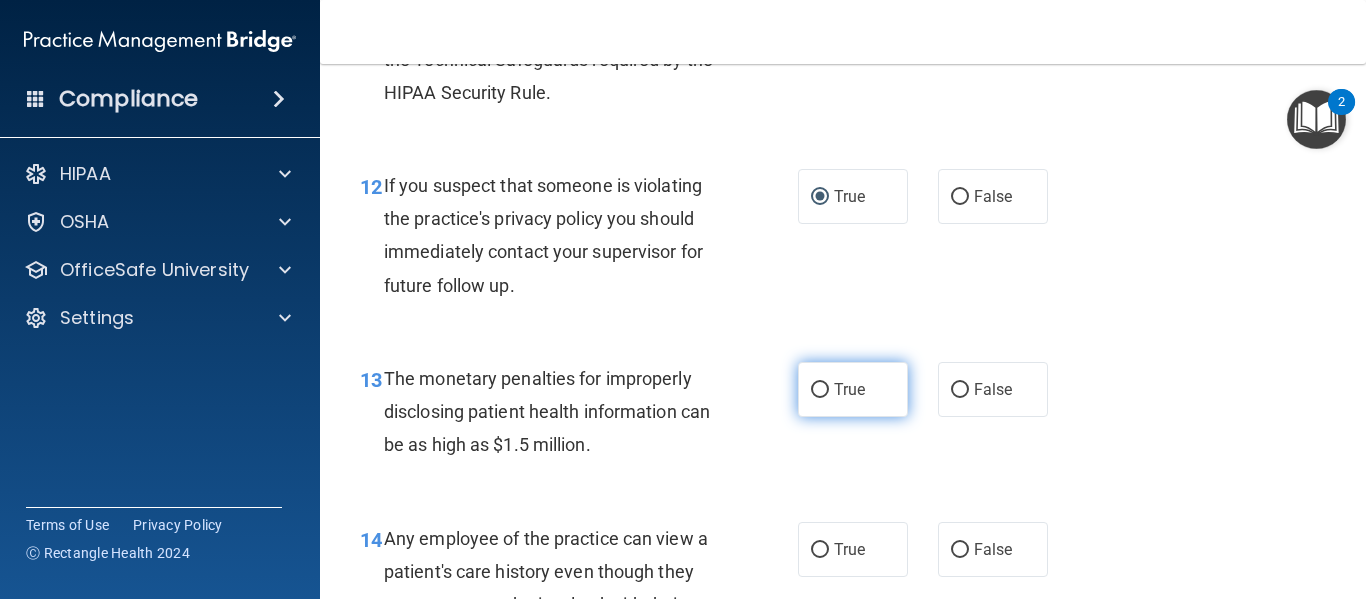 click on "True" at bounding box center (853, 389) 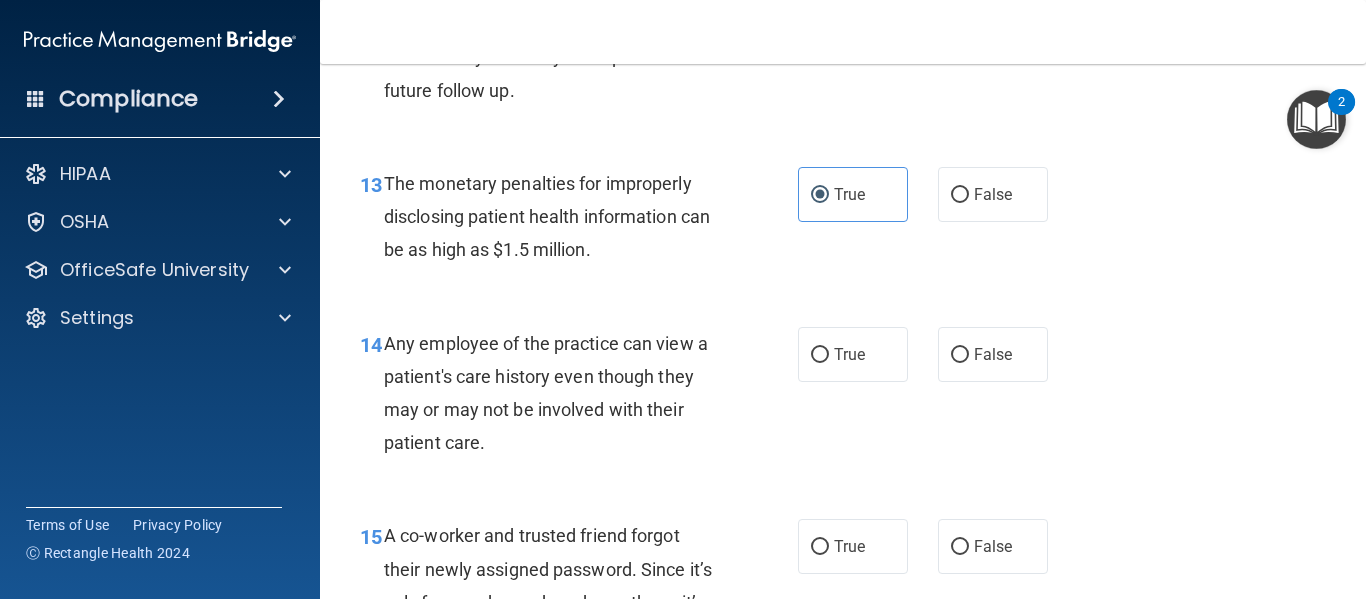 scroll, scrollTop: 2318, scrollLeft: 0, axis: vertical 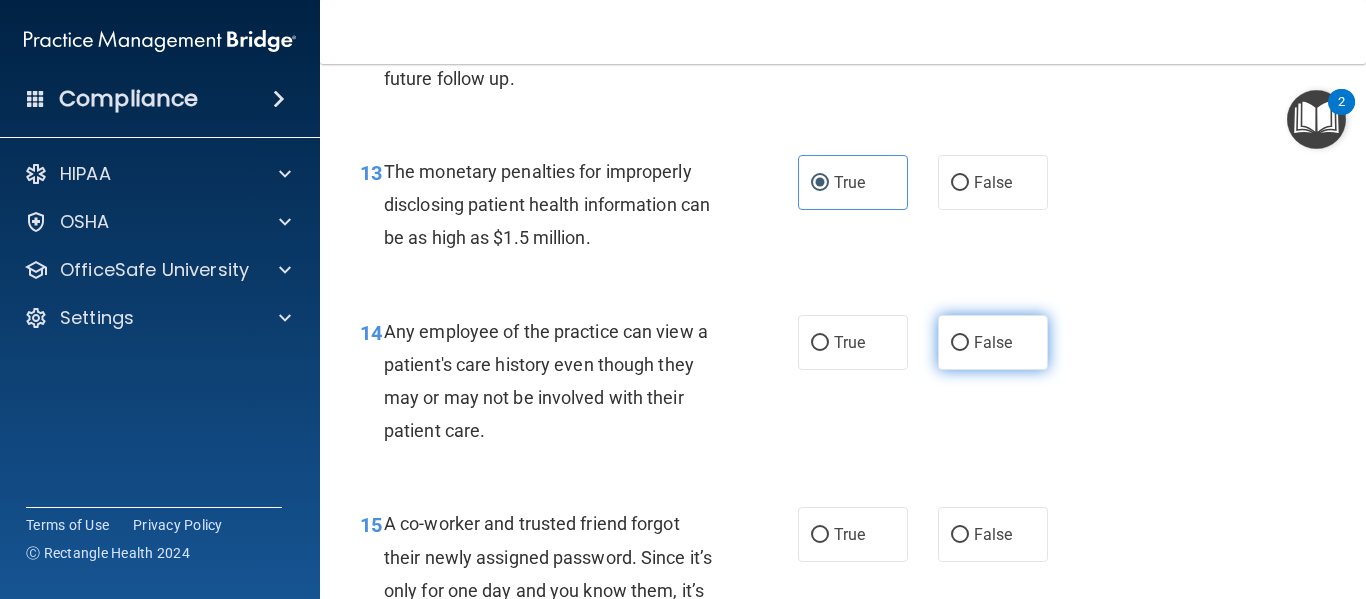 click on "False" at bounding box center [993, 342] 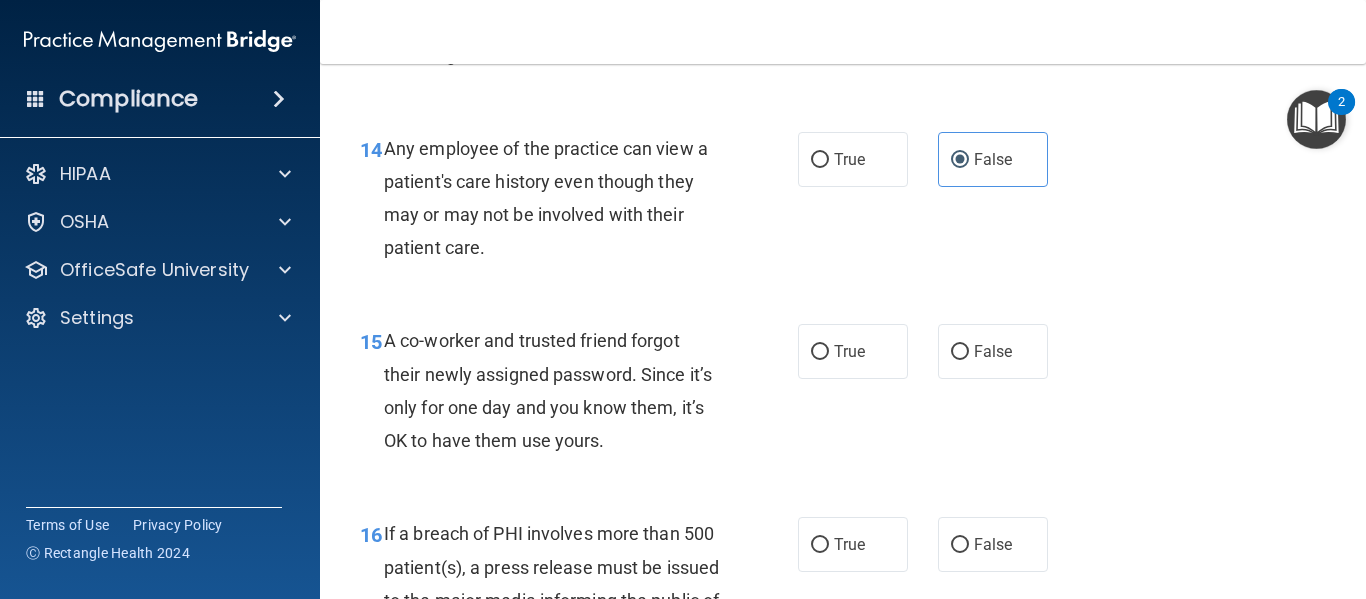 scroll, scrollTop: 2489, scrollLeft: 0, axis: vertical 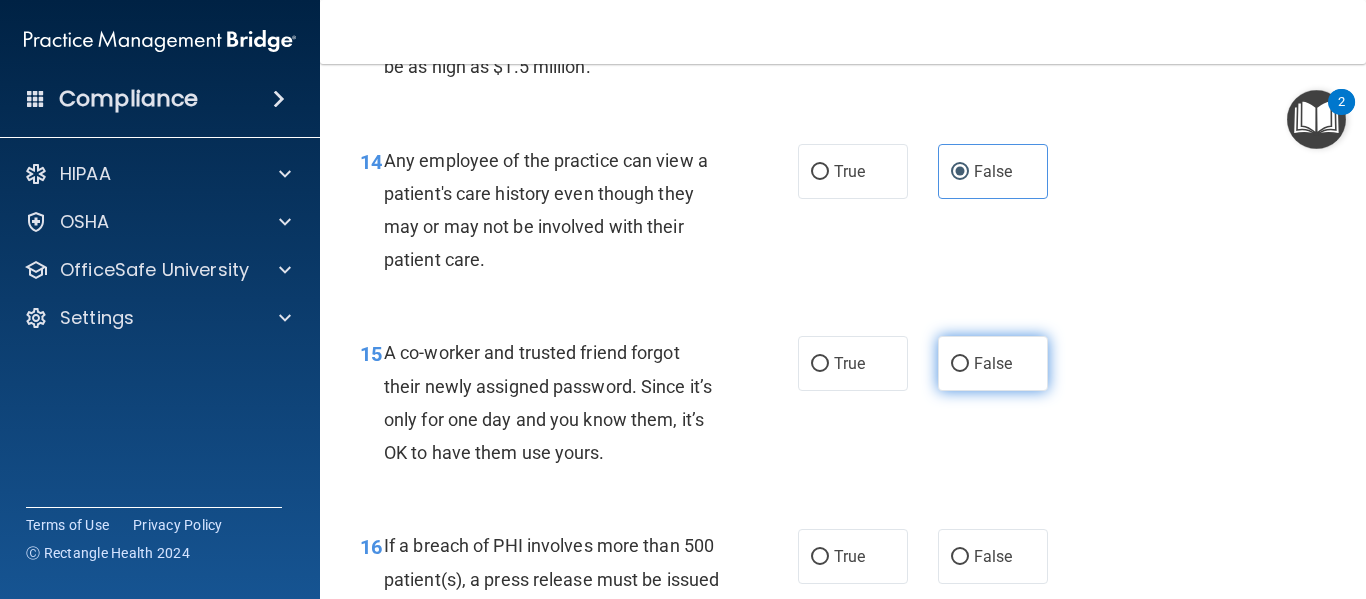 click on "False" at bounding box center (993, 363) 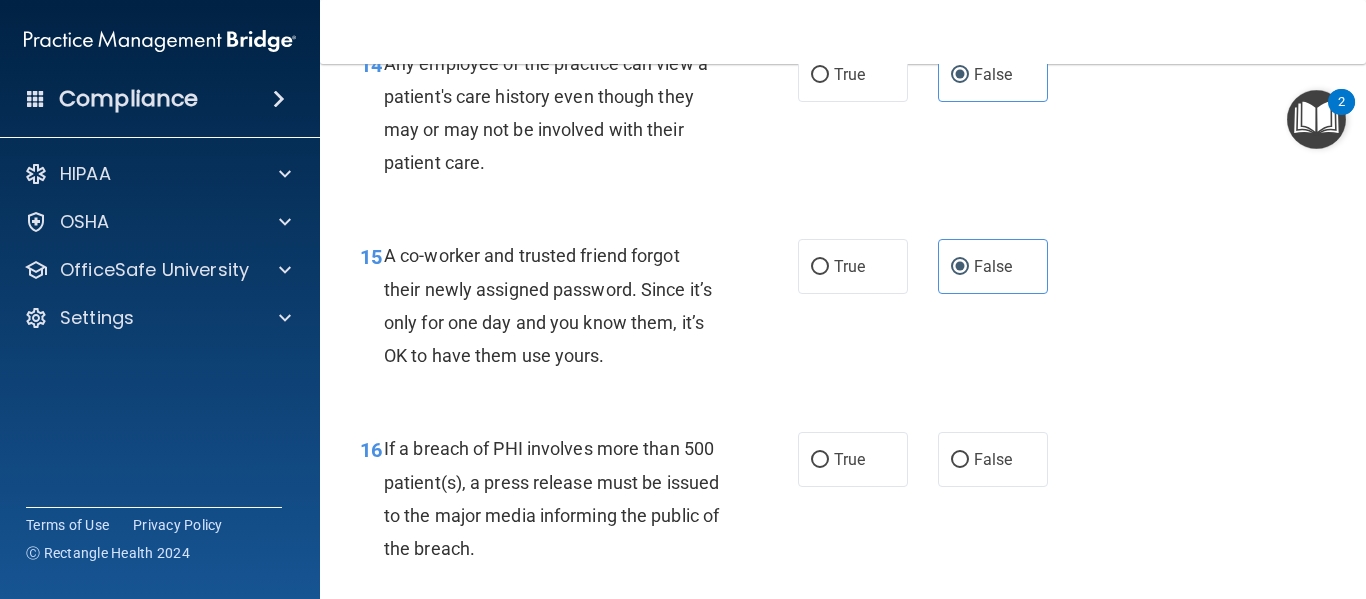scroll, scrollTop: 2599, scrollLeft: 0, axis: vertical 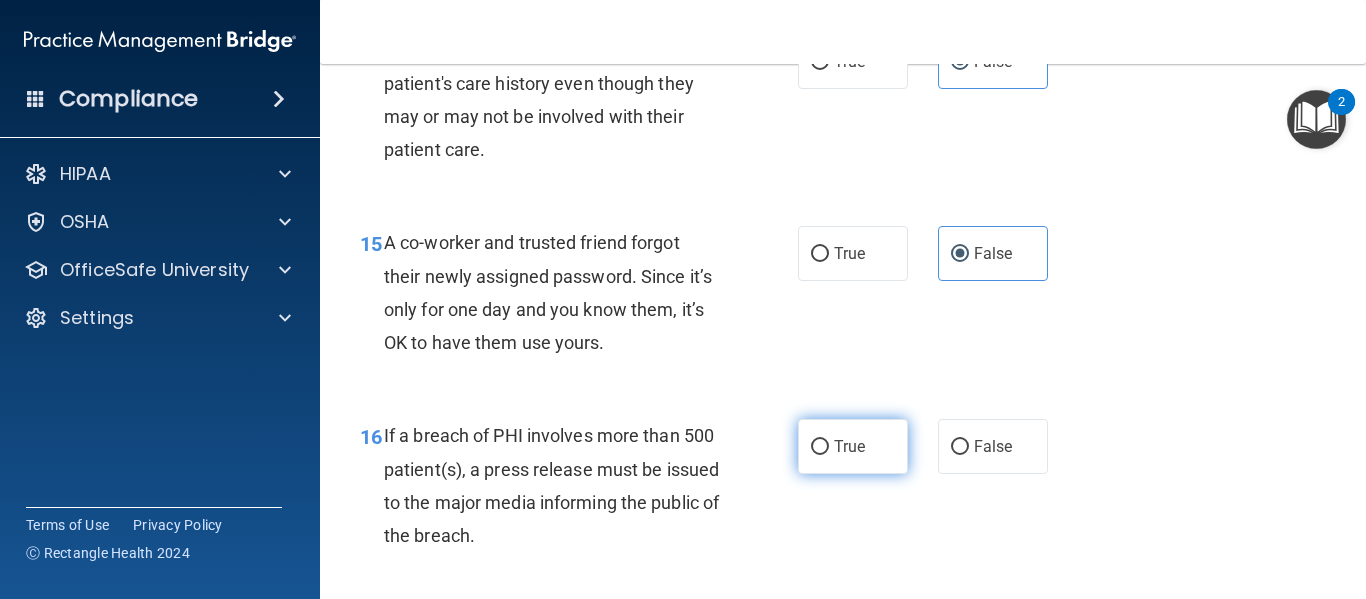 click on "True" at bounding box center (853, 446) 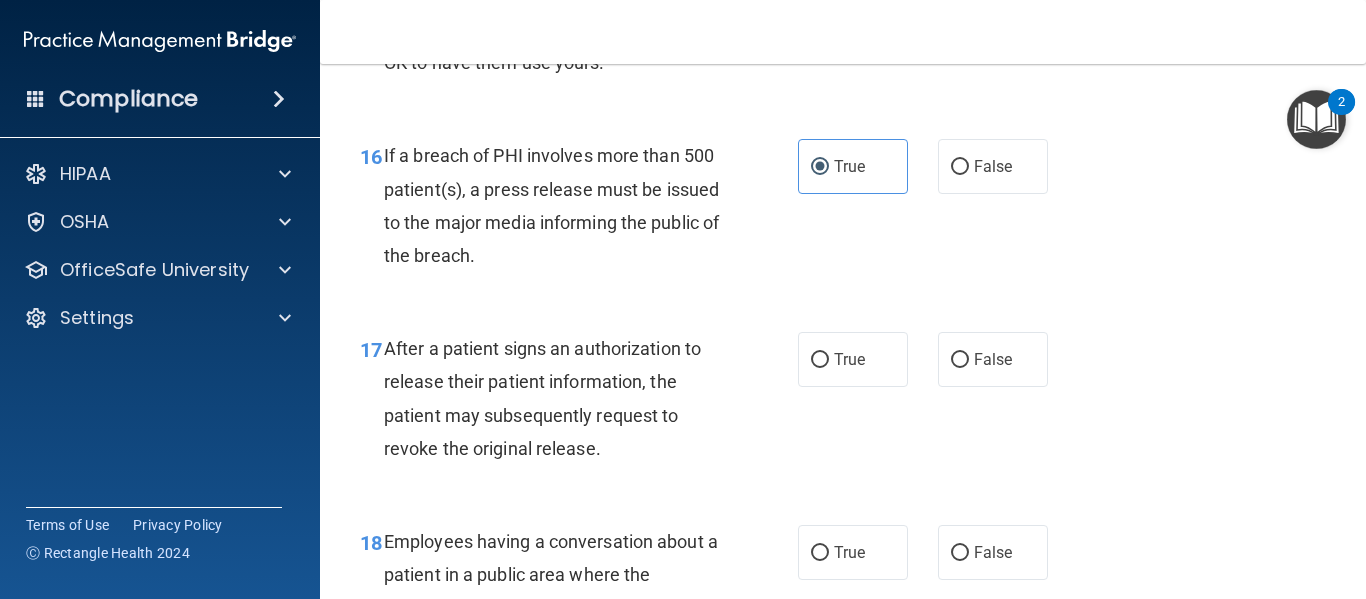 scroll, scrollTop: 2891, scrollLeft: 0, axis: vertical 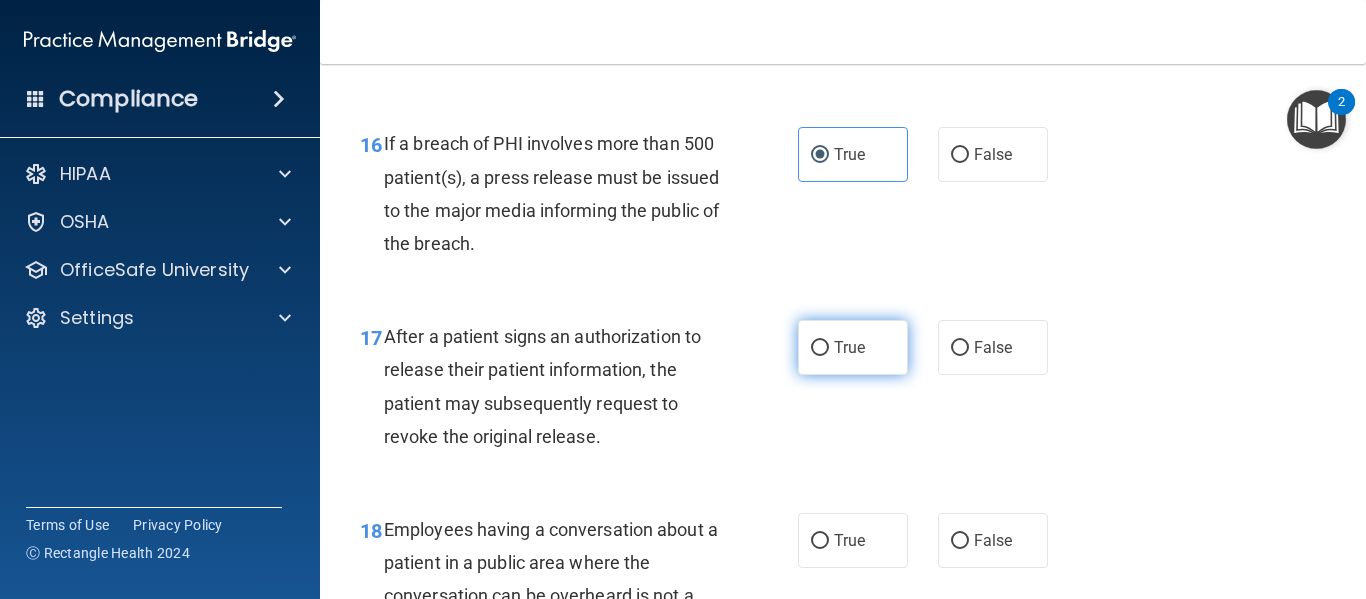 click on "True" at bounding box center (820, 348) 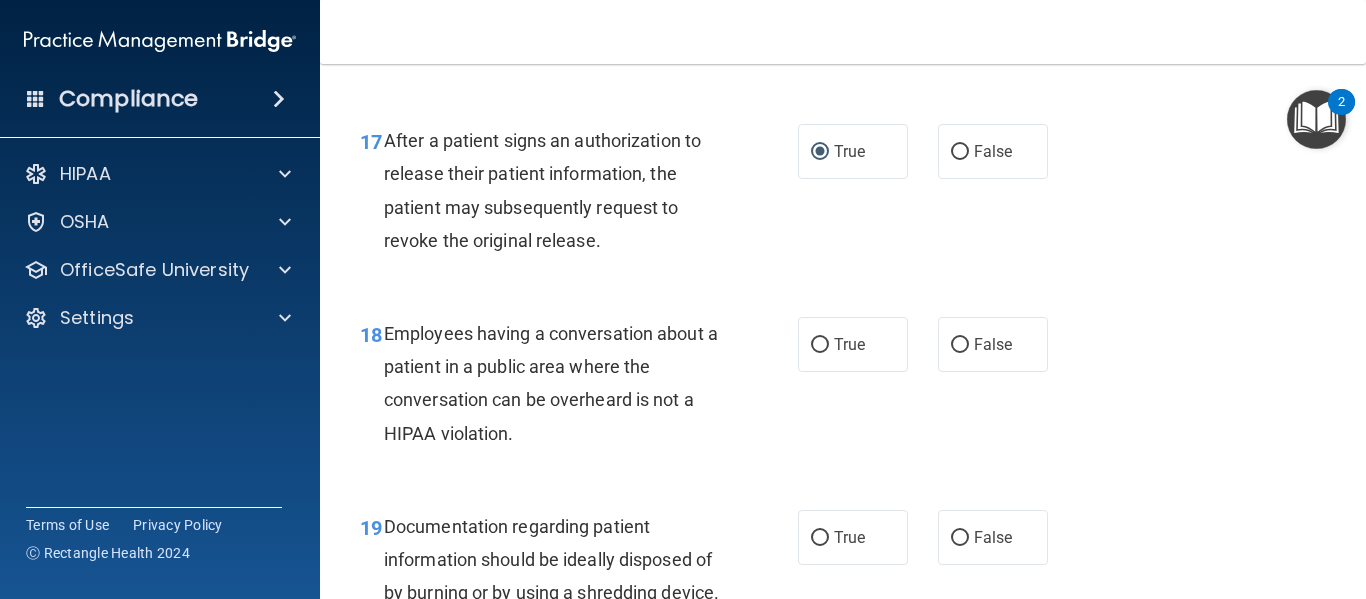 scroll, scrollTop: 3099, scrollLeft: 0, axis: vertical 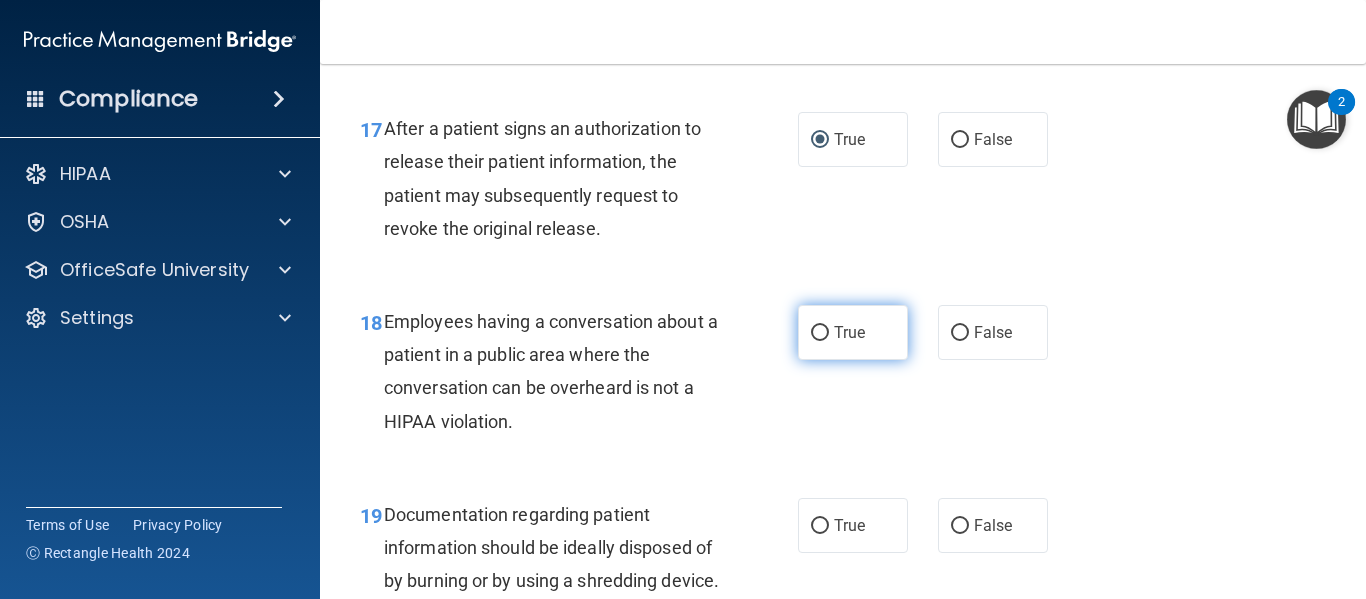 click on "True" at bounding box center [820, 333] 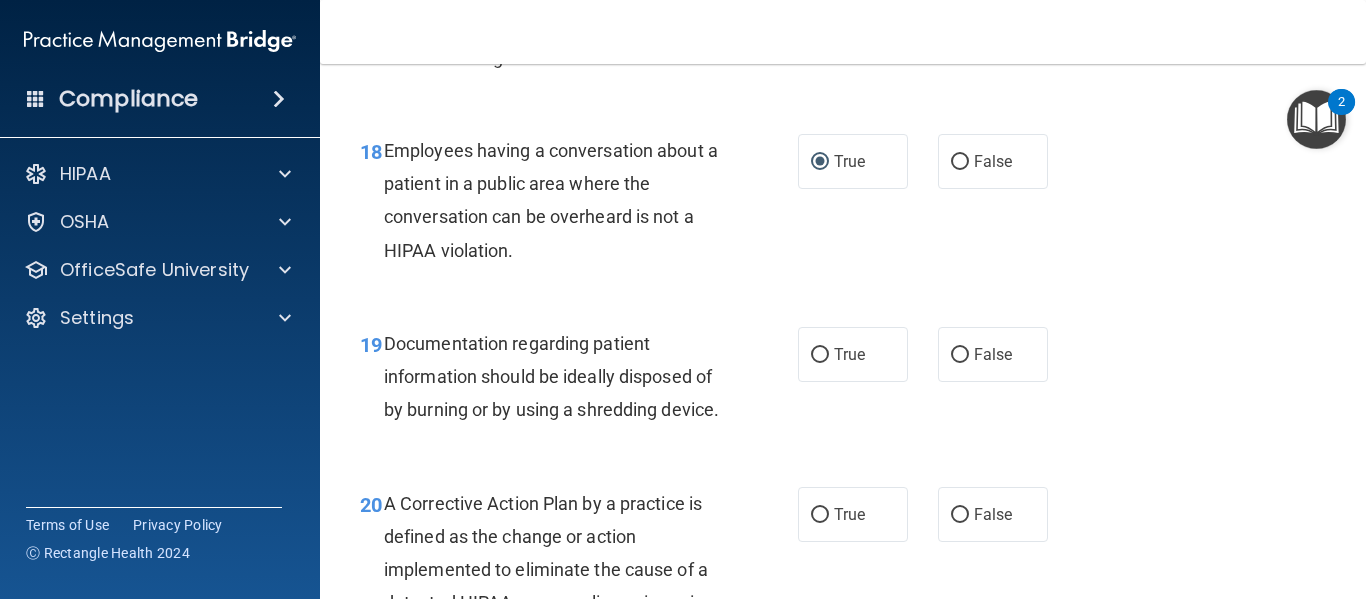 scroll, scrollTop: 3294, scrollLeft: 0, axis: vertical 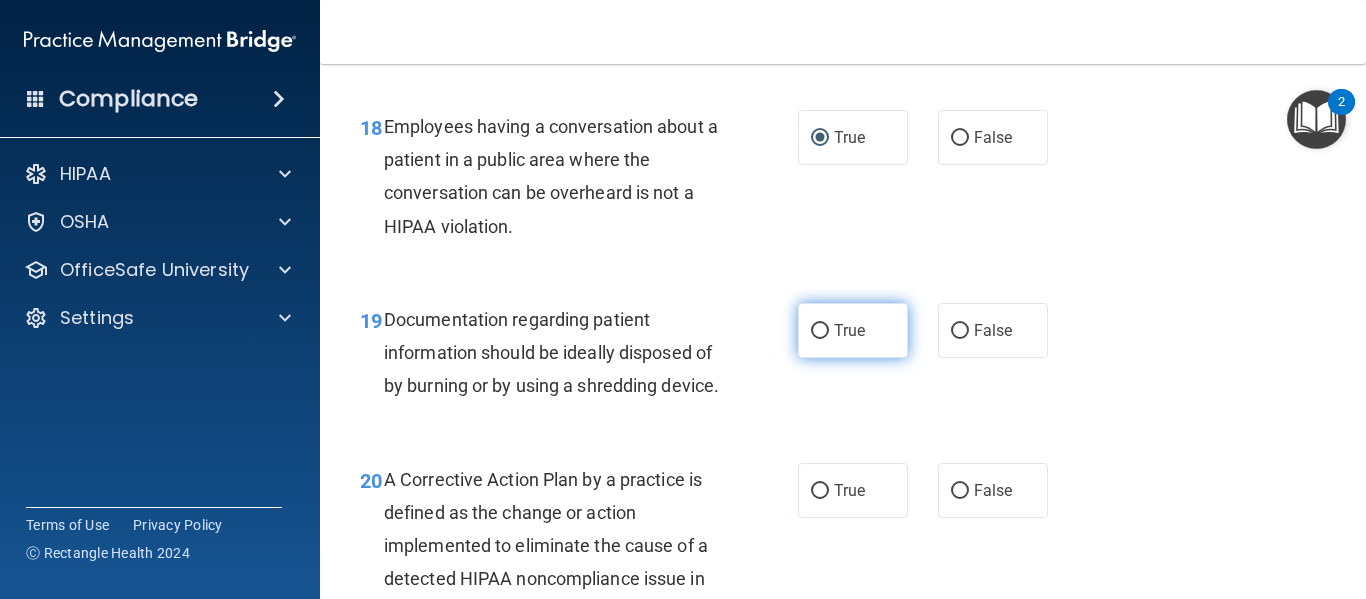 click on "True" at bounding box center [820, 331] 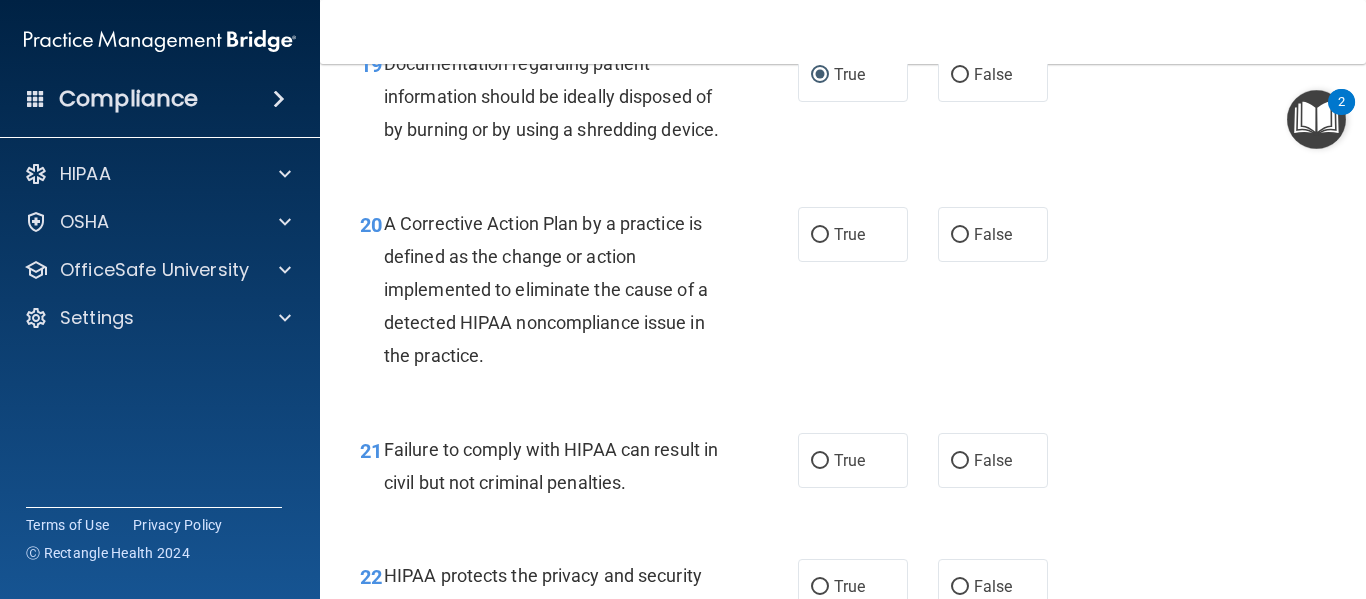 scroll, scrollTop: 3587, scrollLeft: 0, axis: vertical 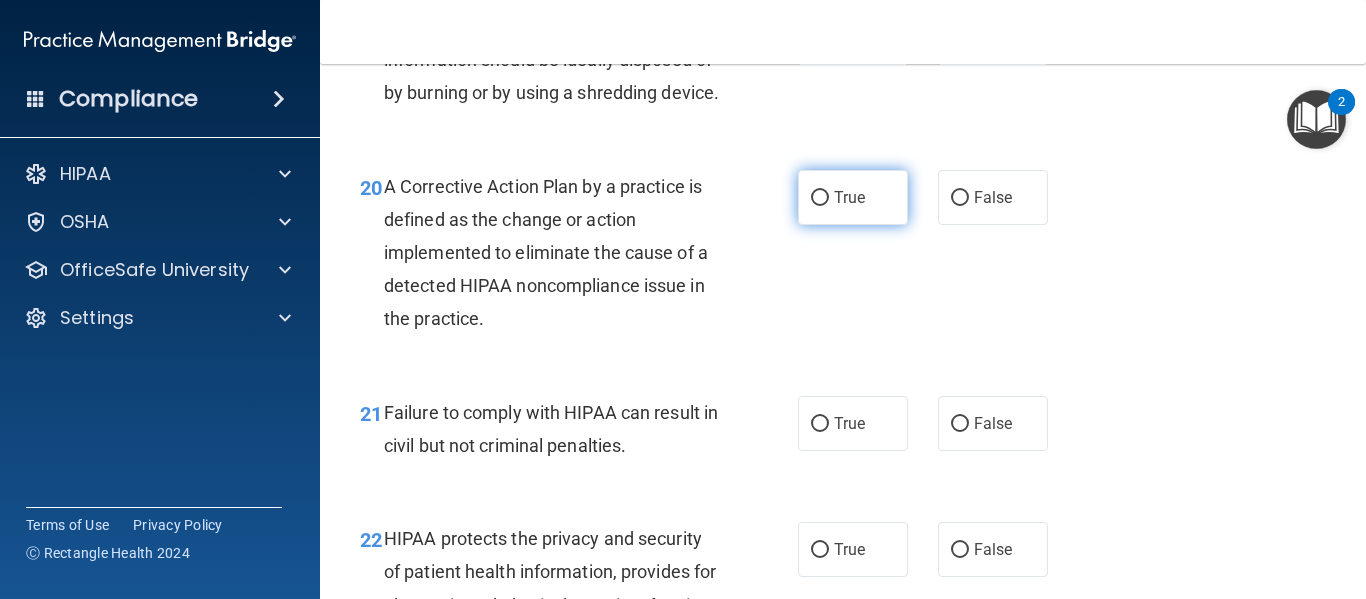 click on "True" at bounding box center (849, 197) 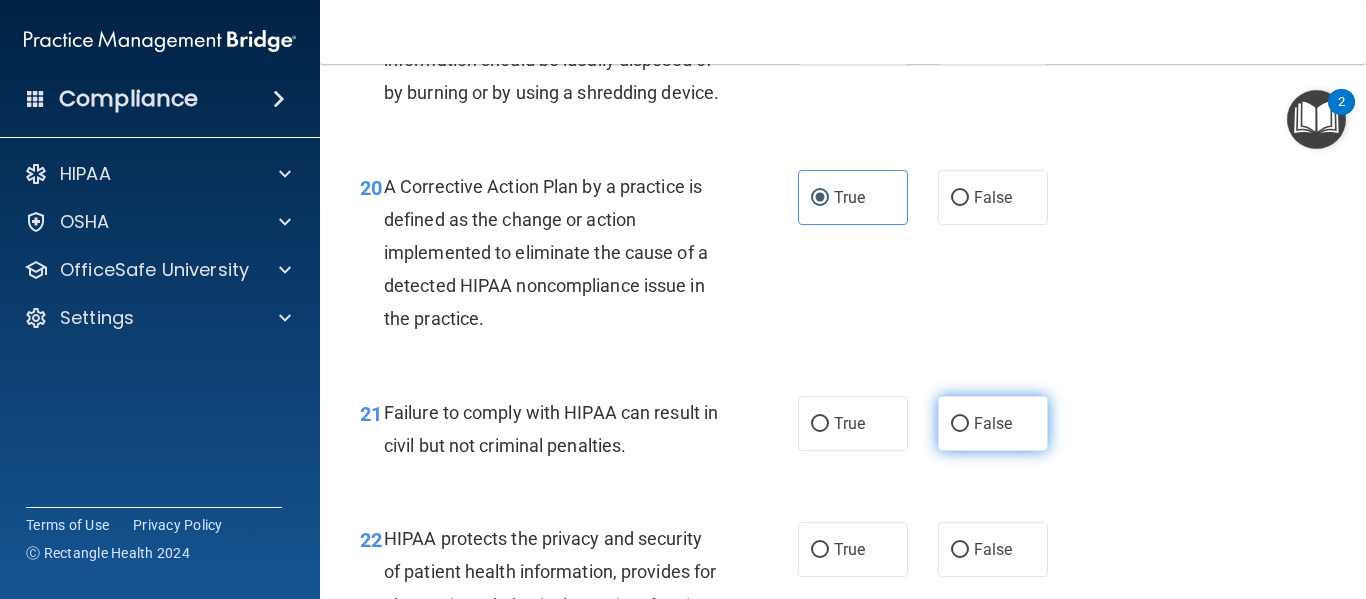 click on "False" at bounding box center [993, 423] 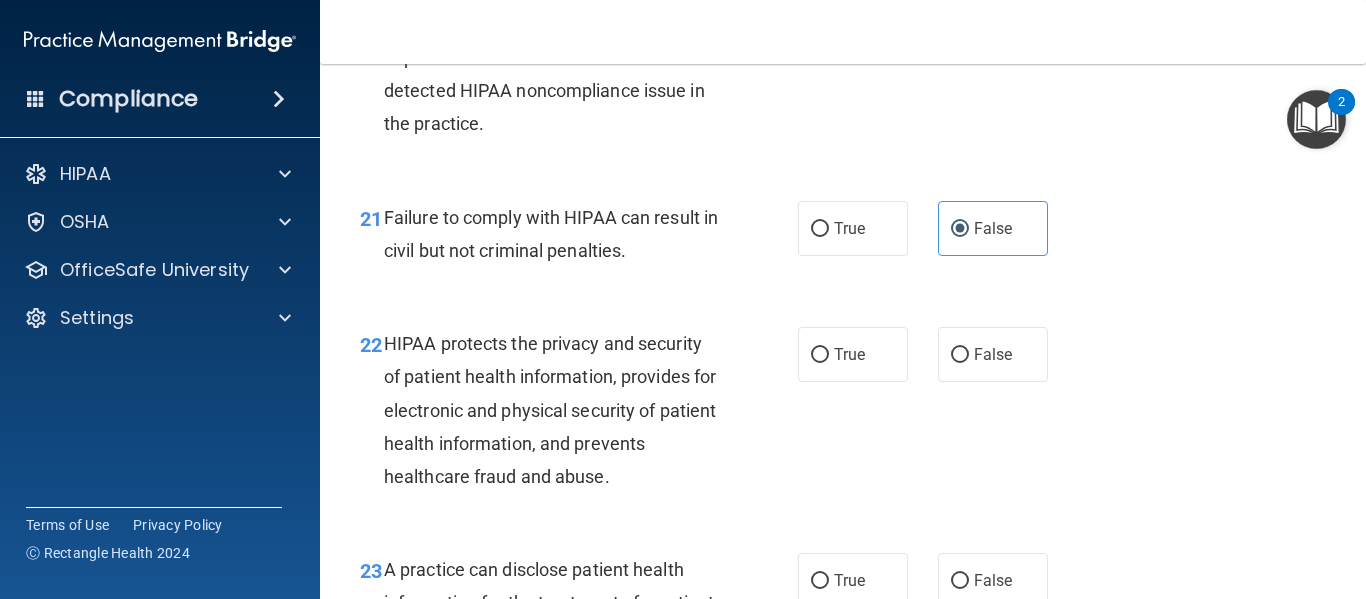 scroll, scrollTop: 3794, scrollLeft: 0, axis: vertical 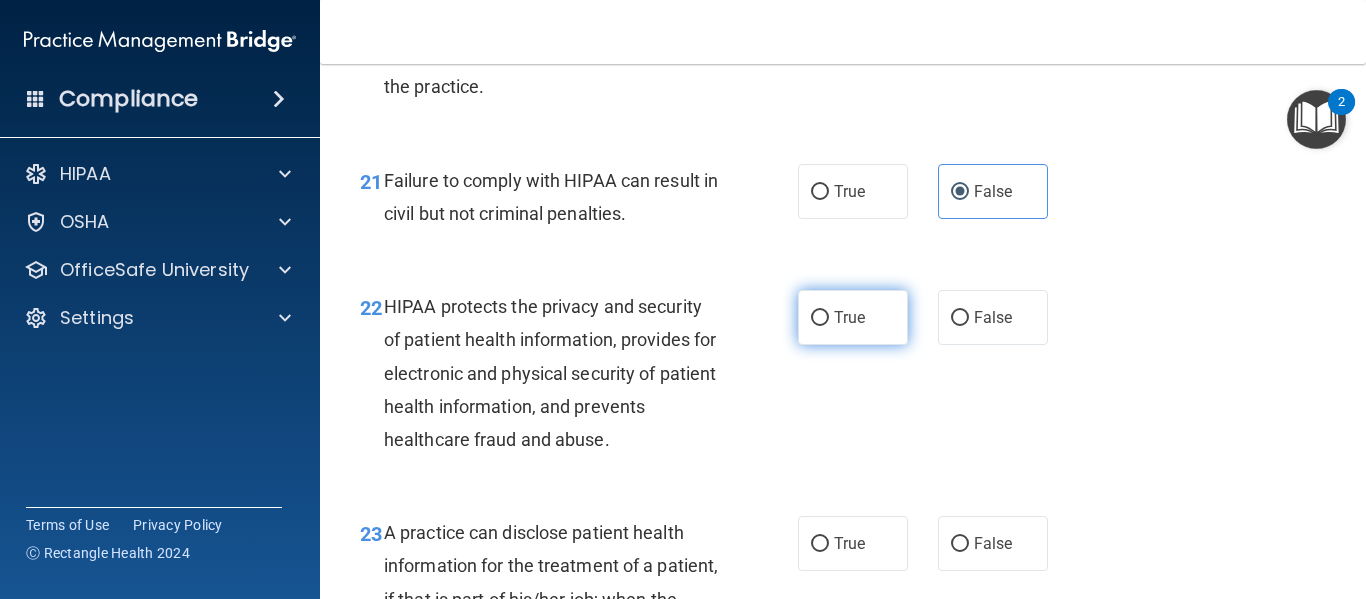 click on "True" at bounding box center (849, 317) 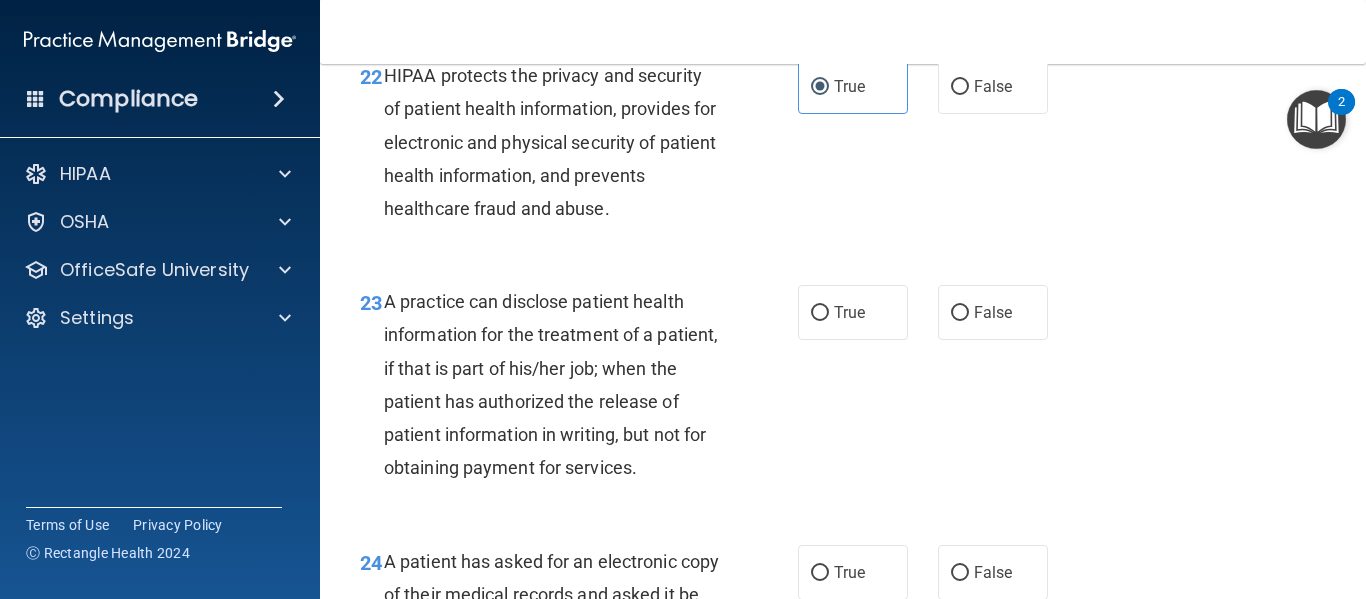 scroll, scrollTop: 4124, scrollLeft: 0, axis: vertical 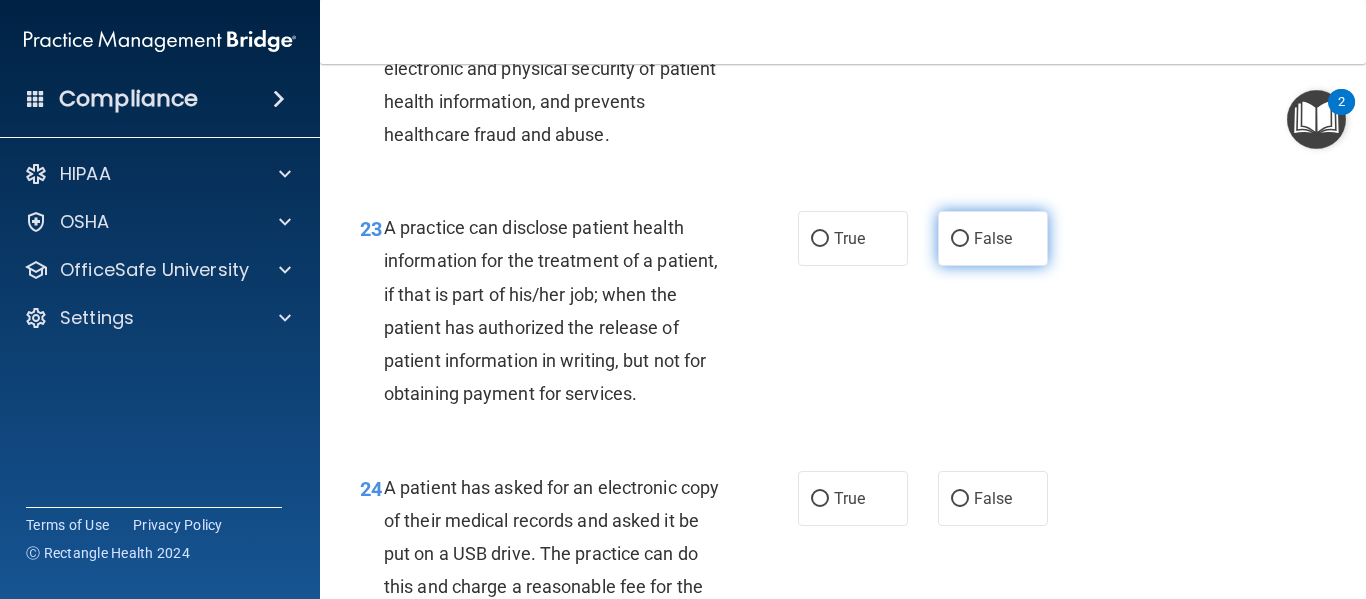 click on "False" at bounding box center (960, 239) 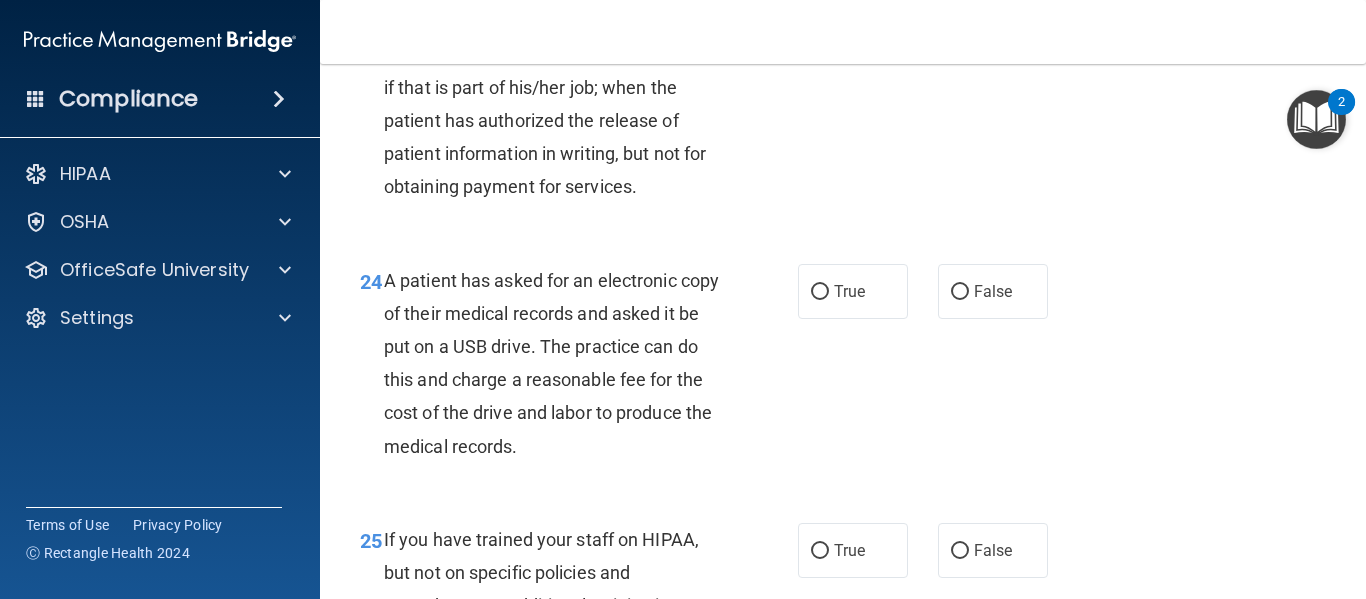 scroll, scrollTop: 4343, scrollLeft: 0, axis: vertical 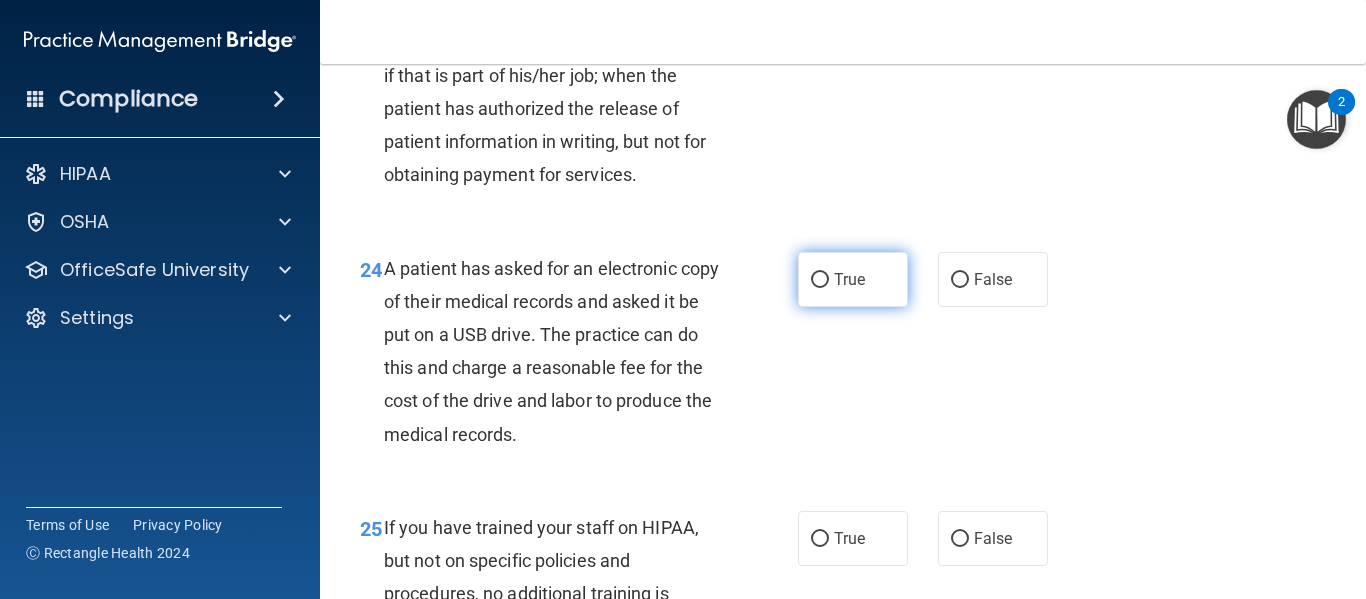 click on "True" at bounding box center [853, 279] 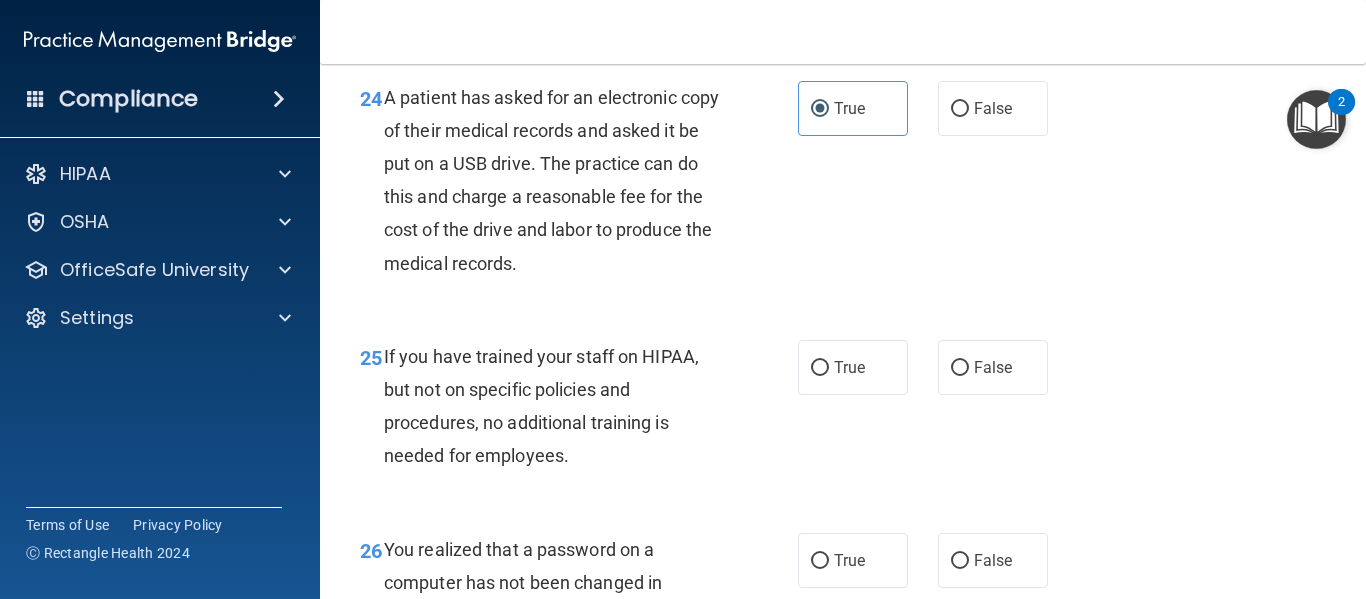 scroll, scrollTop: 4575, scrollLeft: 0, axis: vertical 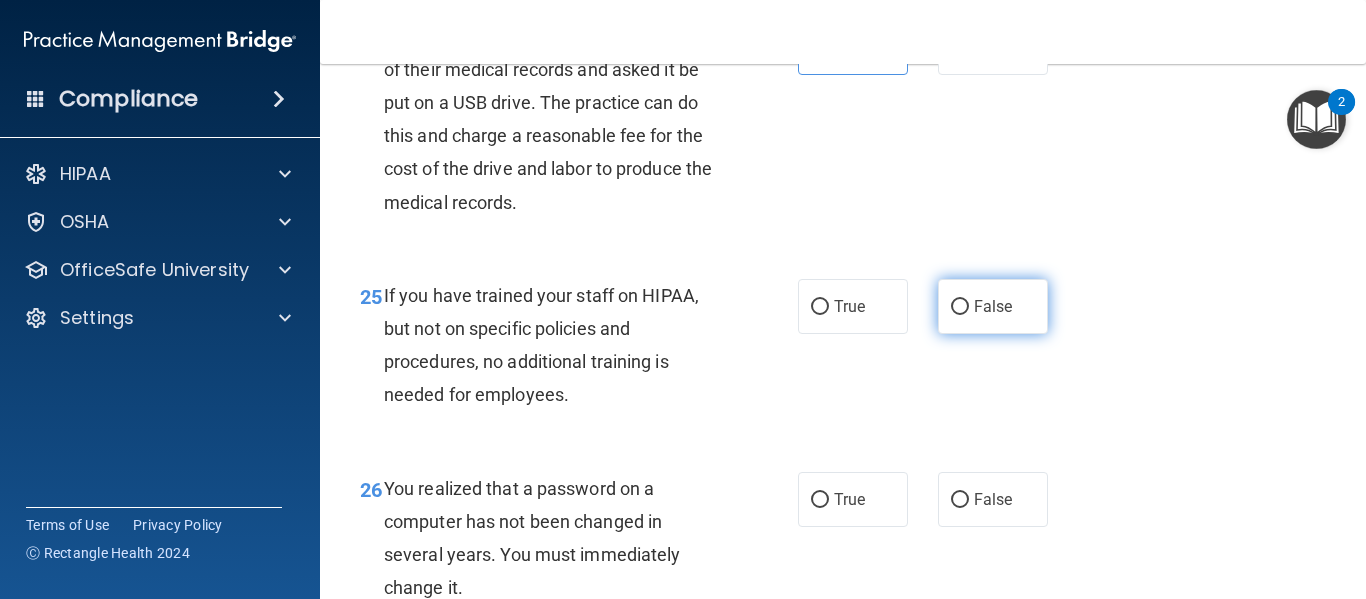 click on "False" at bounding box center [993, 306] 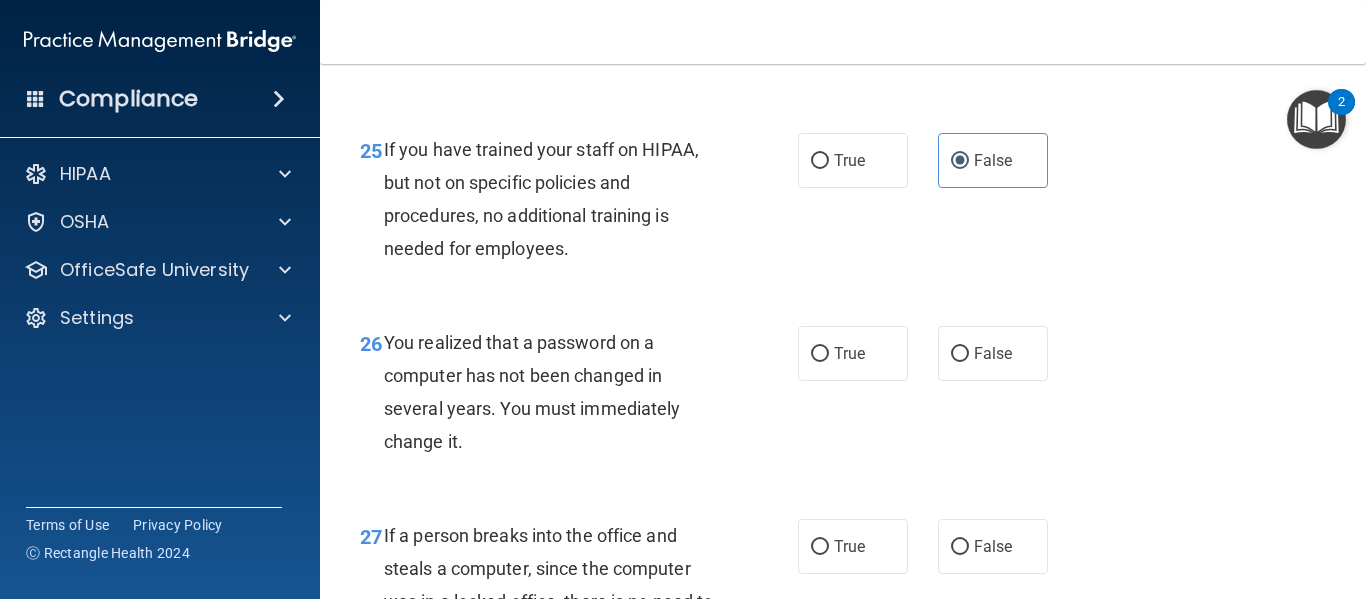 scroll, scrollTop: 4734, scrollLeft: 0, axis: vertical 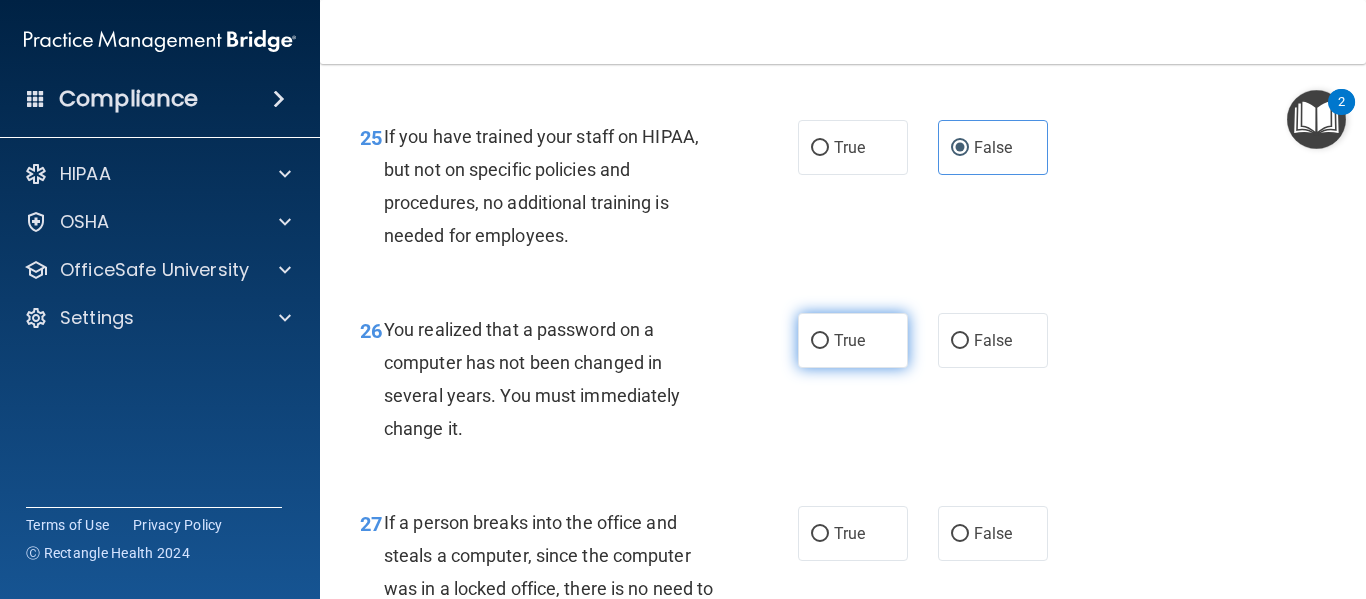 click on "True" at bounding box center (849, 340) 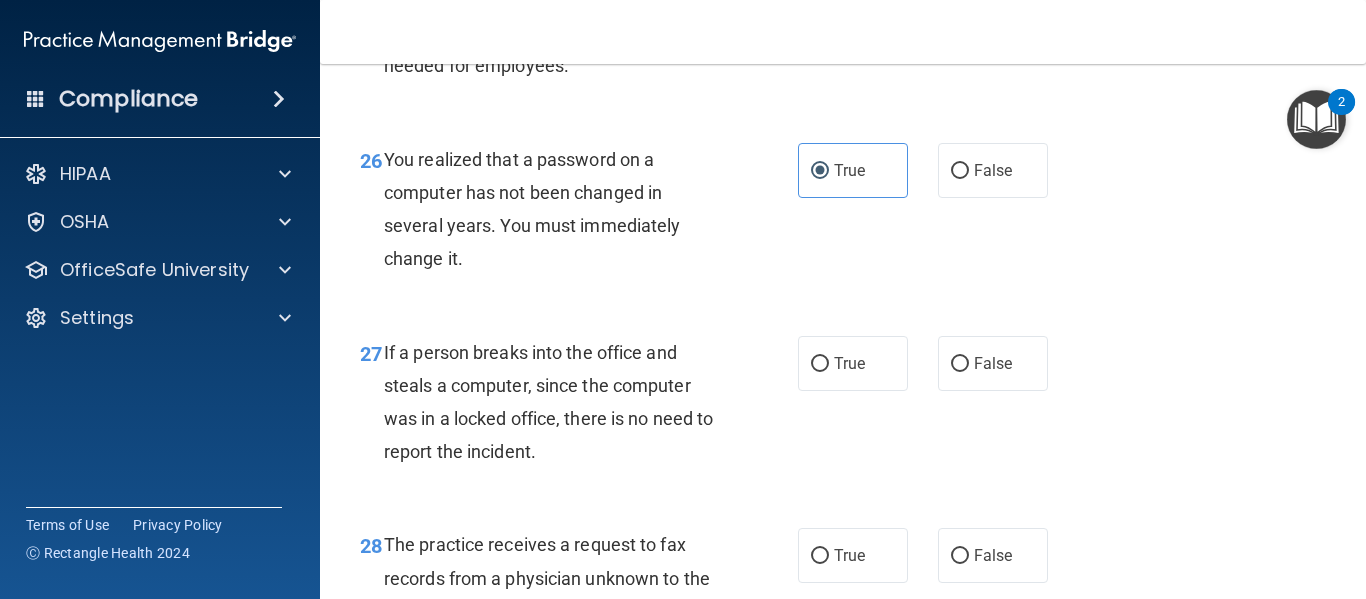 scroll, scrollTop: 4917, scrollLeft: 0, axis: vertical 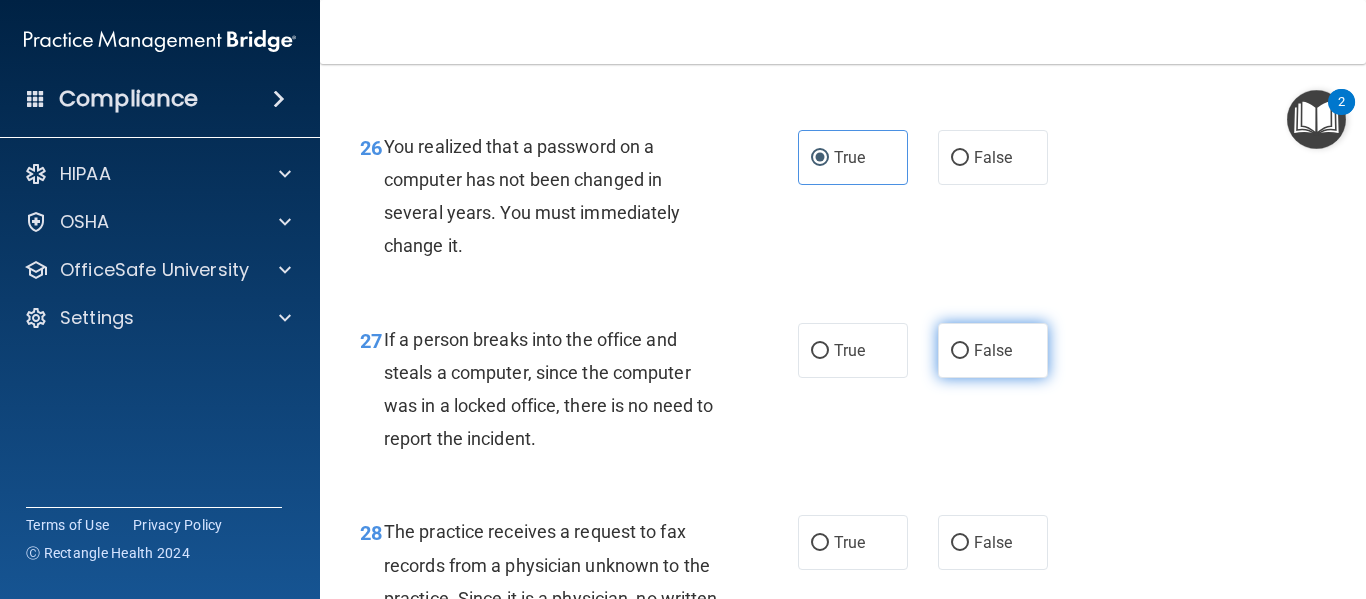 click on "False" at bounding box center (993, 350) 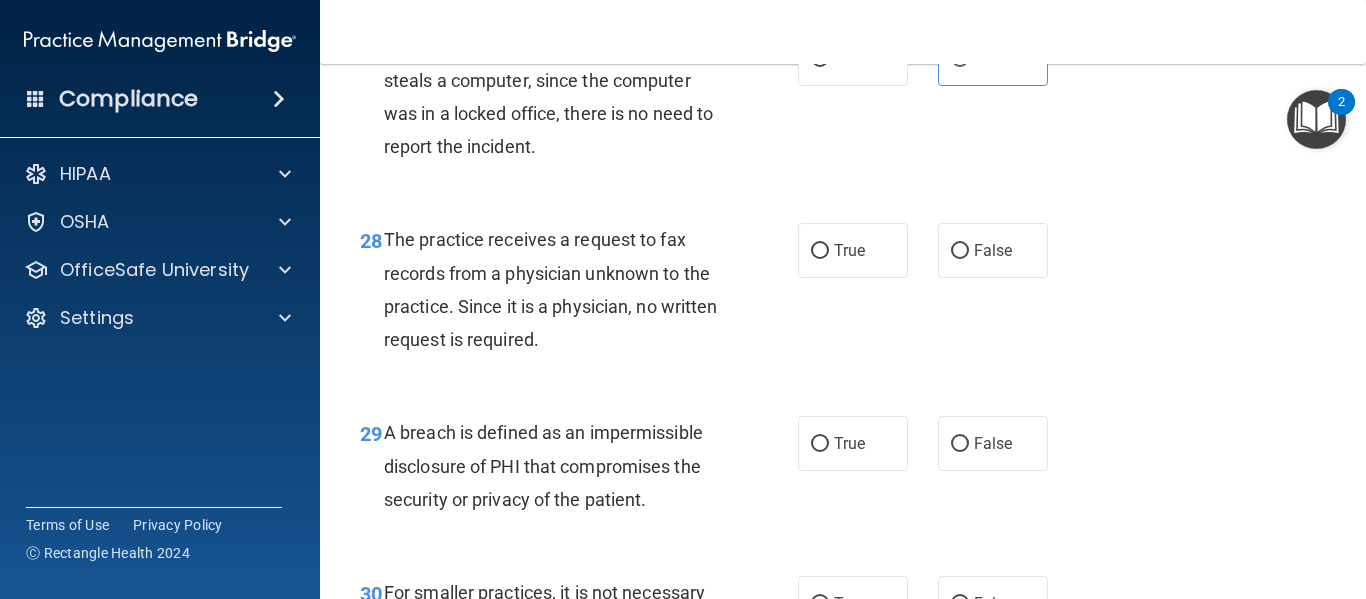 scroll, scrollTop: 5234, scrollLeft: 0, axis: vertical 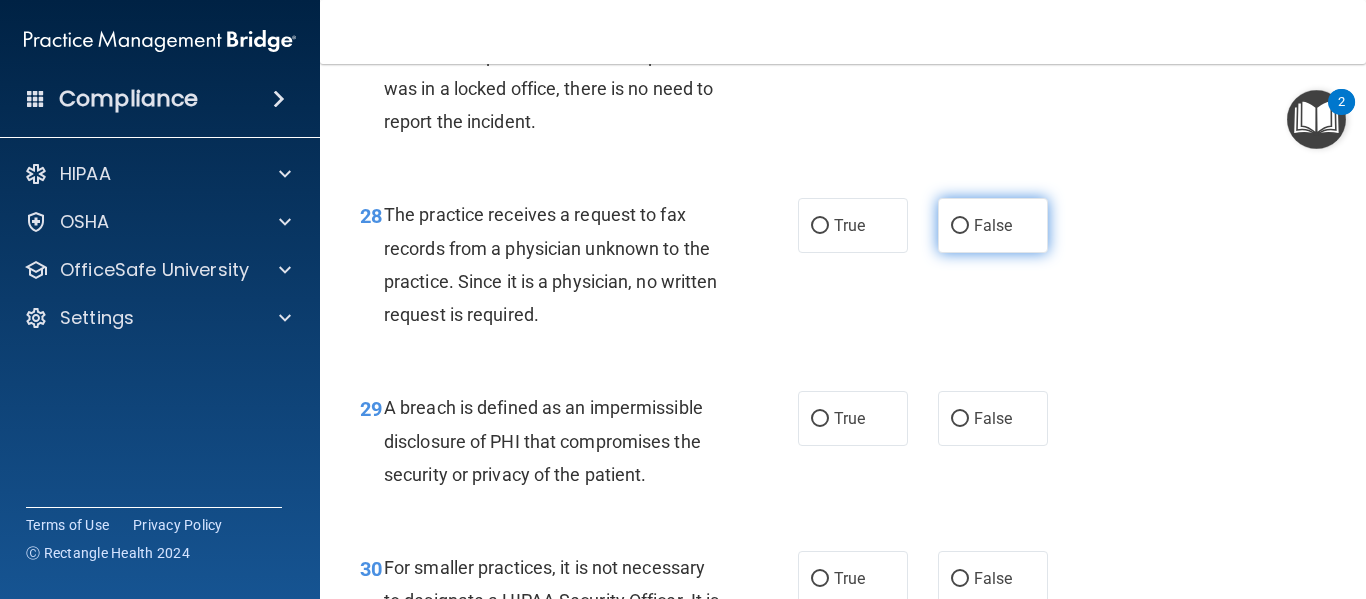 click on "False" at bounding box center [993, 225] 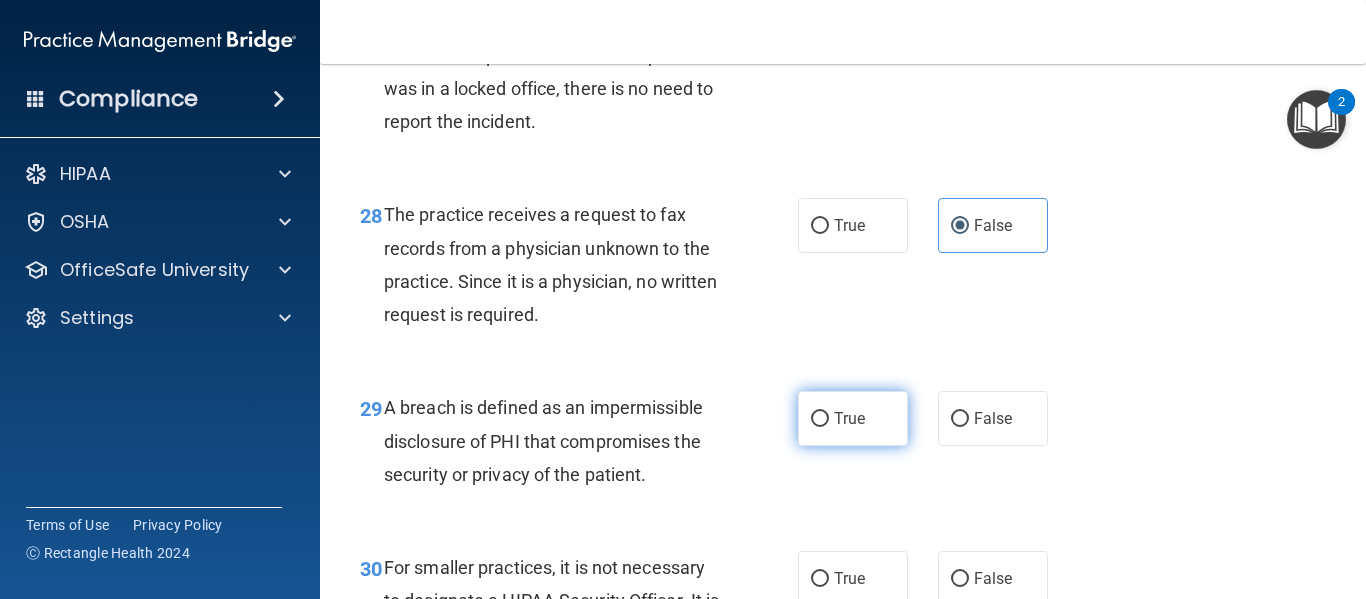 click on "True" at bounding box center [853, 418] 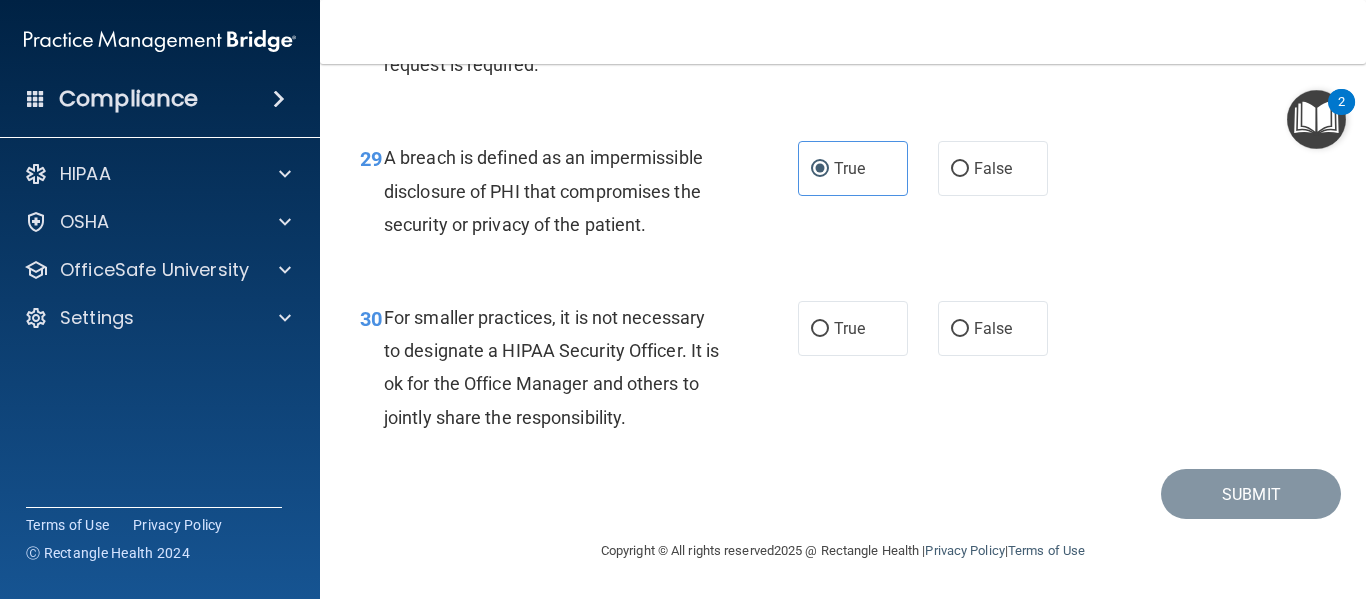 scroll, scrollTop: 5514, scrollLeft: 0, axis: vertical 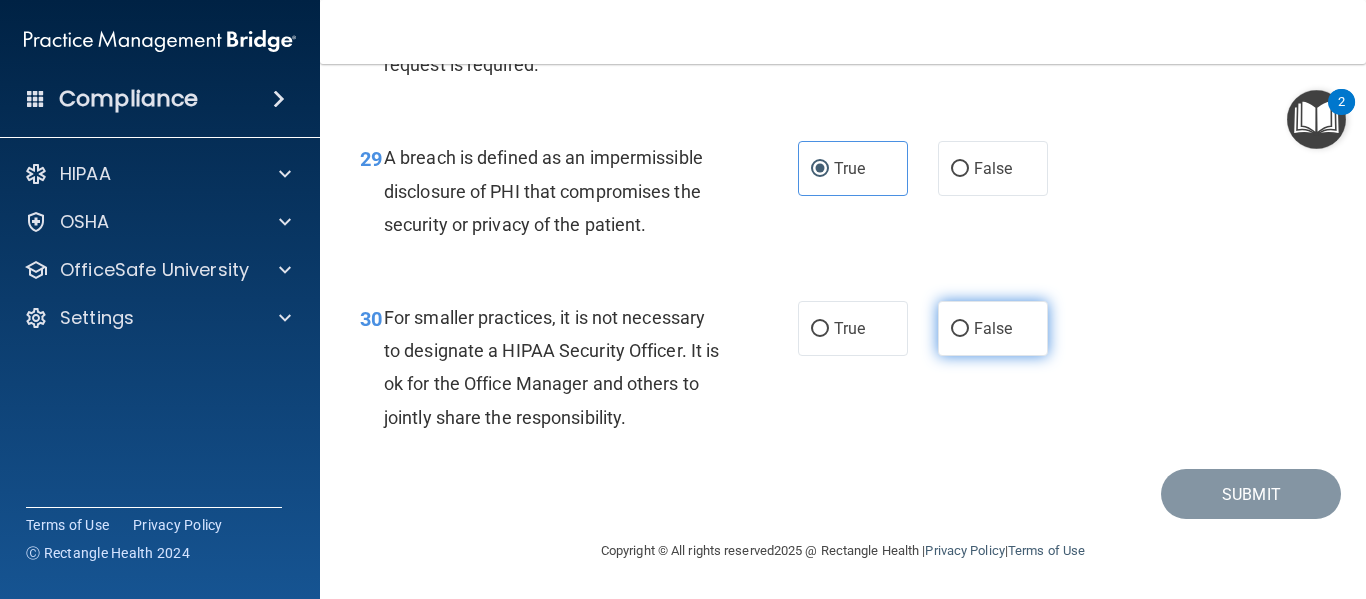 click on "False" at bounding box center (993, 328) 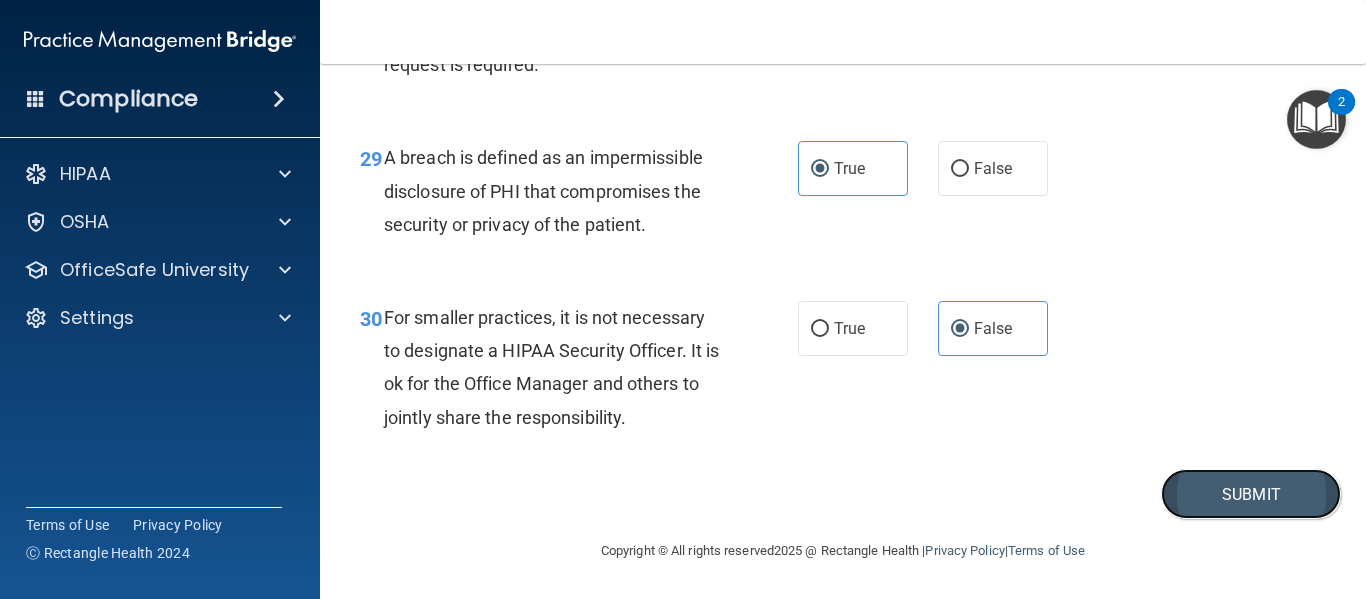 click on "Submit" at bounding box center [1251, 494] 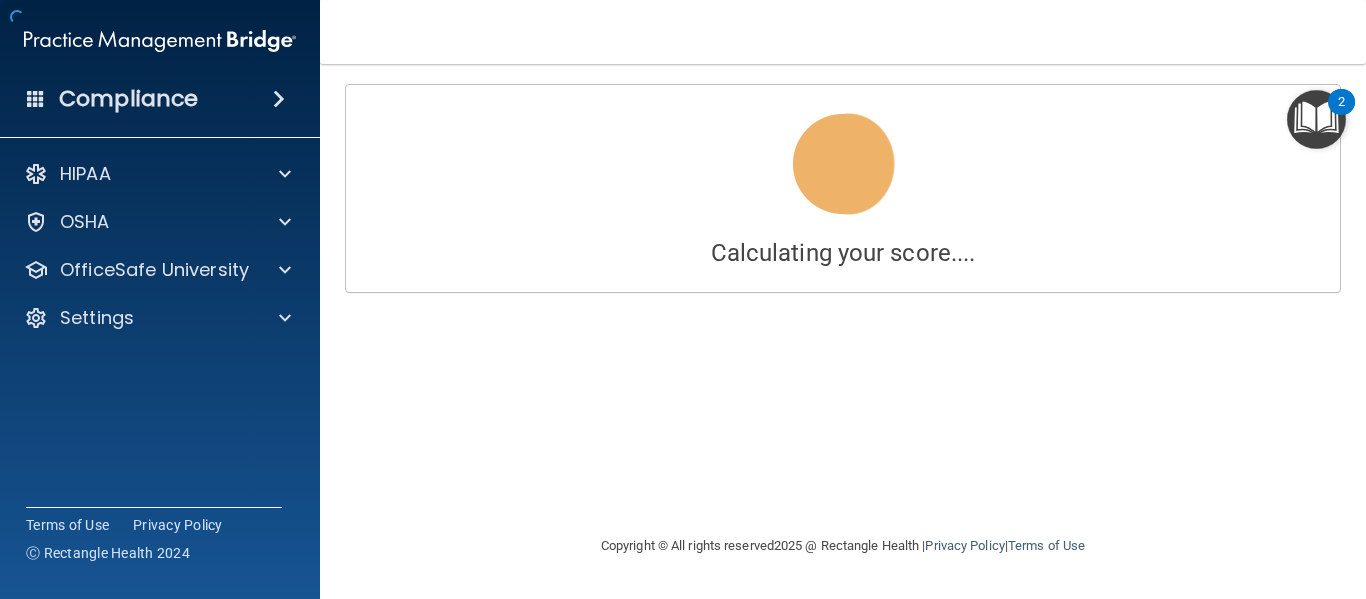scroll, scrollTop: 0, scrollLeft: 0, axis: both 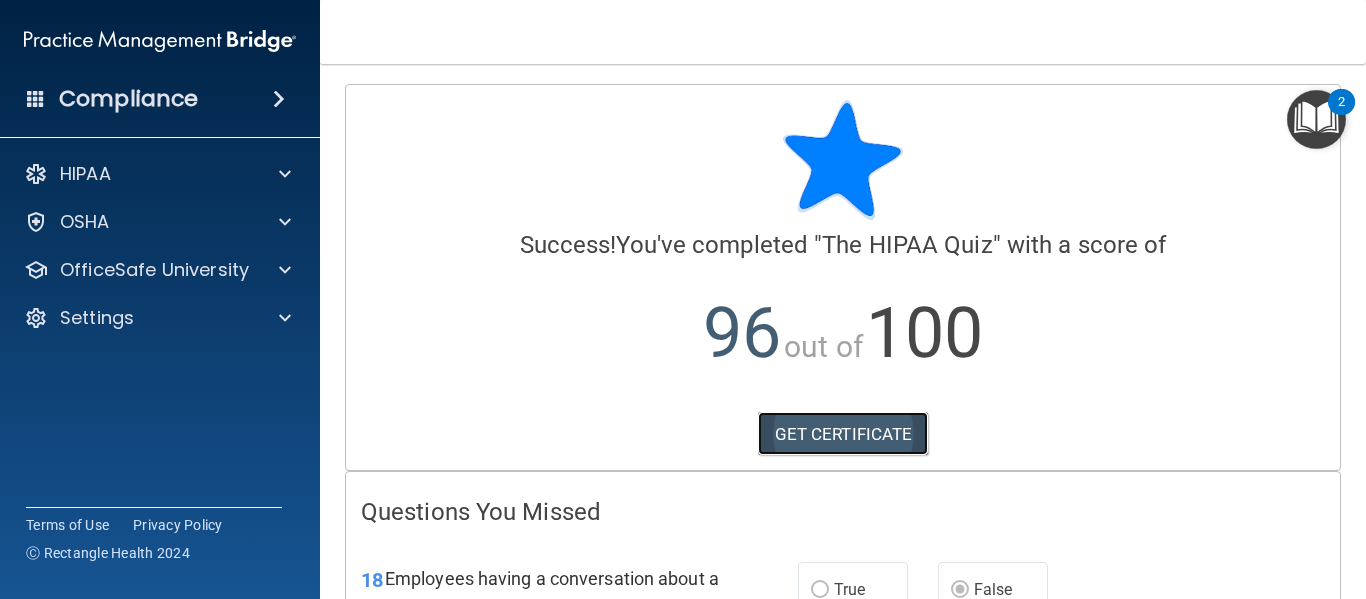 click on "GET CERTIFICATE" at bounding box center (843, 434) 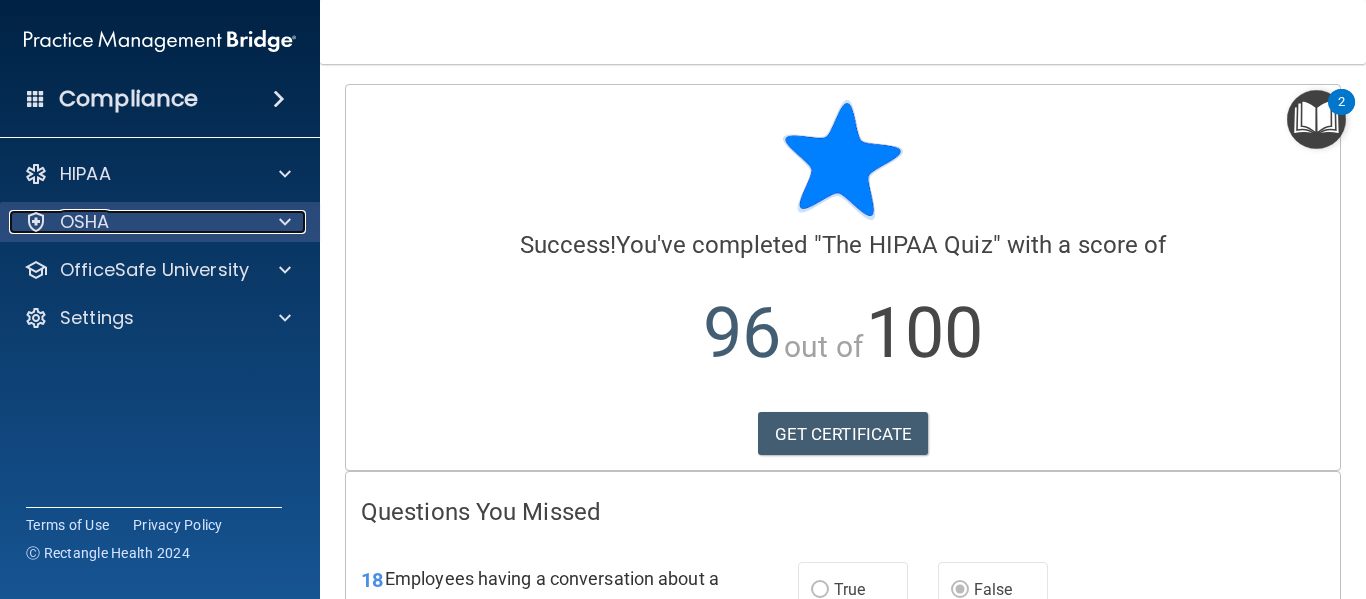 click on "OSHA" at bounding box center [85, 222] 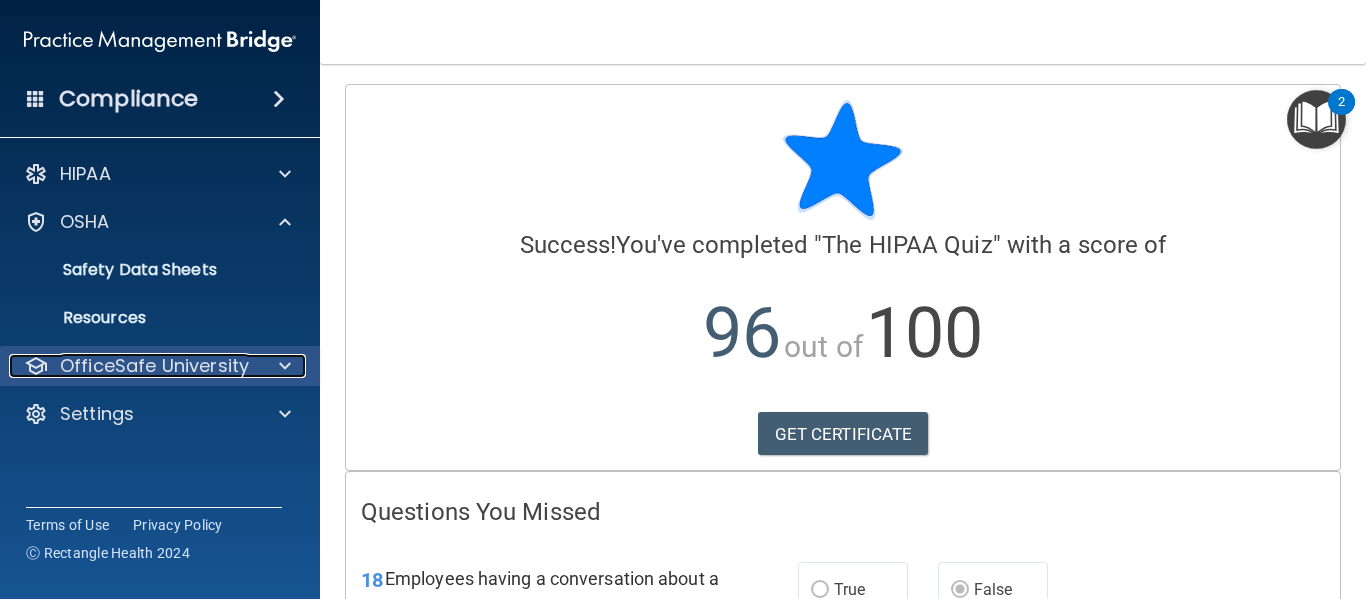 click on "OfficeSafe University" at bounding box center (154, 366) 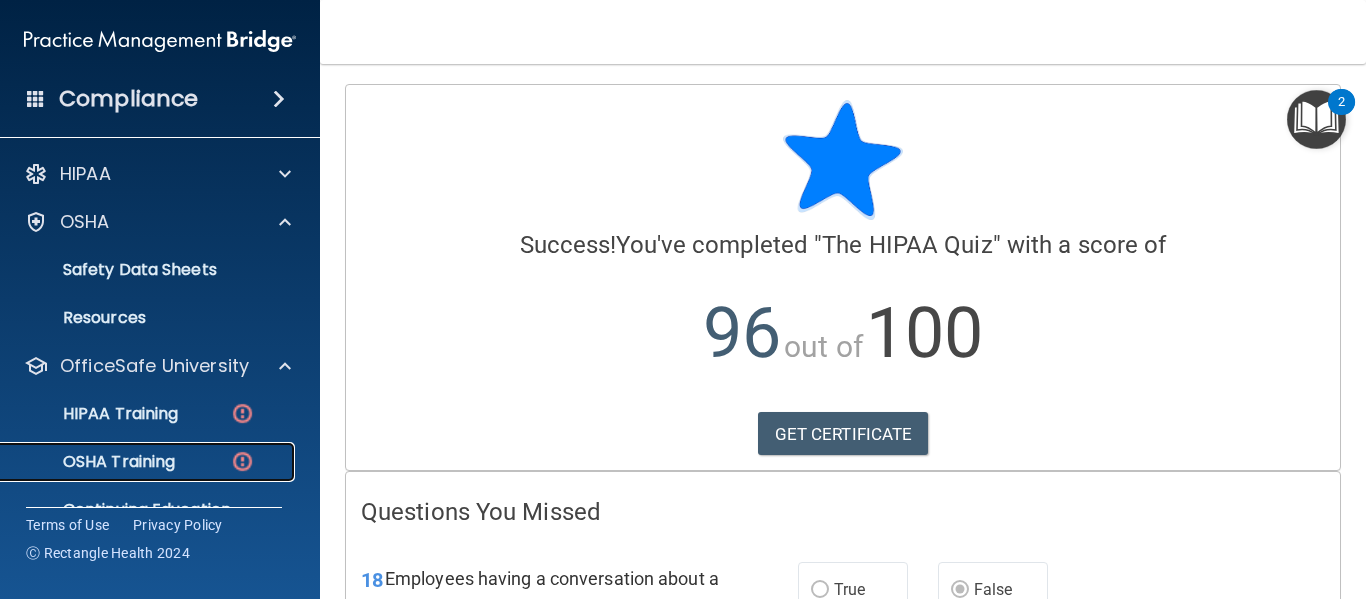 click on "OSHA Training" at bounding box center [94, 462] 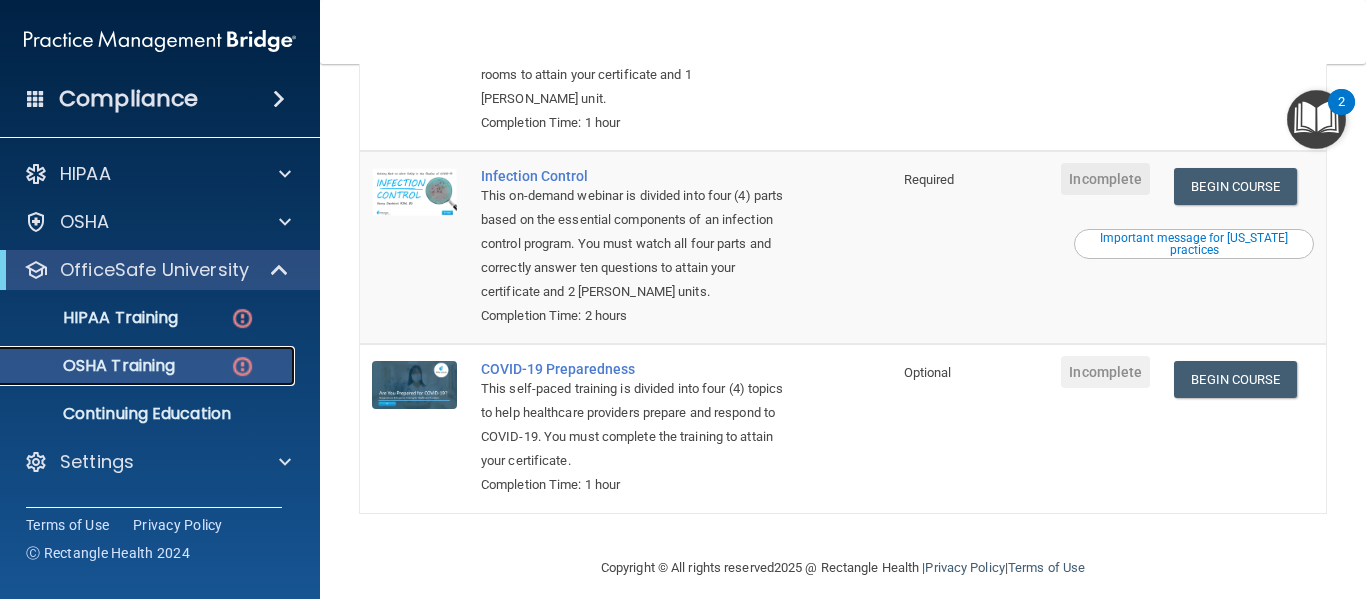 scroll, scrollTop: 561, scrollLeft: 0, axis: vertical 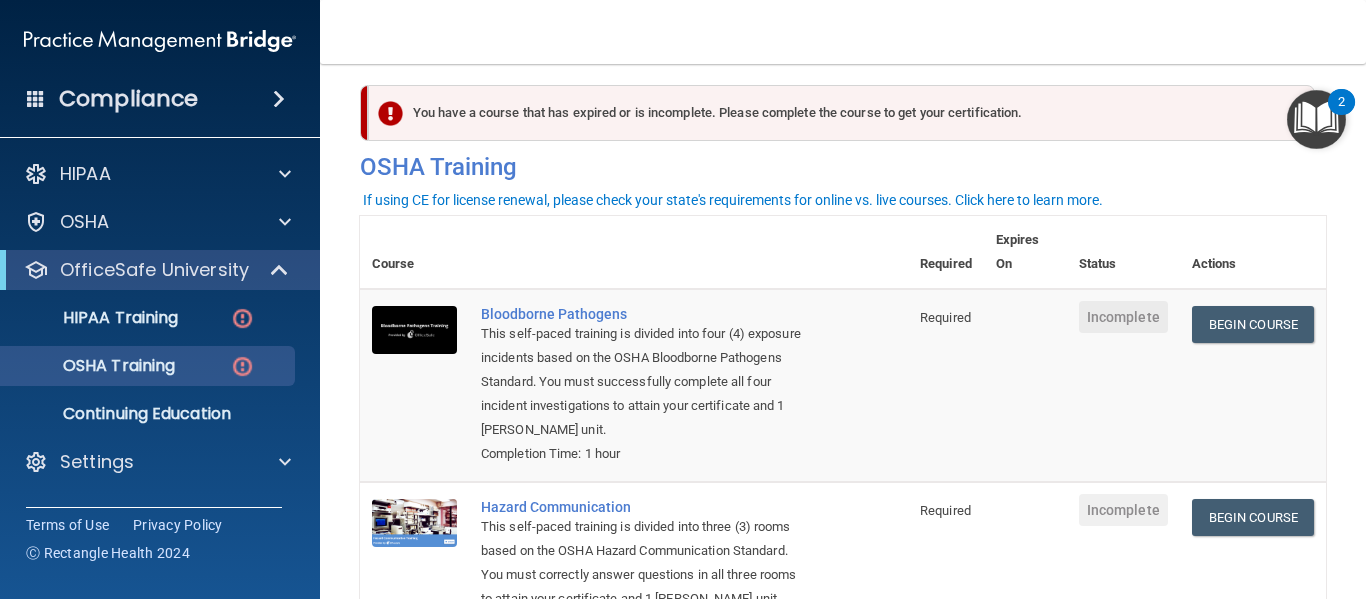 click on "HIPAA Training                   OSHA Training                   Continuing Education" at bounding box center [161, 362] 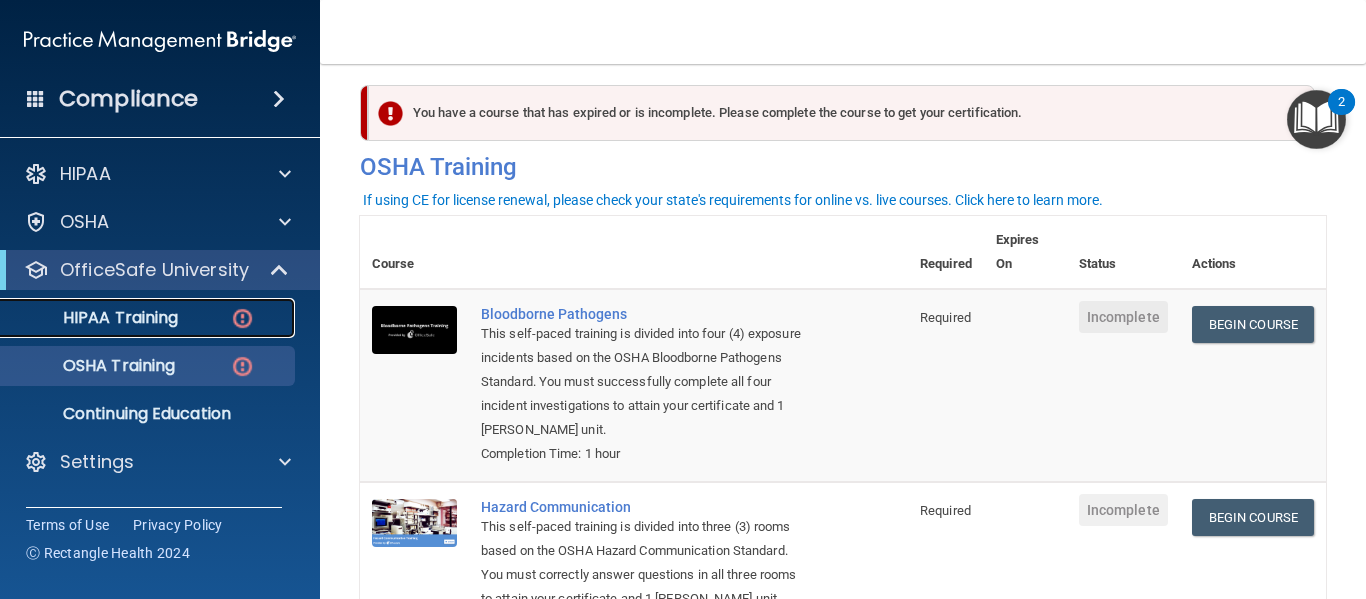 click on "HIPAA Training" at bounding box center (149, 318) 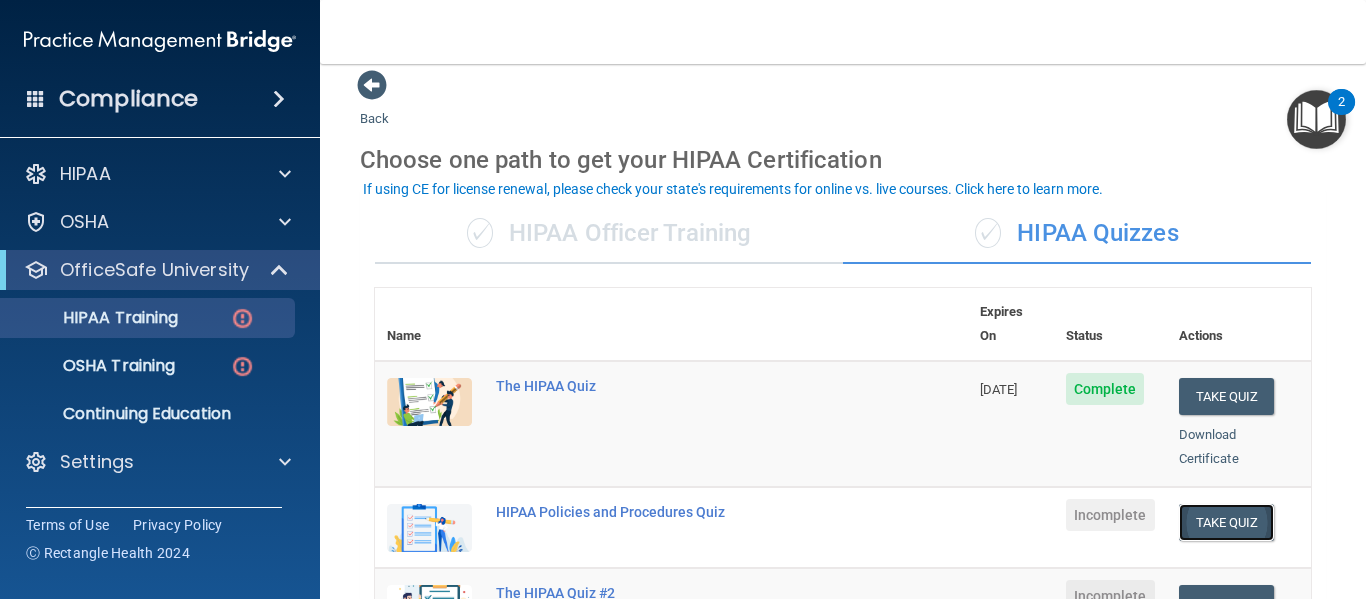 click on "Take Quiz" at bounding box center (1227, 522) 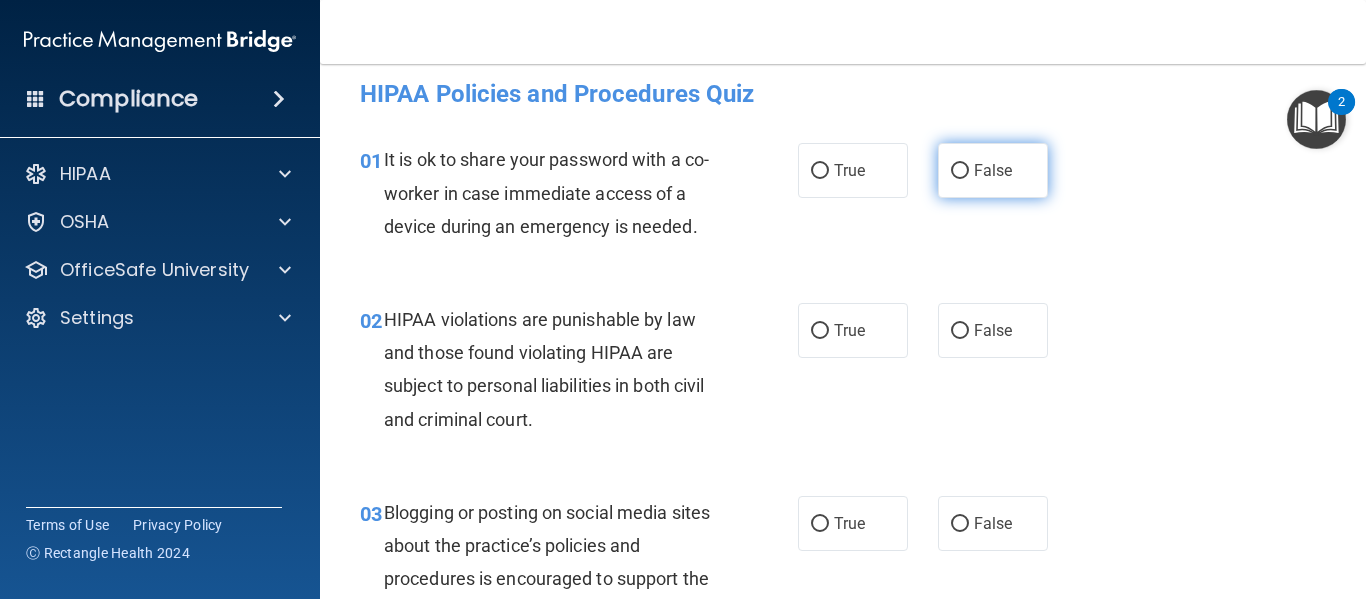 click on "False" at bounding box center [960, 171] 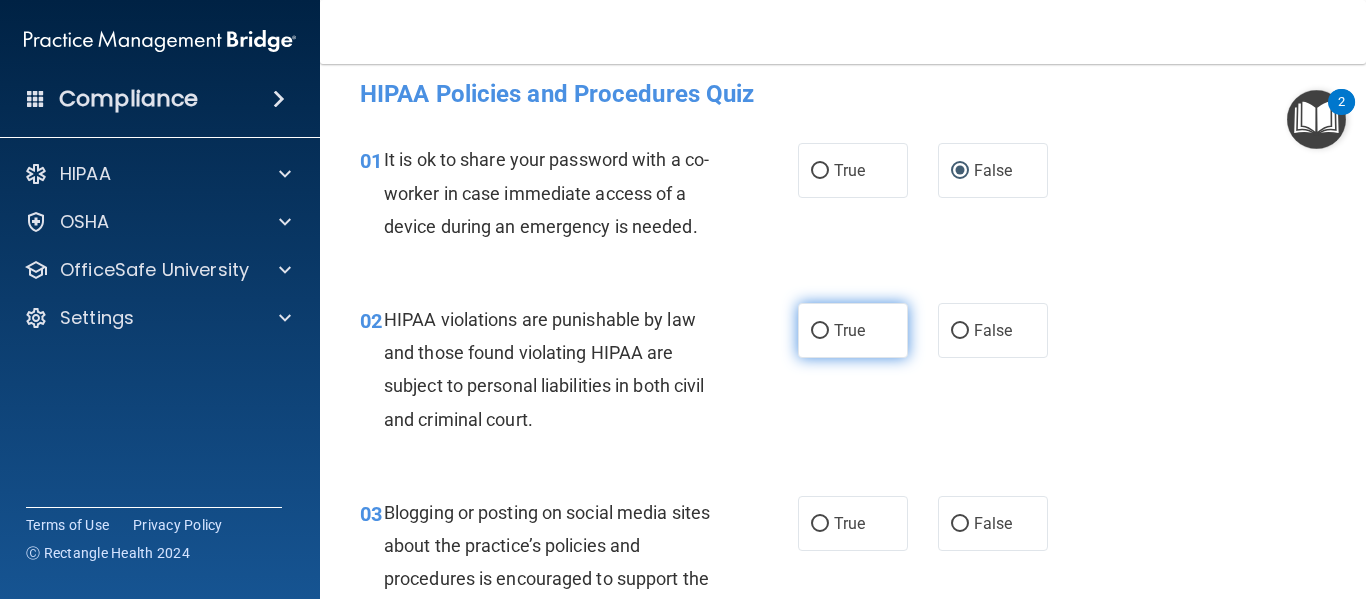 click on "True" at bounding box center [849, 330] 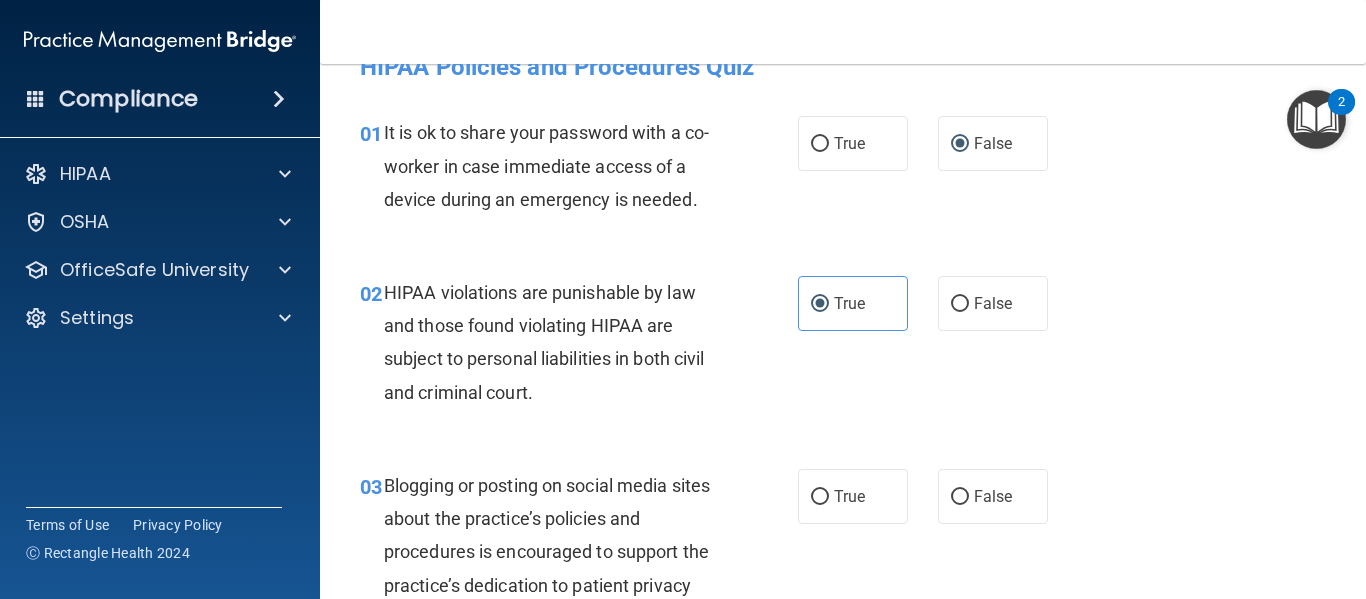 scroll, scrollTop: 148, scrollLeft: 0, axis: vertical 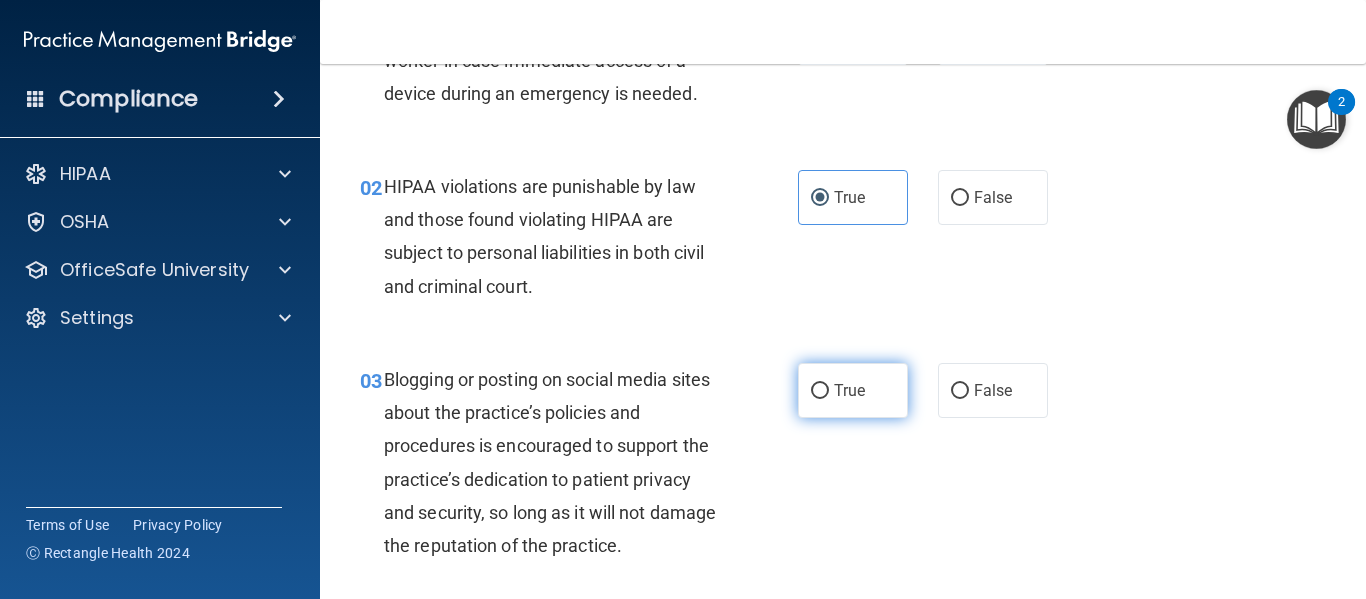 drag, startPoint x: 789, startPoint y: 383, endPoint x: 802, endPoint y: 383, distance: 13 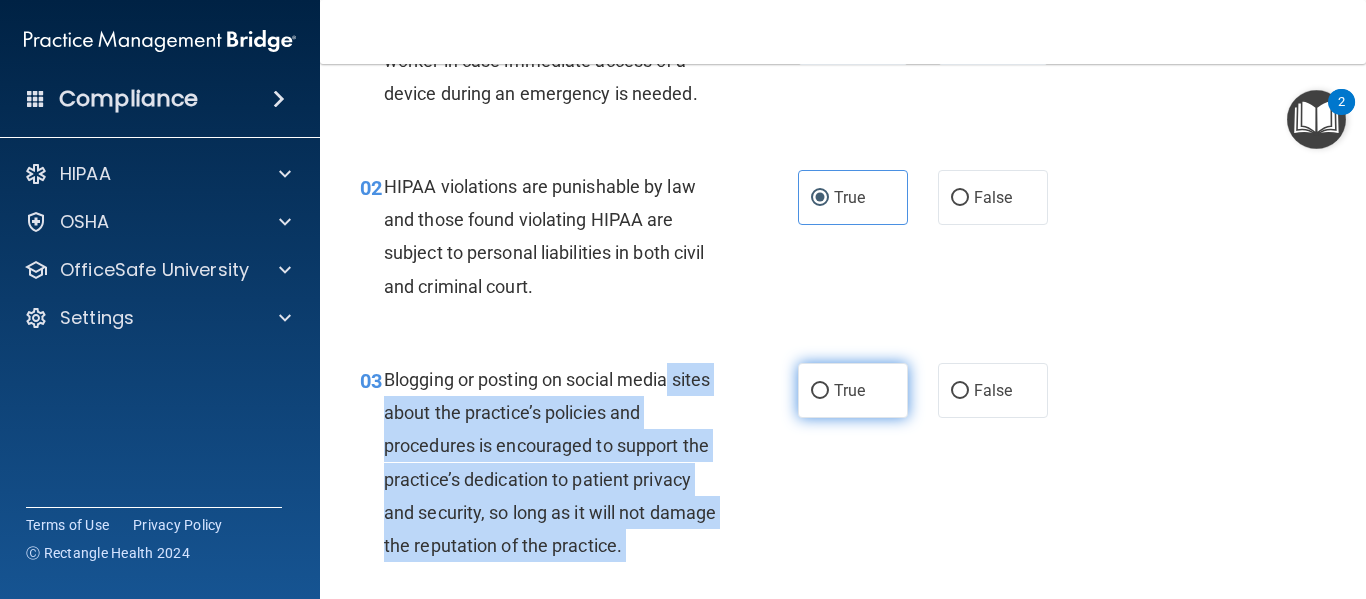 click on "True" at bounding box center [820, 391] 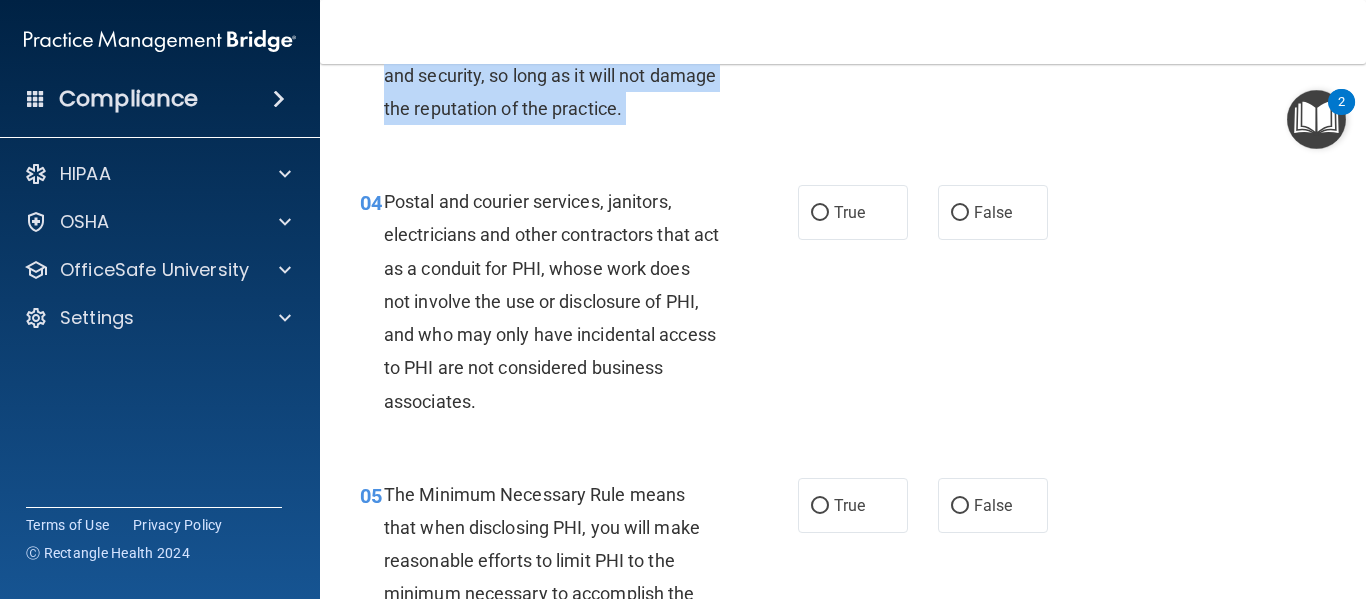 scroll, scrollTop: 598, scrollLeft: 0, axis: vertical 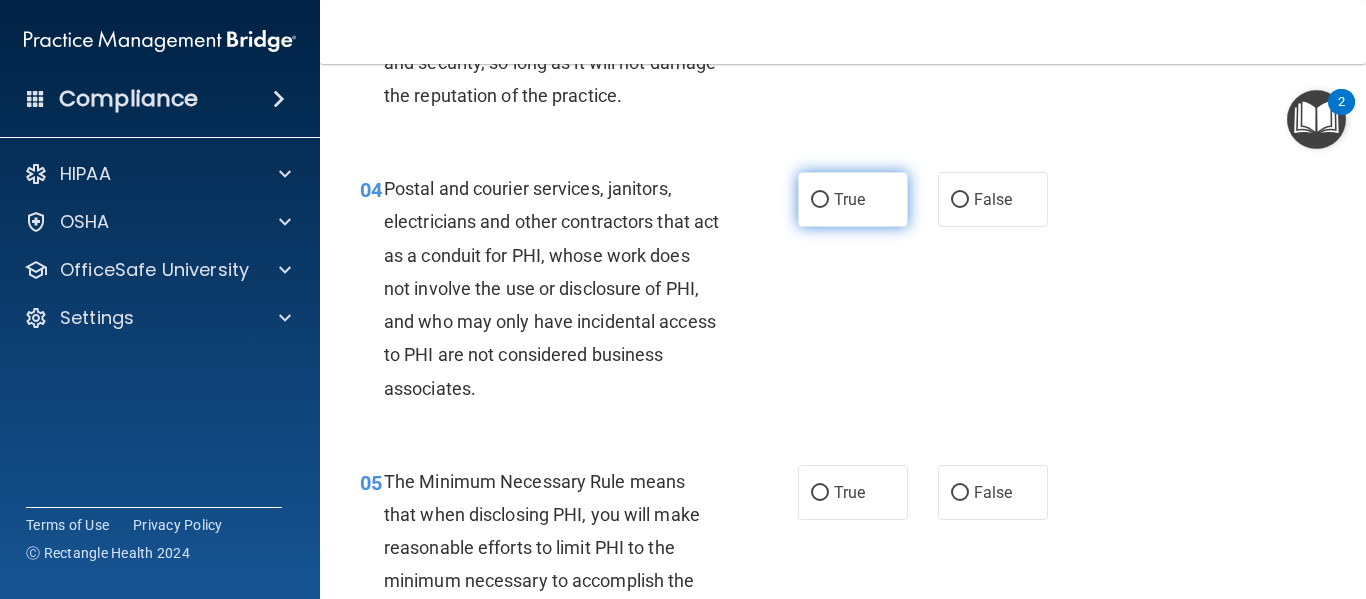 click on "True" at bounding box center [853, 199] 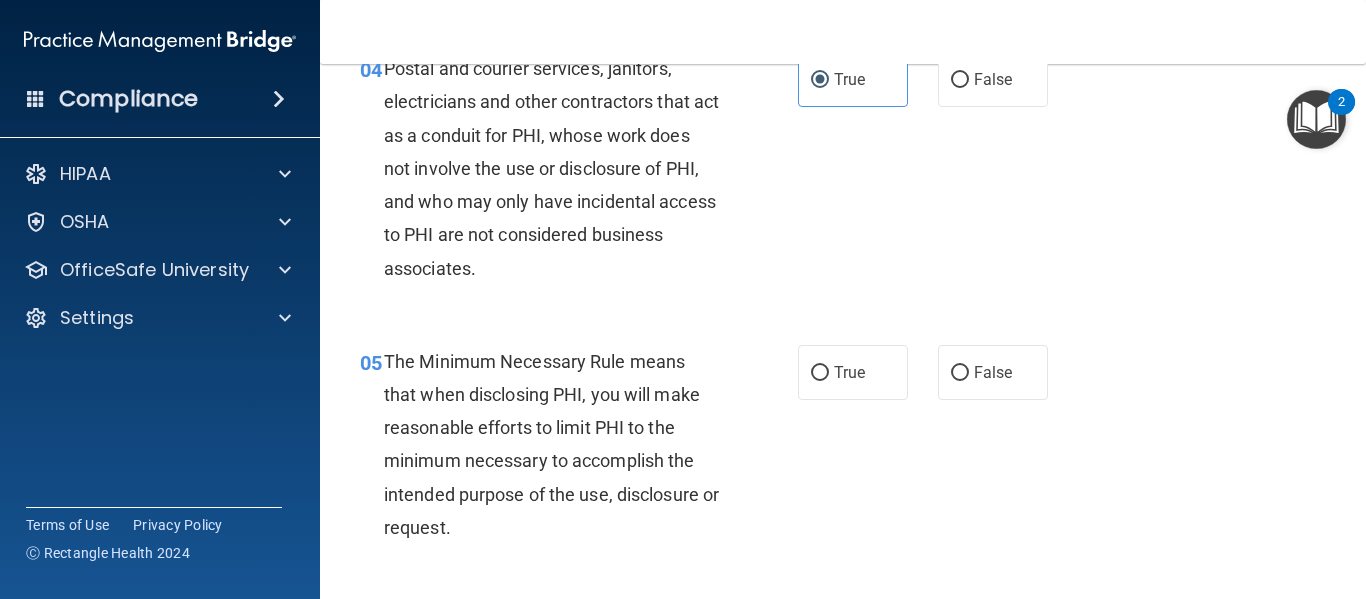 scroll, scrollTop: 744, scrollLeft: 0, axis: vertical 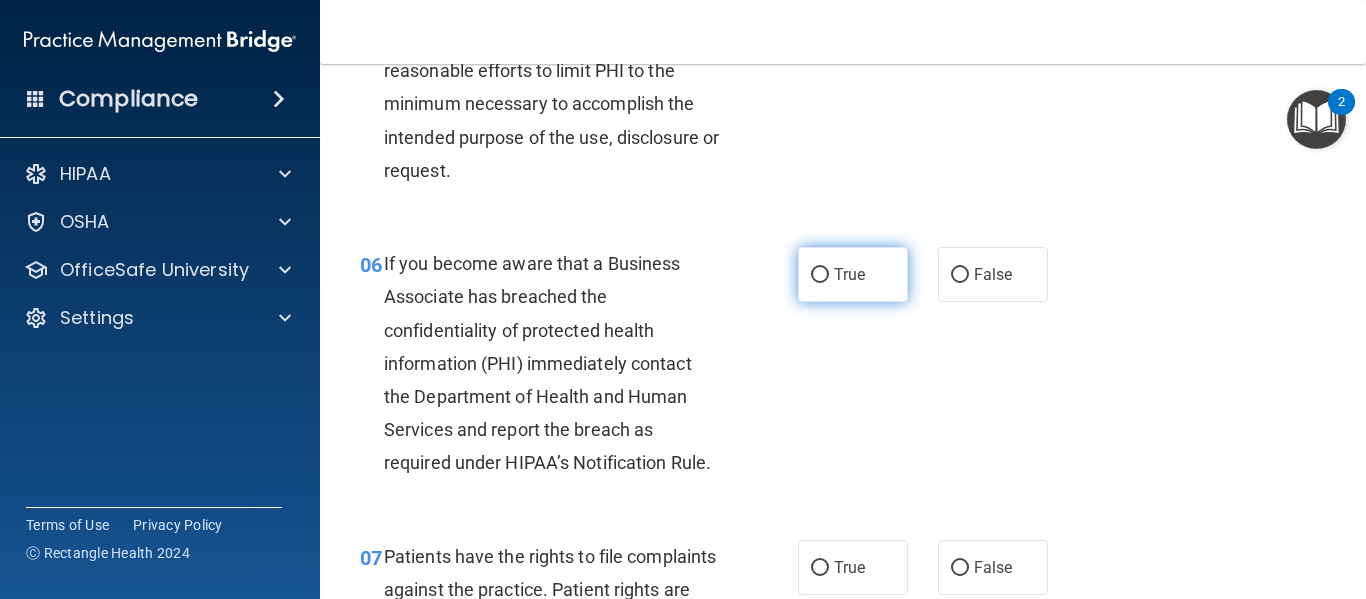 click on "True" at bounding box center (849, 274) 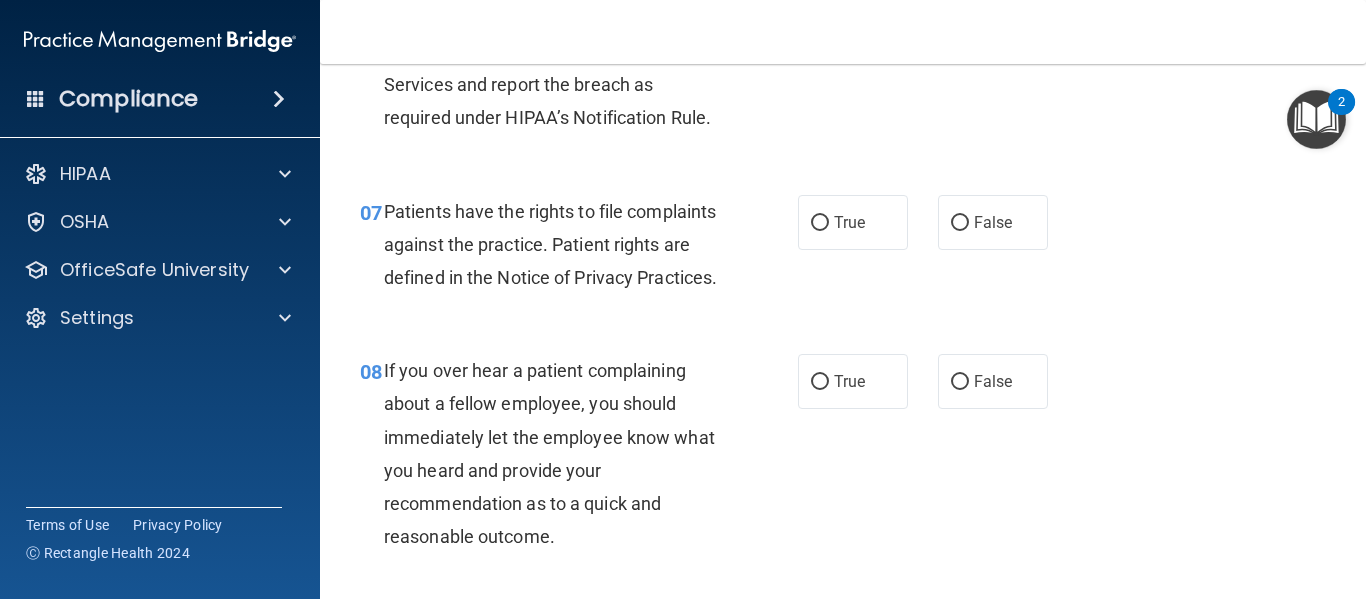 scroll, scrollTop: 1460, scrollLeft: 0, axis: vertical 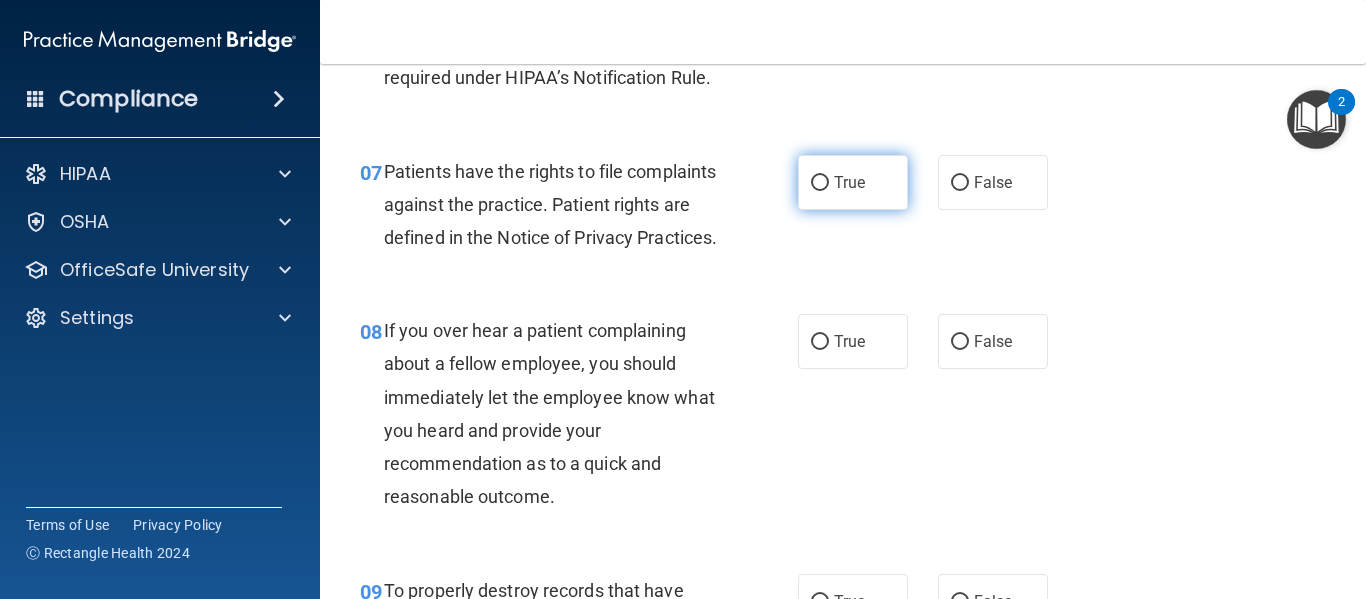 click on "True" at bounding box center (820, 183) 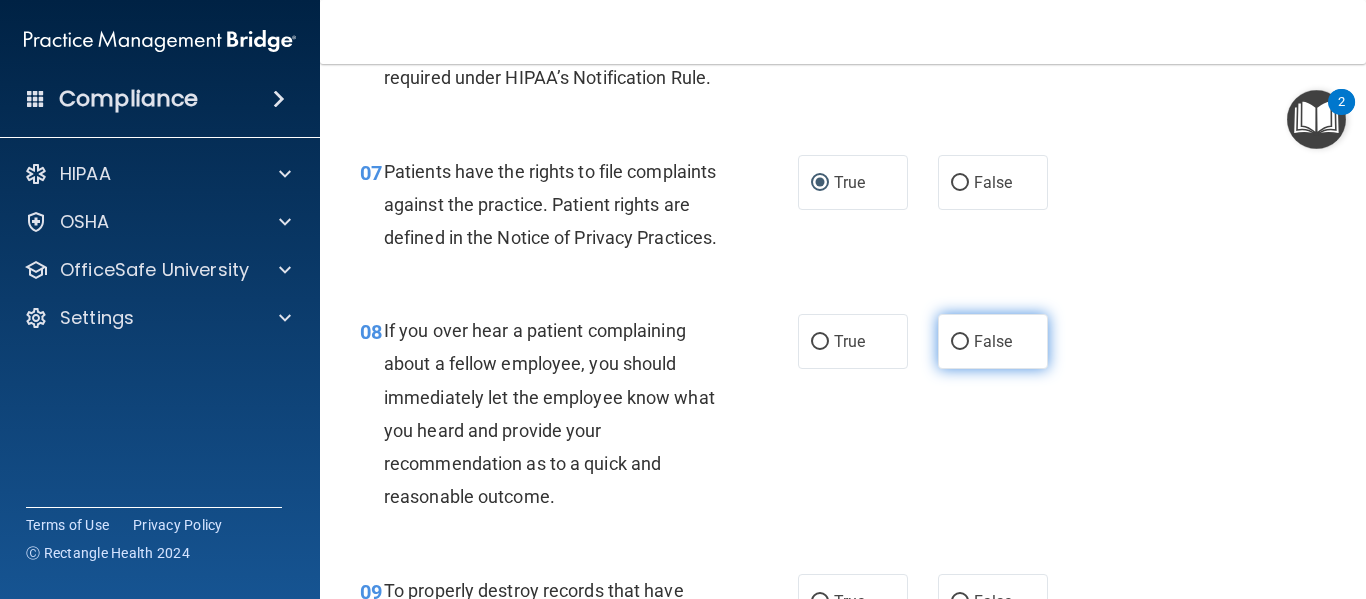 click on "False" at bounding box center [993, 341] 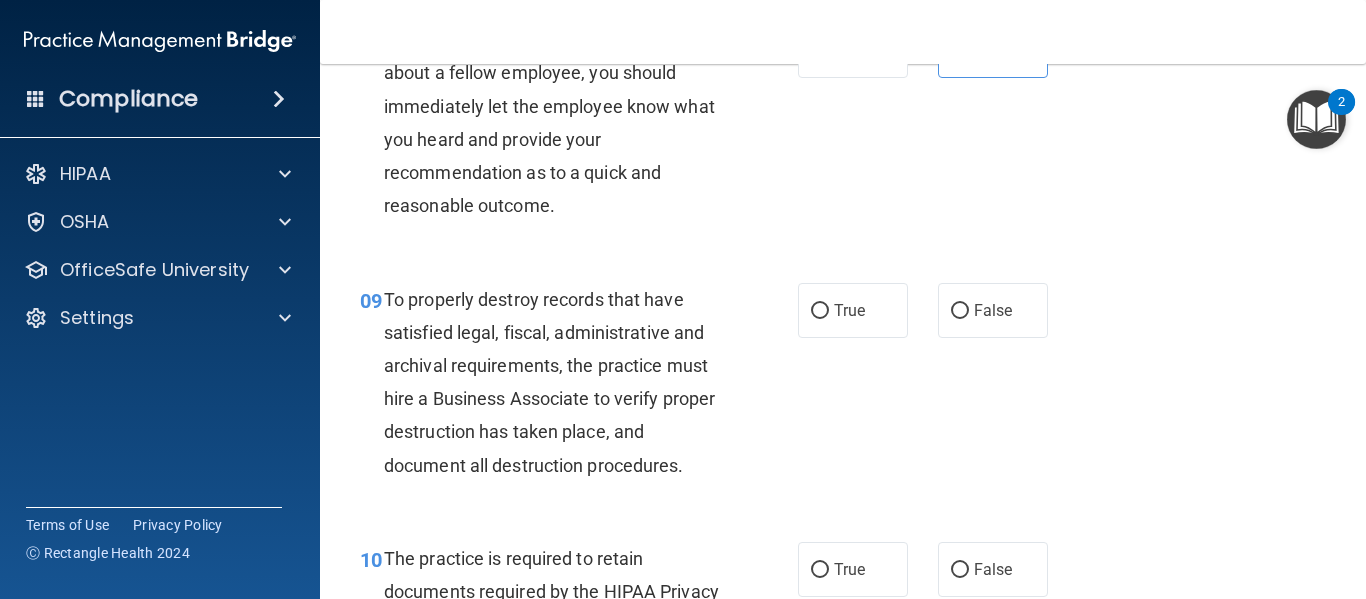 scroll, scrollTop: 1778, scrollLeft: 0, axis: vertical 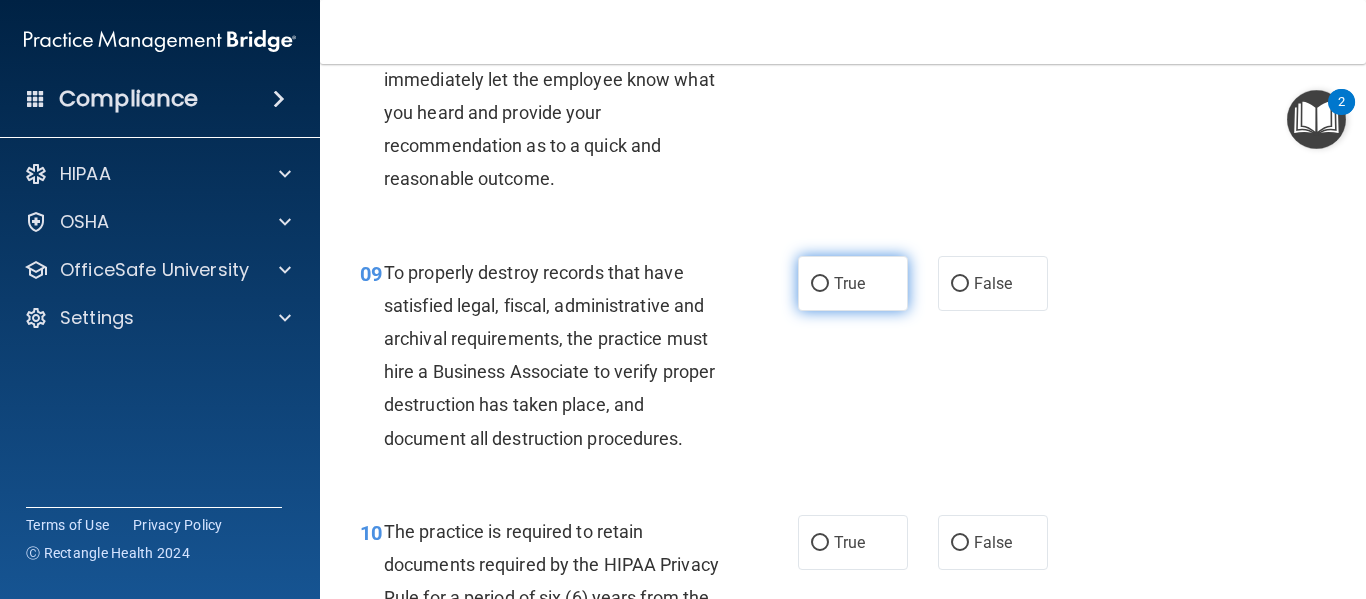 click on "True" at bounding box center [849, 283] 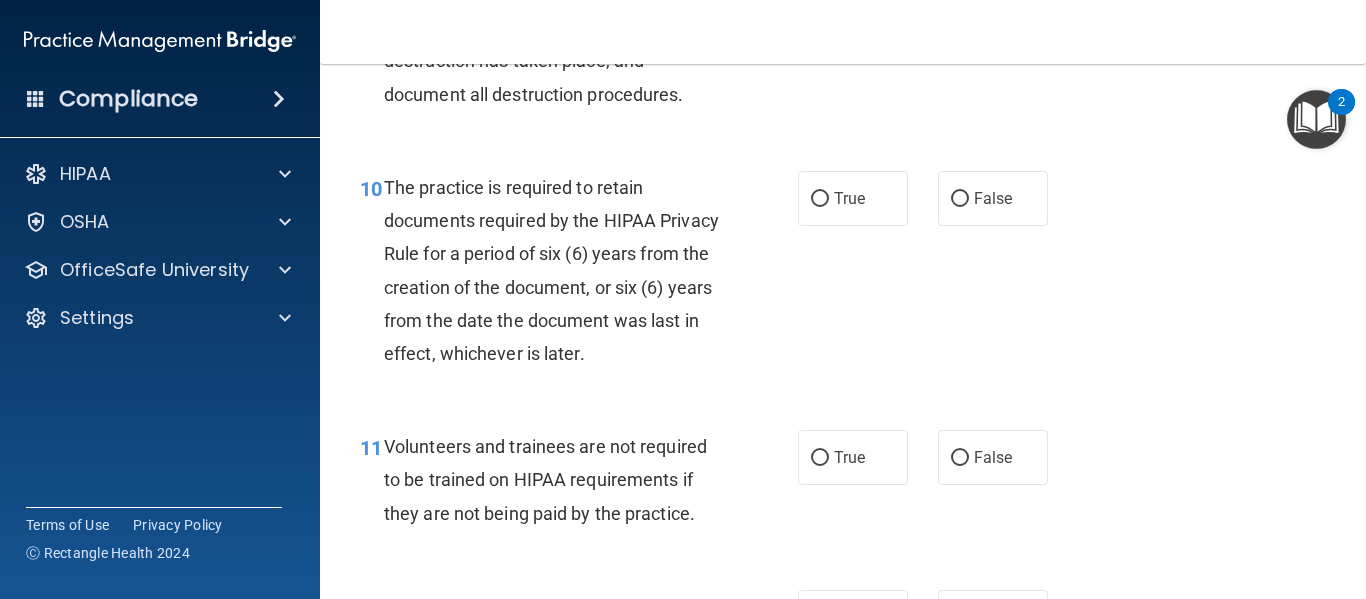 scroll, scrollTop: 1857, scrollLeft: 0, axis: vertical 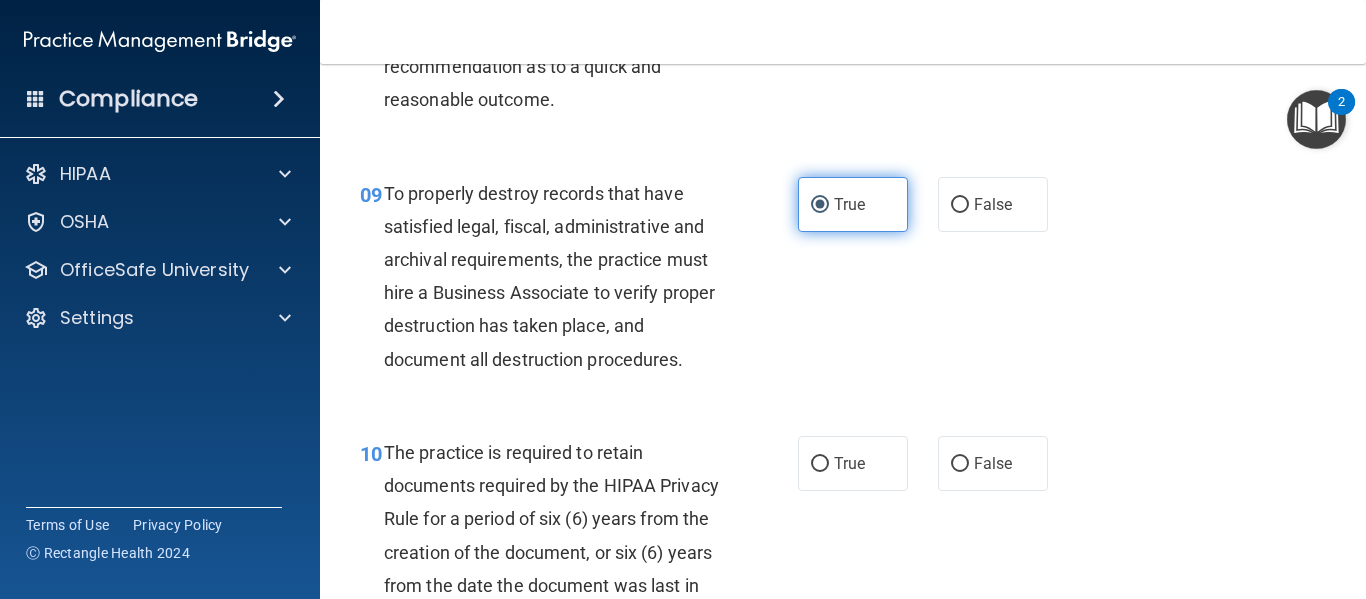 click on "True" at bounding box center (853, 204) 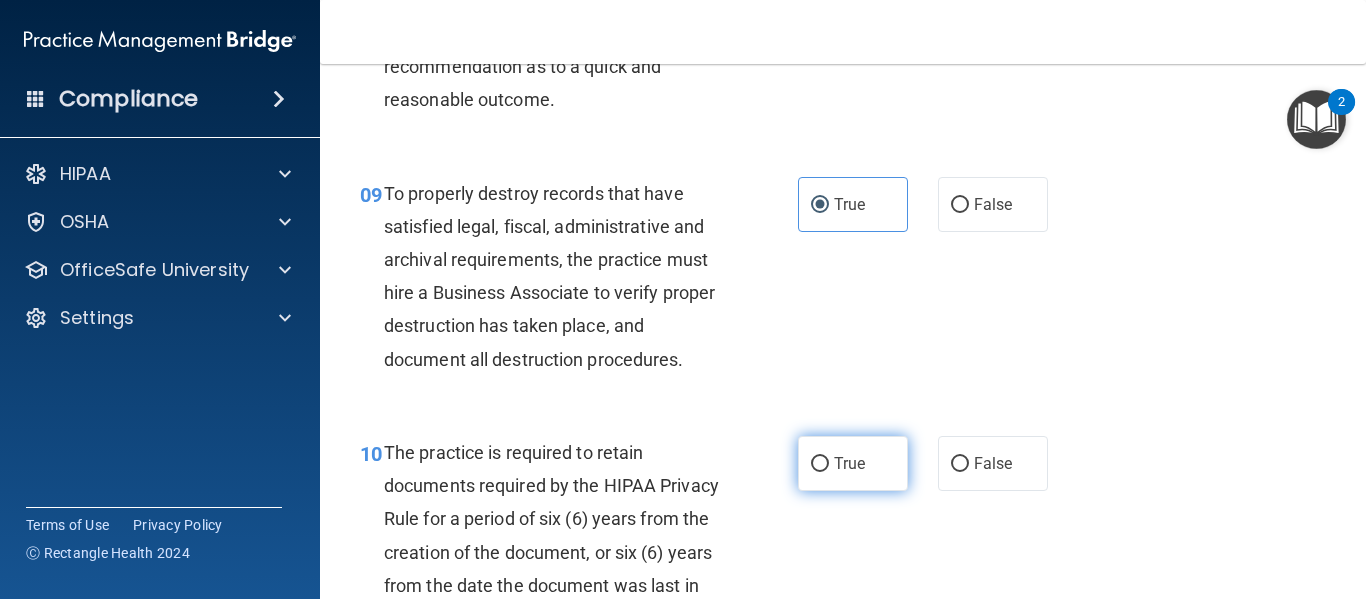 click on "True" at bounding box center [853, 463] 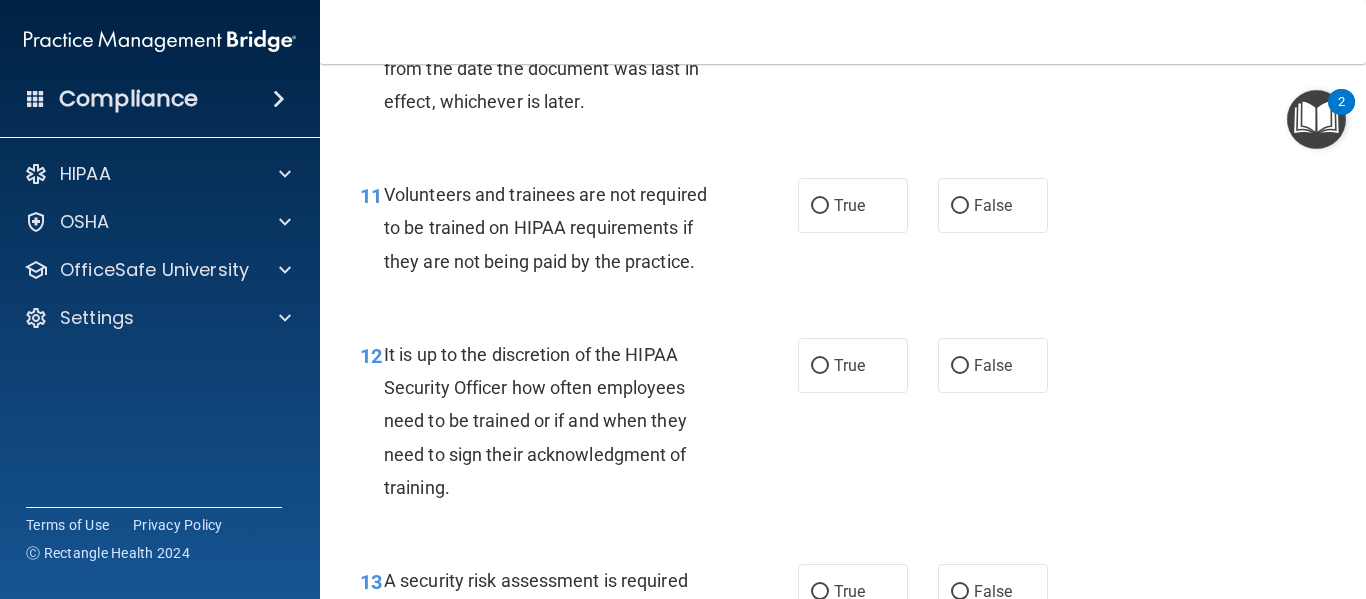scroll, scrollTop: 2268, scrollLeft: 0, axis: vertical 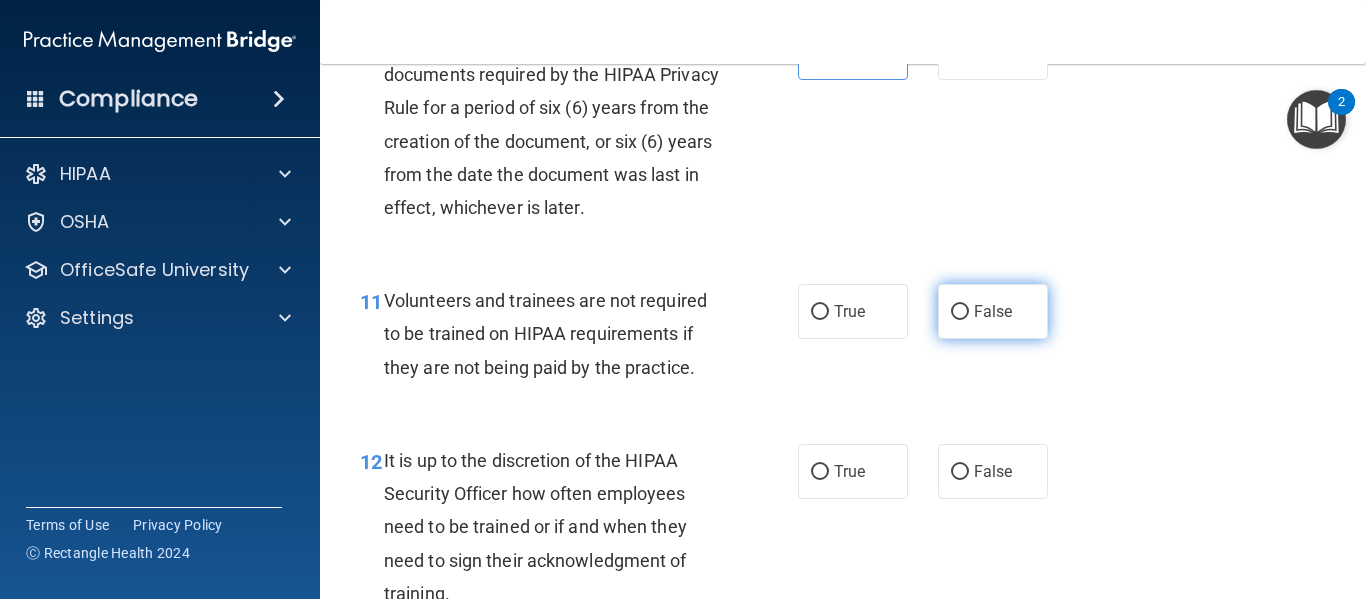 click on "False" at bounding box center [993, 311] 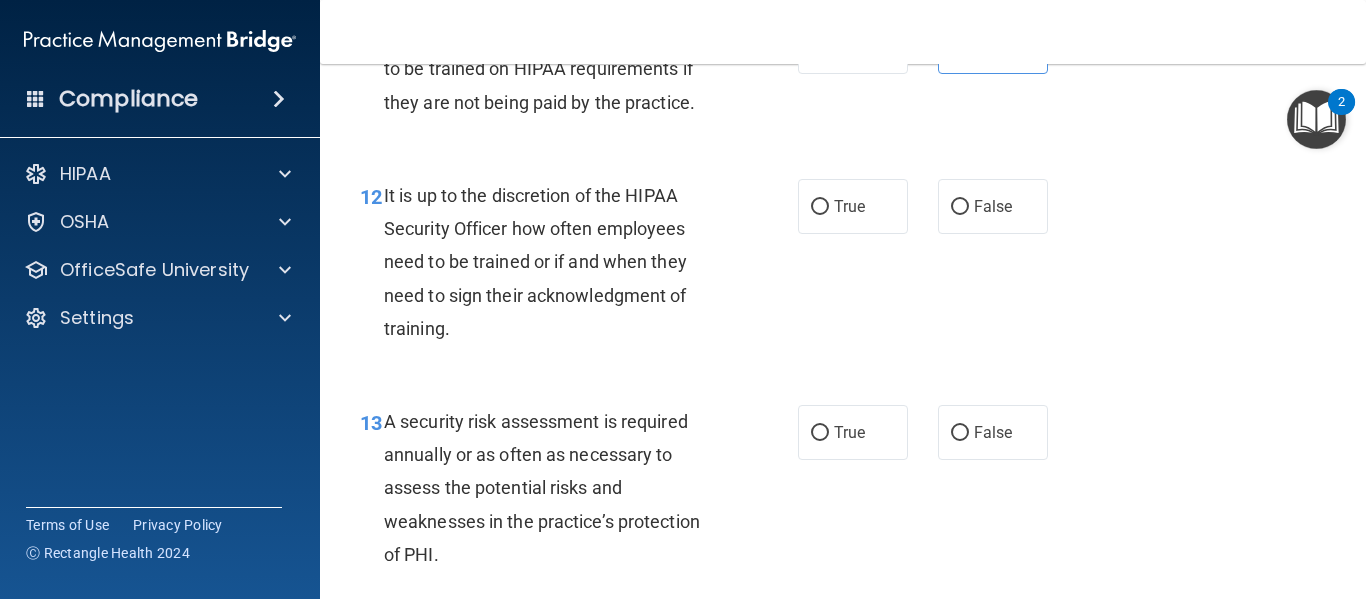 scroll, scrollTop: 2546, scrollLeft: 0, axis: vertical 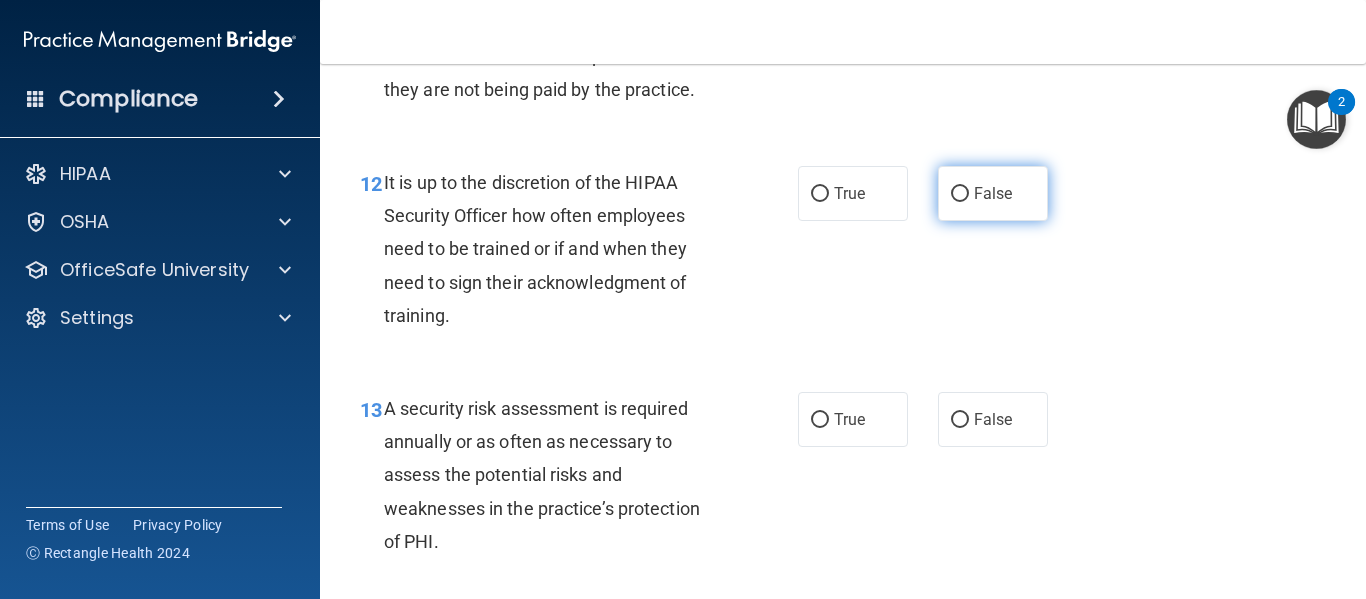 click on "False" at bounding box center (993, 193) 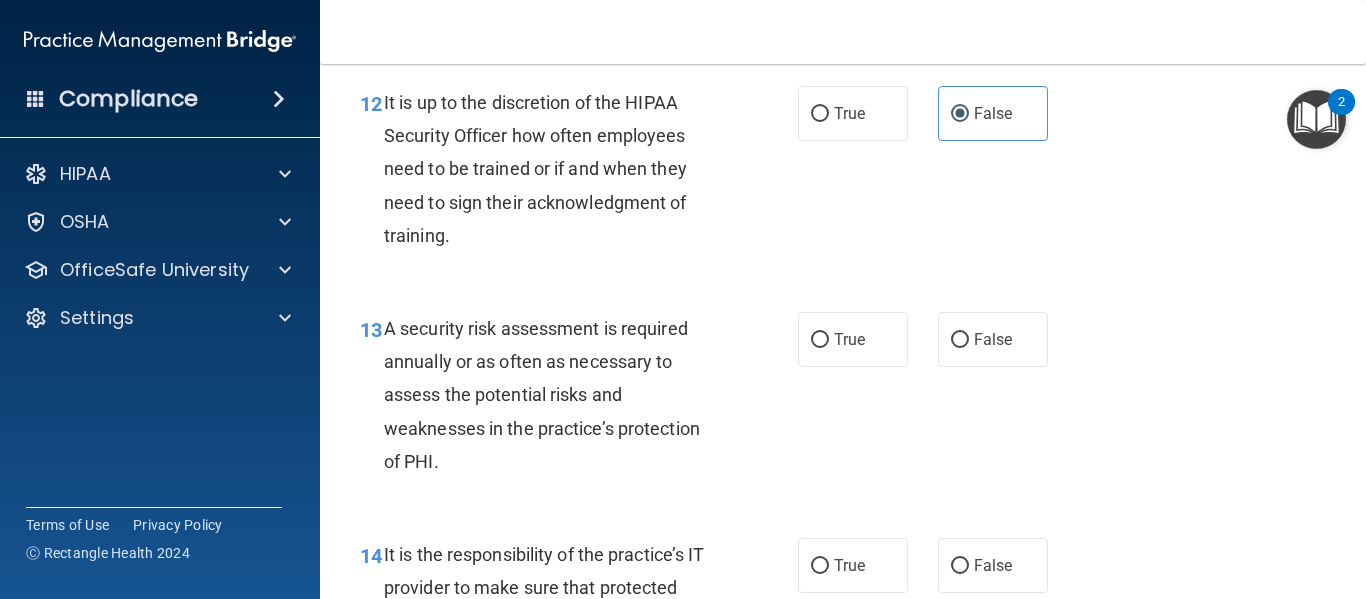 scroll, scrollTop: 2732, scrollLeft: 0, axis: vertical 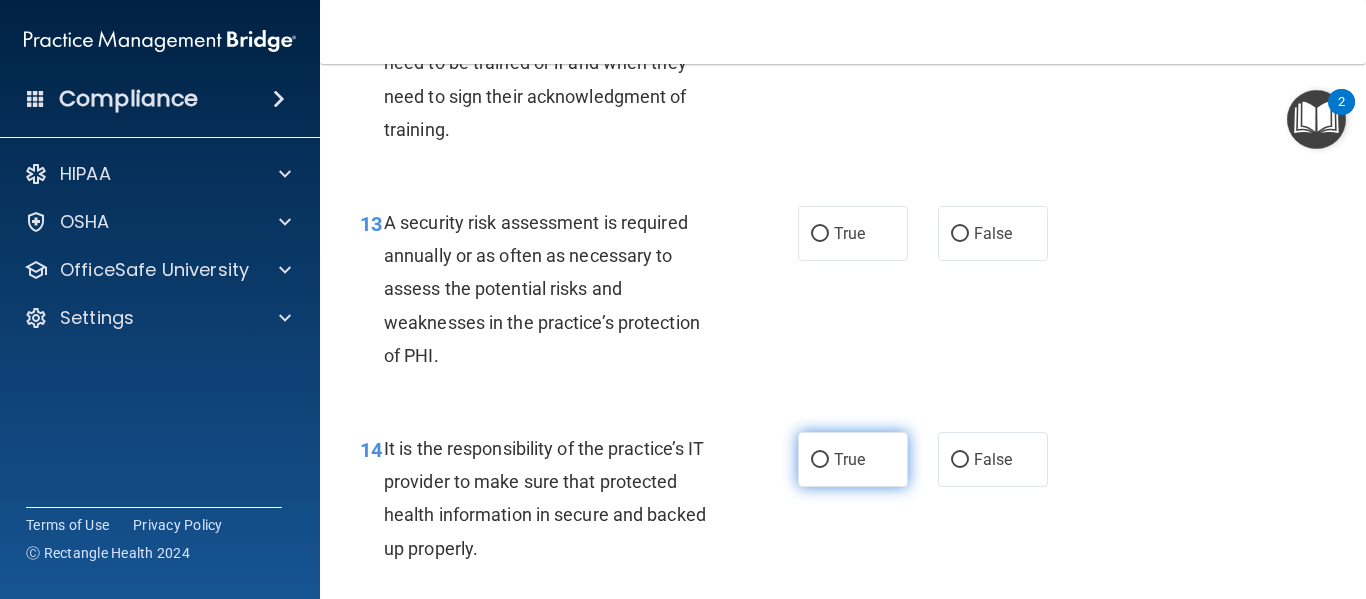 click on "True" at bounding box center (849, 459) 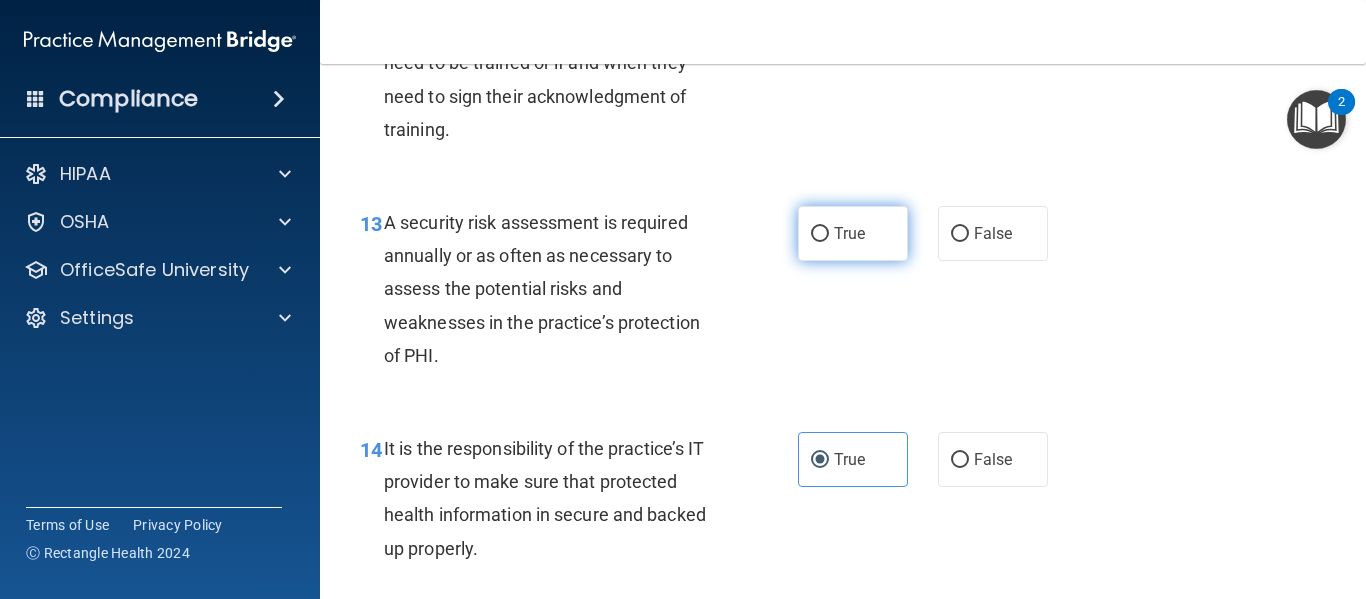 click on "True" at bounding box center [849, 233] 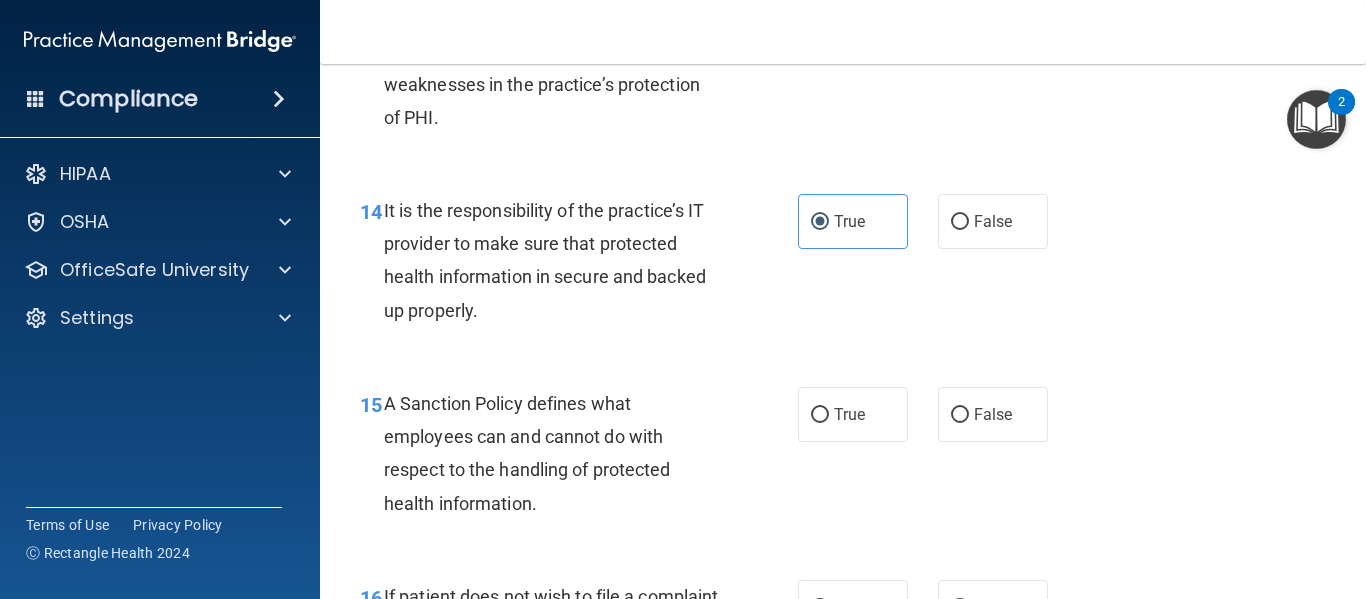 scroll, scrollTop: 2984, scrollLeft: 0, axis: vertical 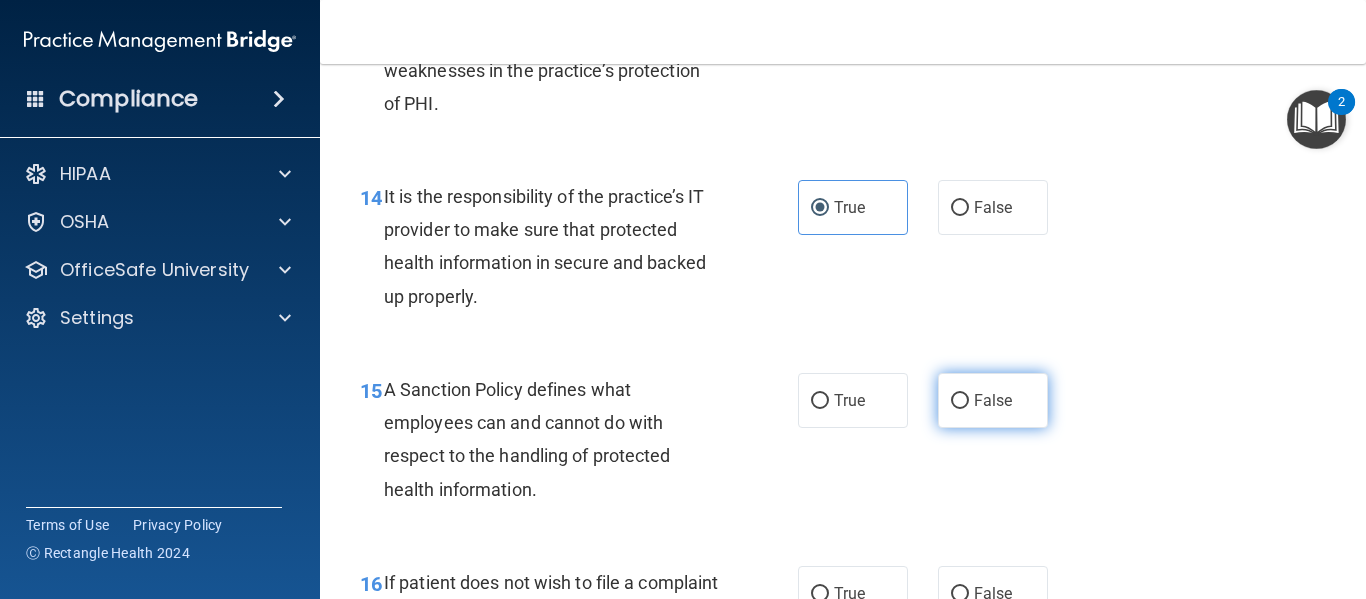 click on "False" at bounding box center (993, 400) 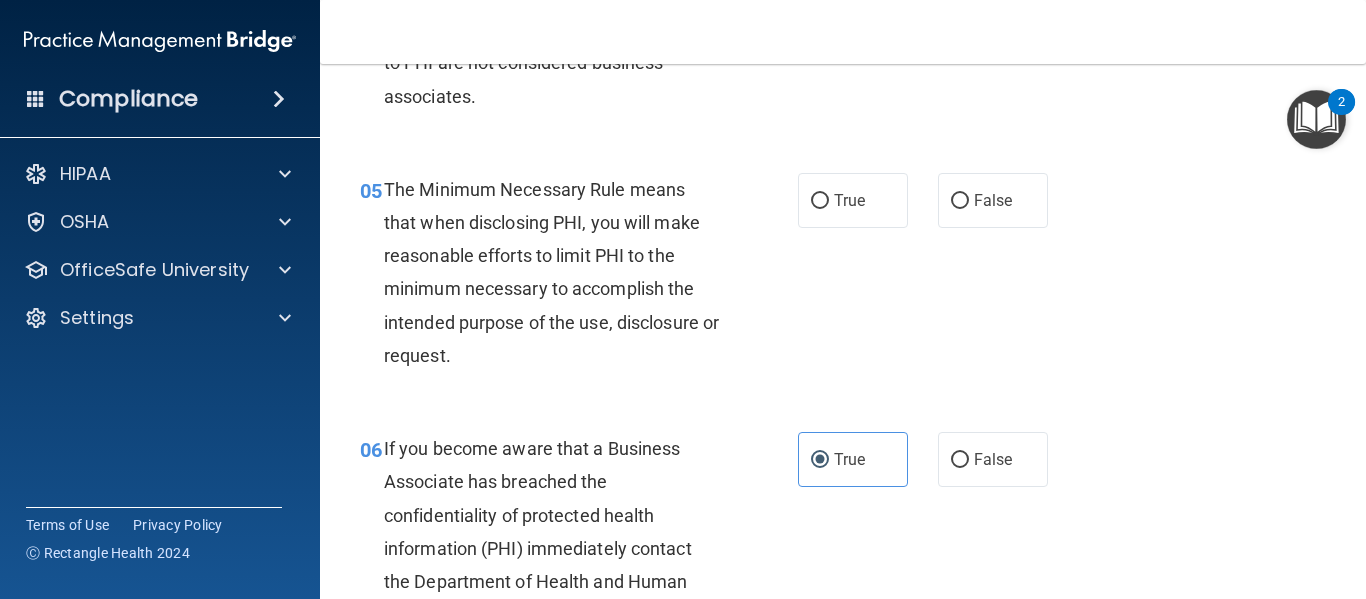 scroll, scrollTop: 797, scrollLeft: 0, axis: vertical 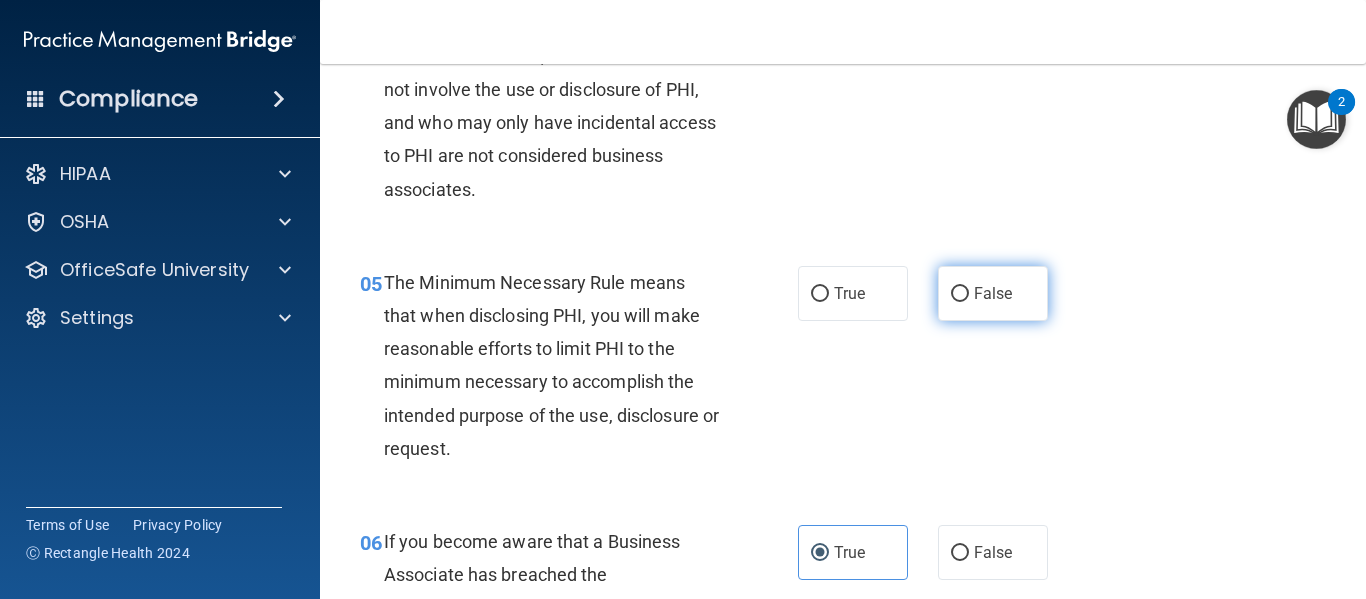 click on "False" at bounding box center (993, 293) 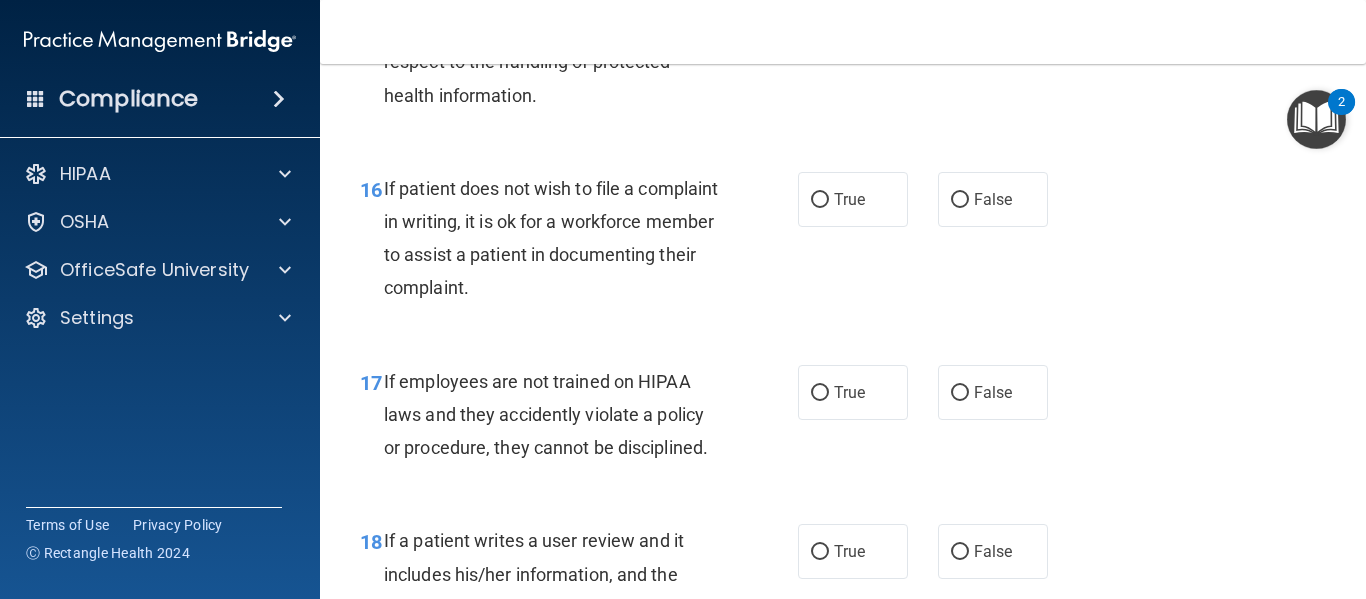 scroll, scrollTop: 3313, scrollLeft: 0, axis: vertical 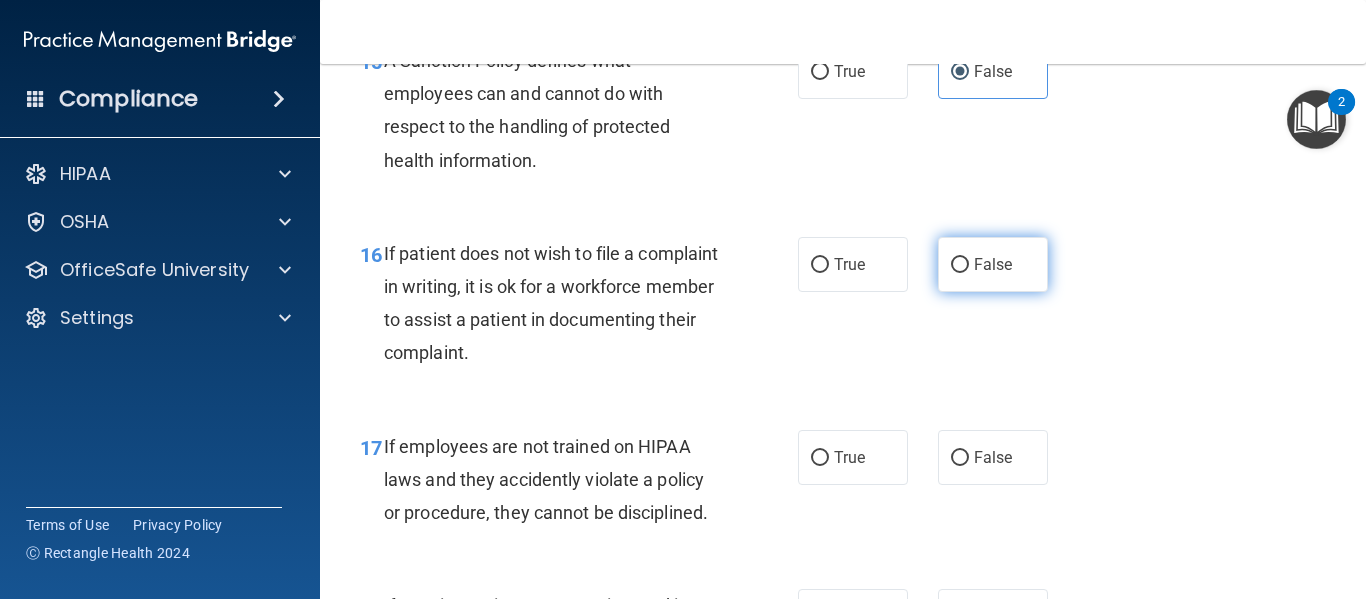 click on "False" at bounding box center [993, 264] 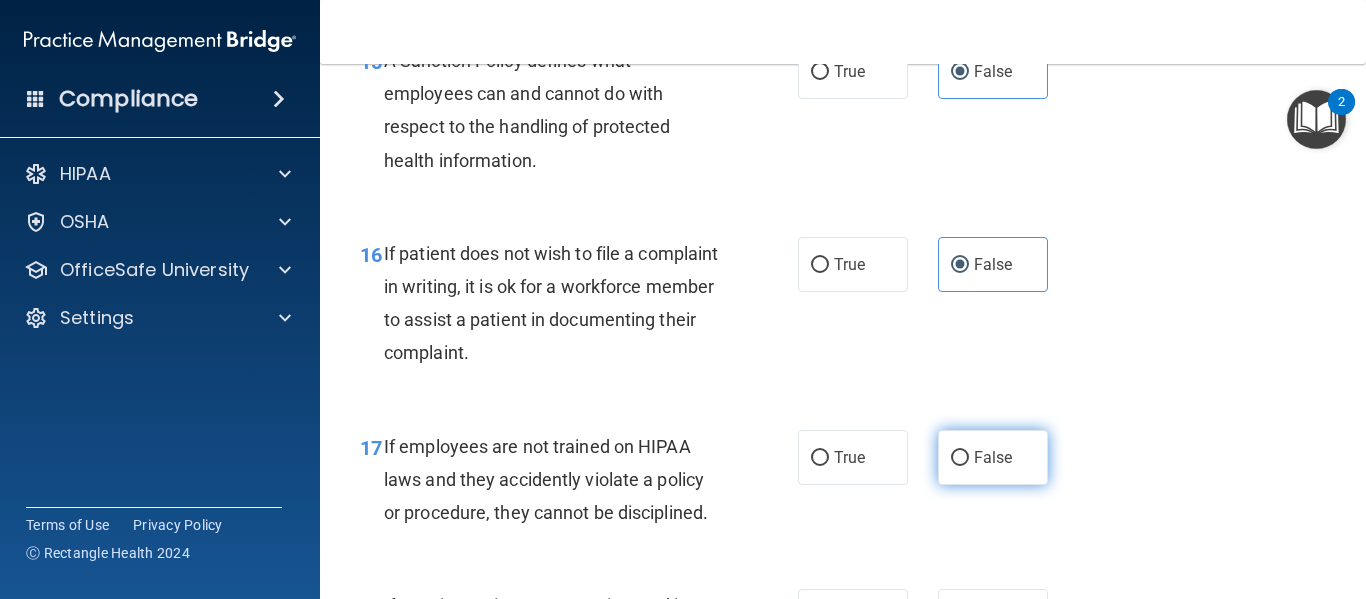click on "False" at bounding box center (960, 458) 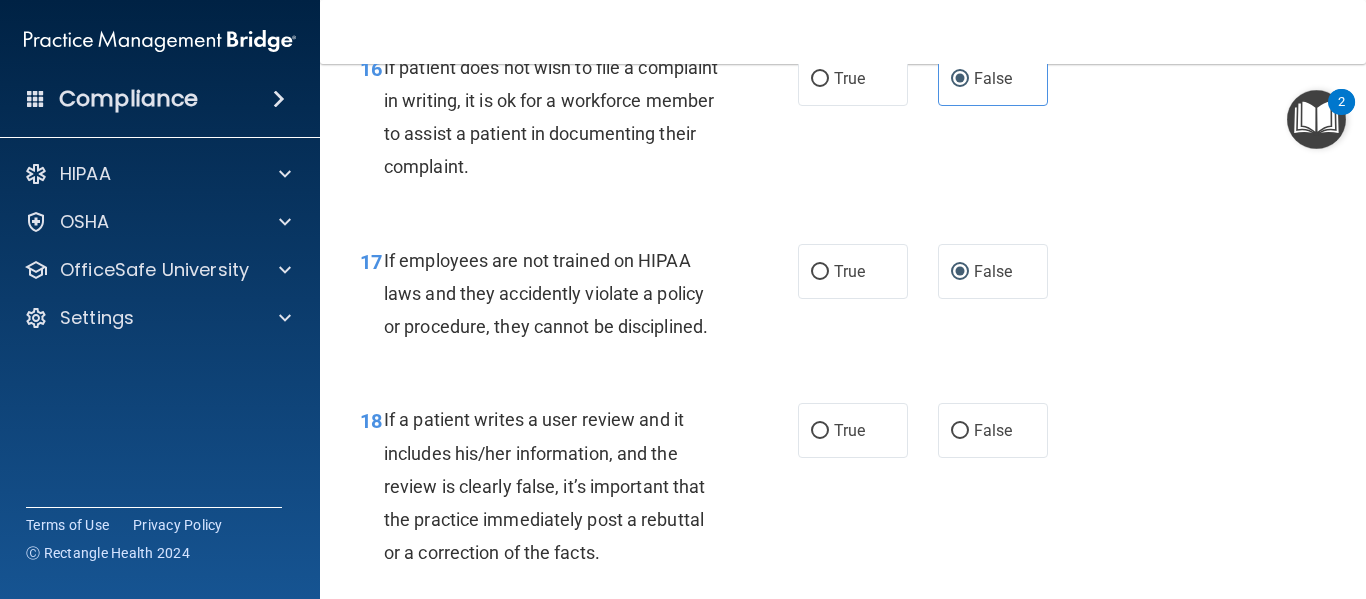 scroll, scrollTop: 3393, scrollLeft: 0, axis: vertical 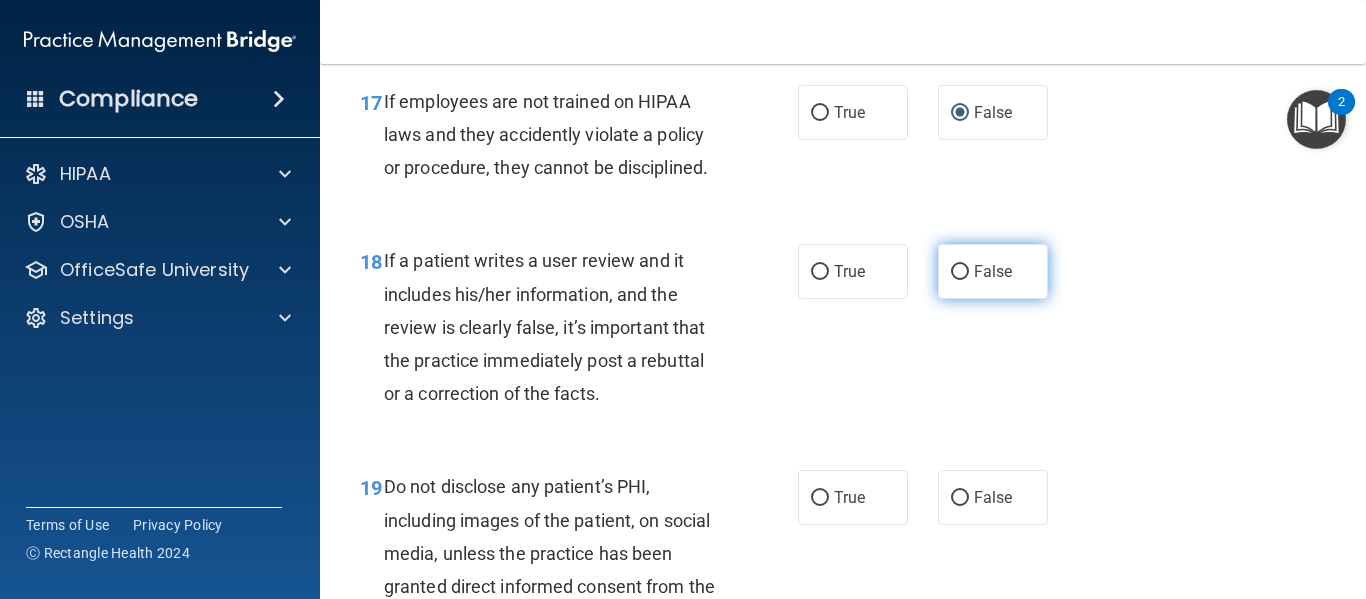 click on "False" at bounding box center (993, 271) 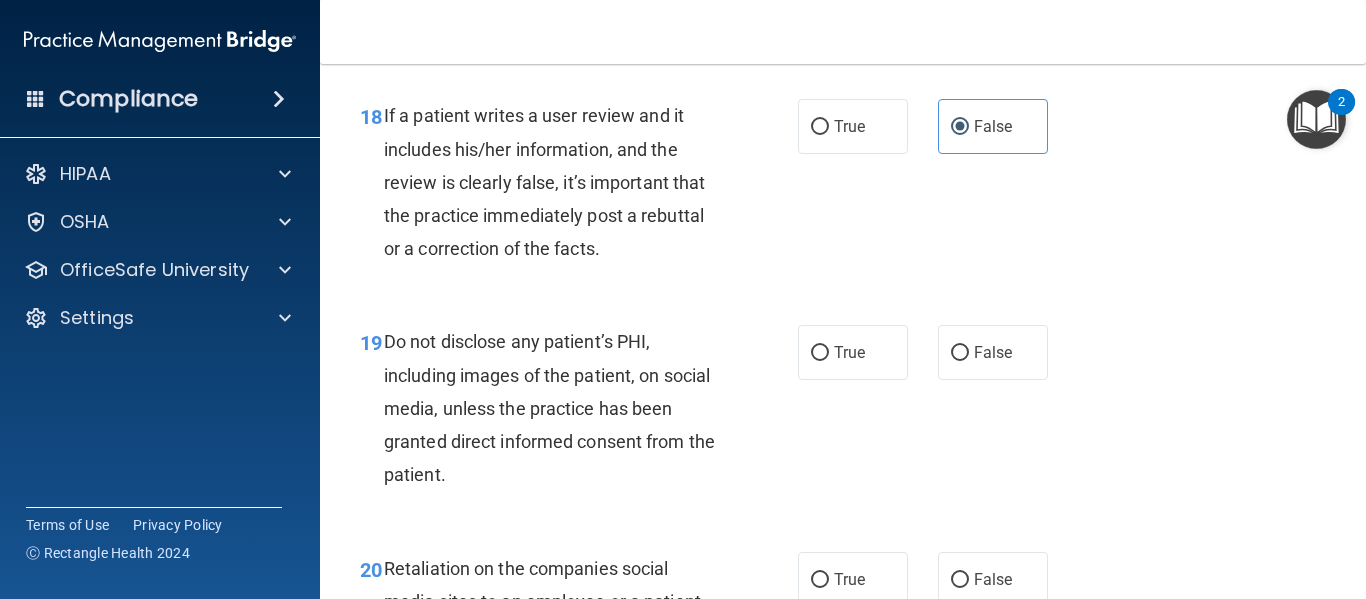 scroll, scrollTop: 3817, scrollLeft: 0, axis: vertical 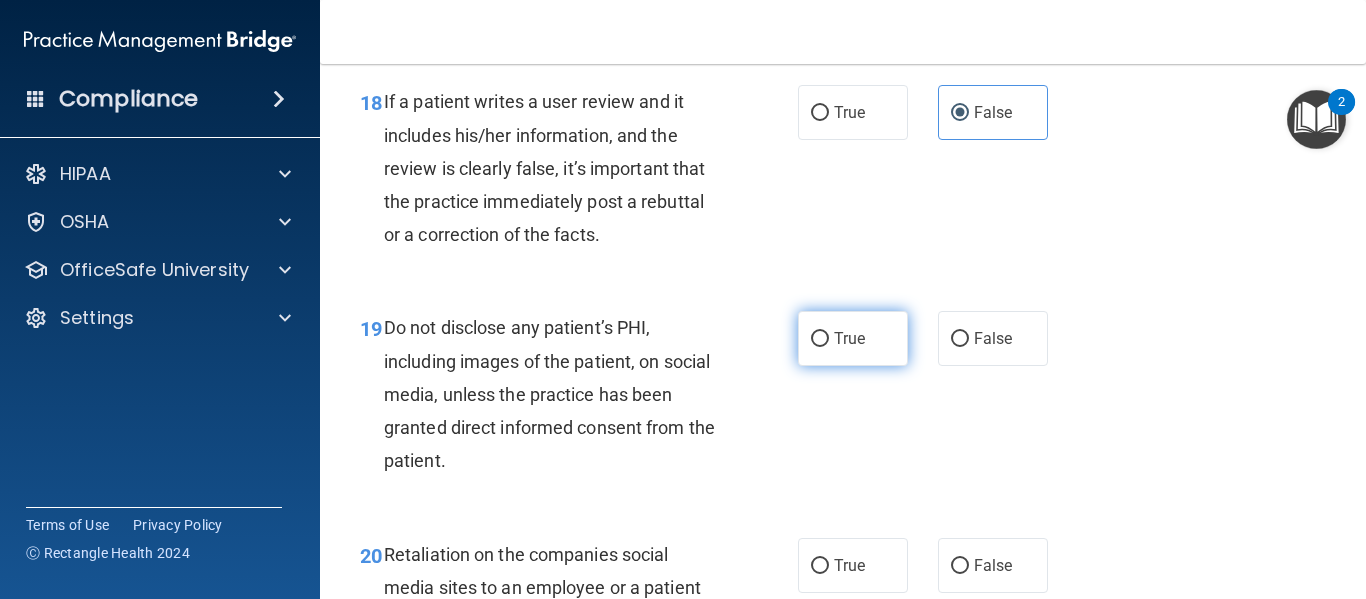 click on "True" at bounding box center [849, 338] 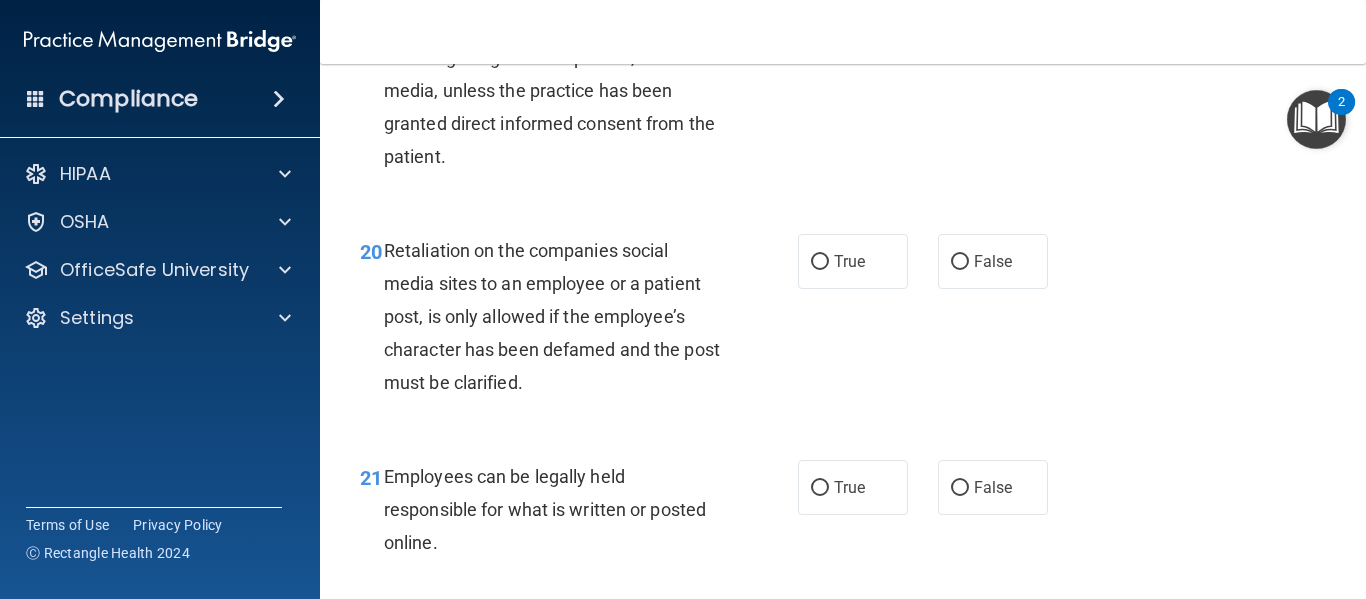 scroll, scrollTop: 3976, scrollLeft: 0, axis: vertical 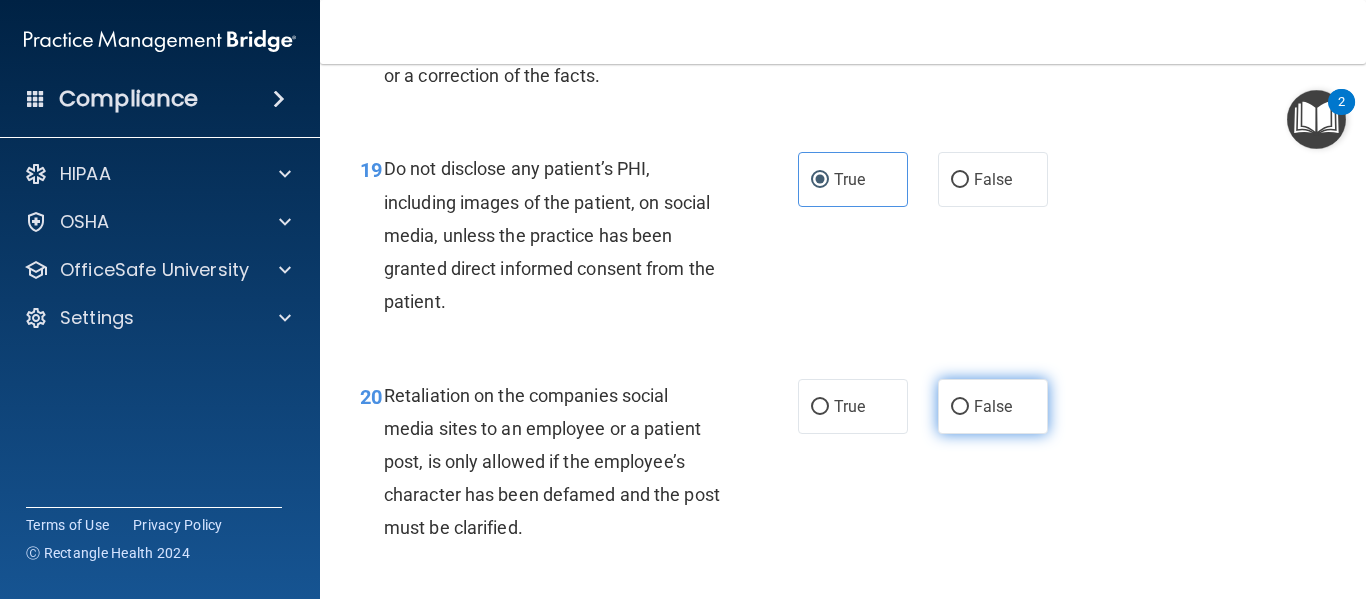 click on "False" at bounding box center [993, 406] 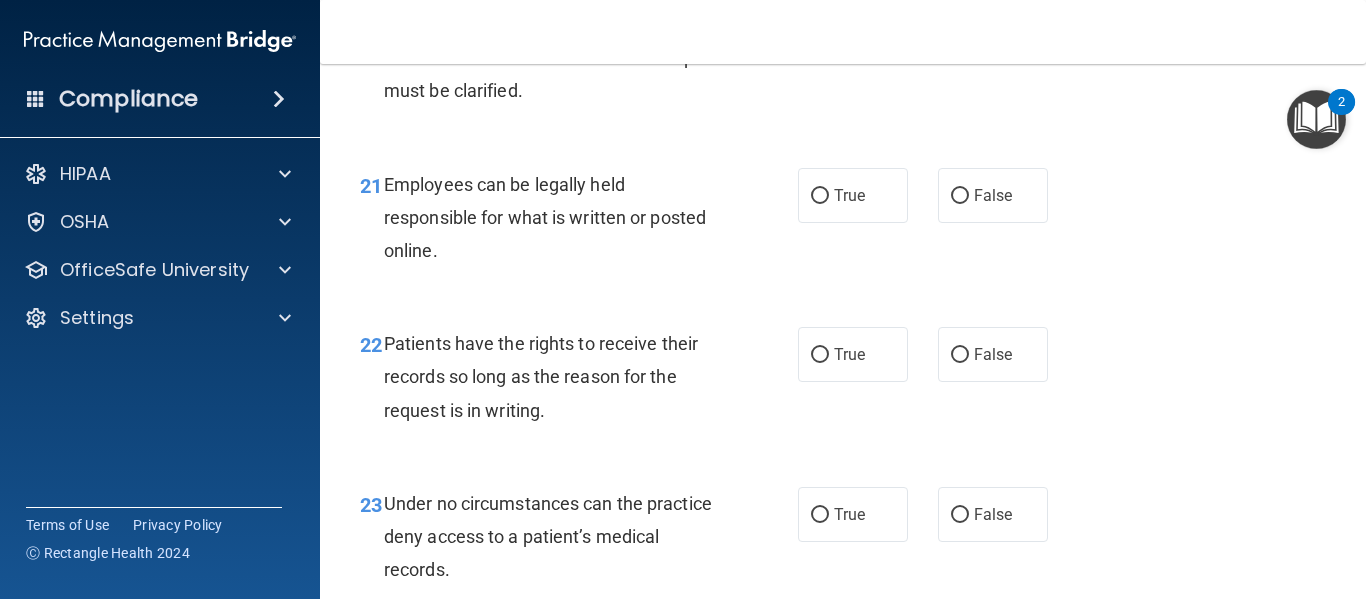 scroll, scrollTop: 4373, scrollLeft: 0, axis: vertical 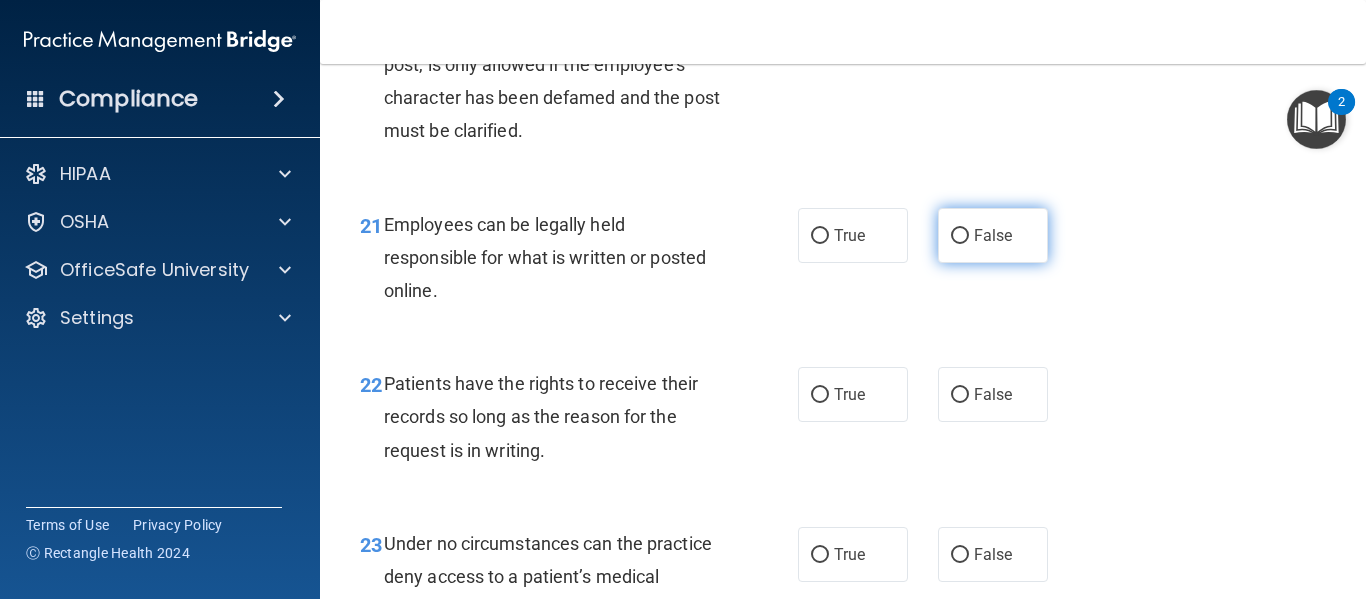 click on "False" at bounding box center (960, 236) 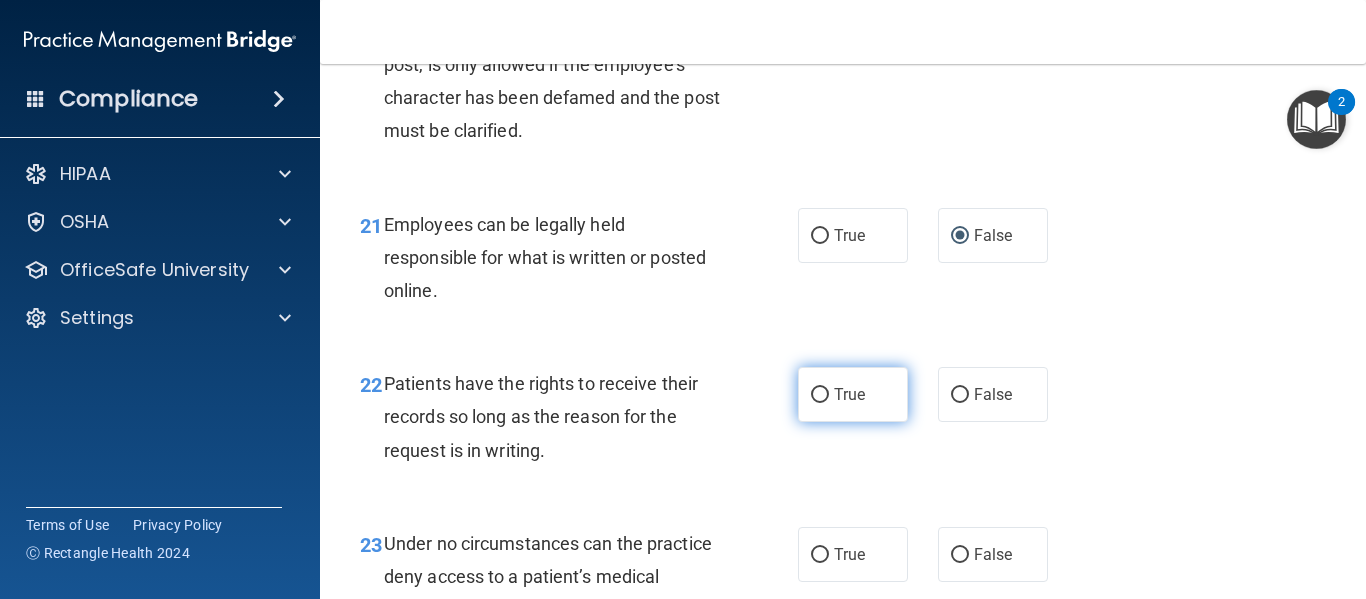 click on "True" at bounding box center (820, 395) 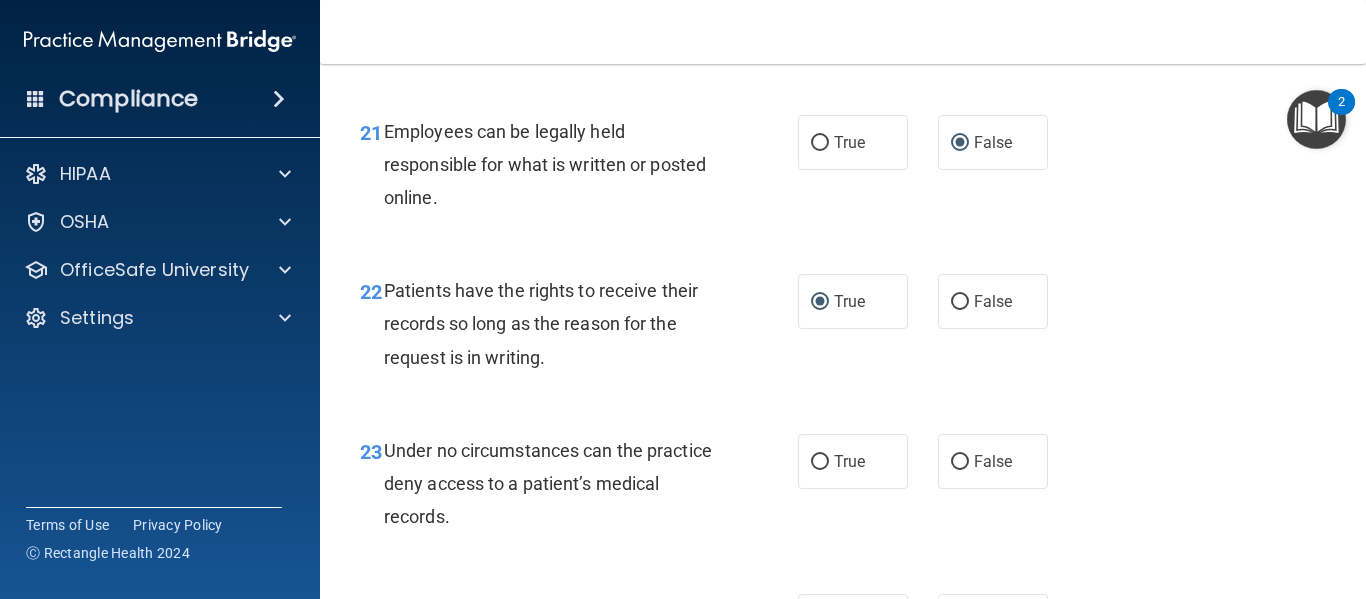 scroll, scrollTop: 4492, scrollLeft: 0, axis: vertical 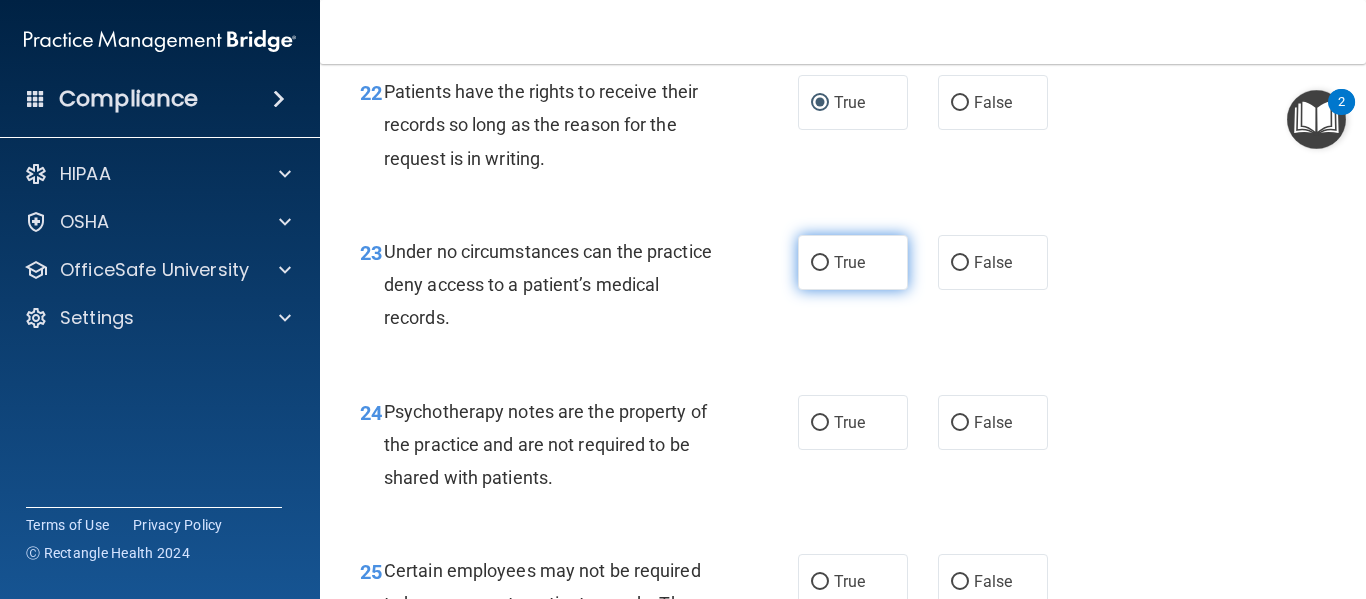 click on "True" at bounding box center (849, 262) 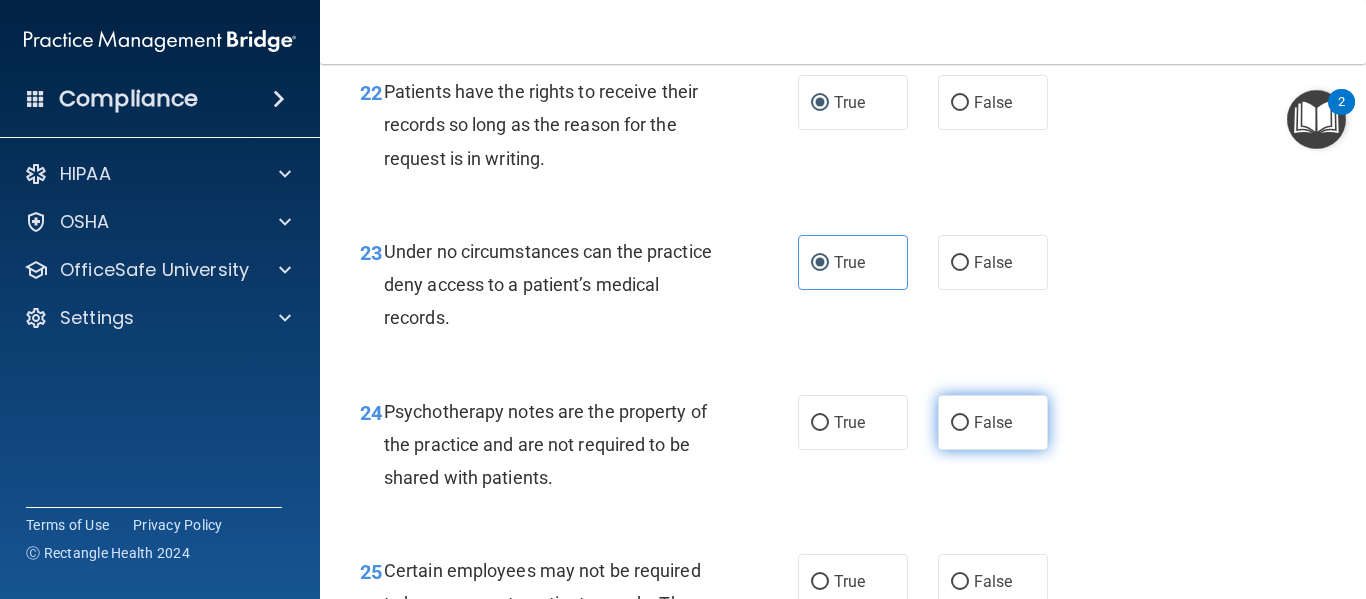click on "False" at bounding box center [993, 422] 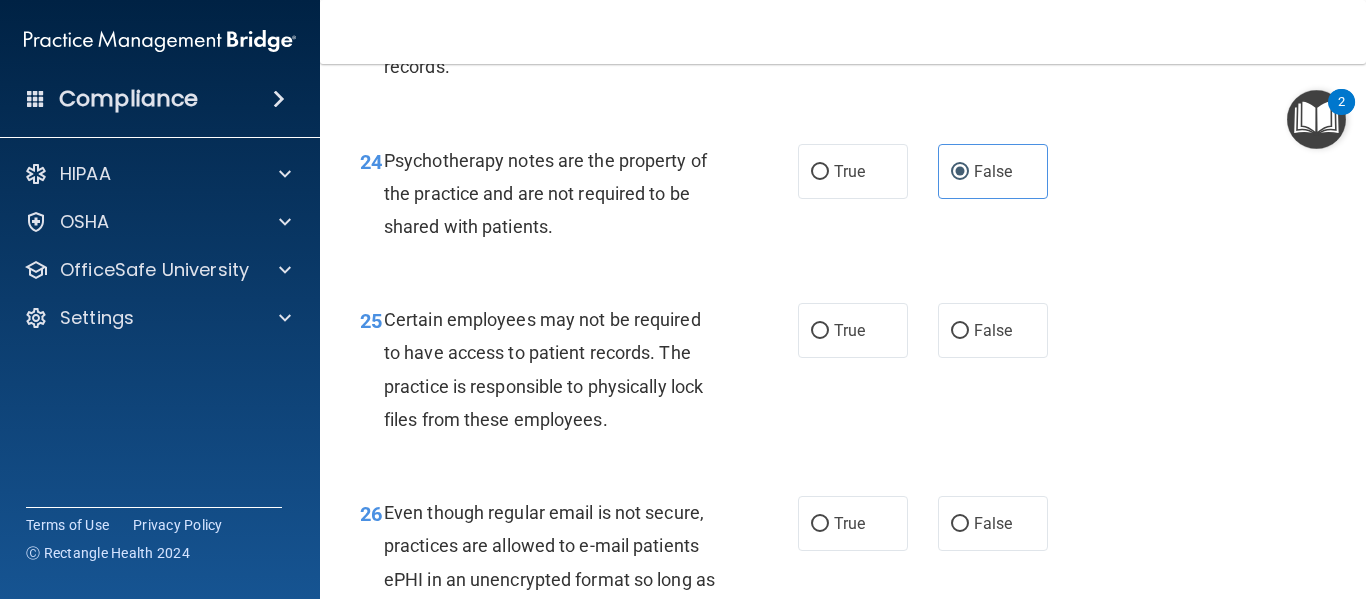 scroll, scrollTop: 4837, scrollLeft: 0, axis: vertical 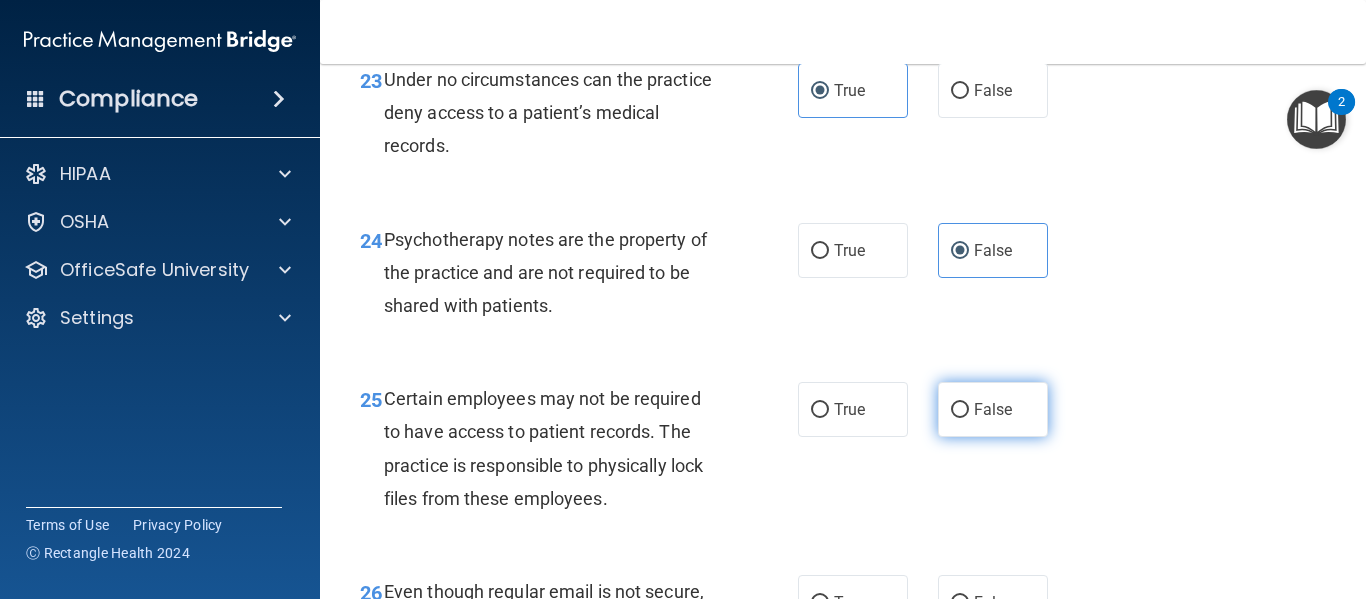 click on "False" at bounding box center [993, 409] 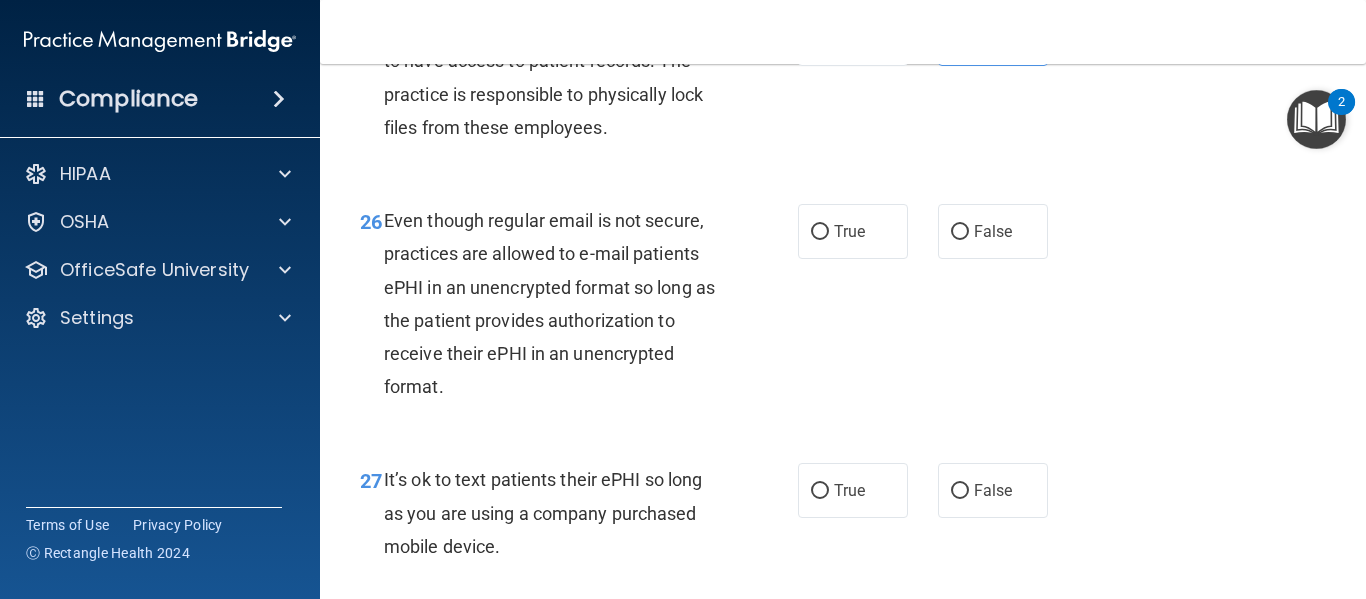 scroll, scrollTop: 5234, scrollLeft: 0, axis: vertical 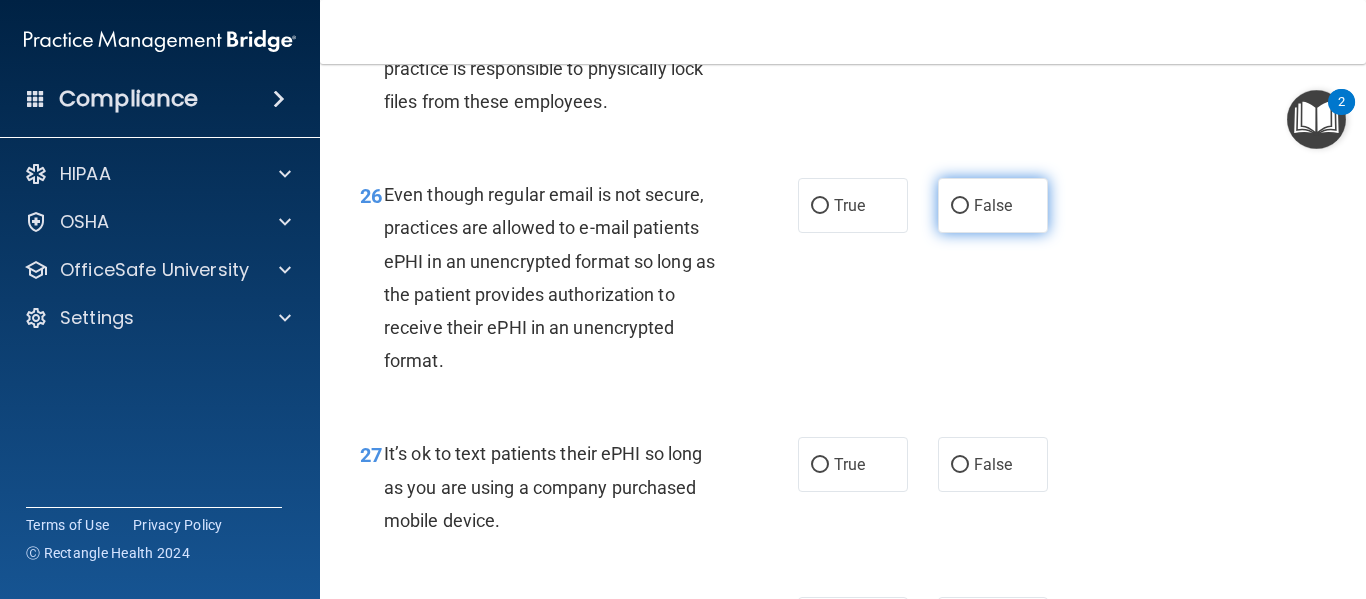 click on "False" at bounding box center [993, 205] 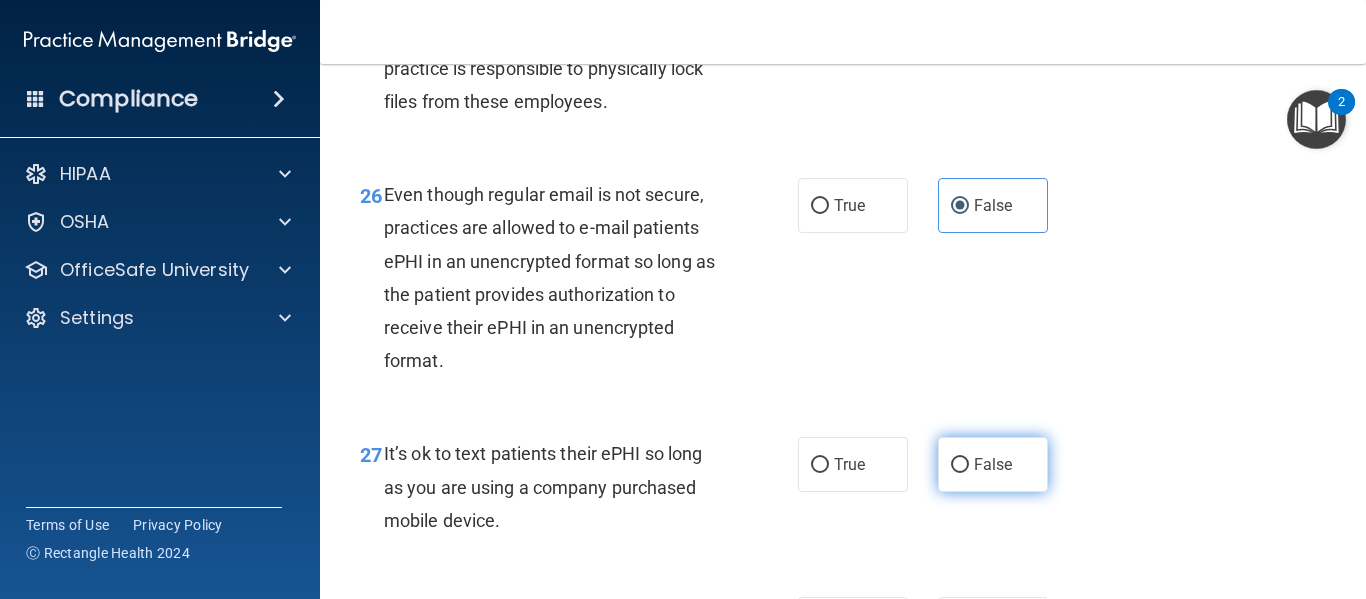 click on "False" at bounding box center [993, 464] 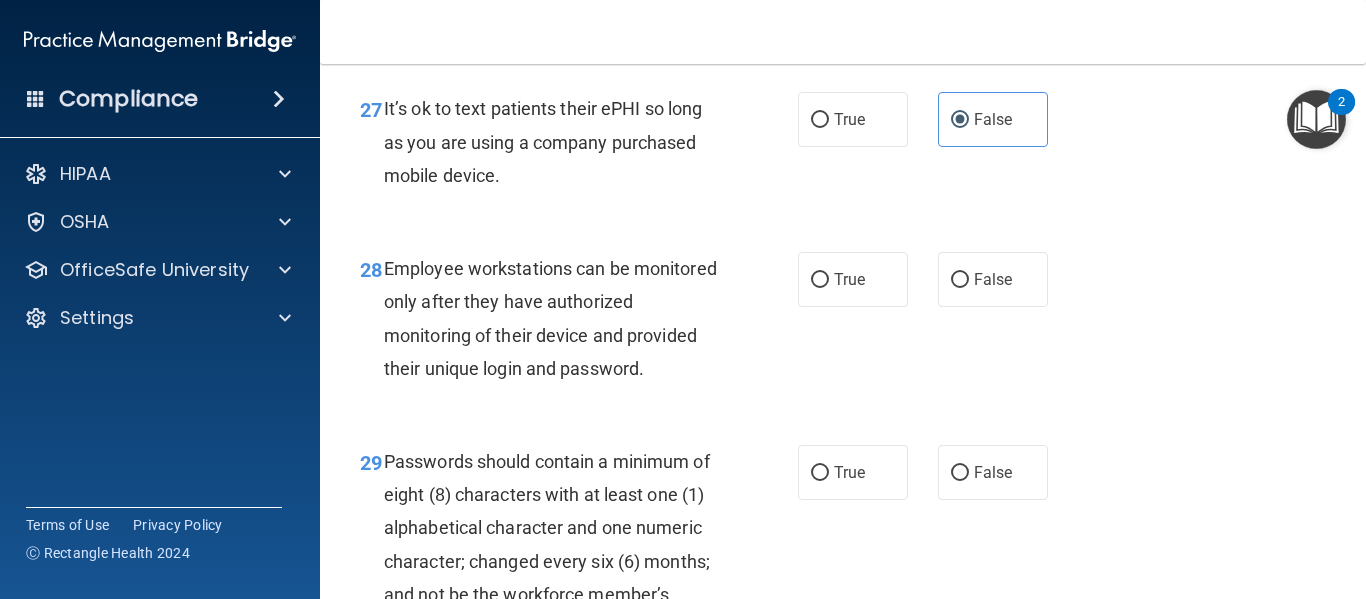 scroll, scrollTop: 5460, scrollLeft: 0, axis: vertical 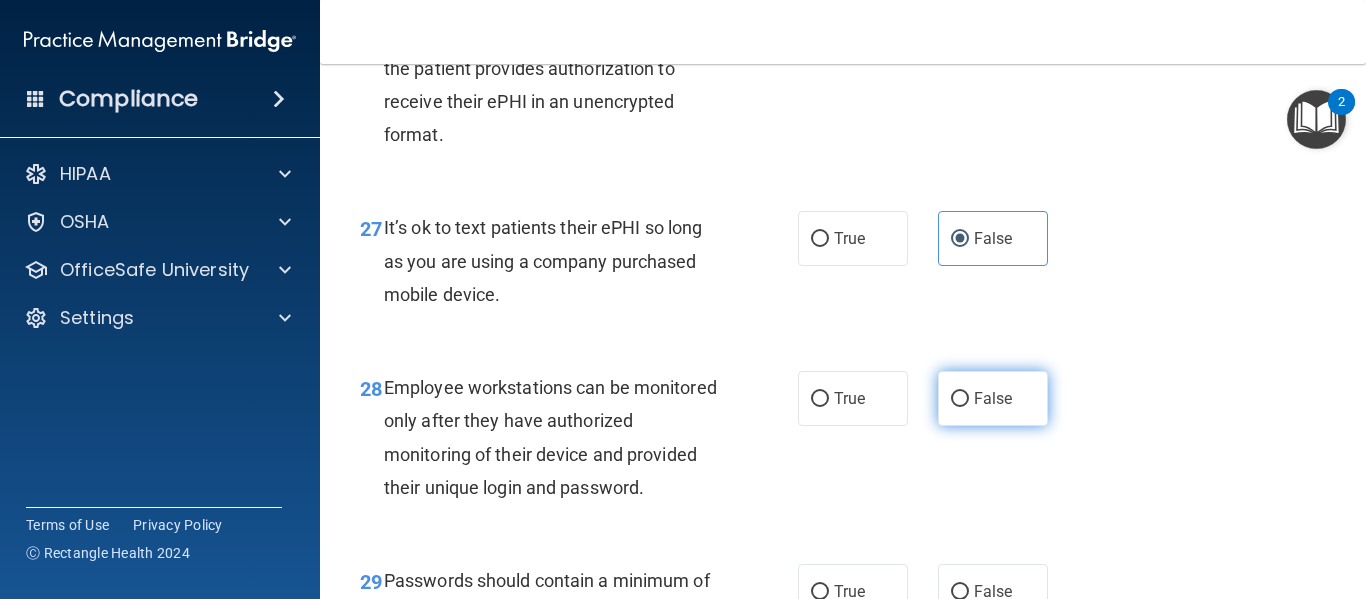 click on "False" at bounding box center (993, 398) 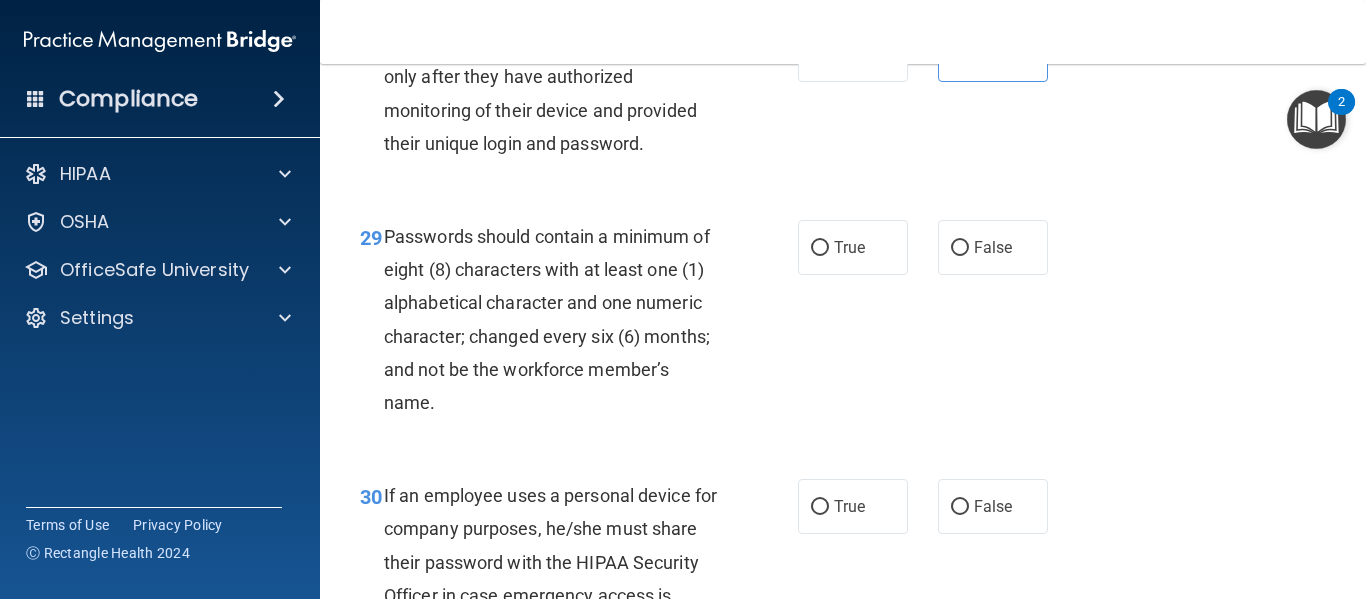 scroll, scrollTop: 5817, scrollLeft: 0, axis: vertical 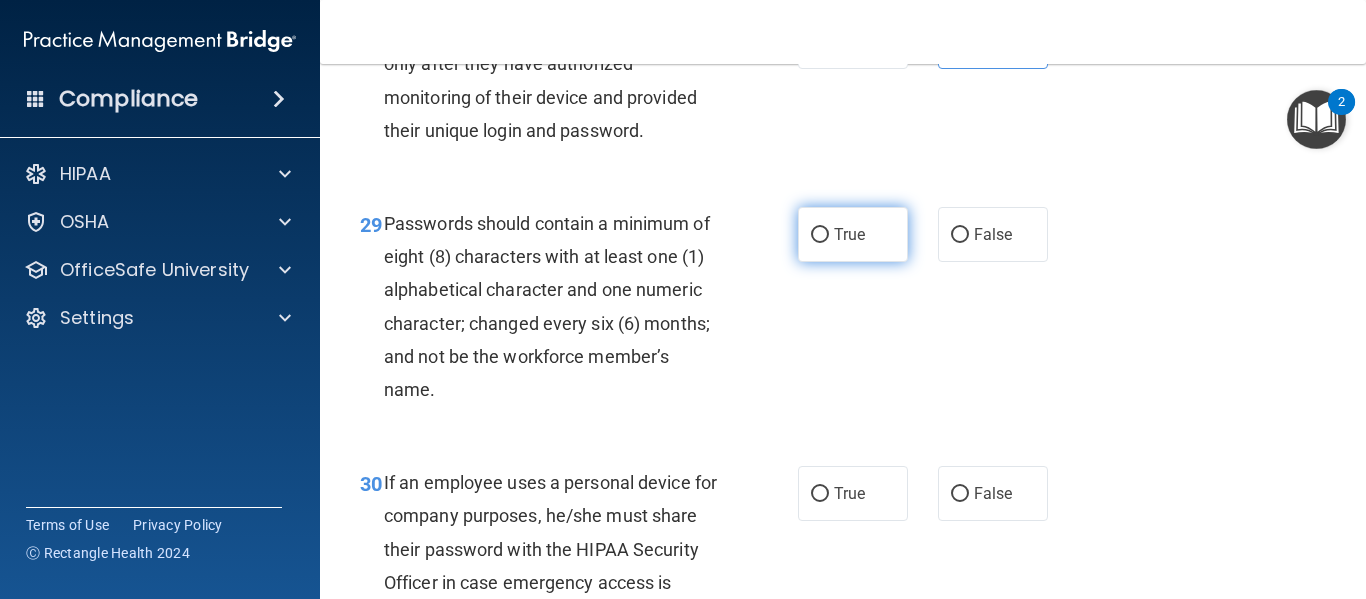 click on "True" at bounding box center [849, 234] 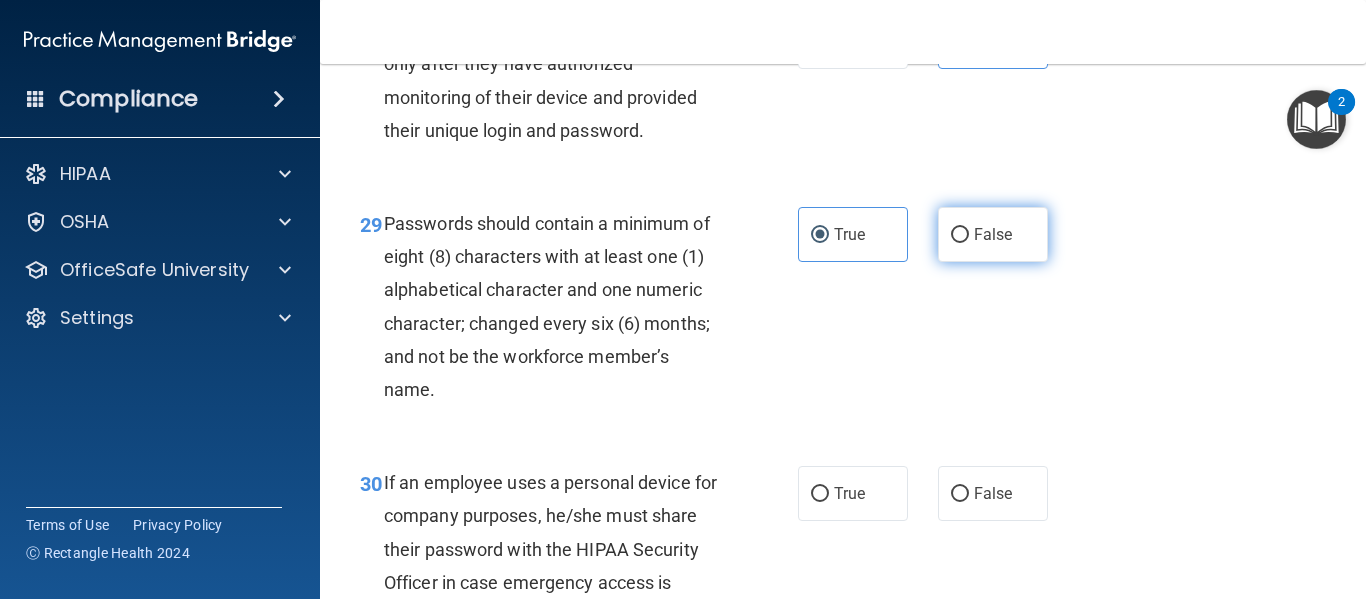 click on "False" at bounding box center [993, 234] 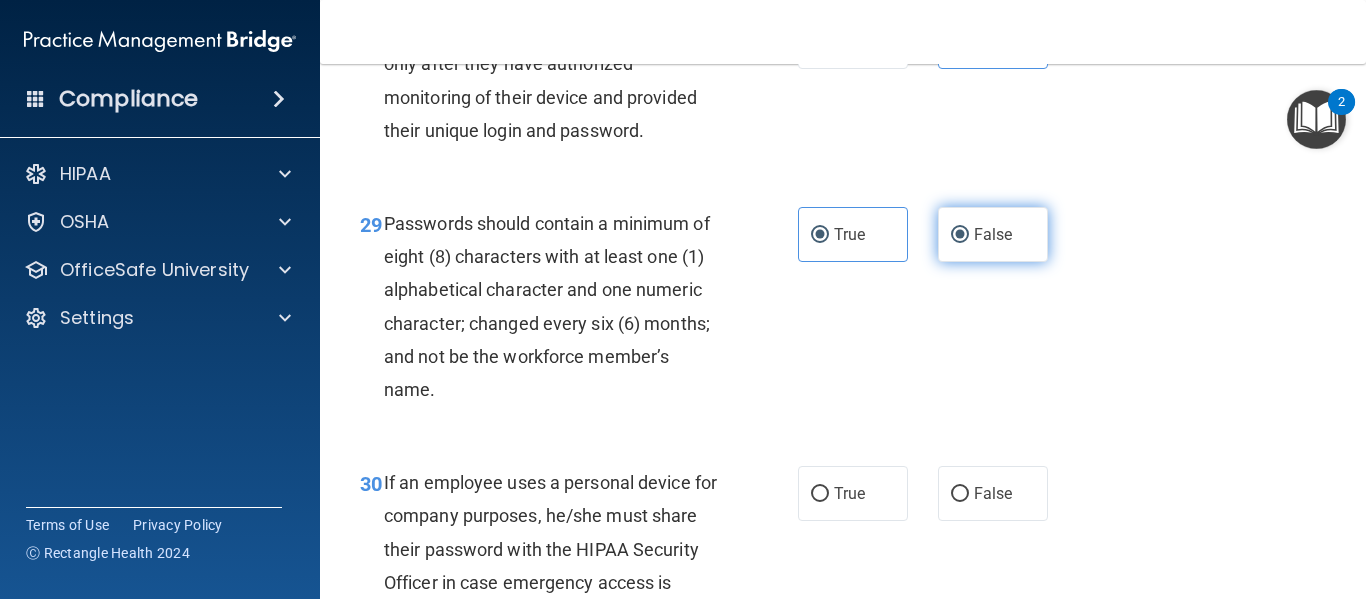 radio on "false" 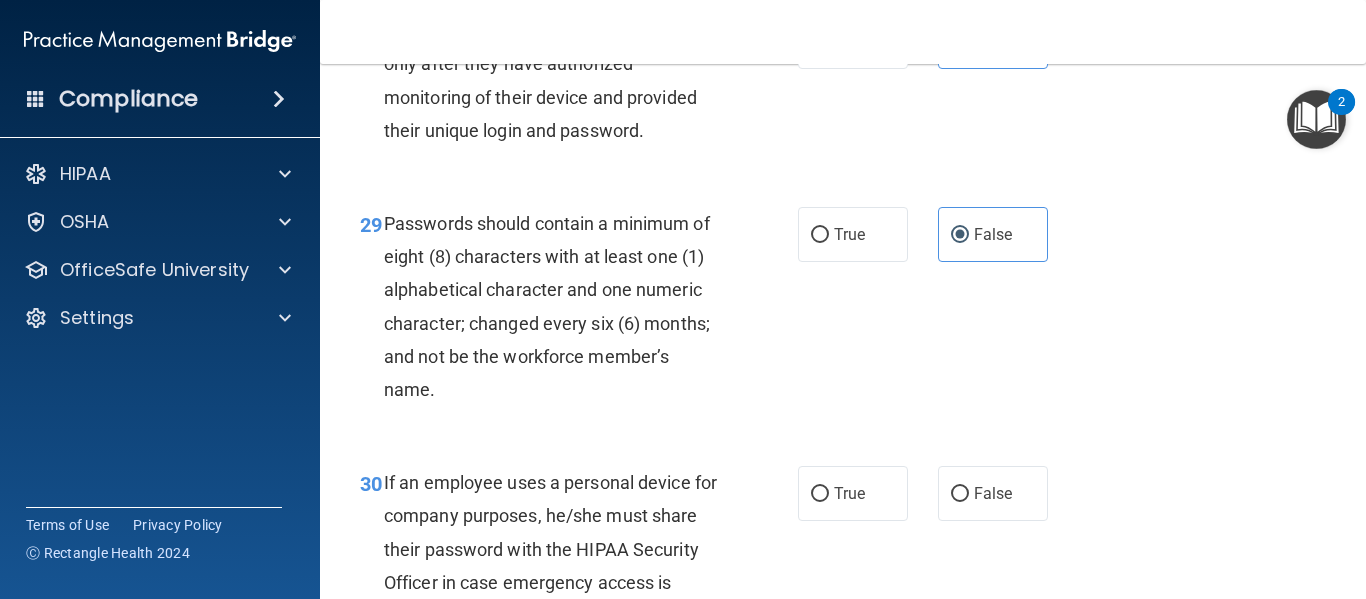 scroll, scrollTop: 5349, scrollLeft: 0, axis: vertical 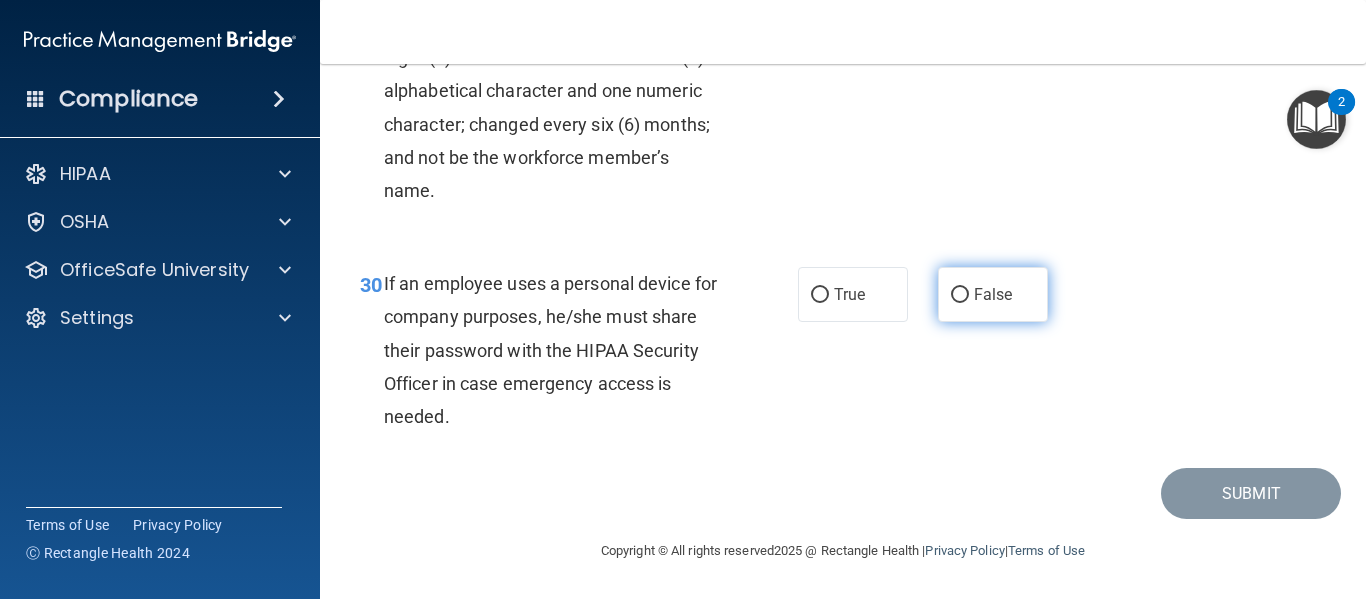 click on "False" at bounding box center [993, 294] 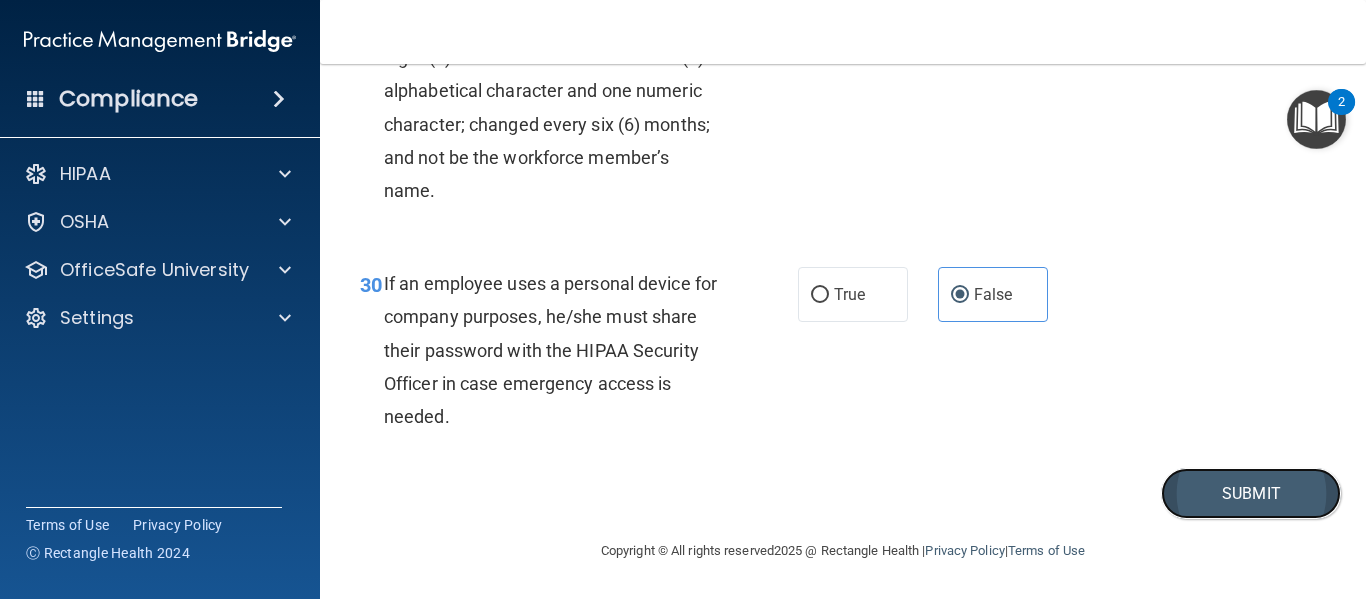 click on "Submit" at bounding box center (1251, 493) 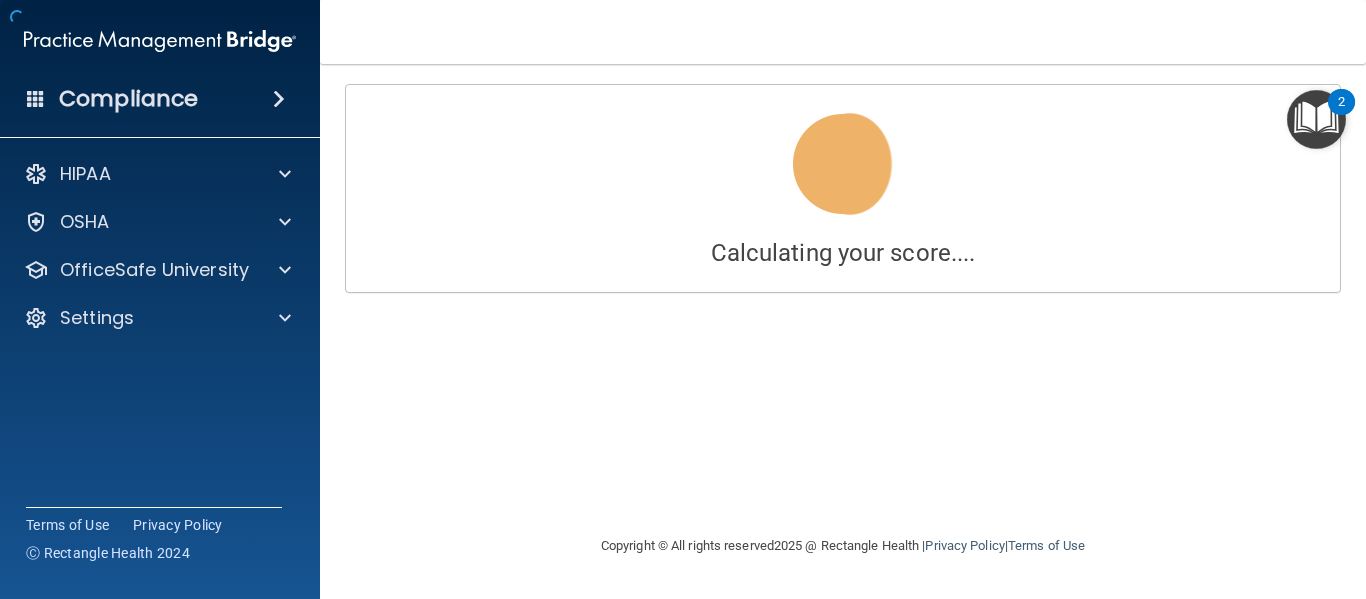 scroll, scrollTop: 0, scrollLeft: 0, axis: both 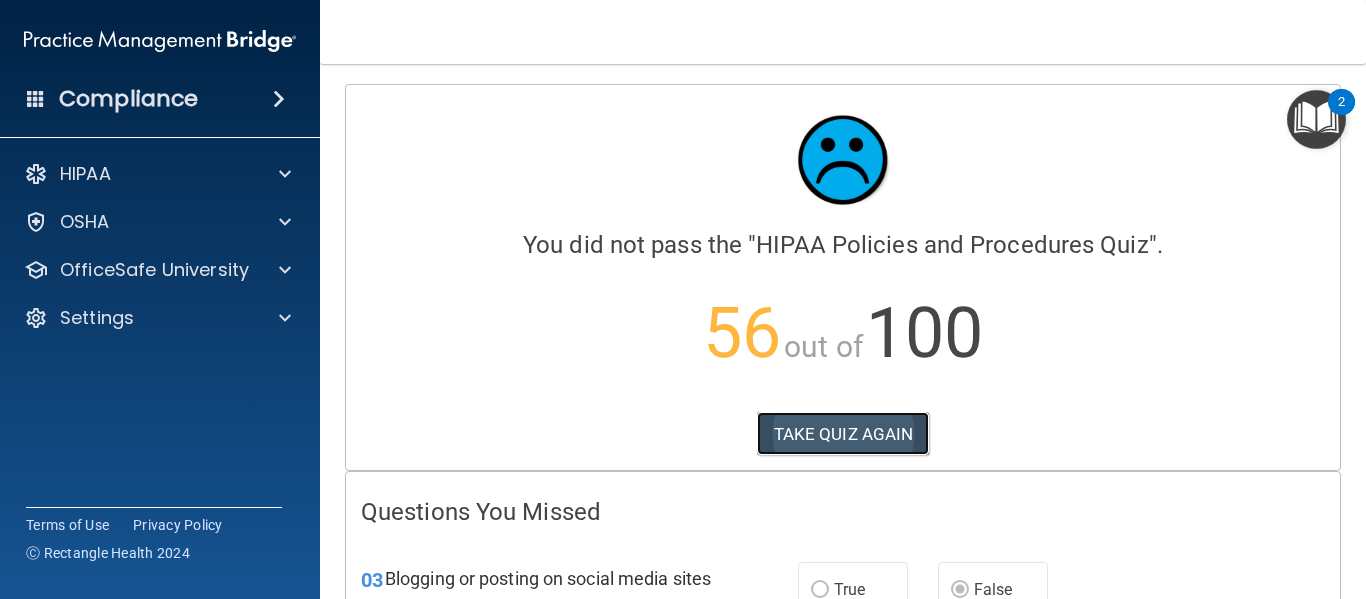 click on "TAKE QUIZ AGAIN" at bounding box center [843, 434] 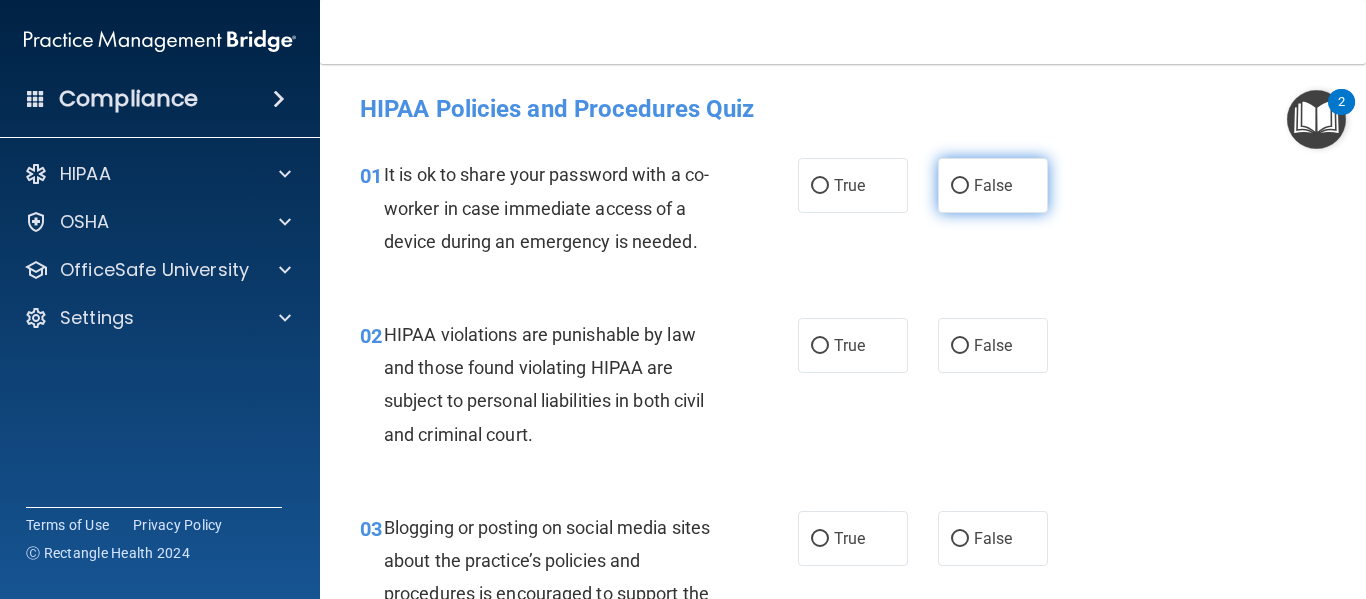 click on "False" at bounding box center [993, 185] 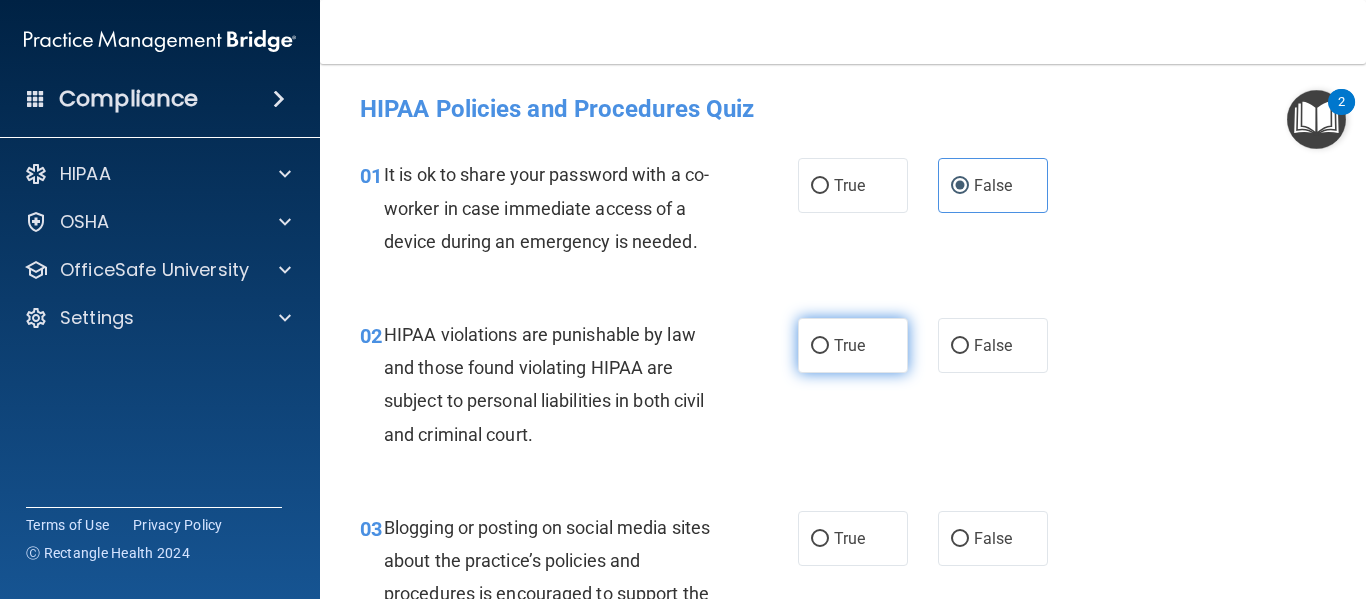 click on "True" at bounding box center [820, 346] 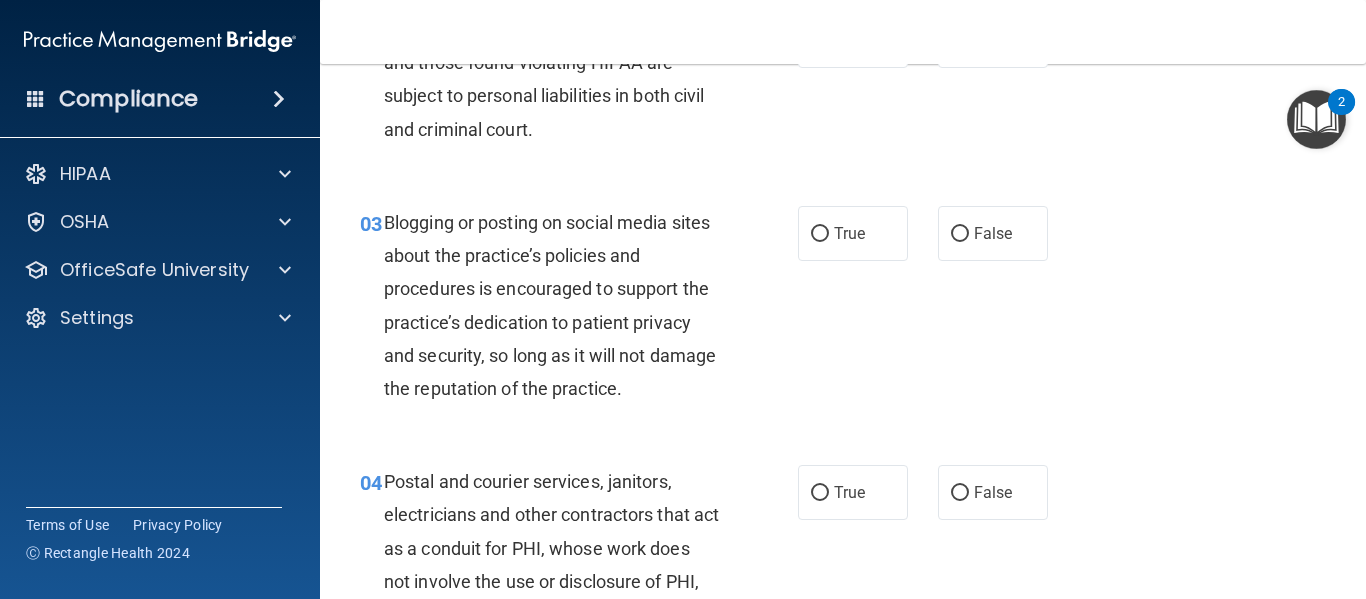 scroll, scrollTop: 159, scrollLeft: 0, axis: vertical 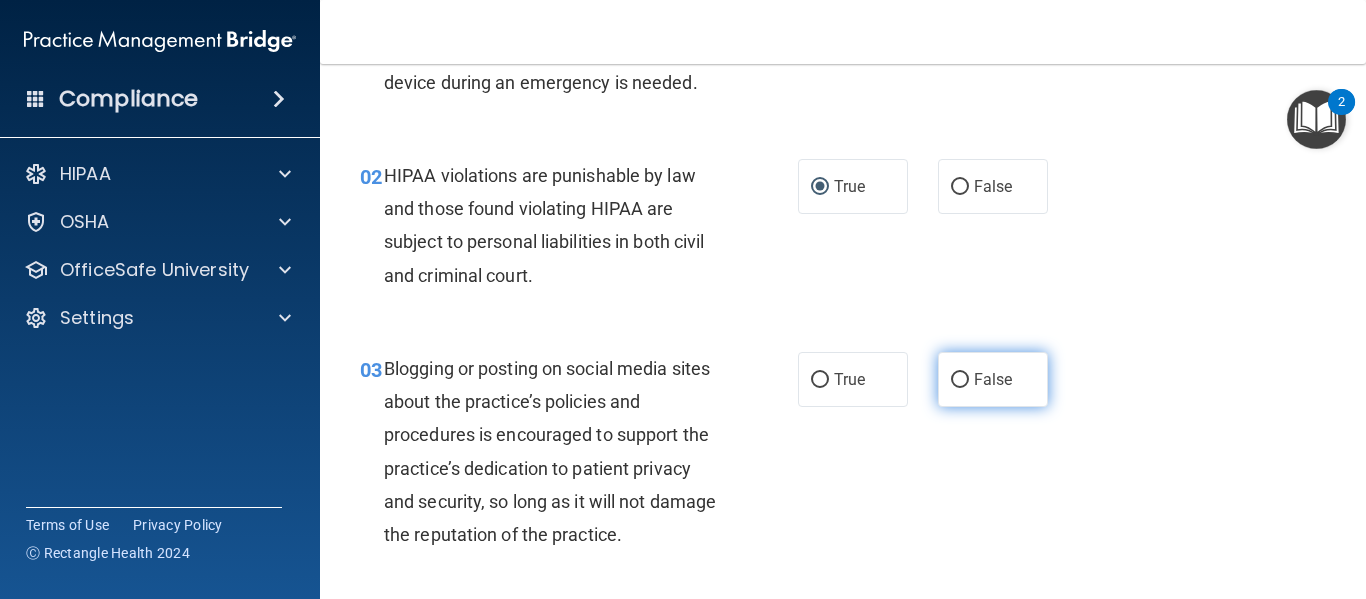 click on "False" at bounding box center (993, 379) 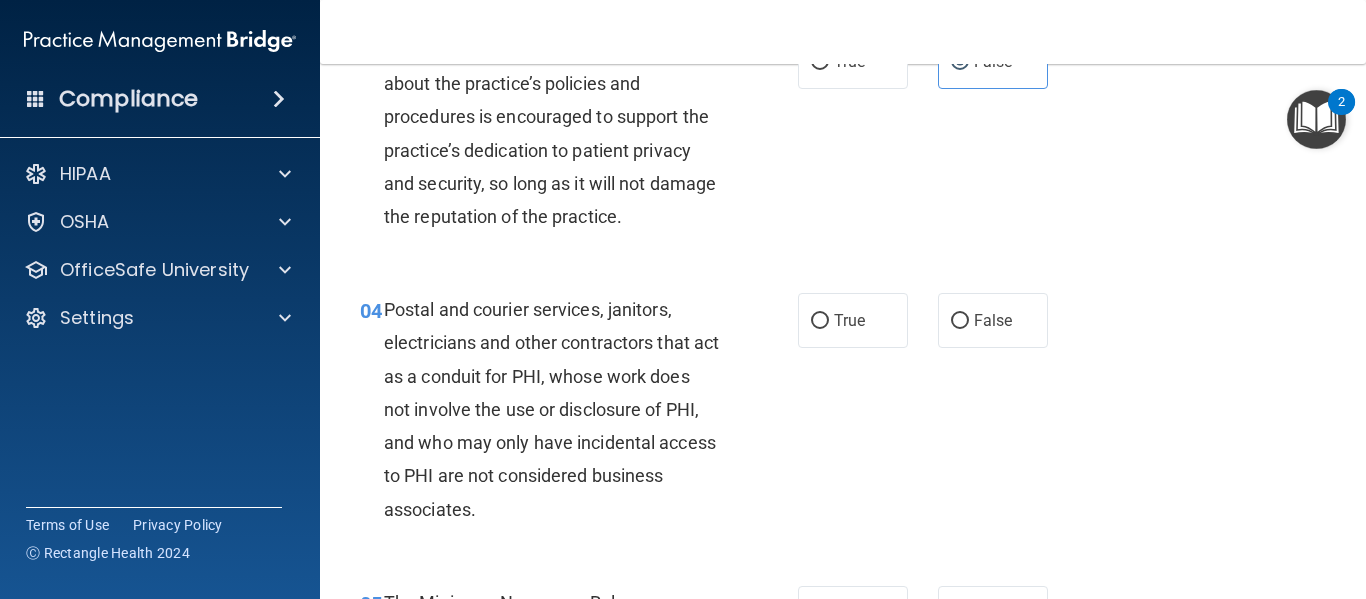 scroll, scrollTop: 530, scrollLeft: 0, axis: vertical 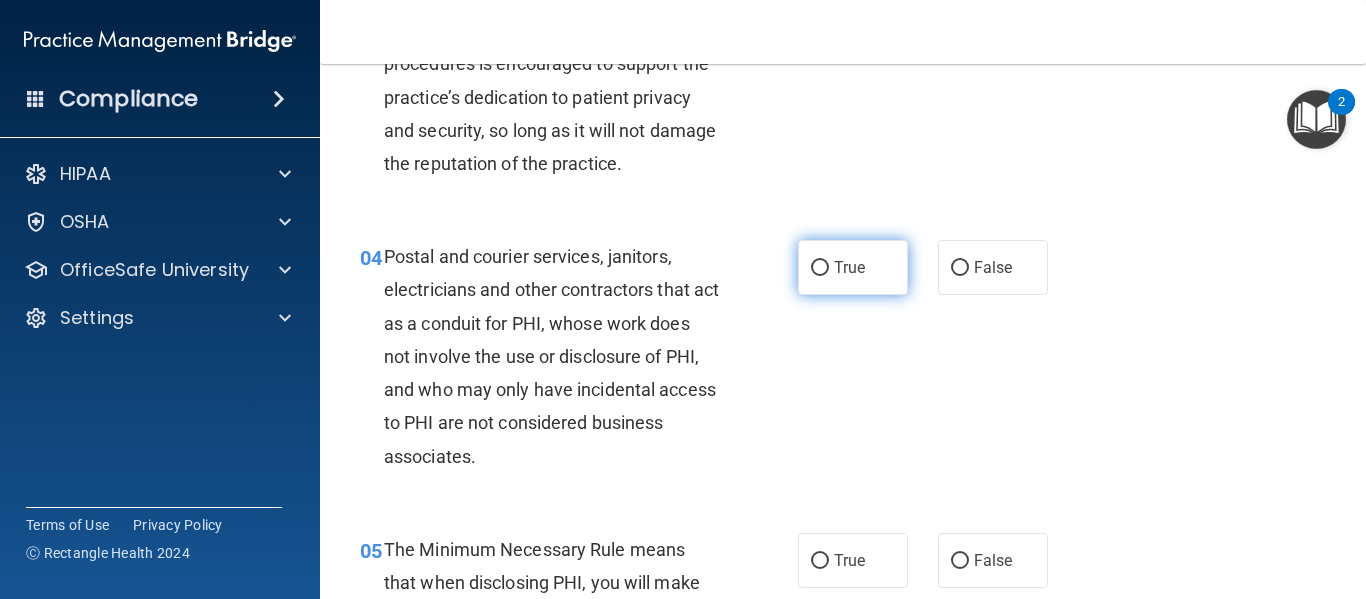 click on "True" at bounding box center [853, 267] 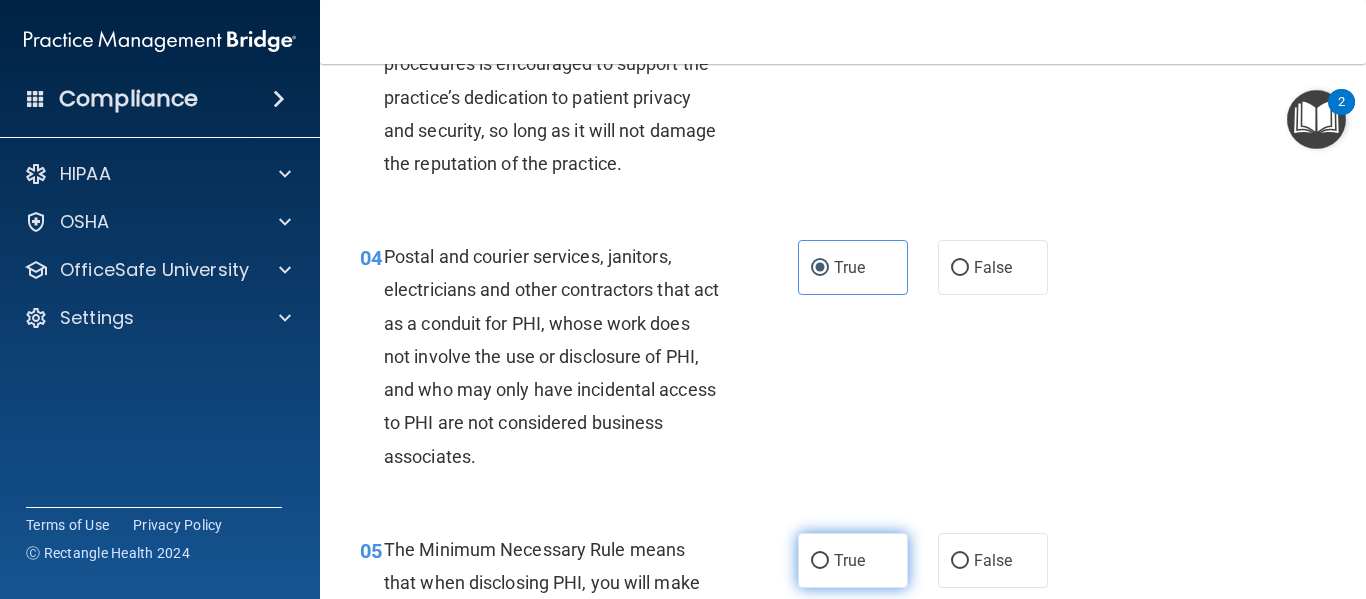 click on "True" at bounding box center (853, 560) 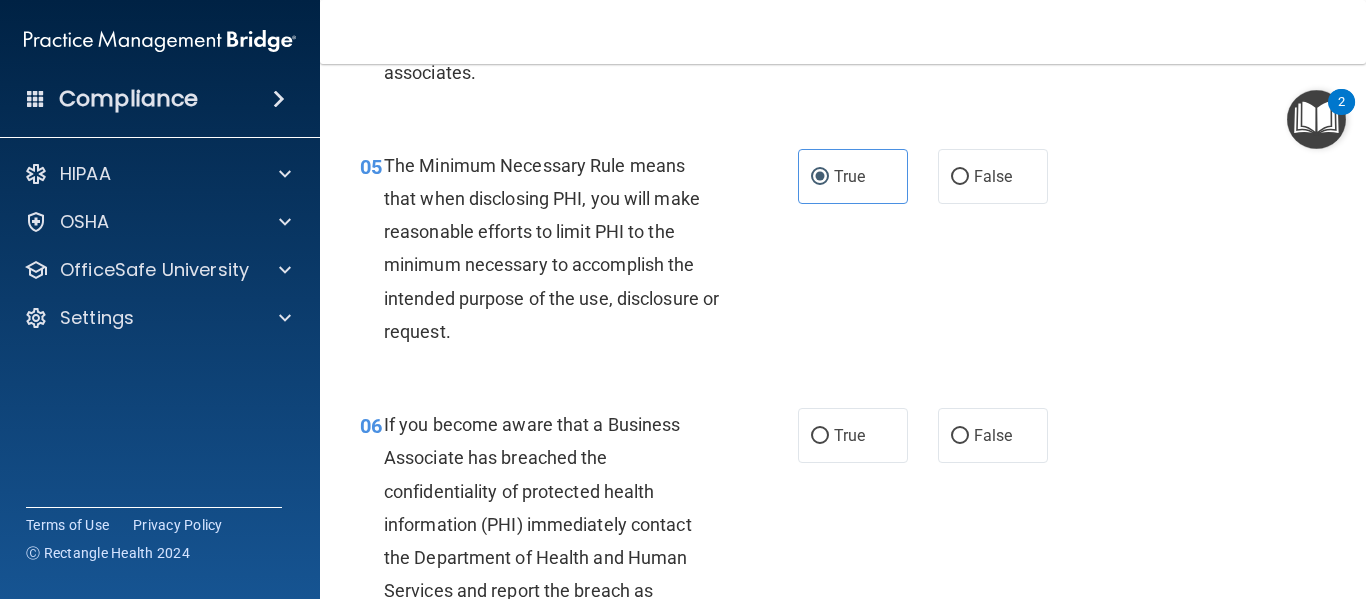 scroll, scrollTop: 809, scrollLeft: 0, axis: vertical 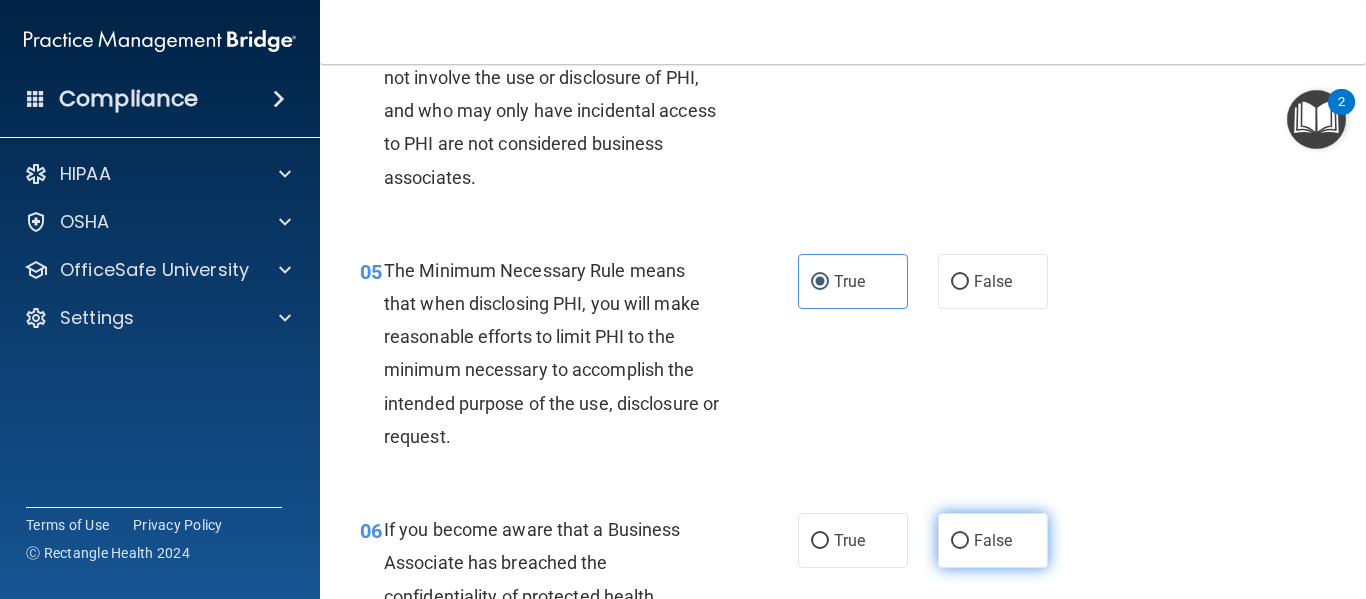 click on "False" at bounding box center [993, 540] 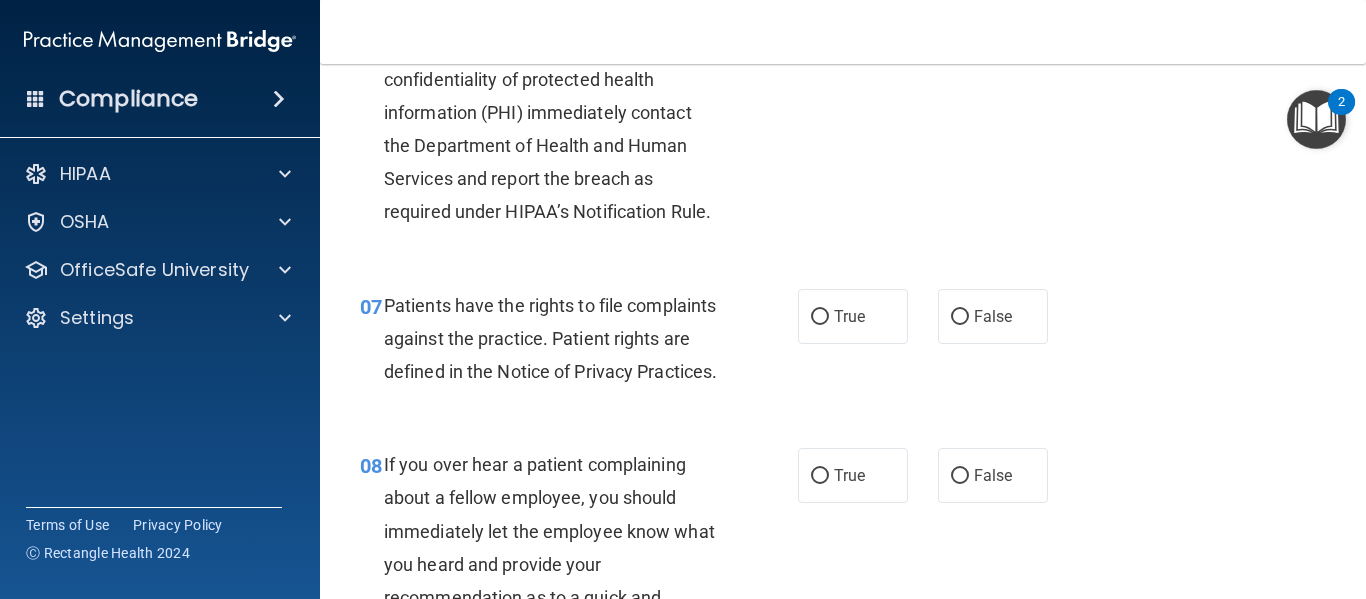 scroll, scrollTop: 1339, scrollLeft: 0, axis: vertical 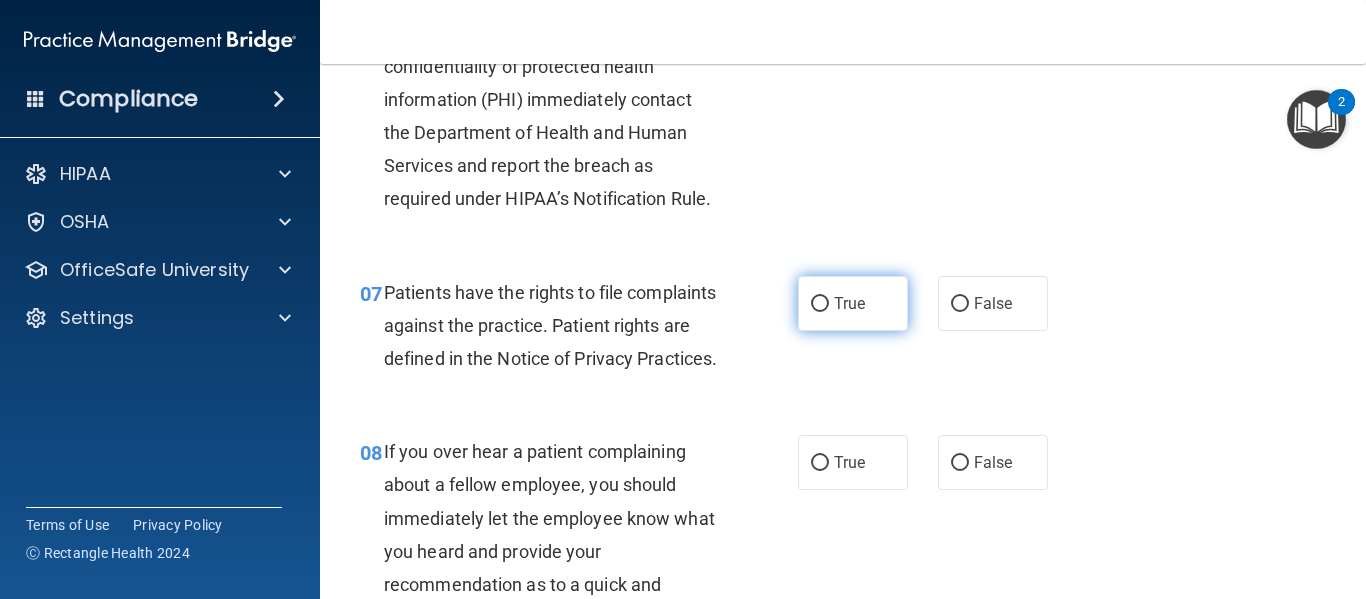 click on "True" at bounding box center [849, 303] 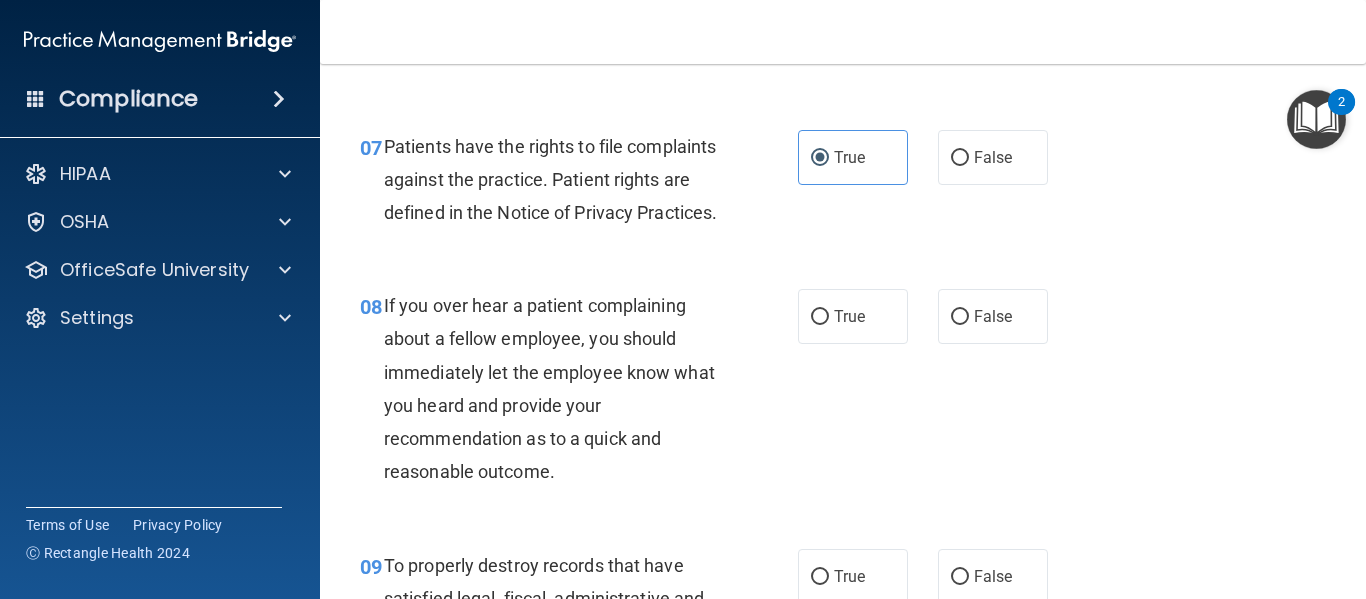 scroll, scrollTop: 1498, scrollLeft: 0, axis: vertical 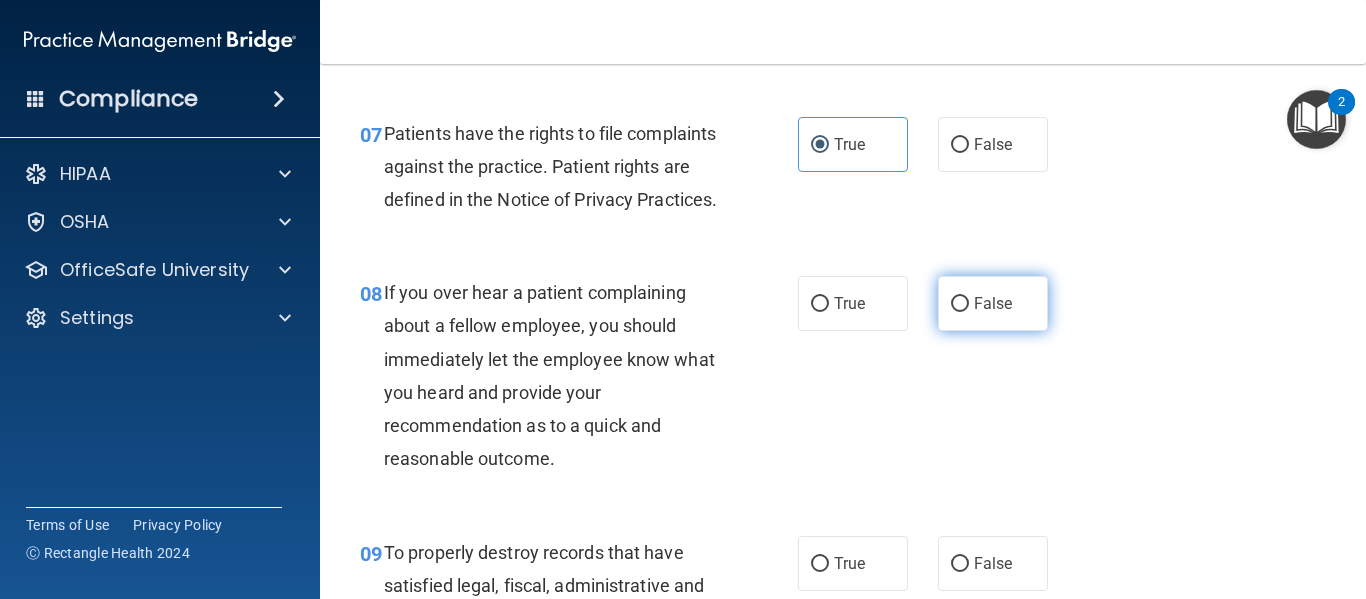 click on "False" at bounding box center [993, 303] 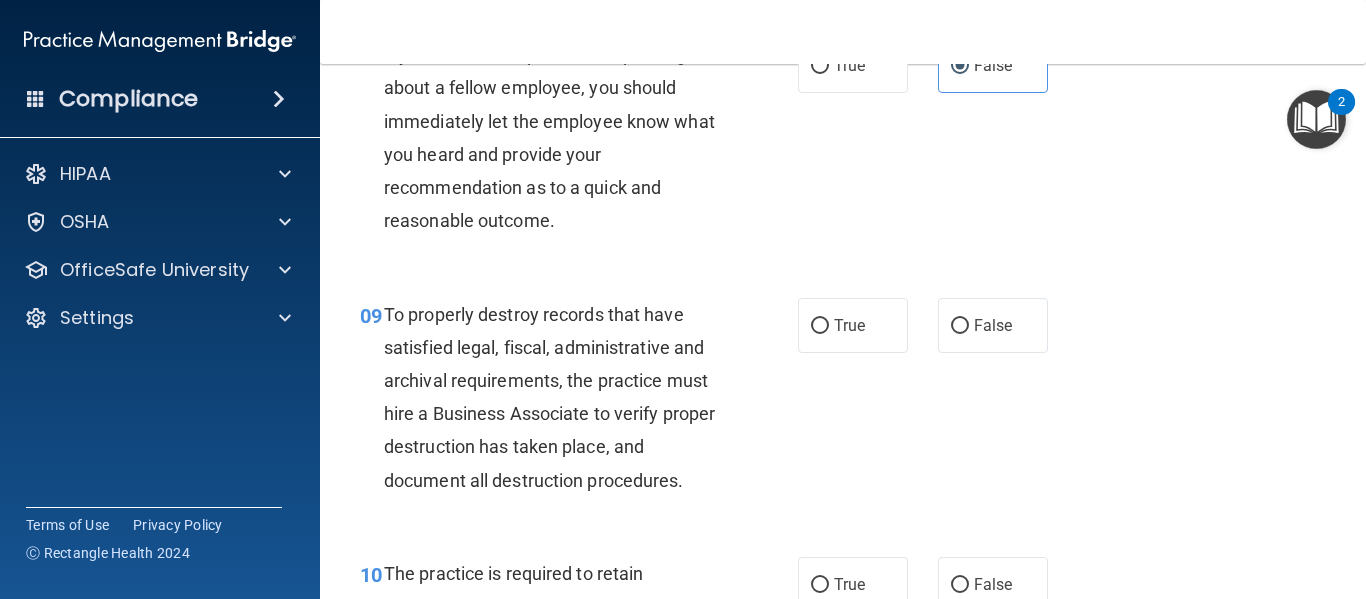 scroll, scrollTop: 1710, scrollLeft: 0, axis: vertical 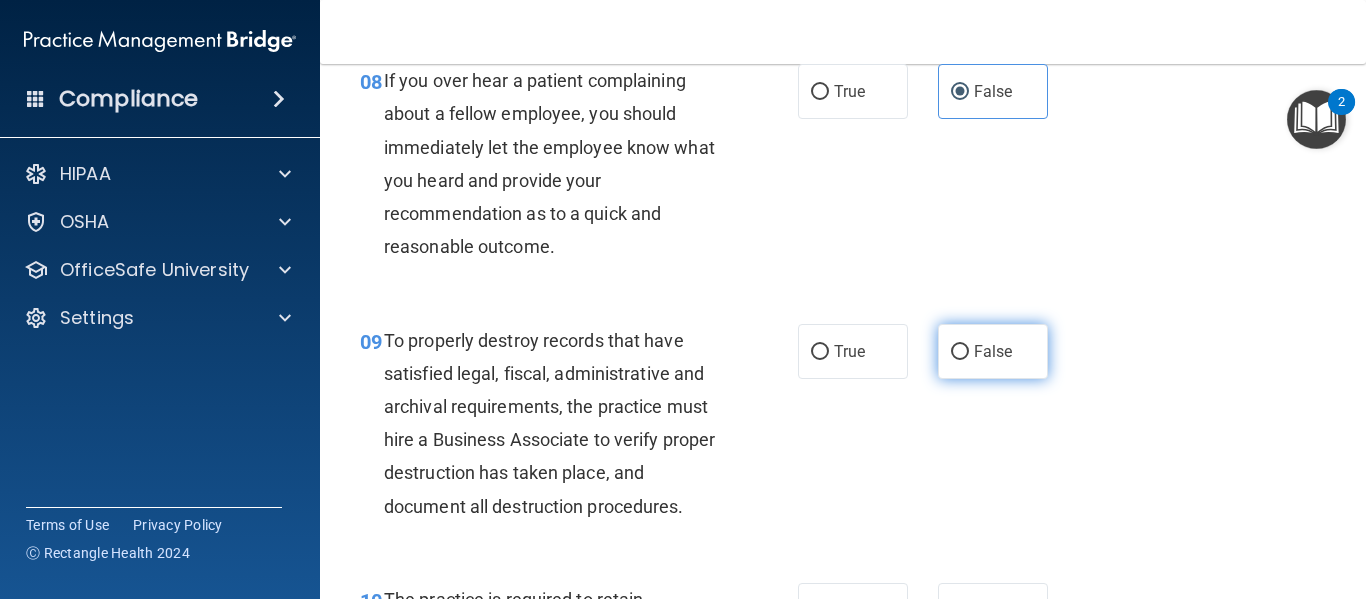 click on "False" at bounding box center [993, 351] 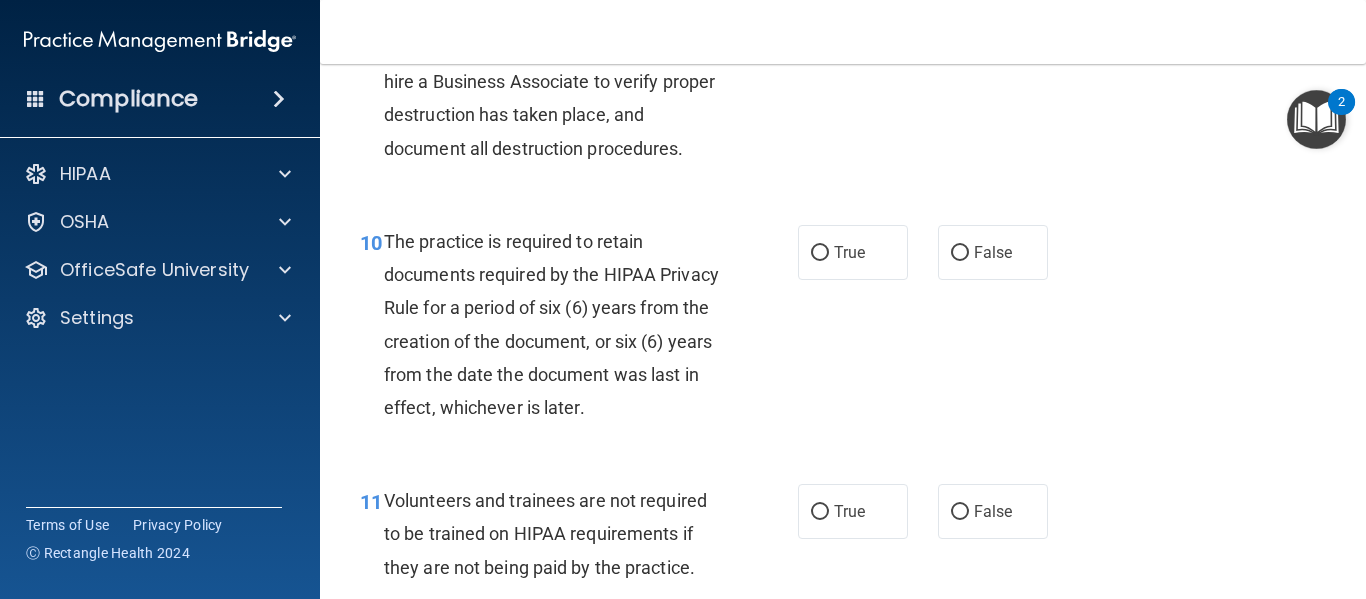 scroll, scrollTop: 2081, scrollLeft: 0, axis: vertical 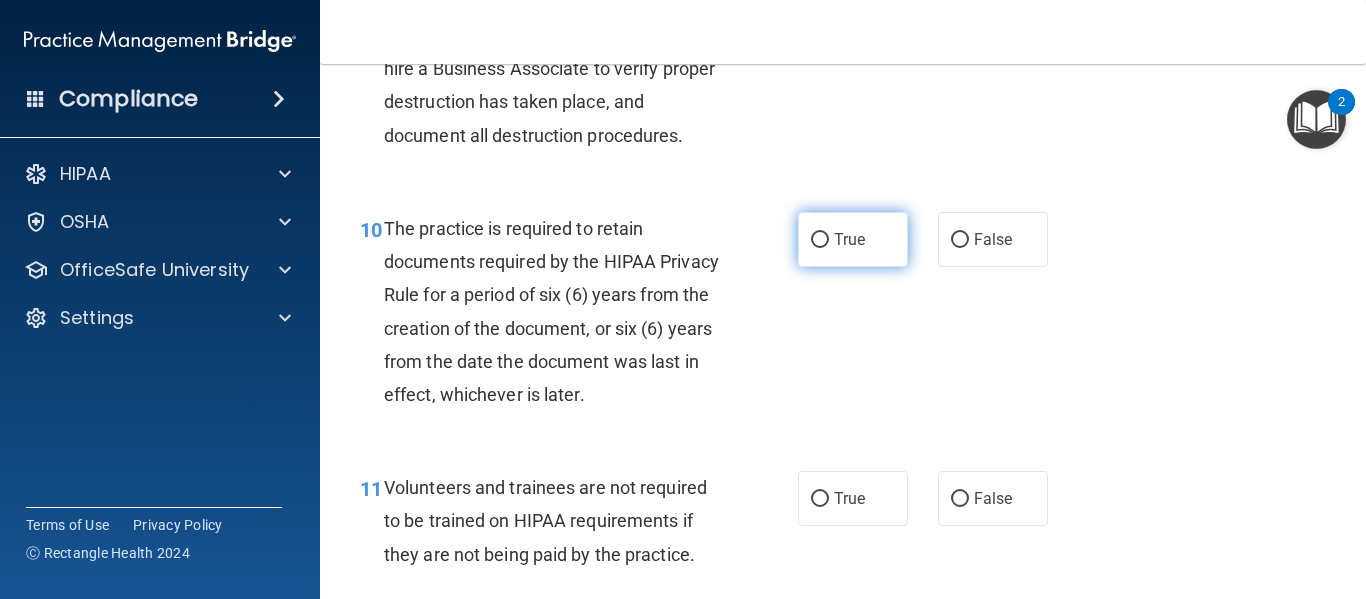 click on "True" at bounding box center (820, 240) 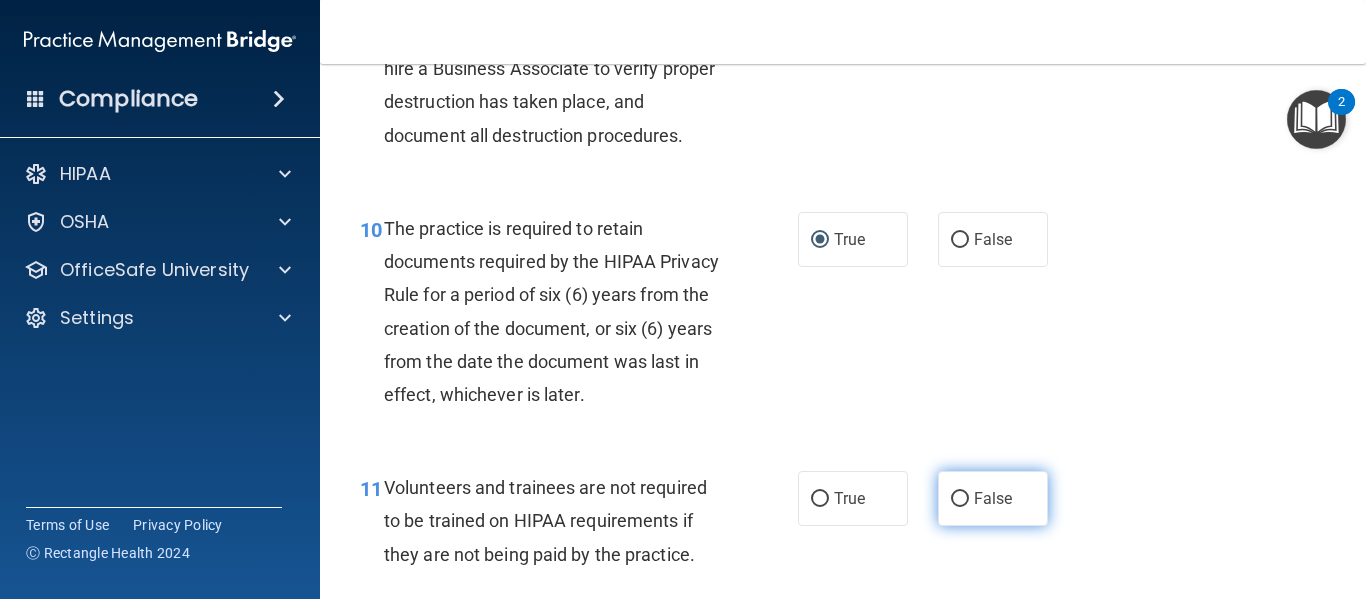 click on "False" at bounding box center [993, 498] 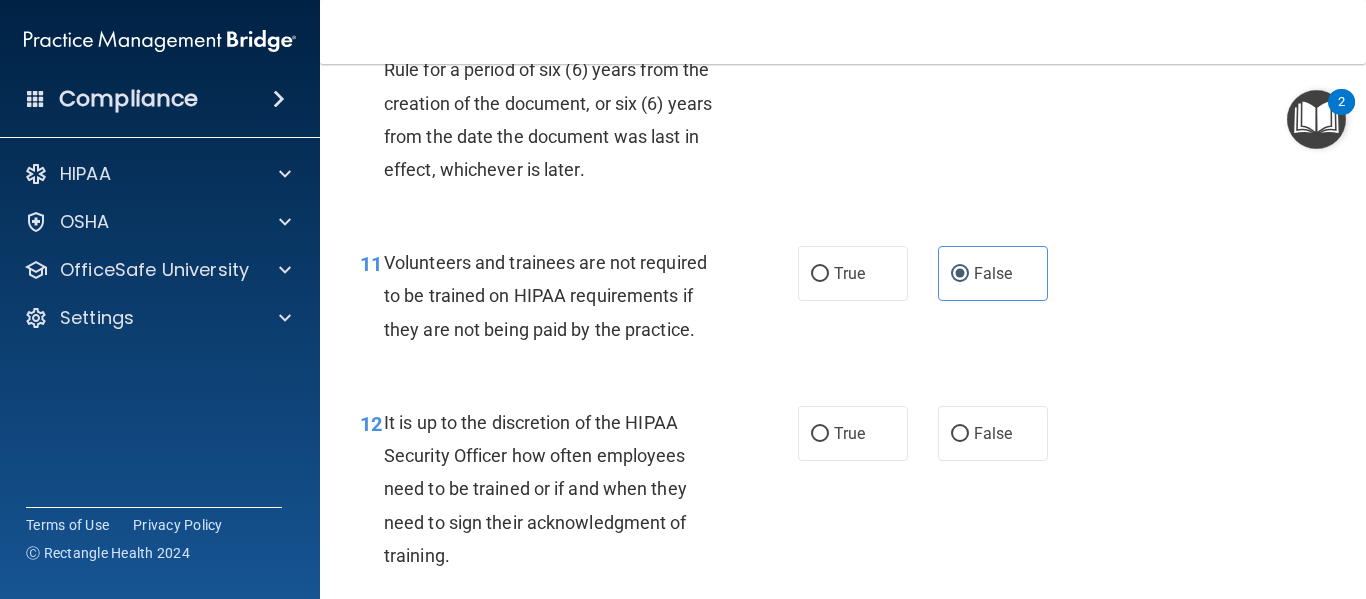 scroll, scrollTop: 2386, scrollLeft: 0, axis: vertical 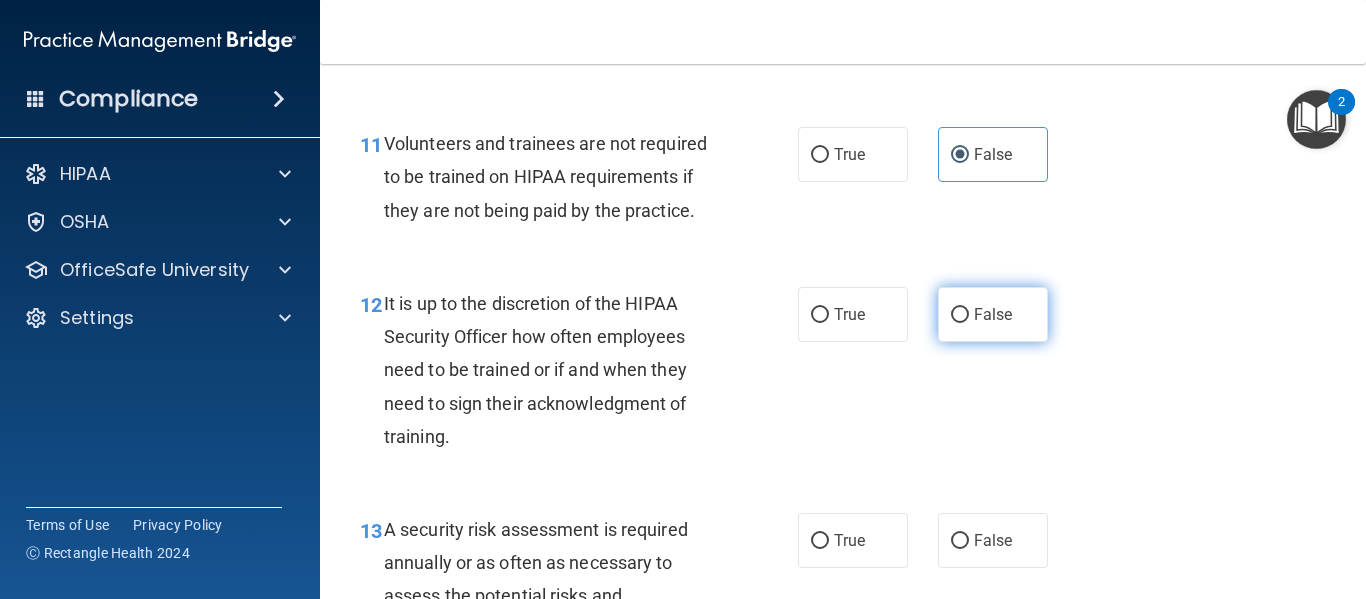 click on "False" at bounding box center [993, 314] 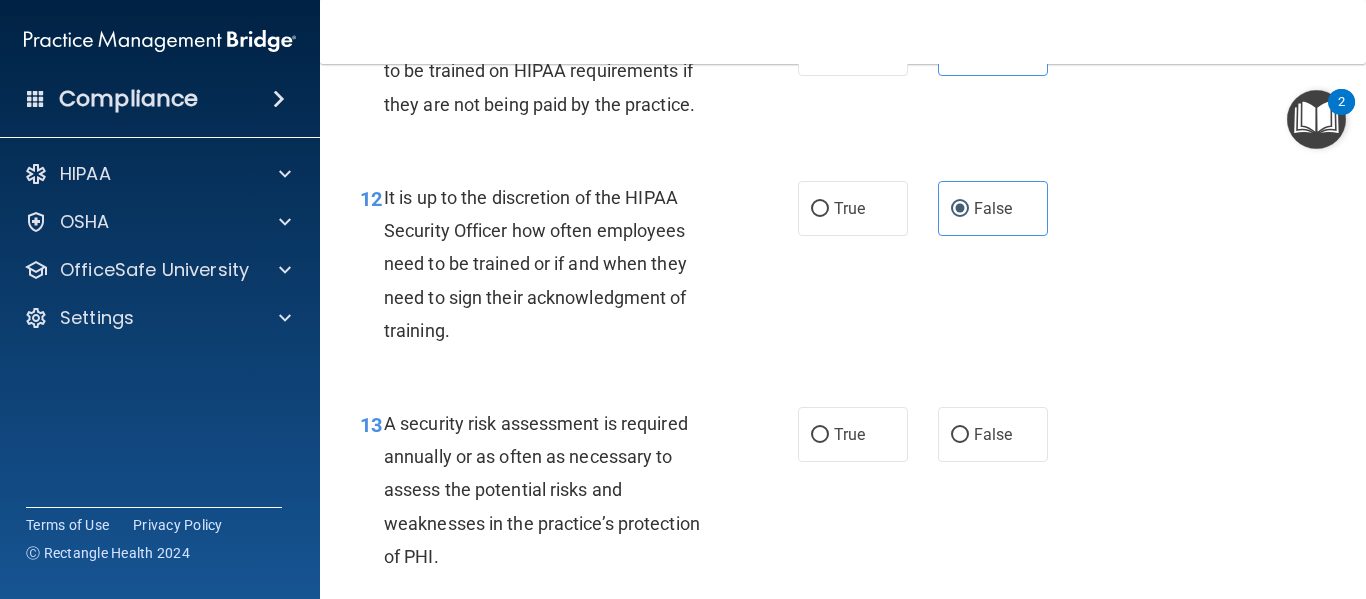 scroll, scrollTop: 2571, scrollLeft: 0, axis: vertical 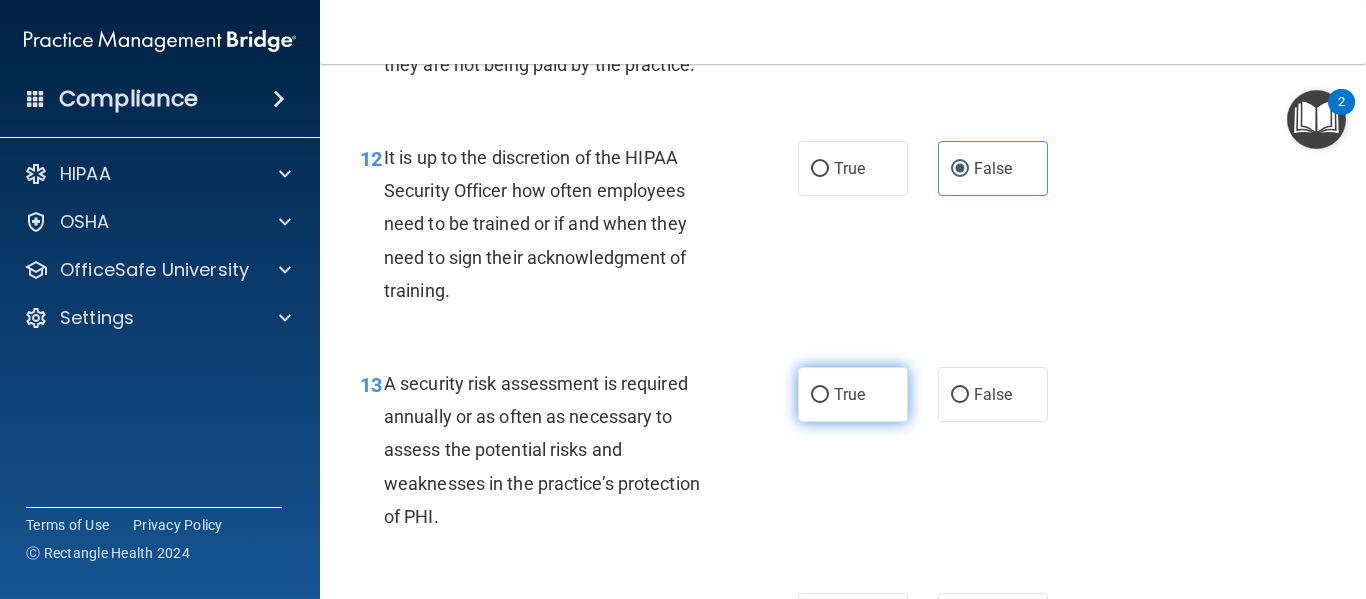 click on "True" at bounding box center [853, 394] 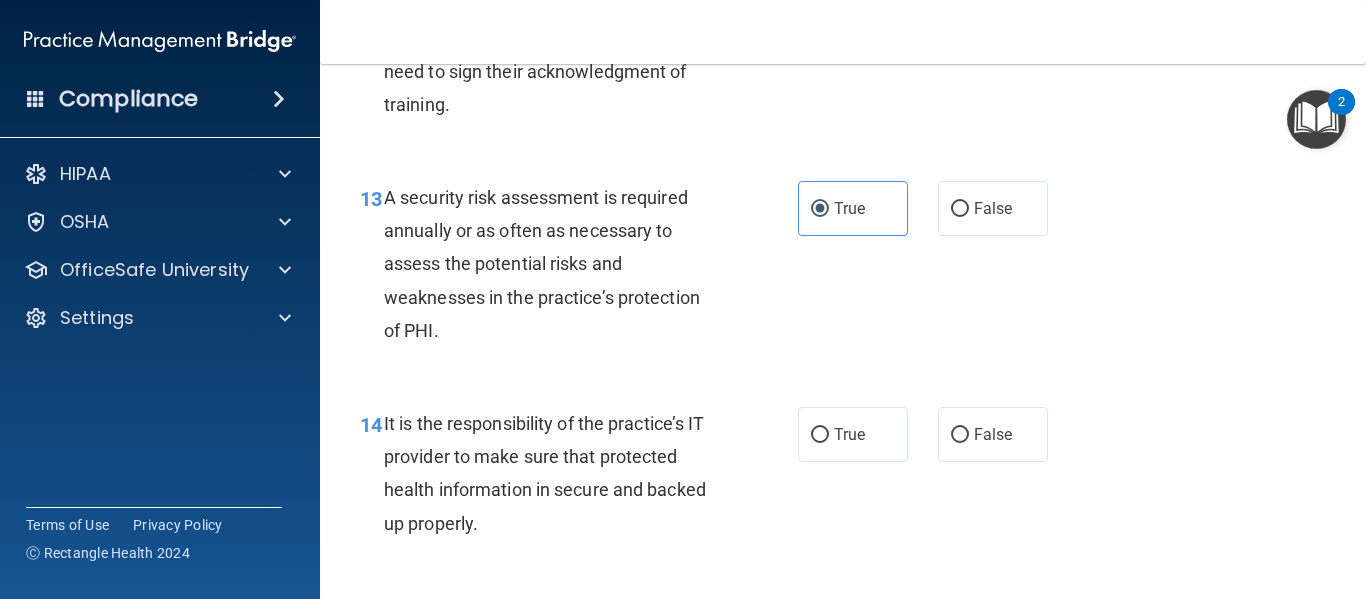 scroll, scrollTop: 2770, scrollLeft: 0, axis: vertical 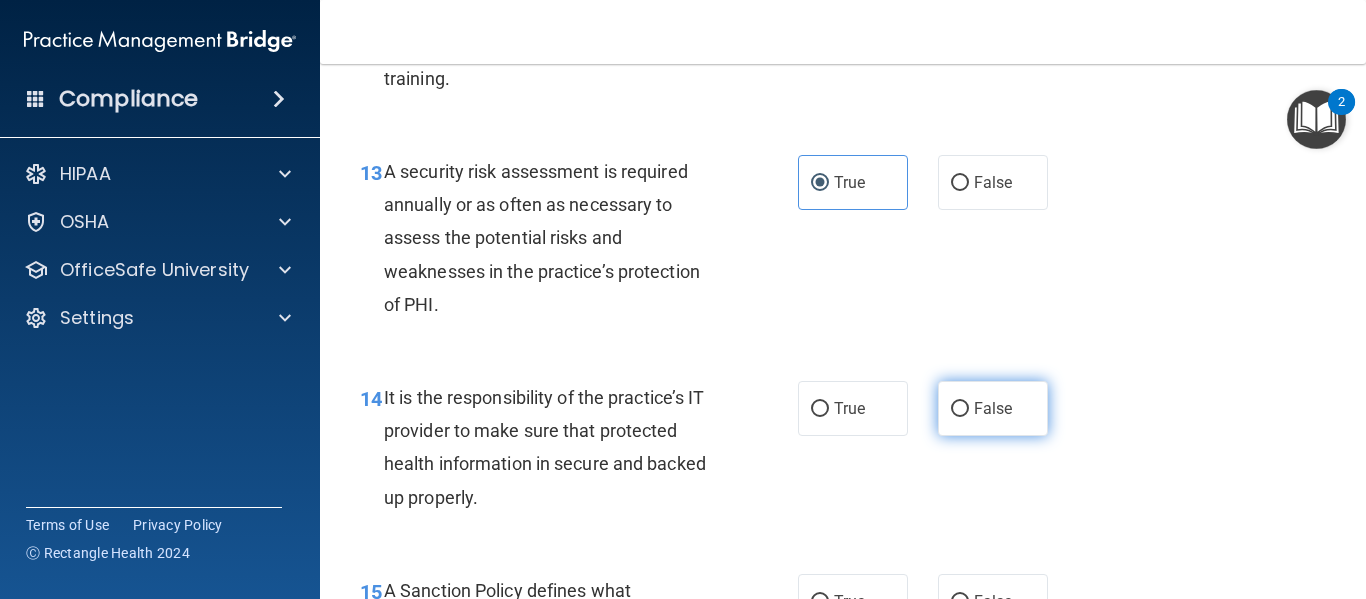 click on "False" at bounding box center (993, 408) 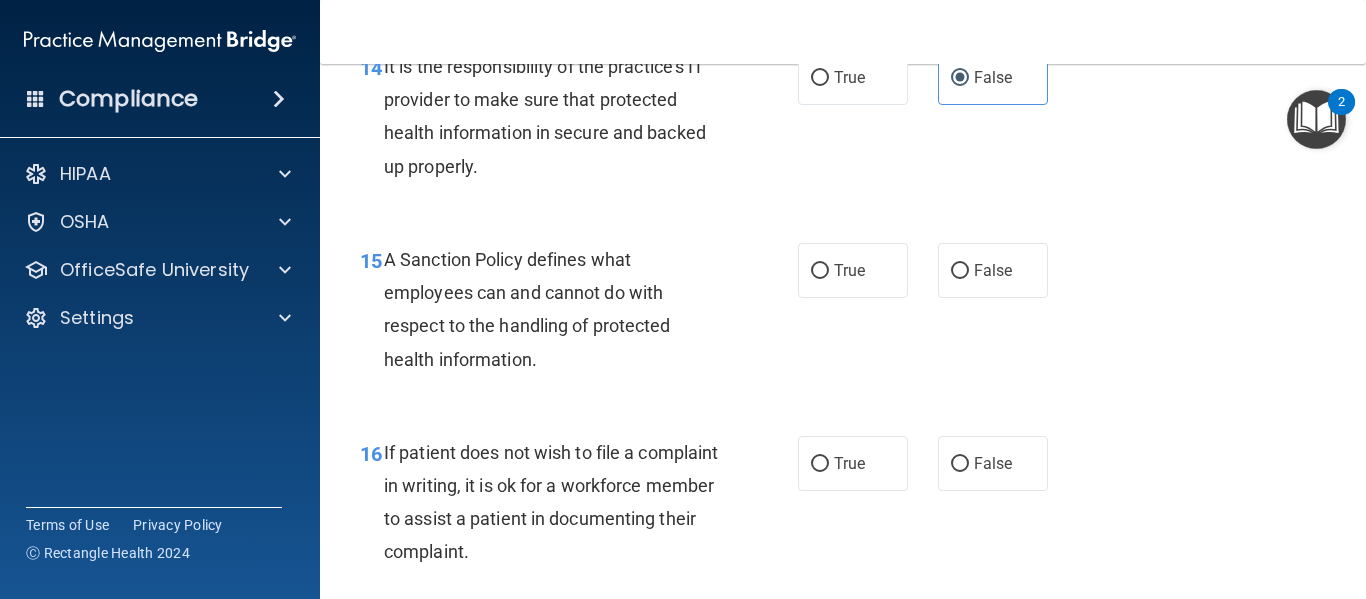 scroll, scrollTop: 3048, scrollLeft: 0, axis: vertical 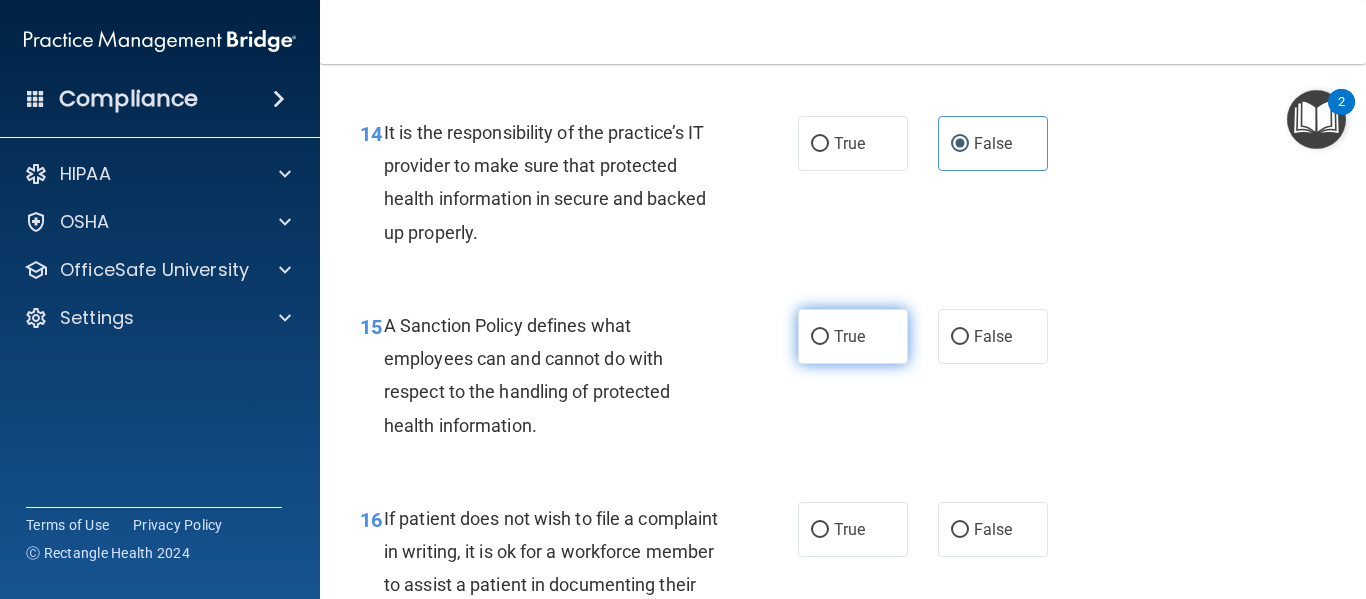 click on "True" at bounding box center [853, 336] 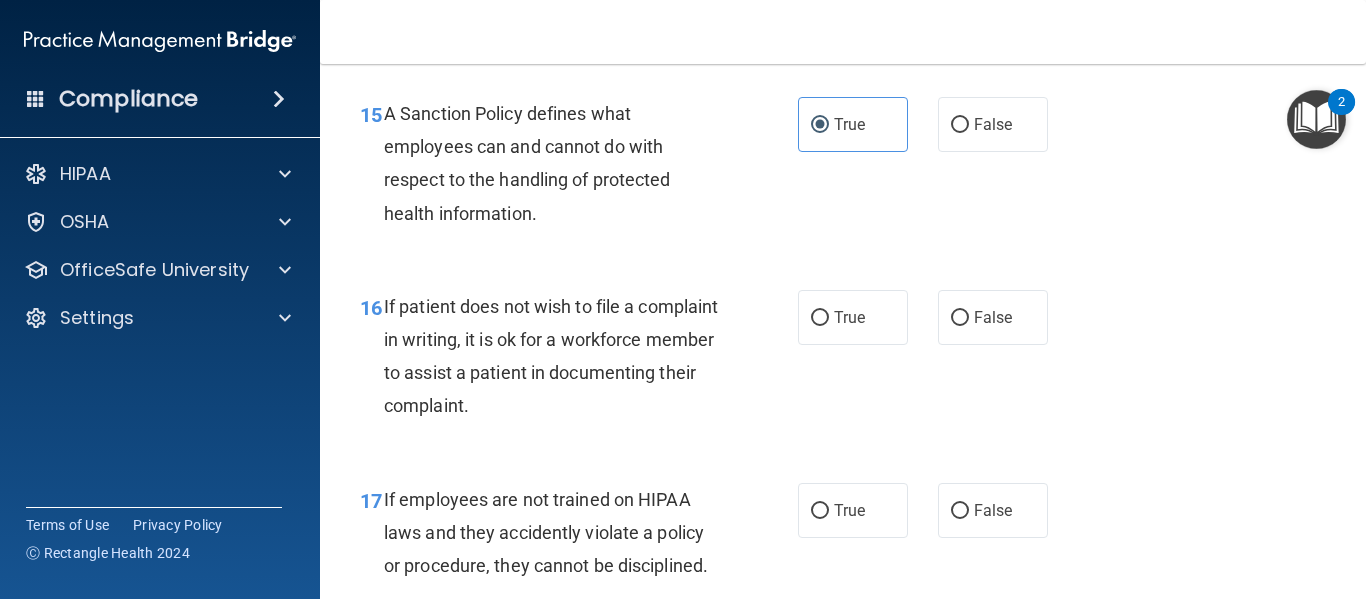 scroll, scrollTop: 3273, scrollLeft: 0, axis: vertical 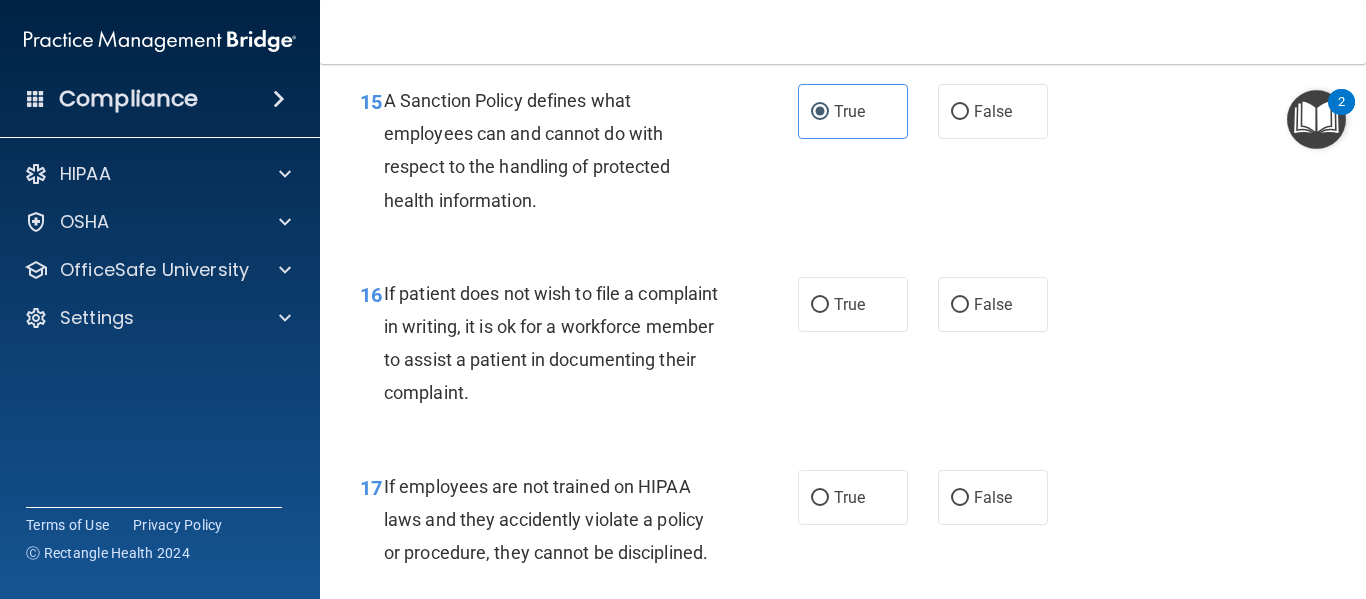 click on "16       If patient does not wish to file a complaint in writing, it is ok for a workforce member to assist a patient in documenting their complaint.                  True           False" at bounding box center [843, 348] 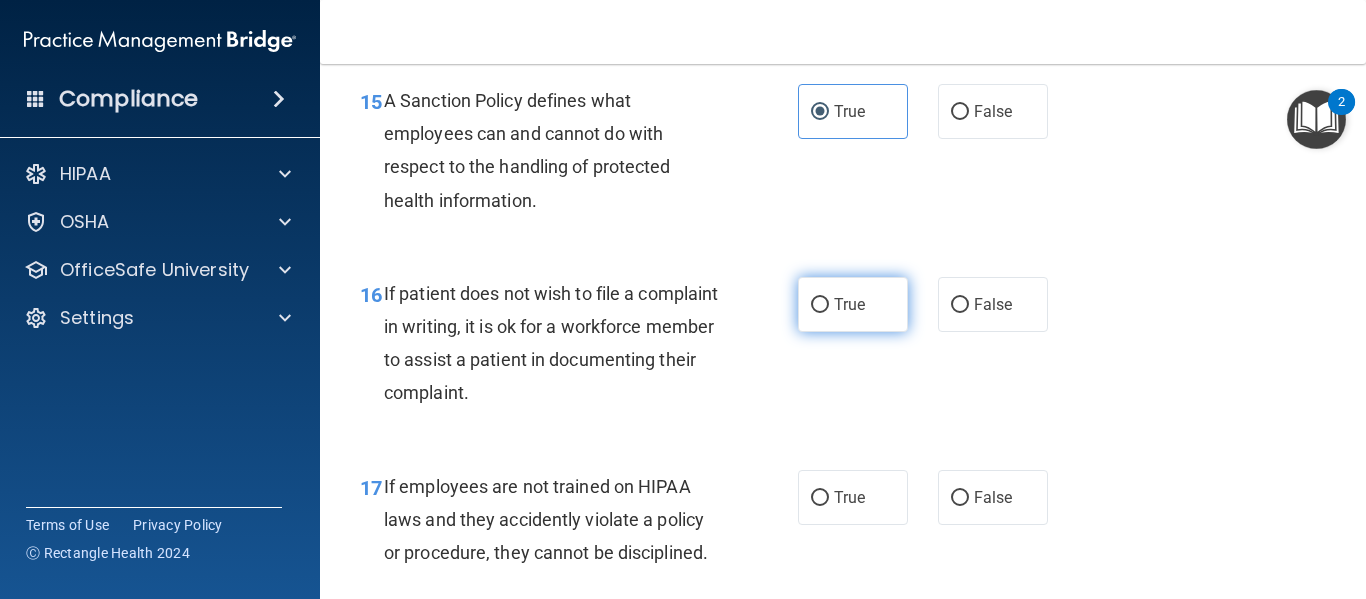 click on "True" at bounding box center [853, 304] 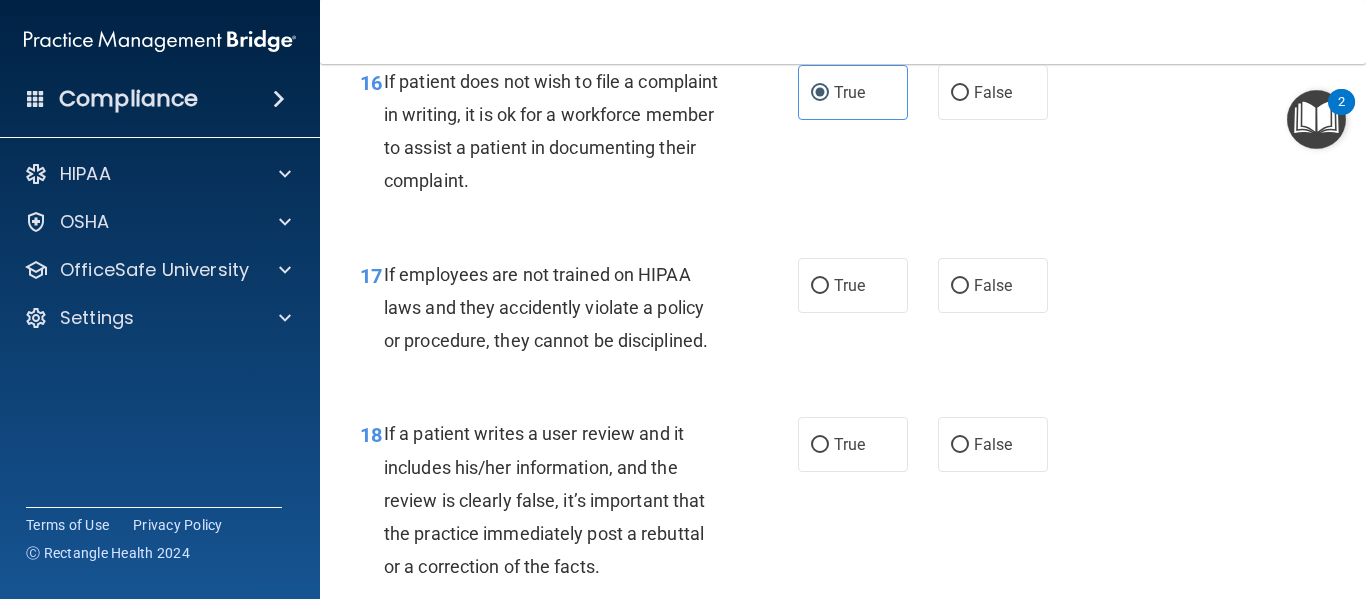 scroll, scrollTop: 3326, scrollLeft: 0, axis: vertical 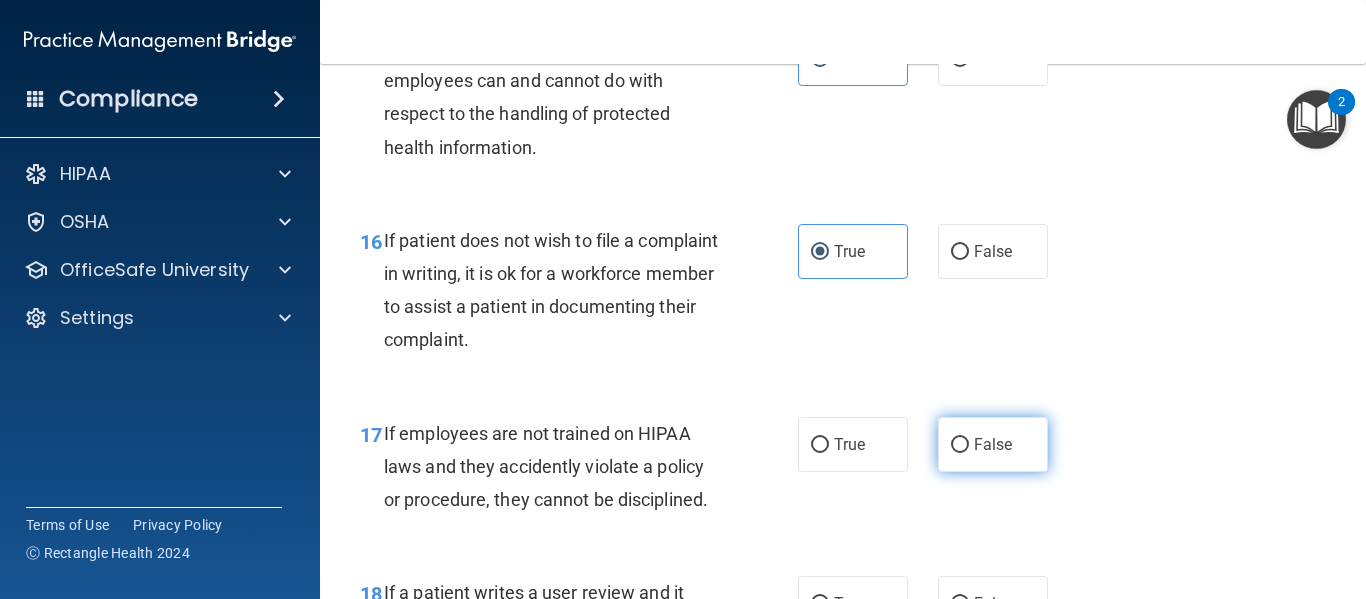 click on "False" at bounding box center [993, 444] 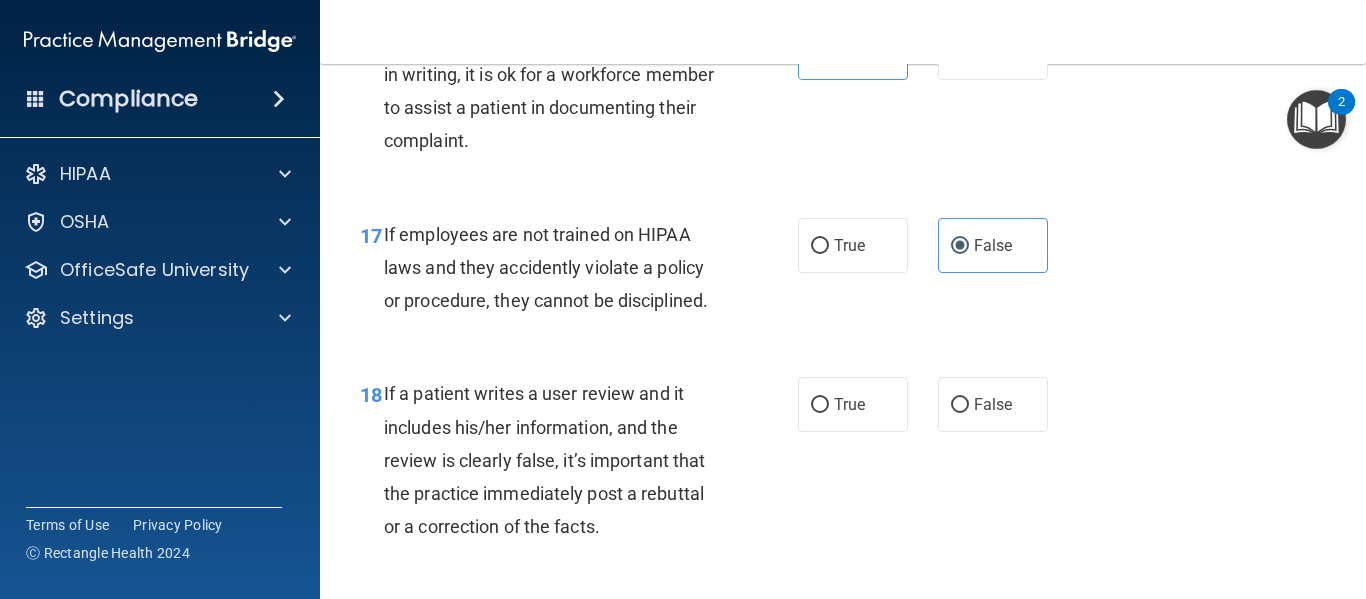 scroll, scrollTop: 3538, scrollLeft: 0, axis: vertical 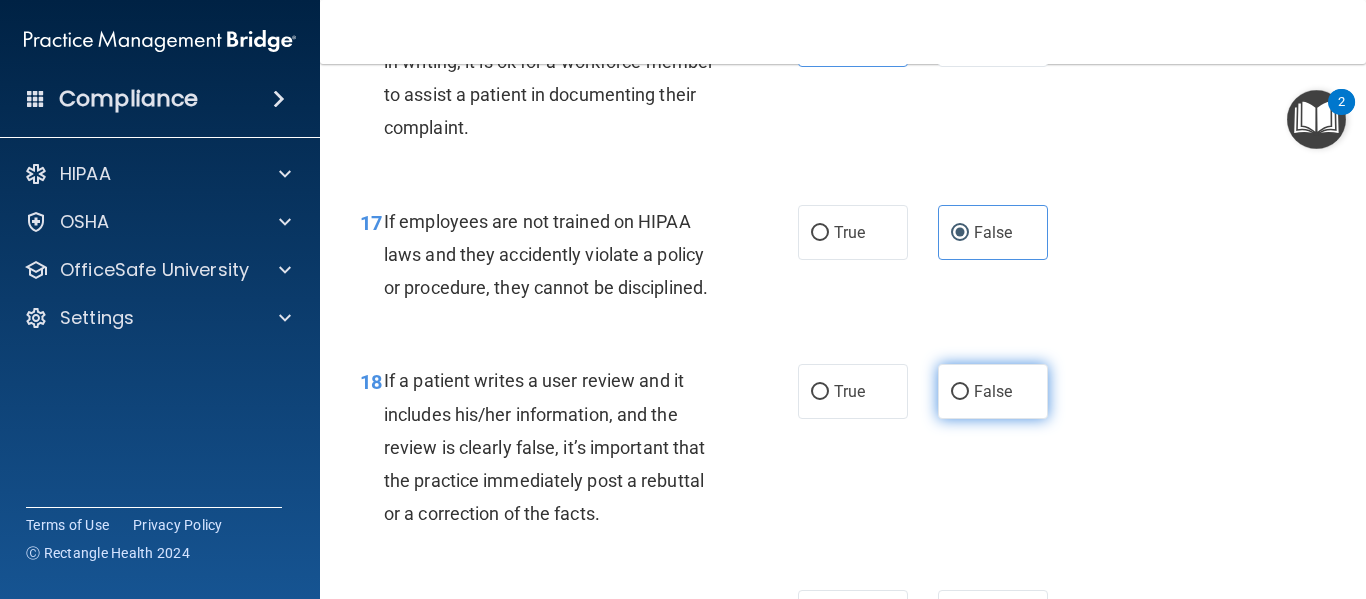 click on "False" at bounding box center (993, 391) 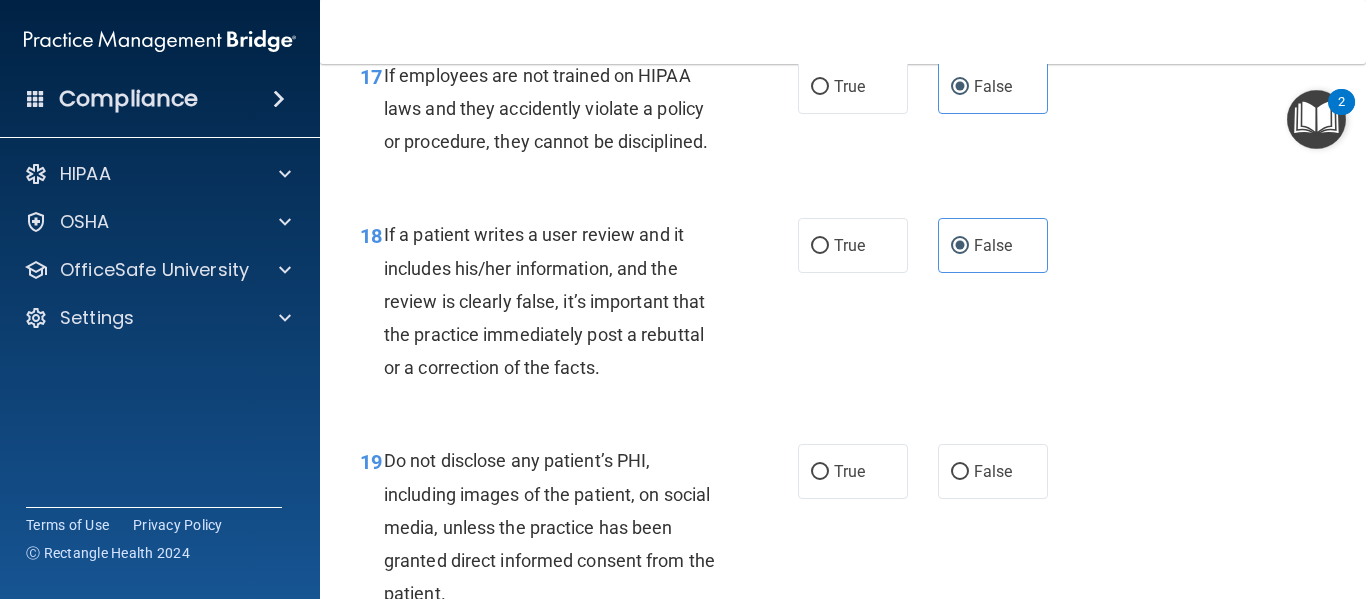 scroll, scrollTop: 3750, scrollLeft: 0, axis: vertical 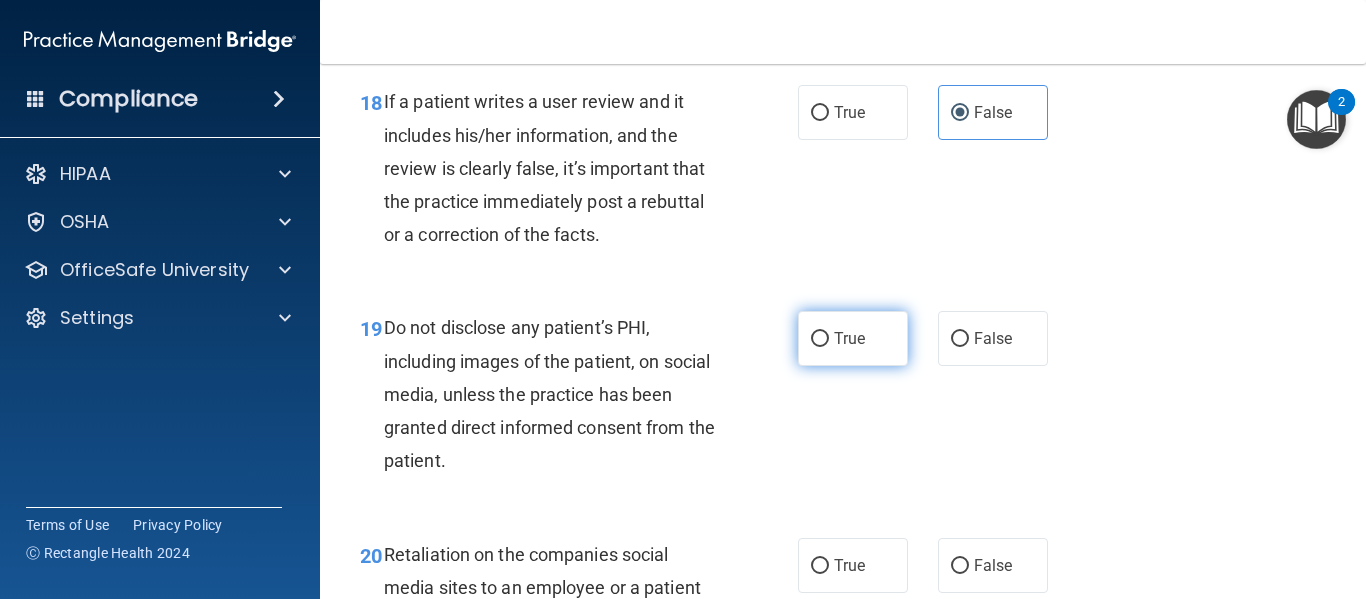 click on "True" at bounding box center [853, 338] 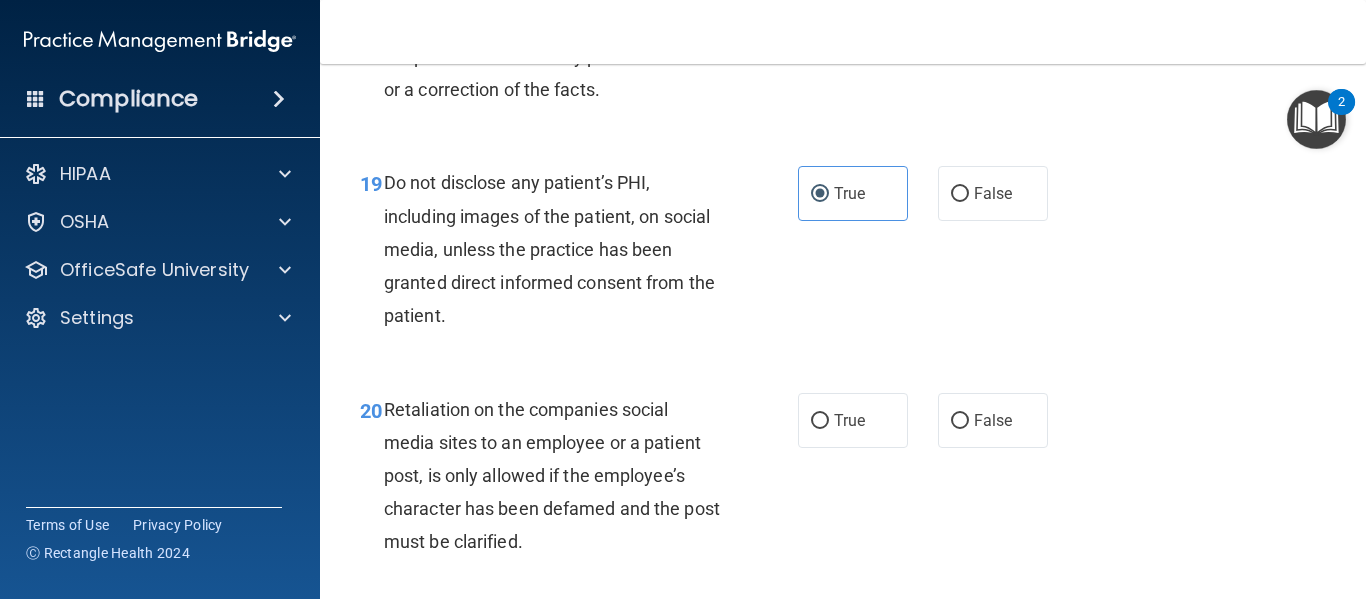 scroll, scrollTop: 3989, scrollLeft: 0, axis: vertical 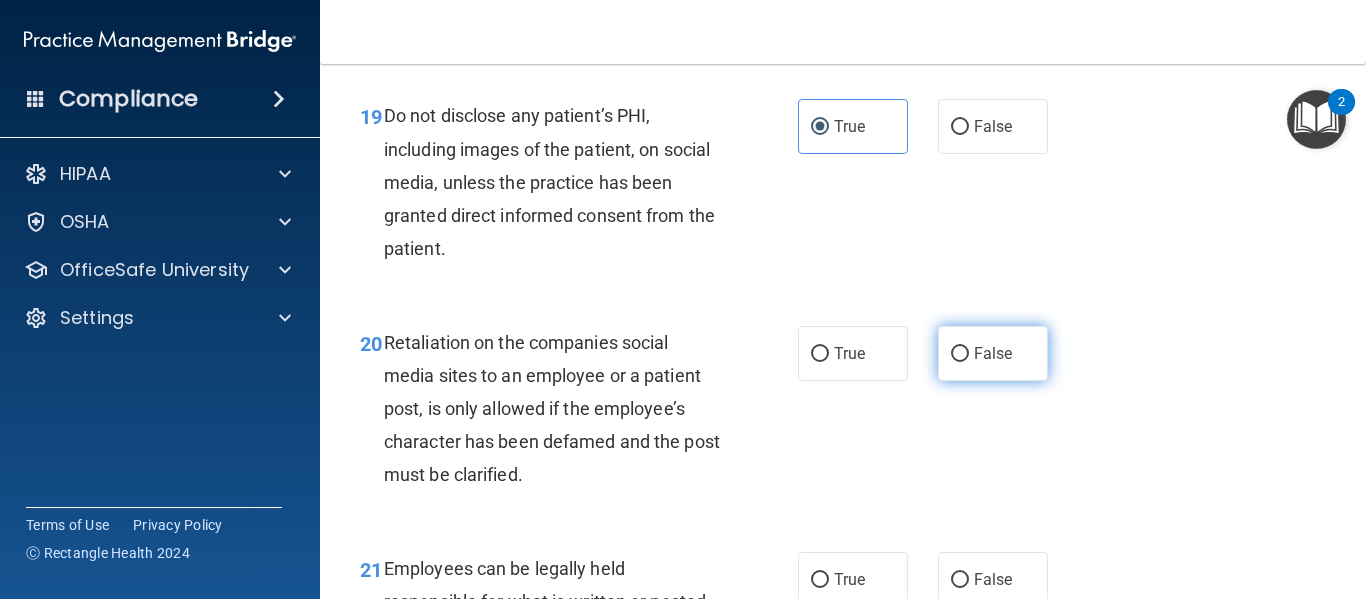 click on "False" at bounding box center (993, 353) 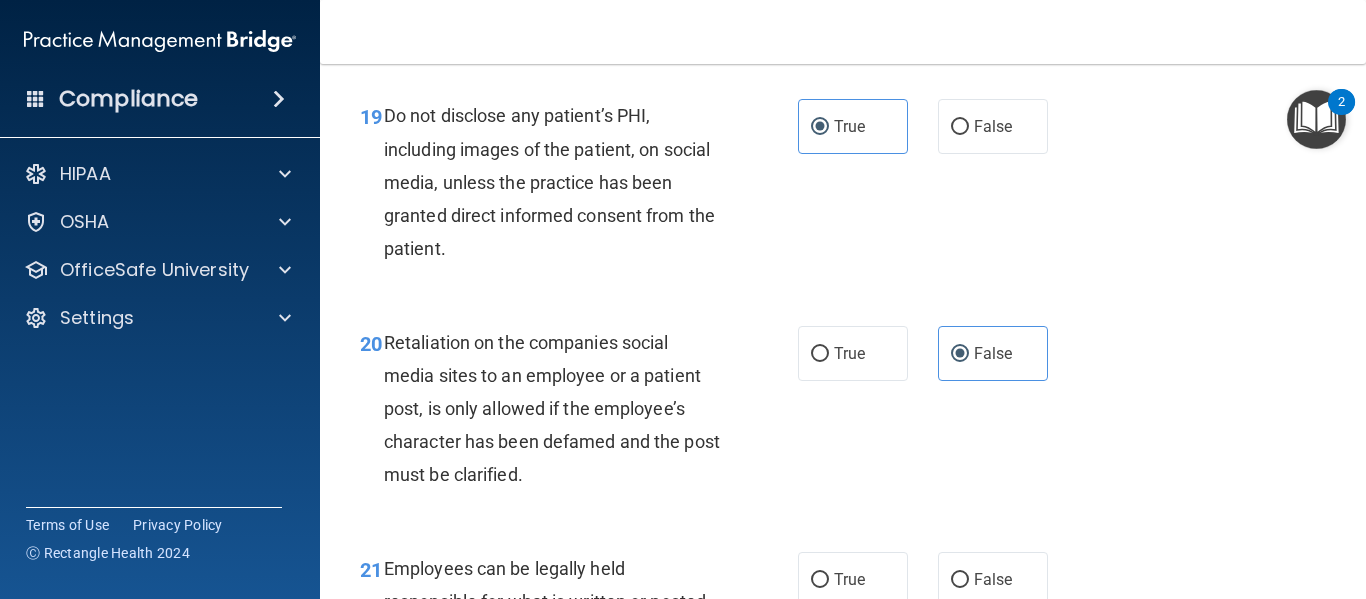 scroll, scrollTop: 3561, scrollLeft: 0, axis: vertical 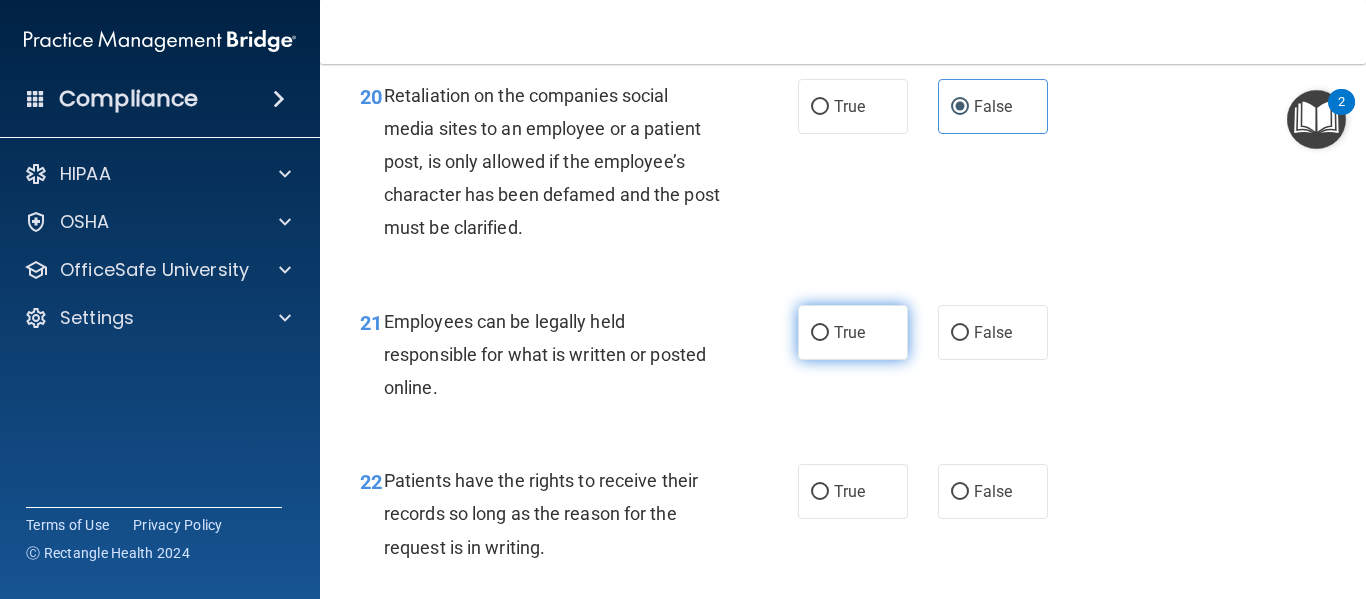click on "True" at bounding box center (853, 332) 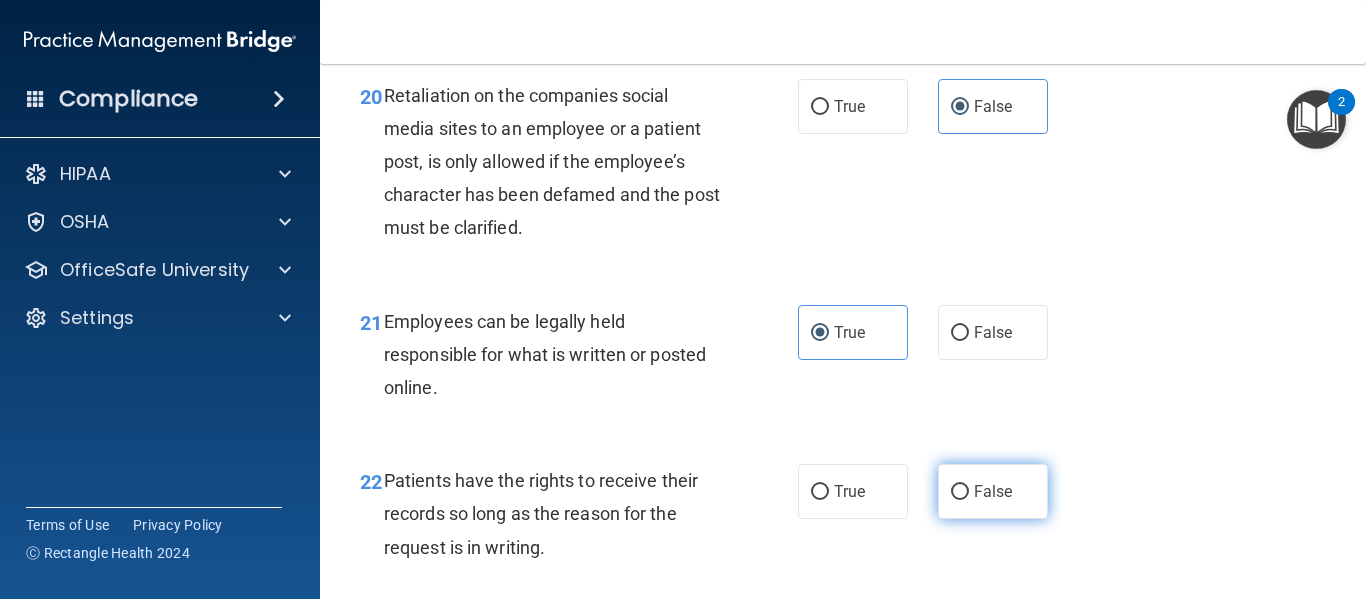 click on "False" at bounding box center [993, 491] 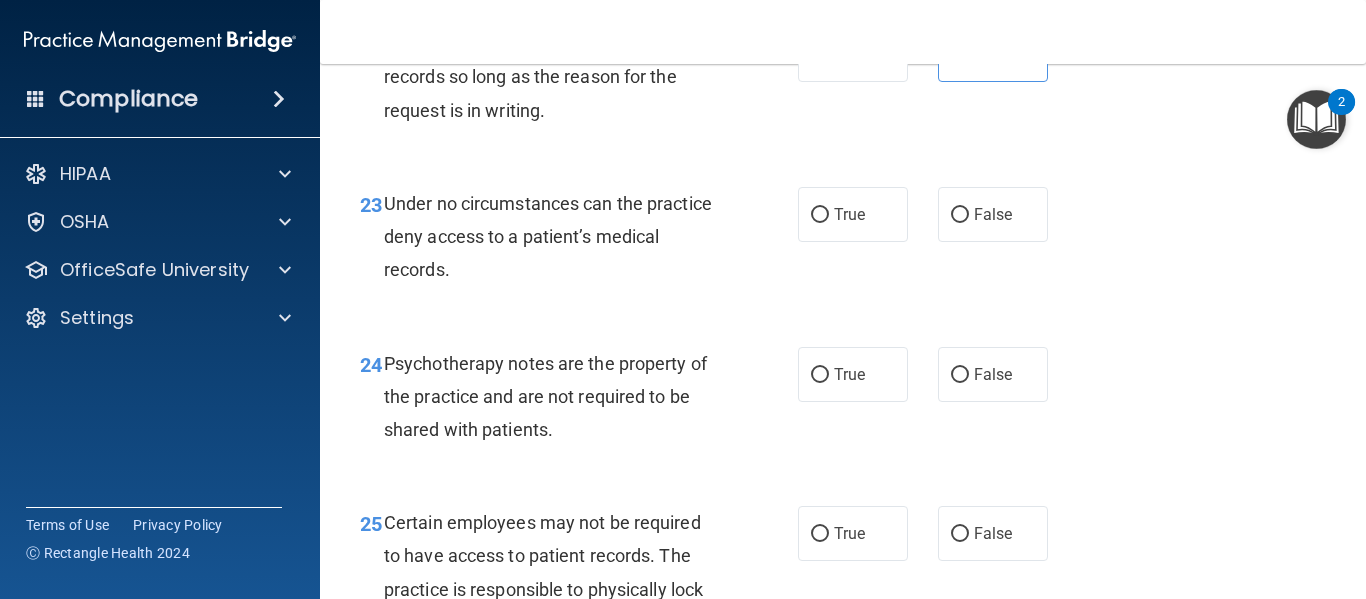scroll, scrollTop: 4727, scrollLeft: 0, axis: vertical 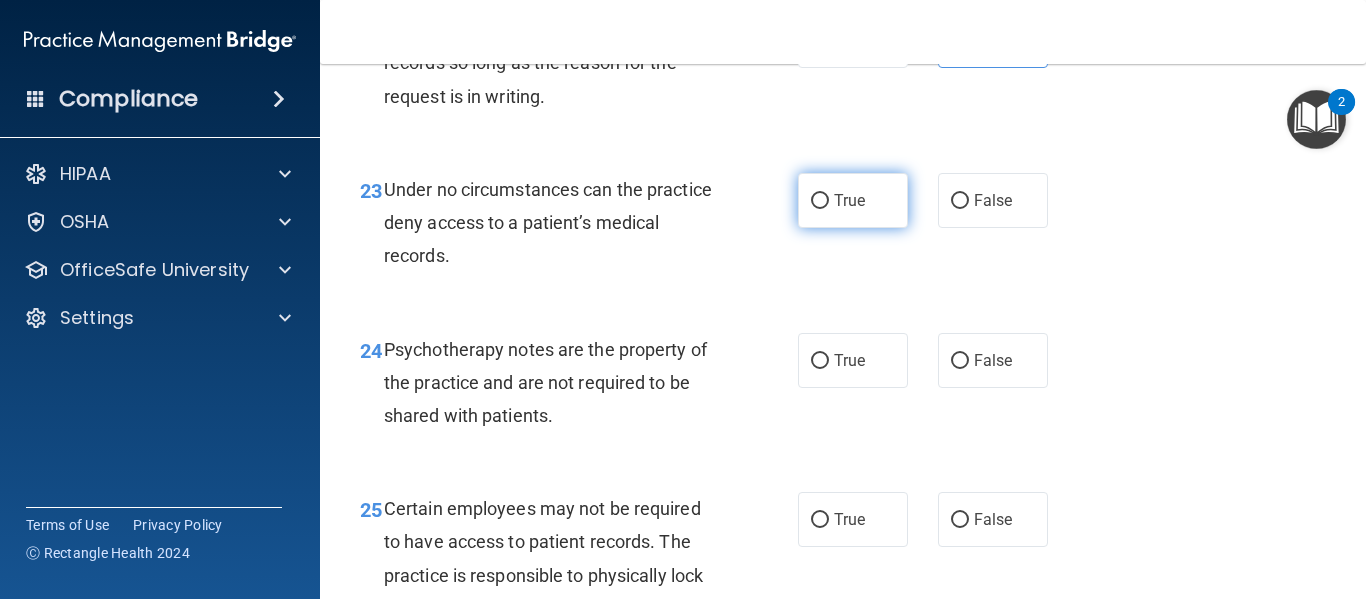 click on "True" at bounding box center [849, 200] 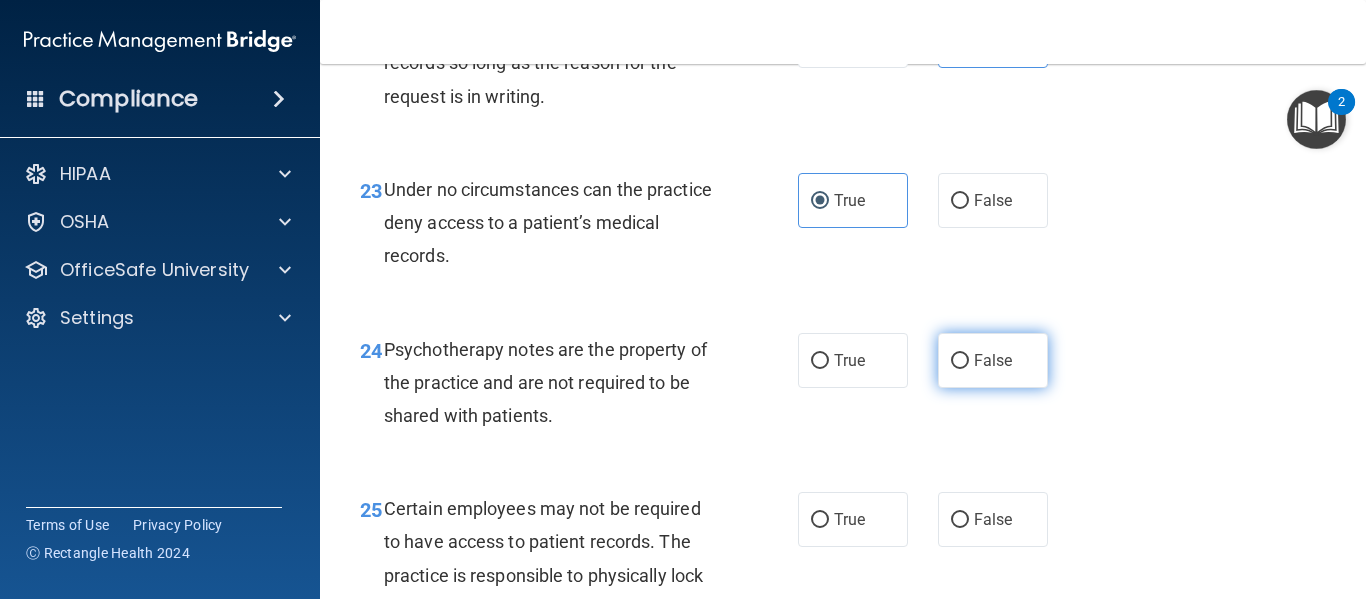 click on "False" at bounding box center [993, 360] 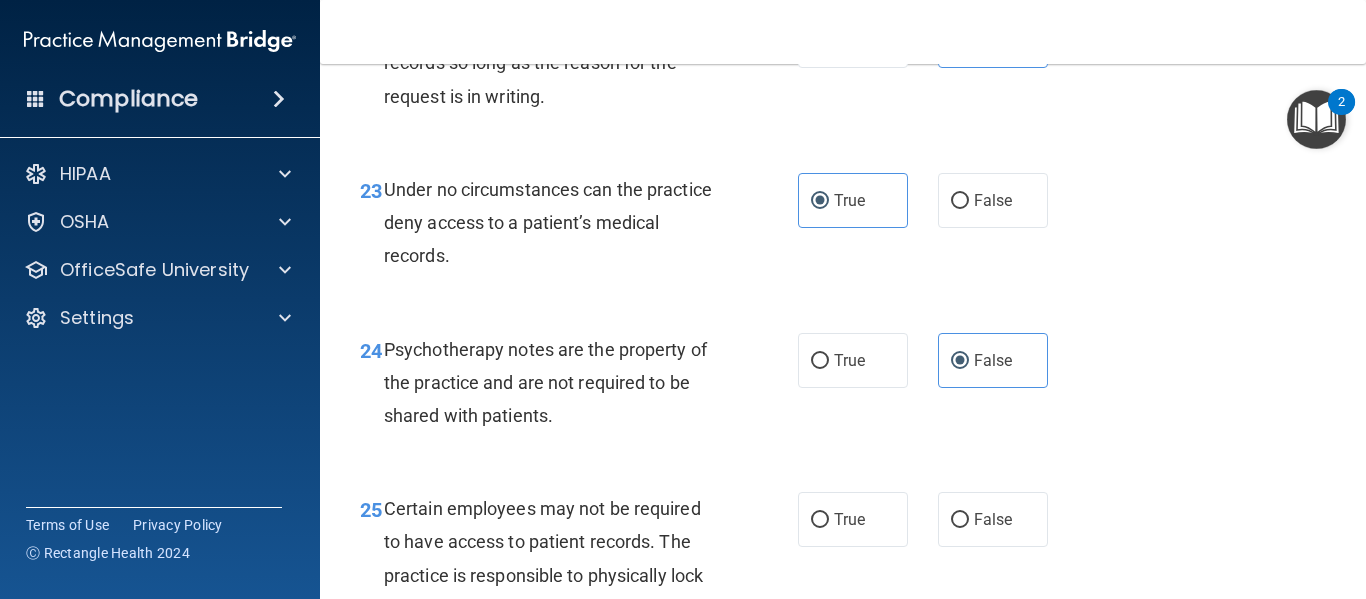scroll, scrollTop: 4872, scrollLeft: 0, axis: vertical 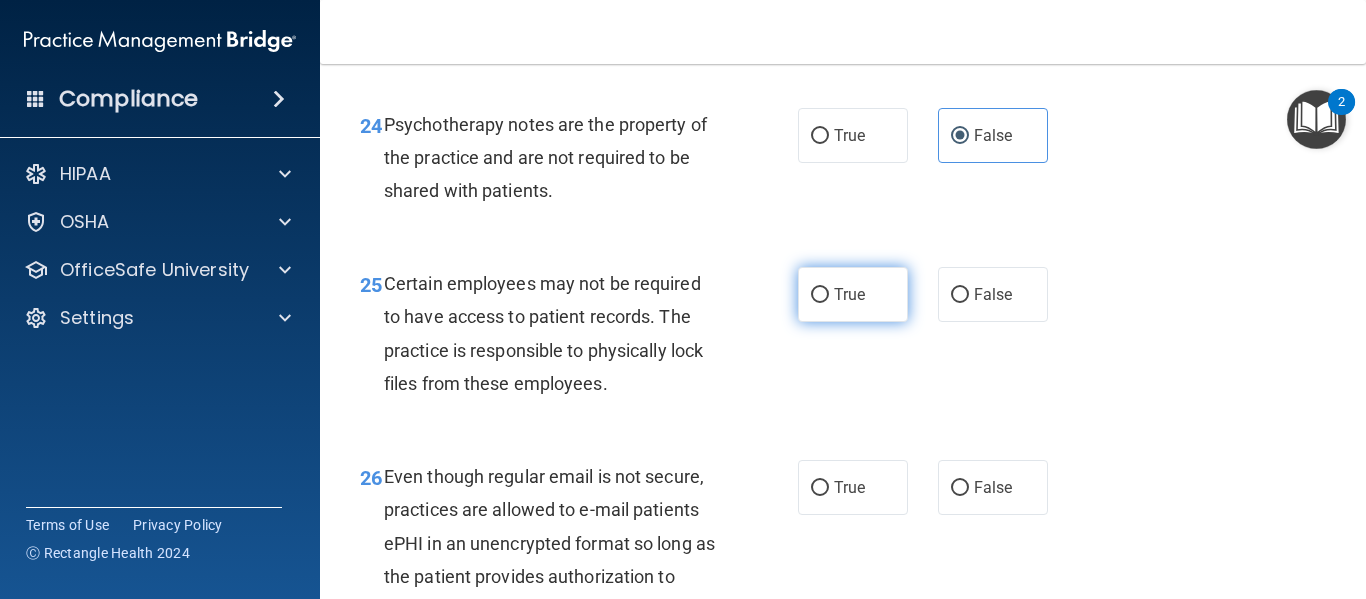 click on "True" at bounding box center [820, 295] 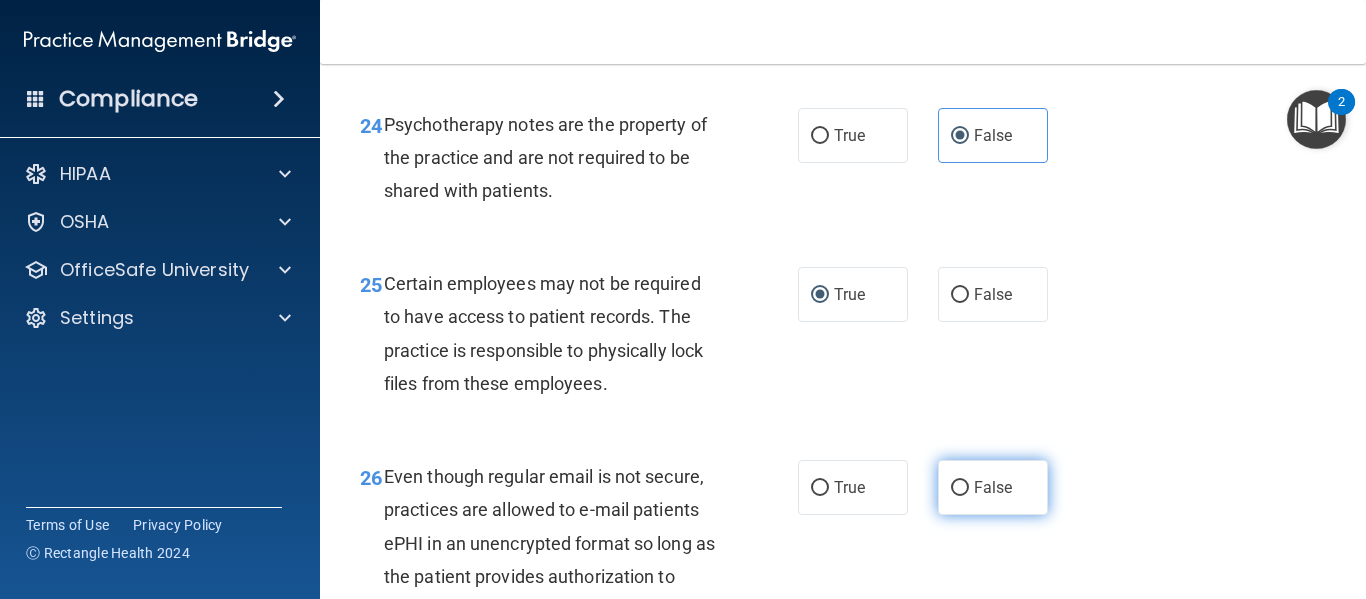 click on "False" at bounding box center (993, 487) 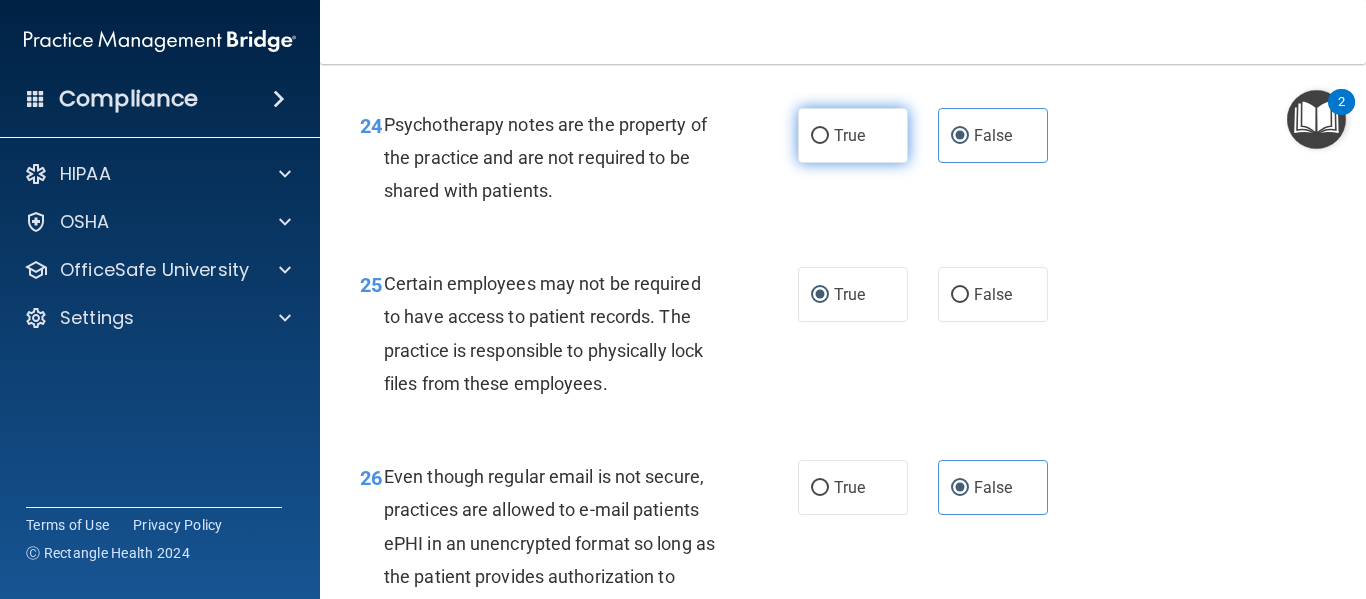 click on "True" at bounding box center (820, 136) 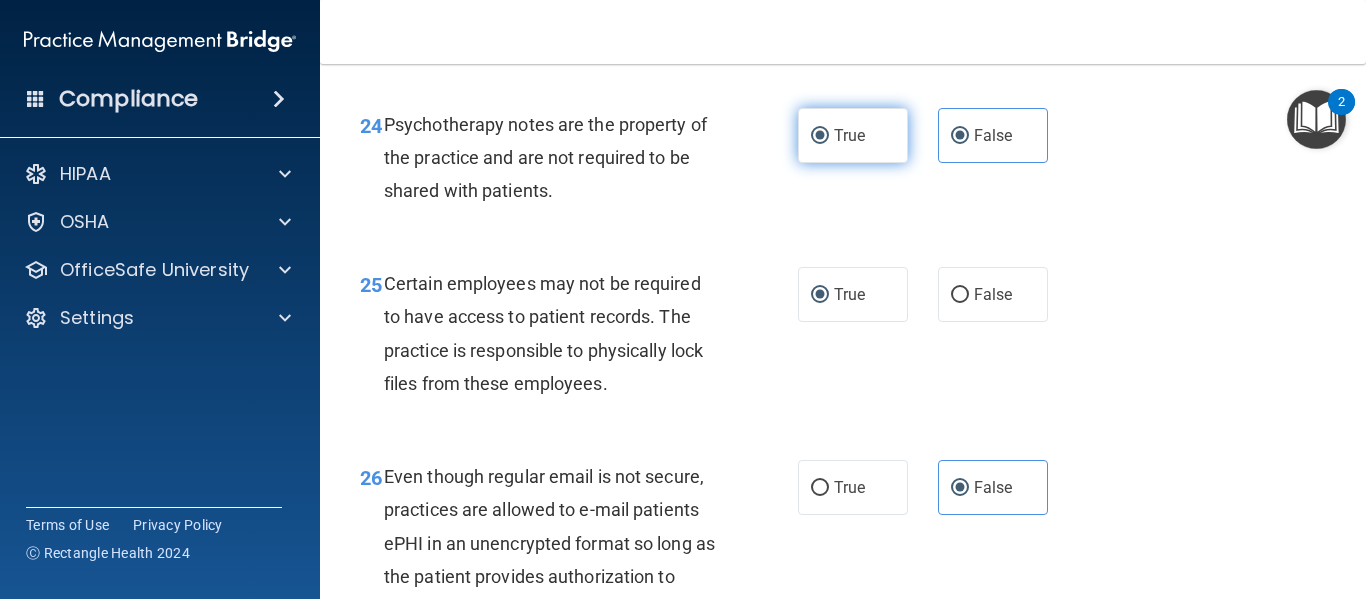 radio on "false" 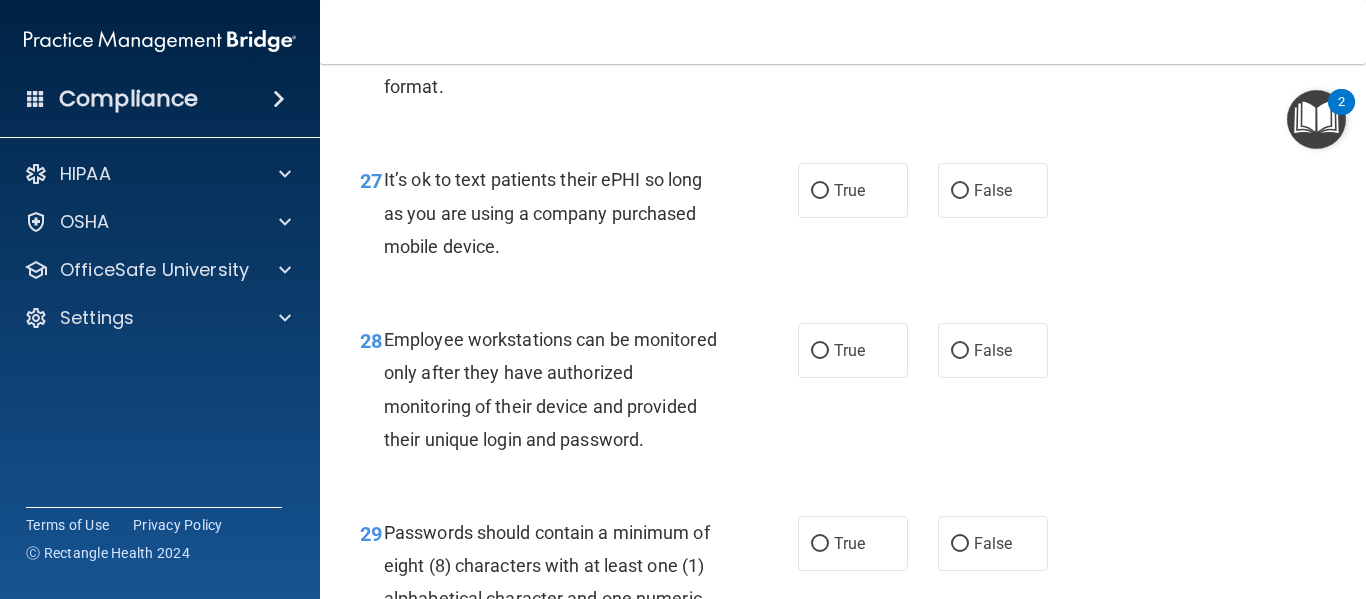 scroll, scrollTop: 5522, scrollLeft: 0, axis: vertical 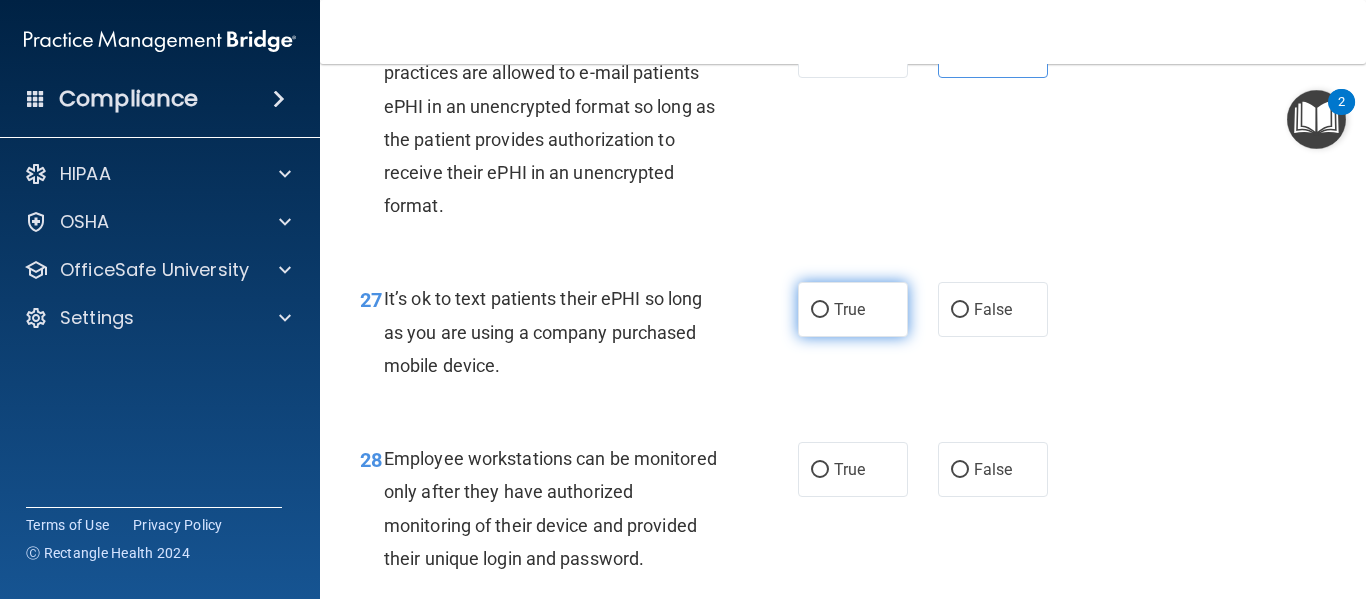 click on "True" at bounding box center (820, 310) 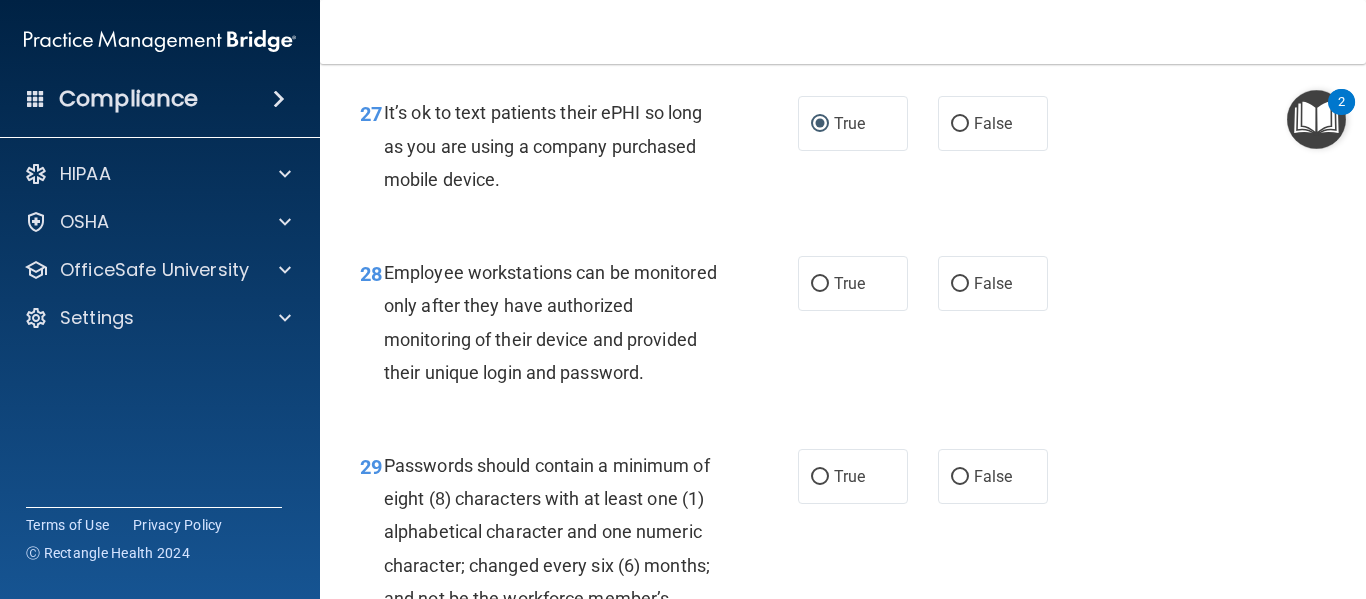 scroll, scrollTop: 5561, scrollLeft: 0, axis: vertical 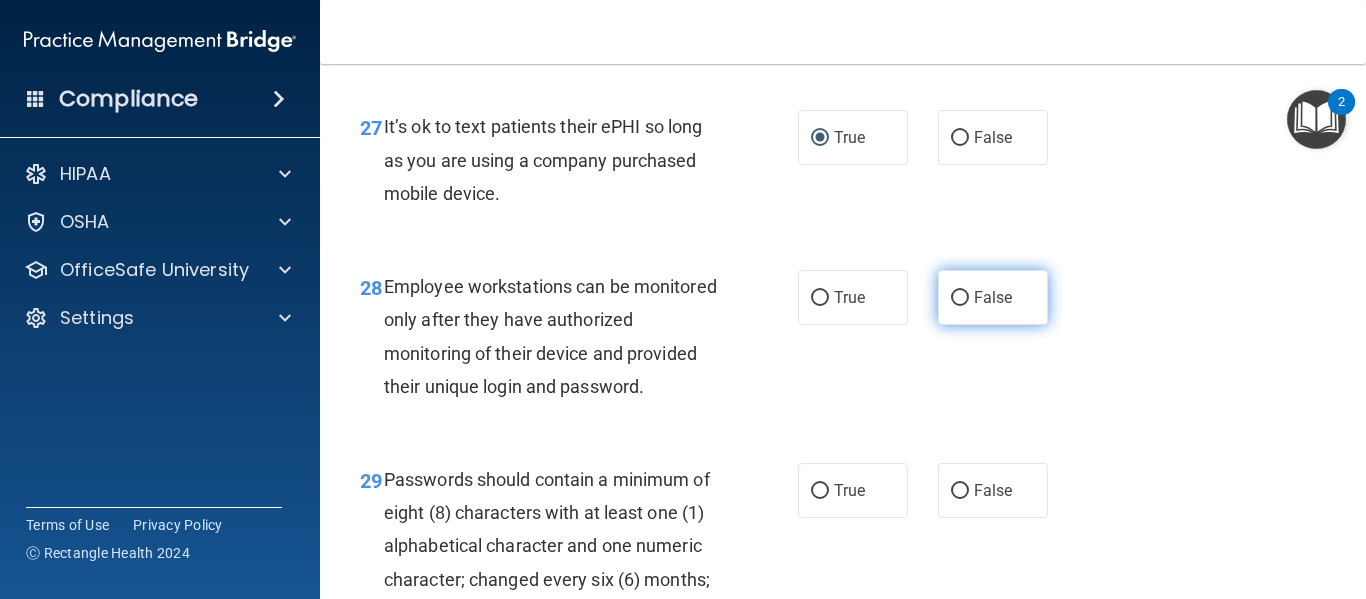 click on "False" at bounding box center [960, 298] 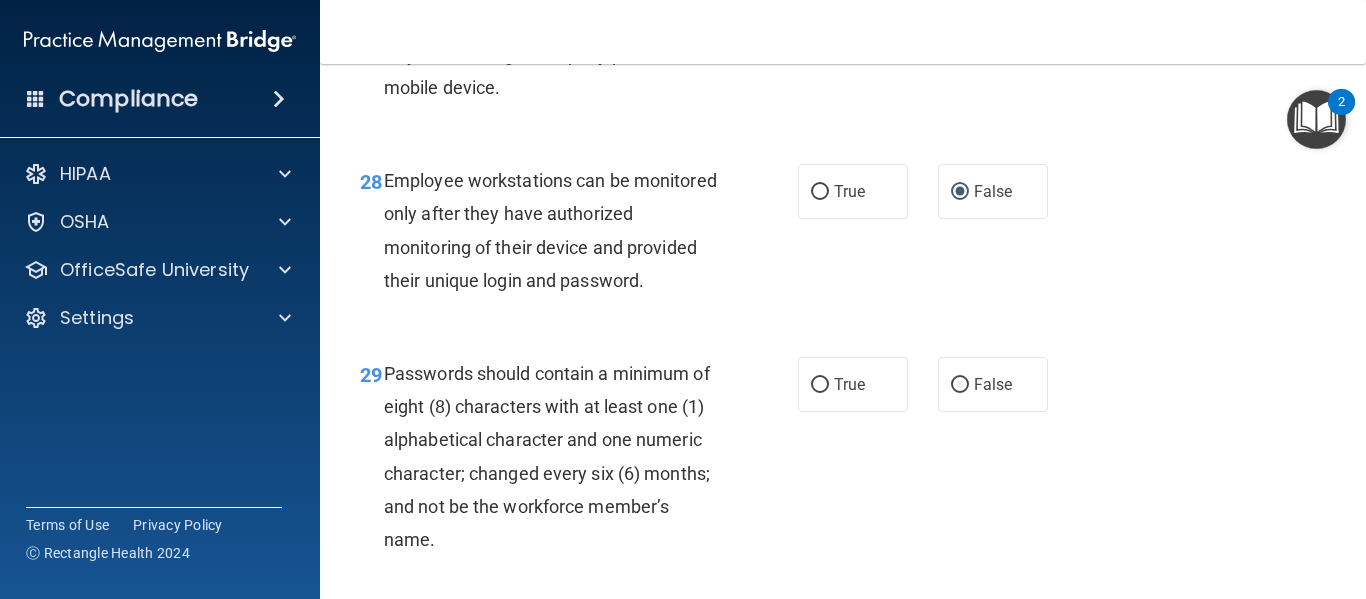 scroll, scrollTop: 5694, scrollLeft: 0, axis: vertical 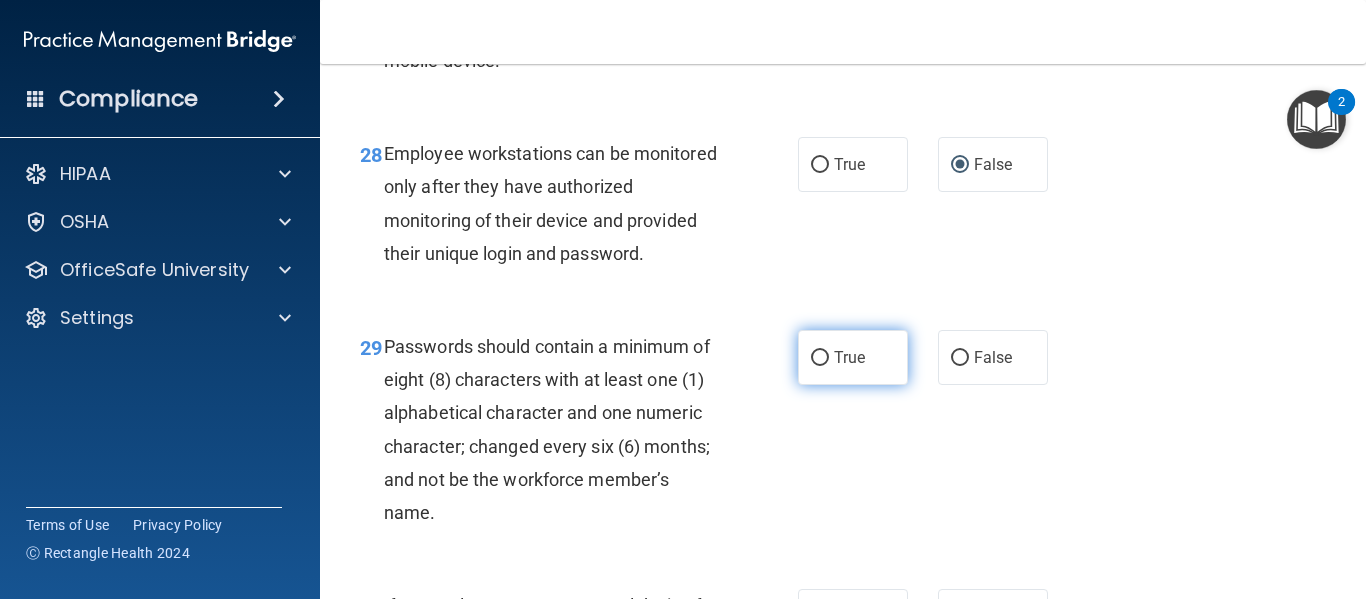 click on "True" at bounding box center (853, 357) 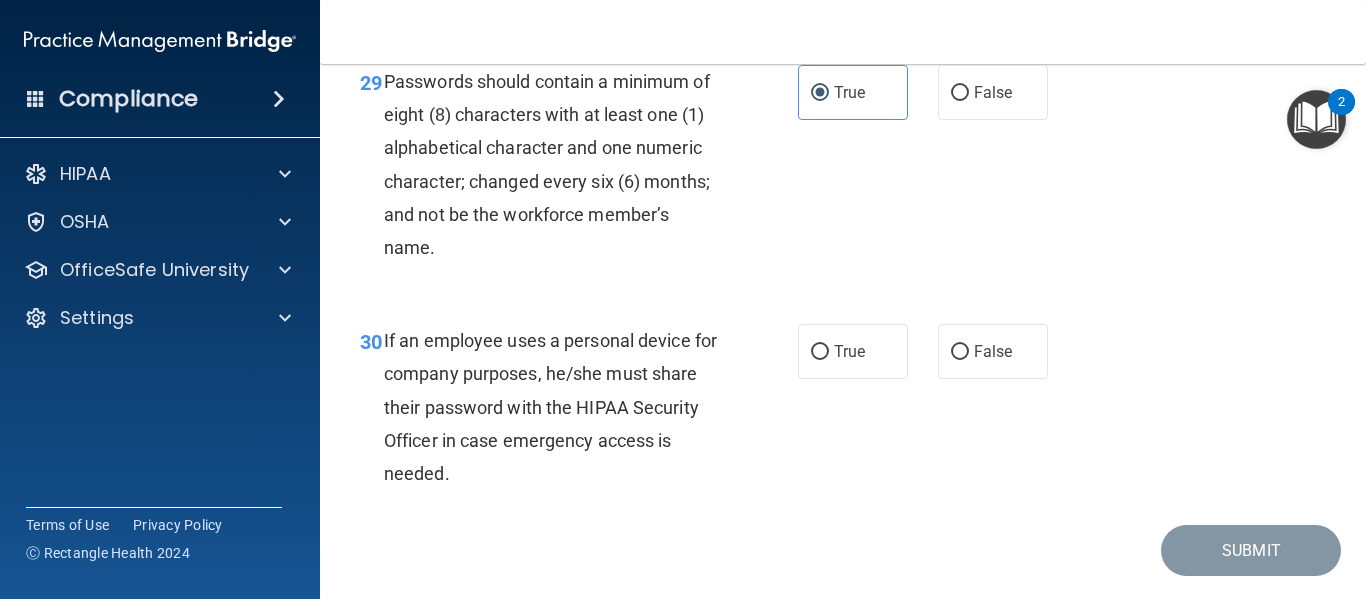 scroll, scrollTop: 5972, scrollLeft: 0, axis: vertical 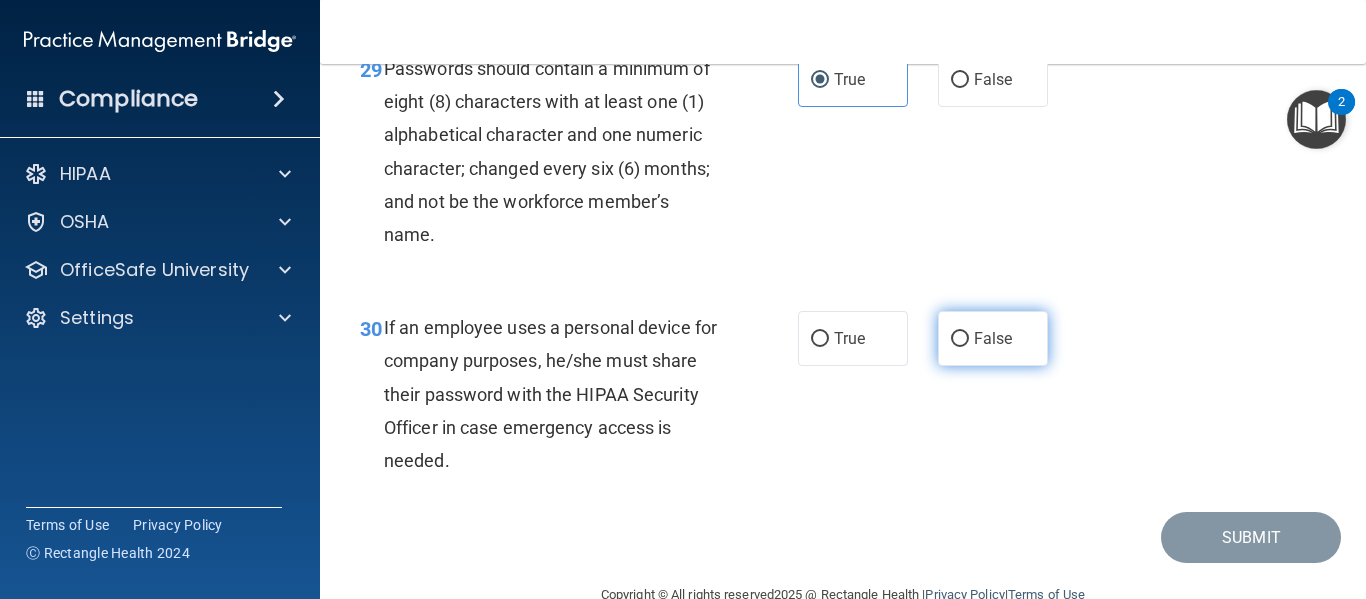 click on "False" at bounding box center [993, 338] 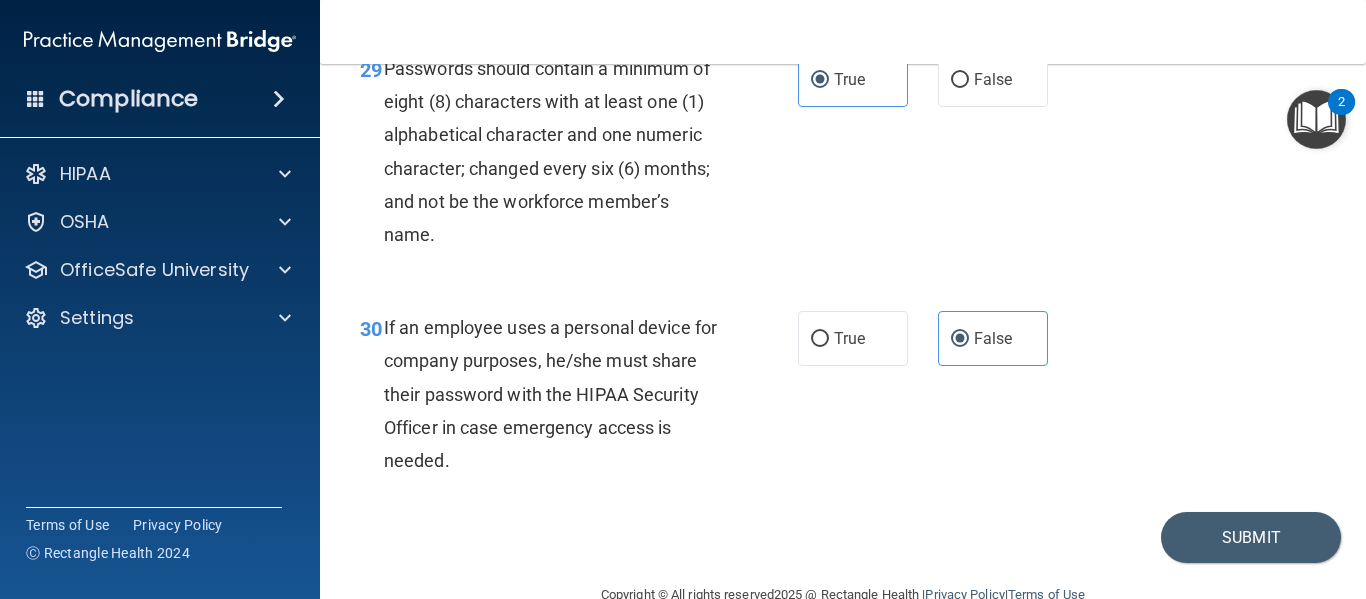 scroll, scrollTop: 6082, scrollLeft: 0, axis: vertical 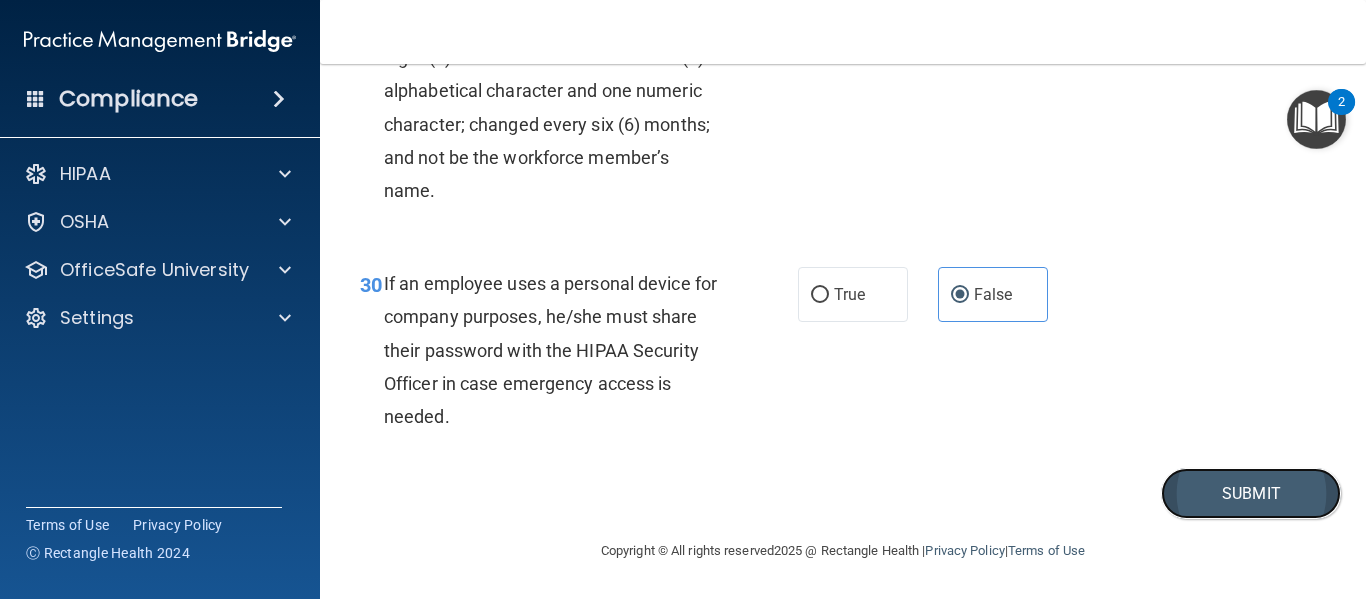 click on "Submit" at bounding box center [1251, 493] 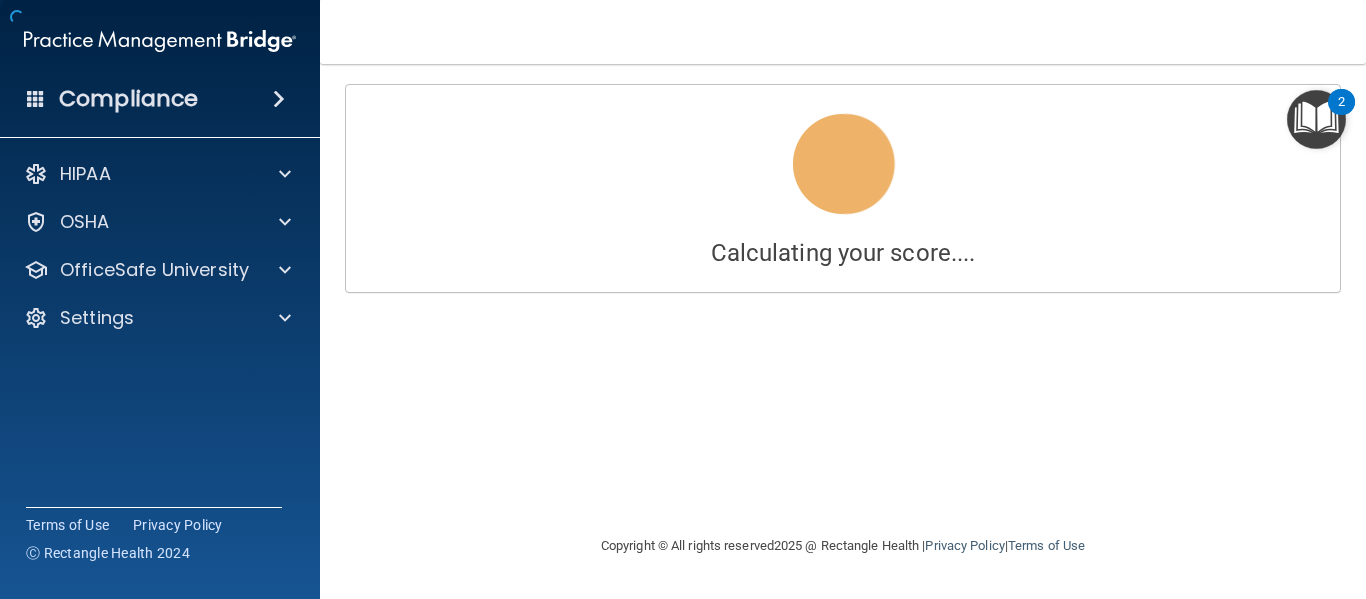 scroll, scrollTop: 0, scrollLeft: 0, axis: both 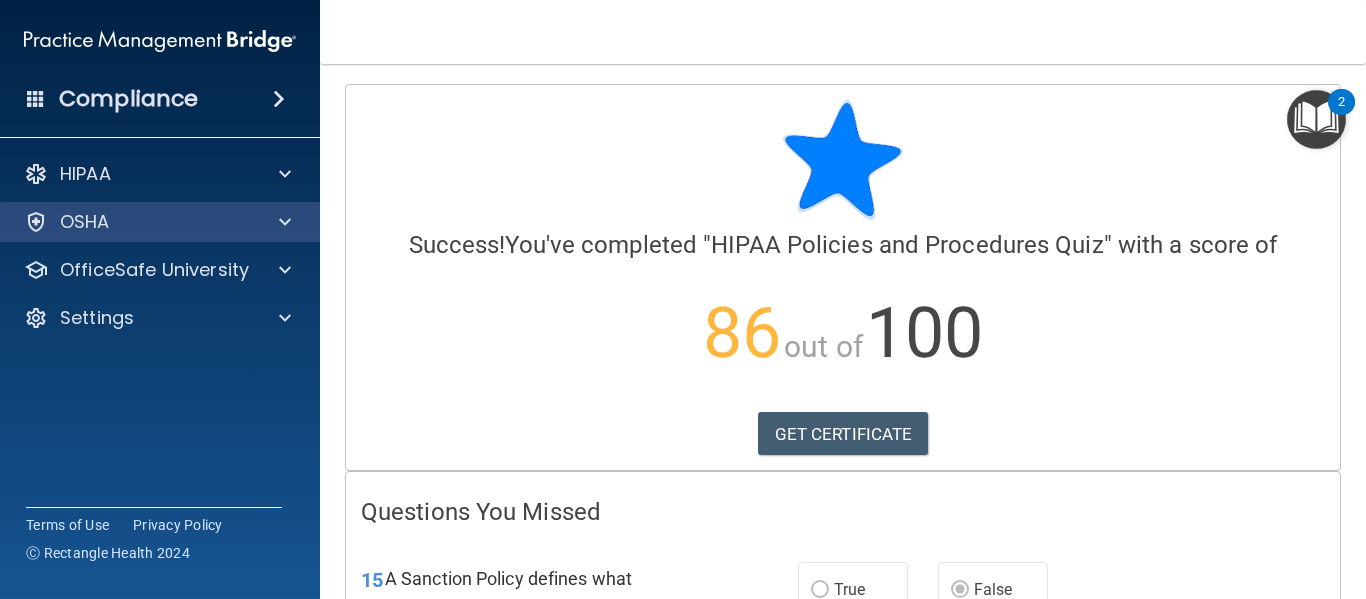 click on "OSHA" at bounding box center (160, 222) 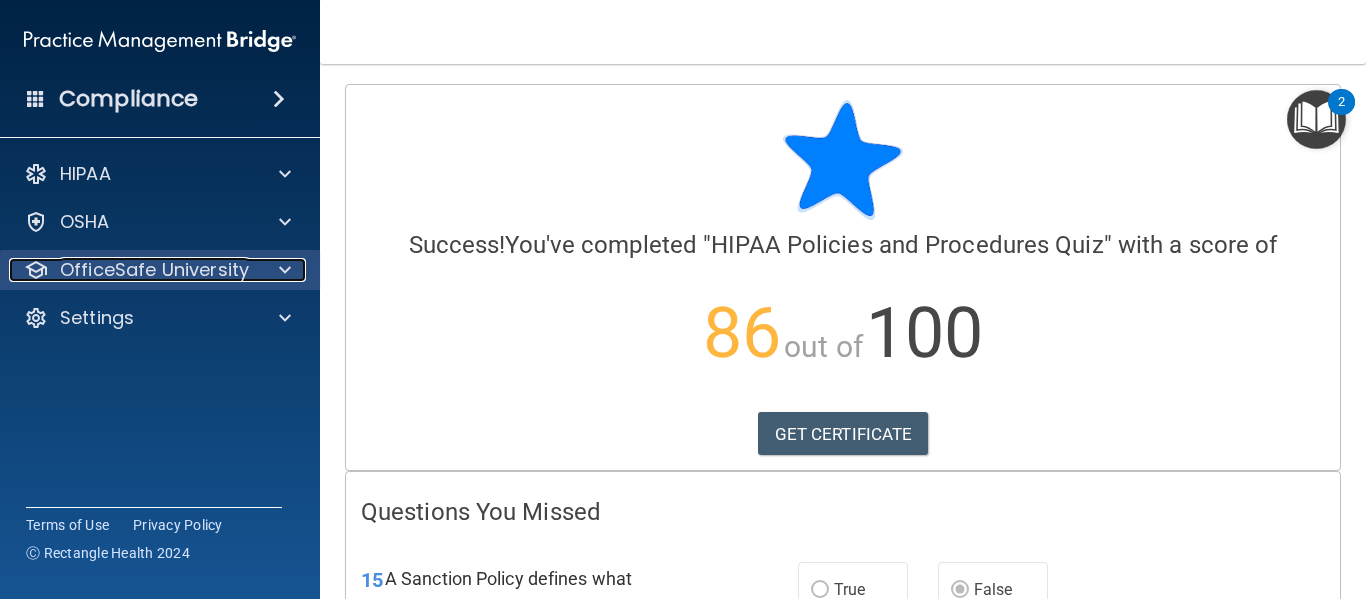 click on "OfficeSafe University" at bounding box center [154, 270] 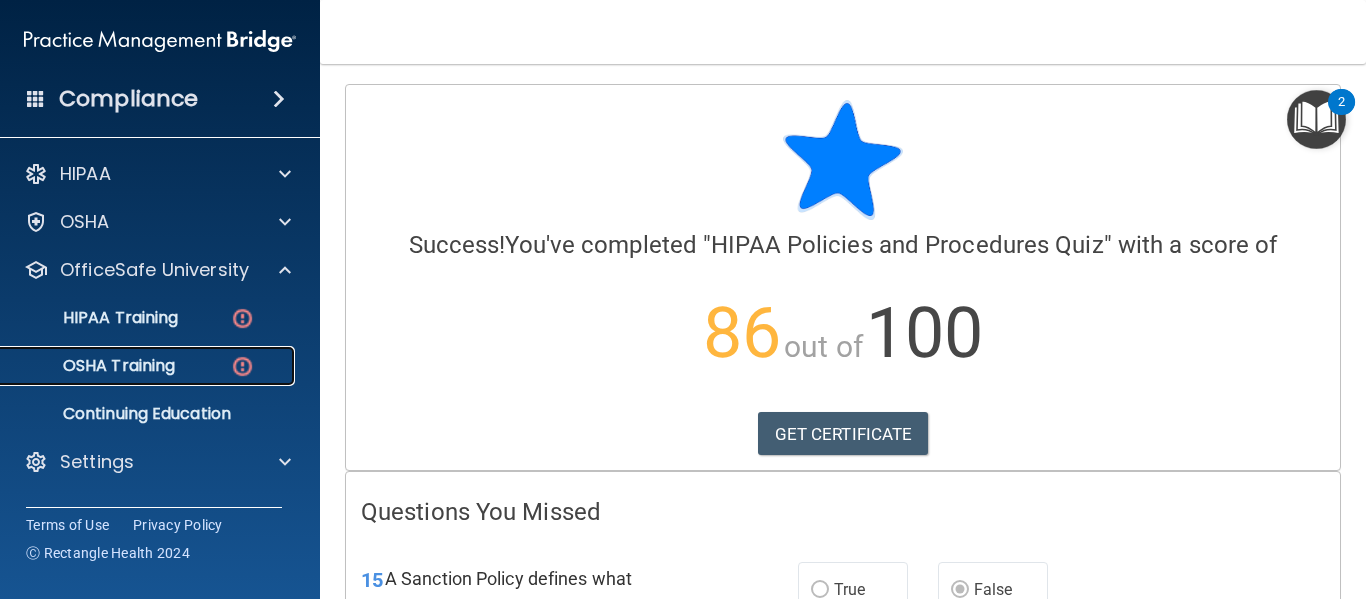 click on "OSHA Training" at bounding box center [94, 366] 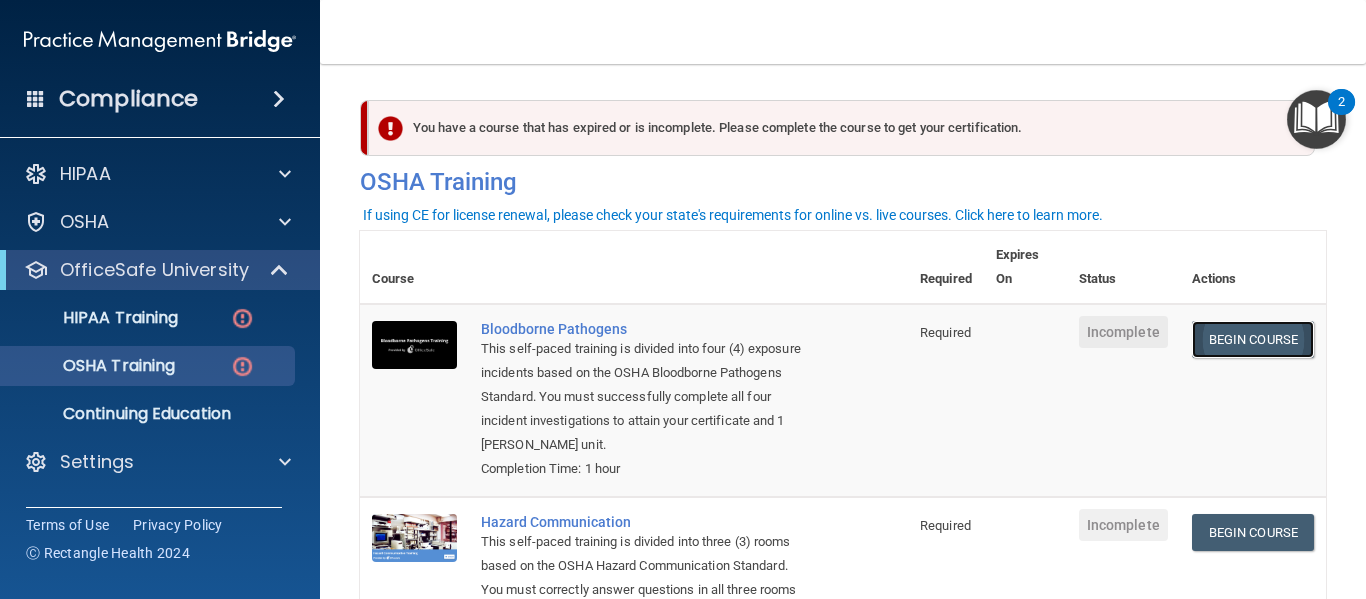 click on "Begin Course" at bounding box center (1253, 339) 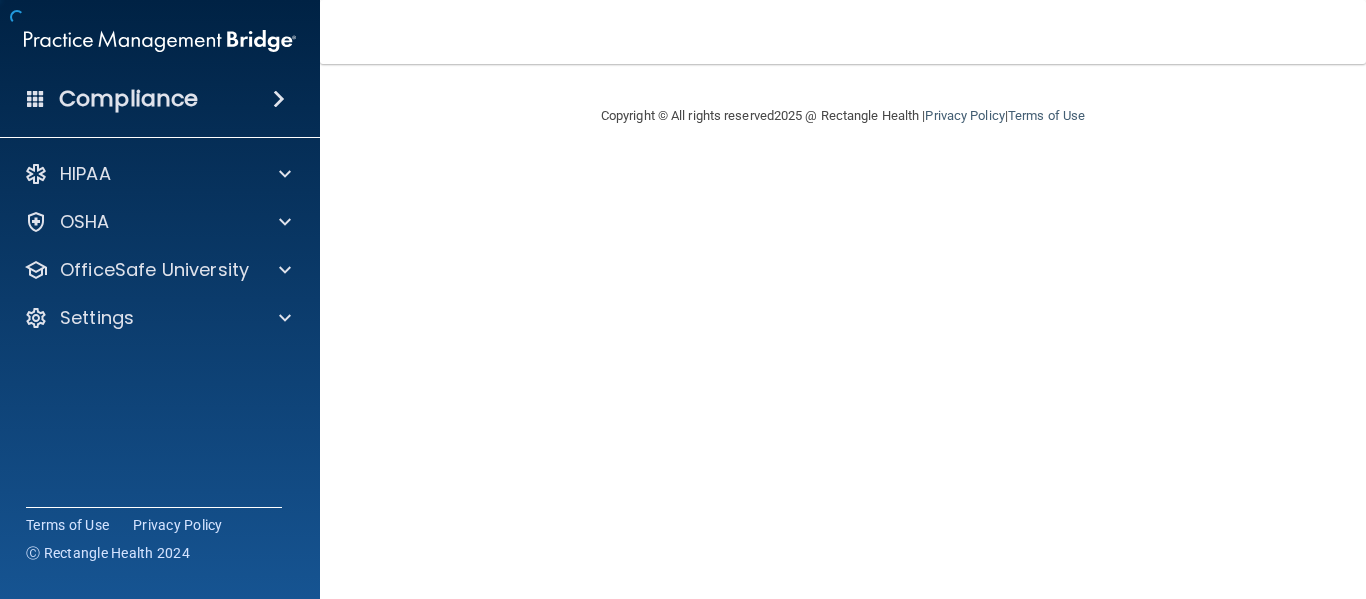 scroll, scrollTop: 0, scrollLeft: 0, axis: both 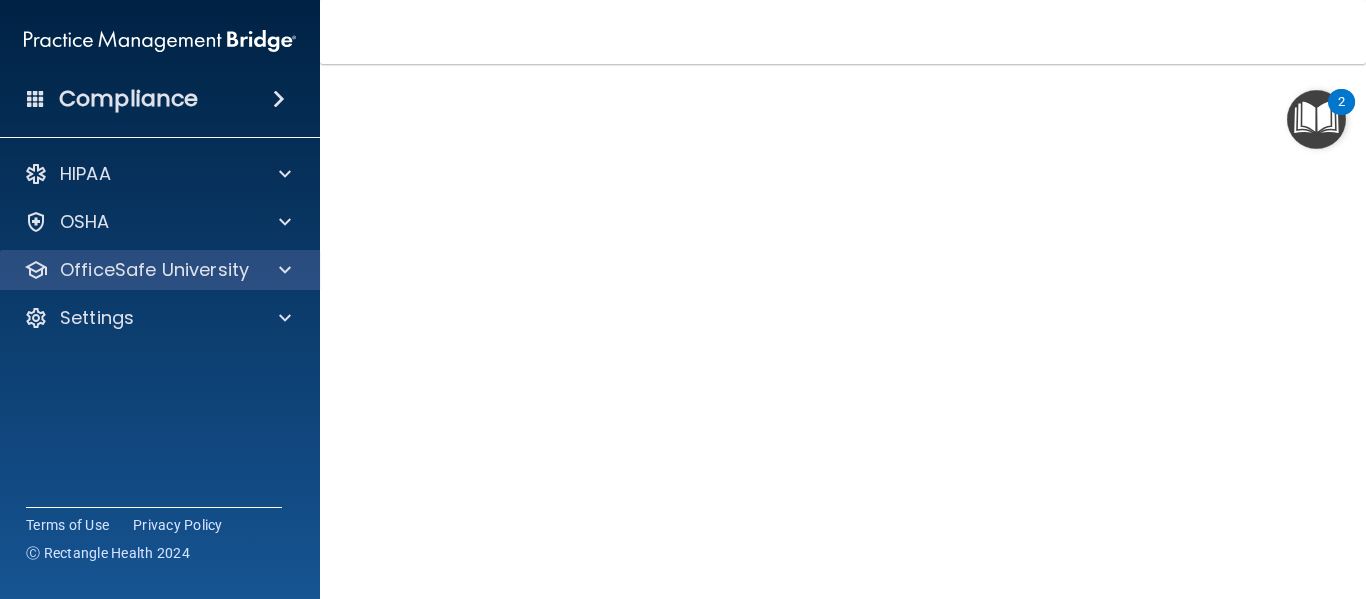 click on "OfficeSafe University" at bounding box center [160, 270] 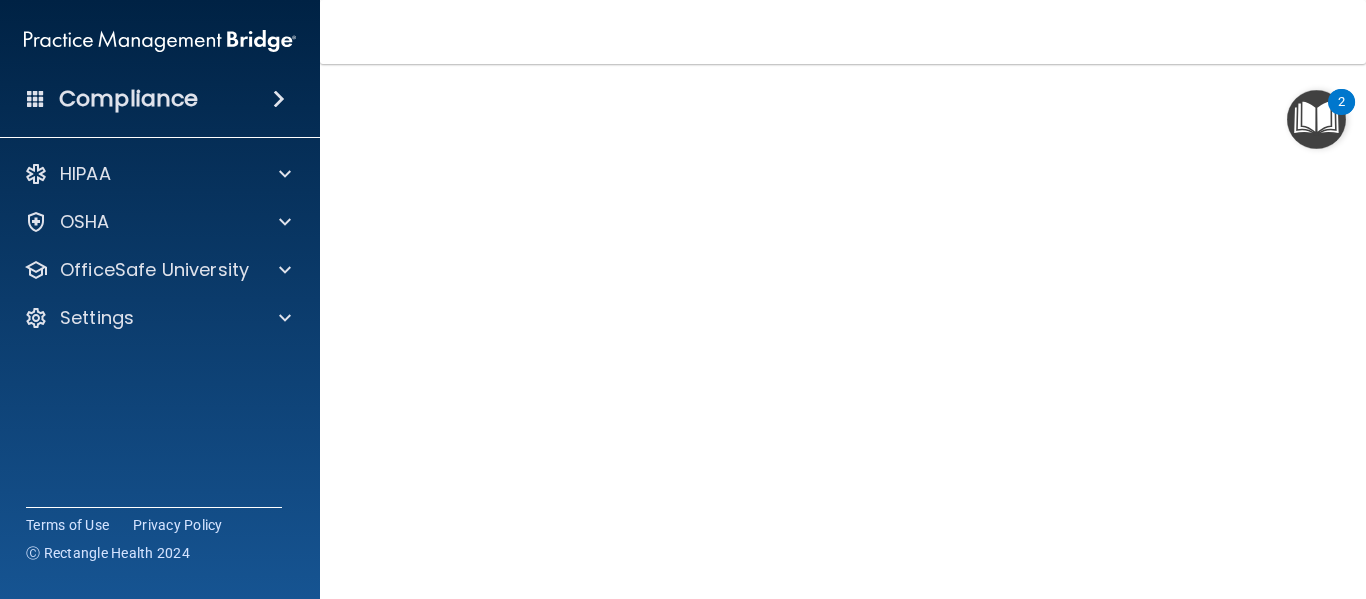 scroll, scrollTop: 0, scrollLeft: 0, axis: both 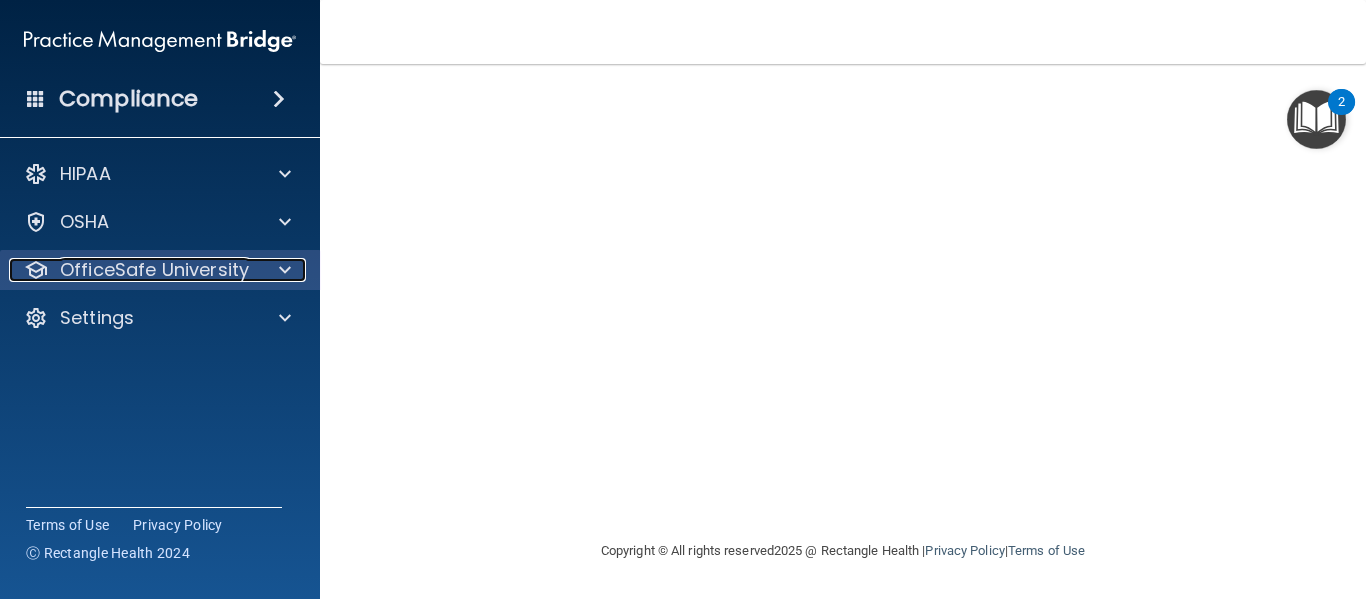 click at bounding box center (285, 270) 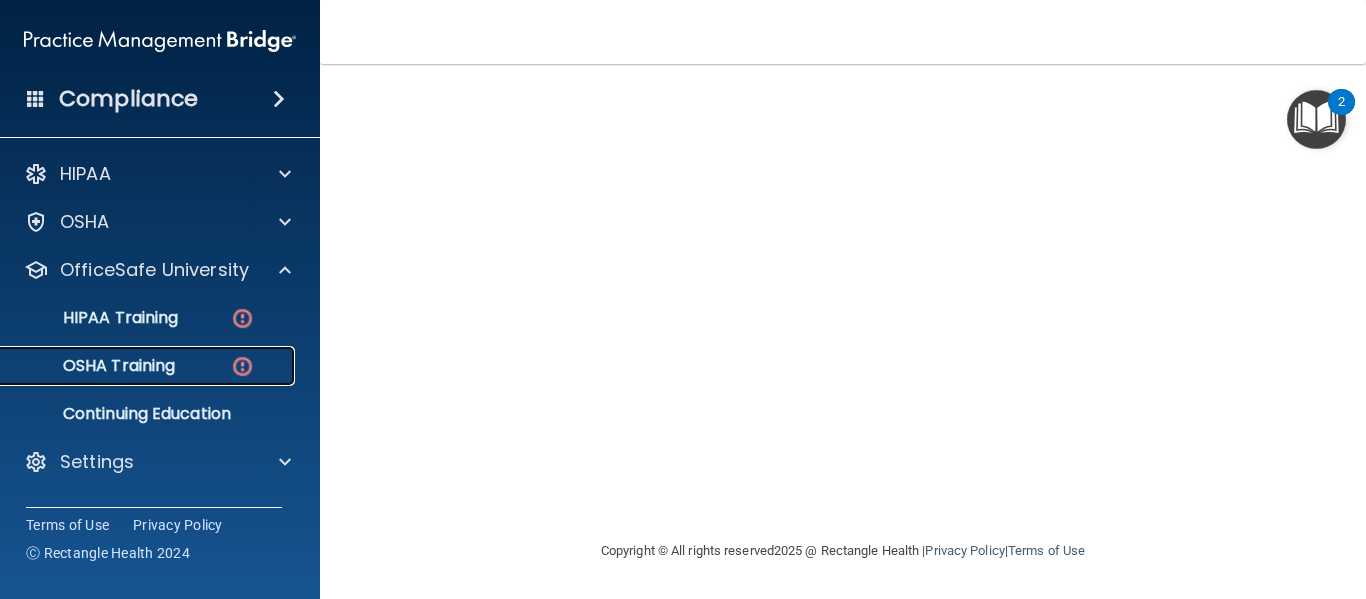 click on "OSHA Training" at bounding box center [137, 366] 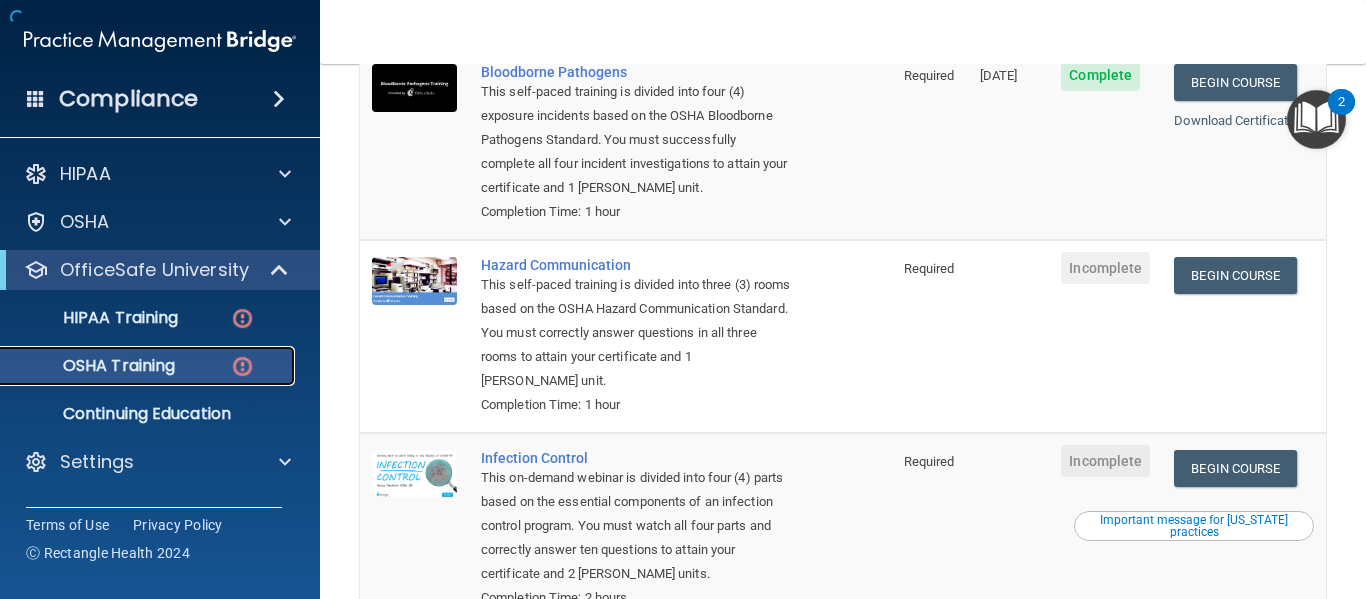 scroll, scrollTop: 561, scrollLeft: 0, axis: vertical 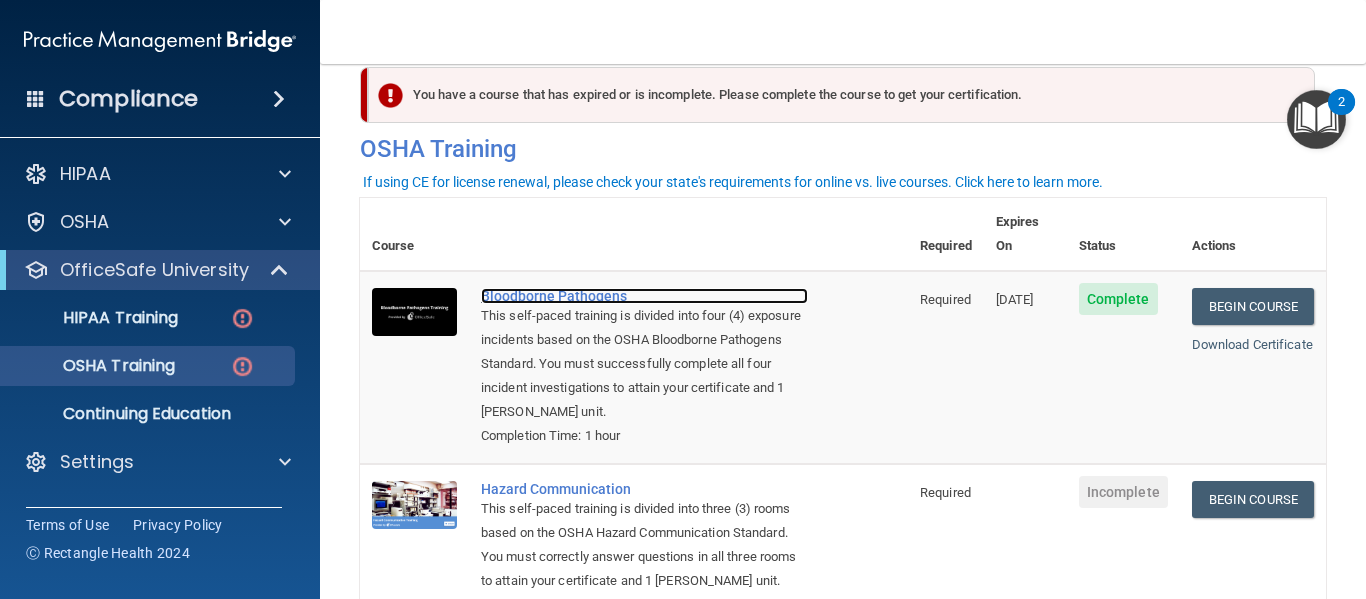 click on "Bloodborne Pathogens" at bounding box center [644, 296] 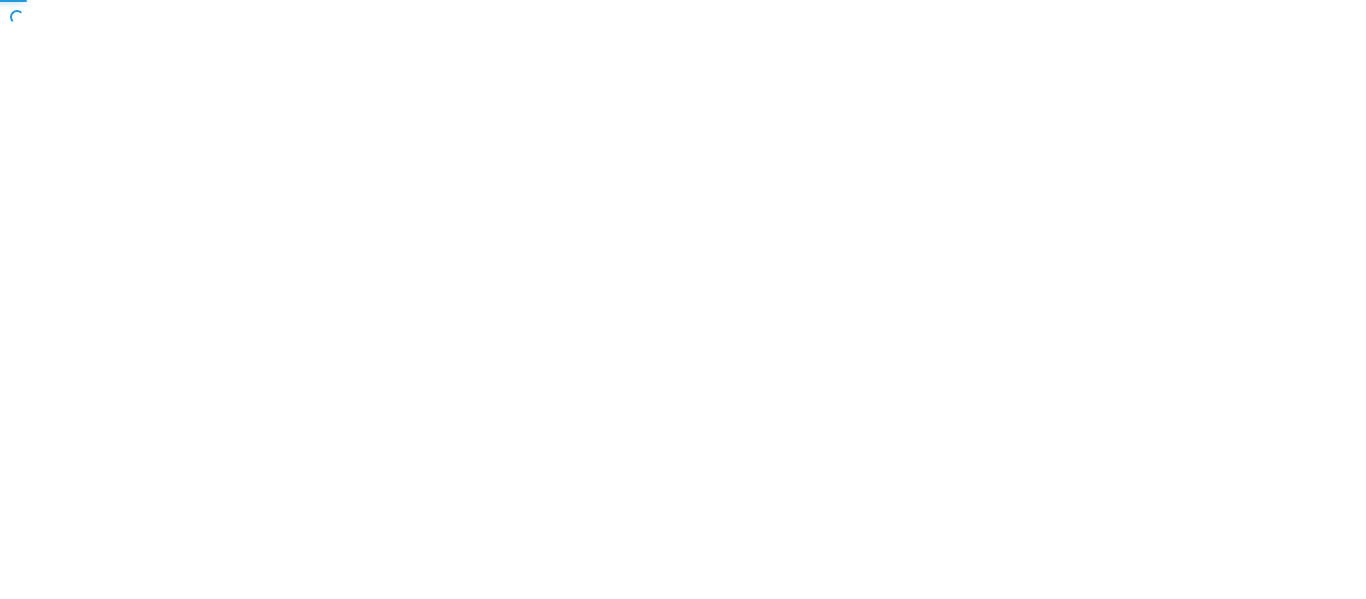 scroll, scrollTop: 0, scrollLeft: 0, axis: both 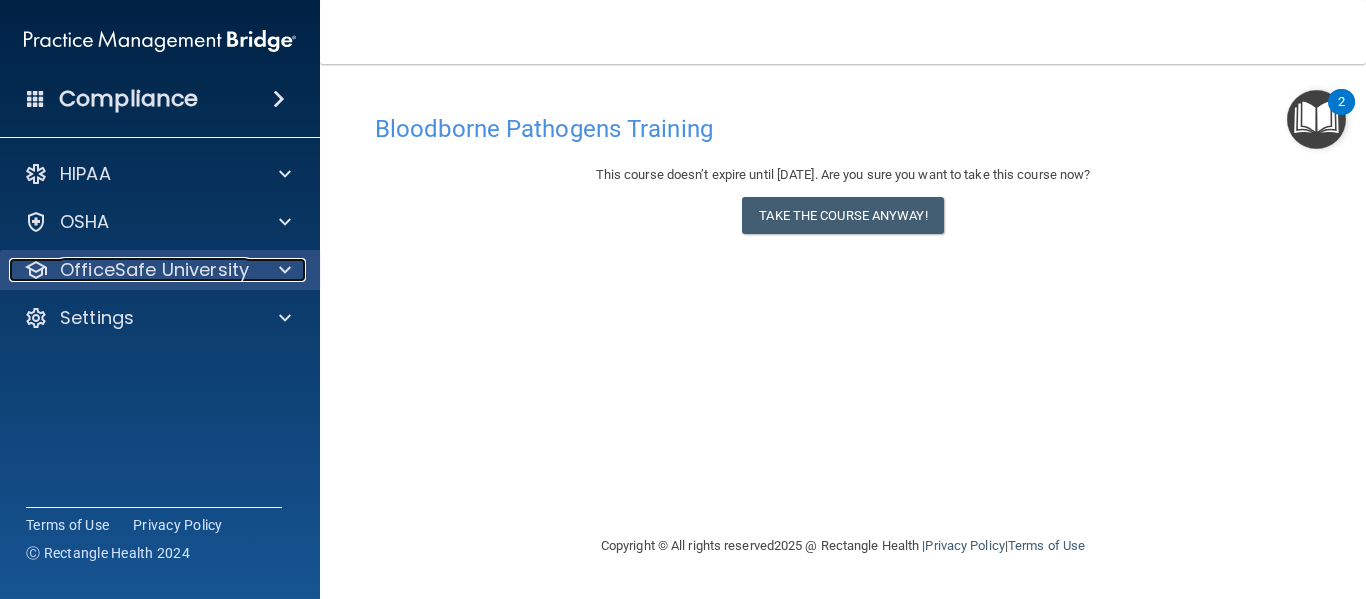 click on "OfficeSafe University" at bounding box center (154, 270) 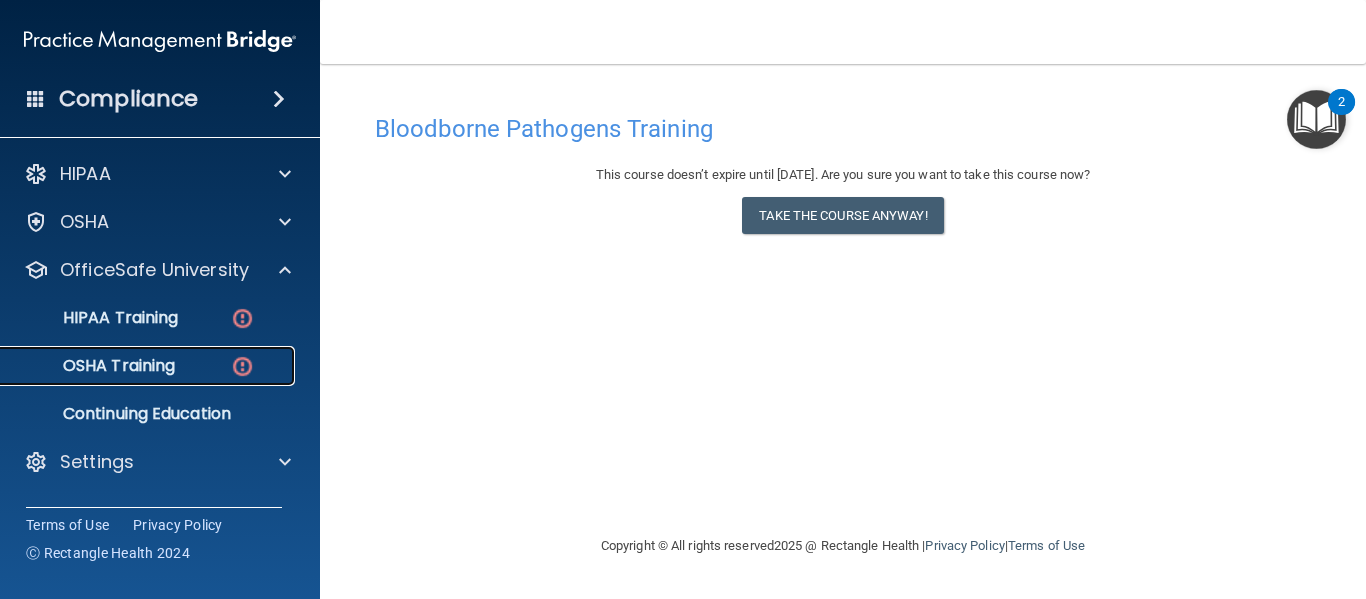 click on "OSHA Training" at bounding box center [137, 366] 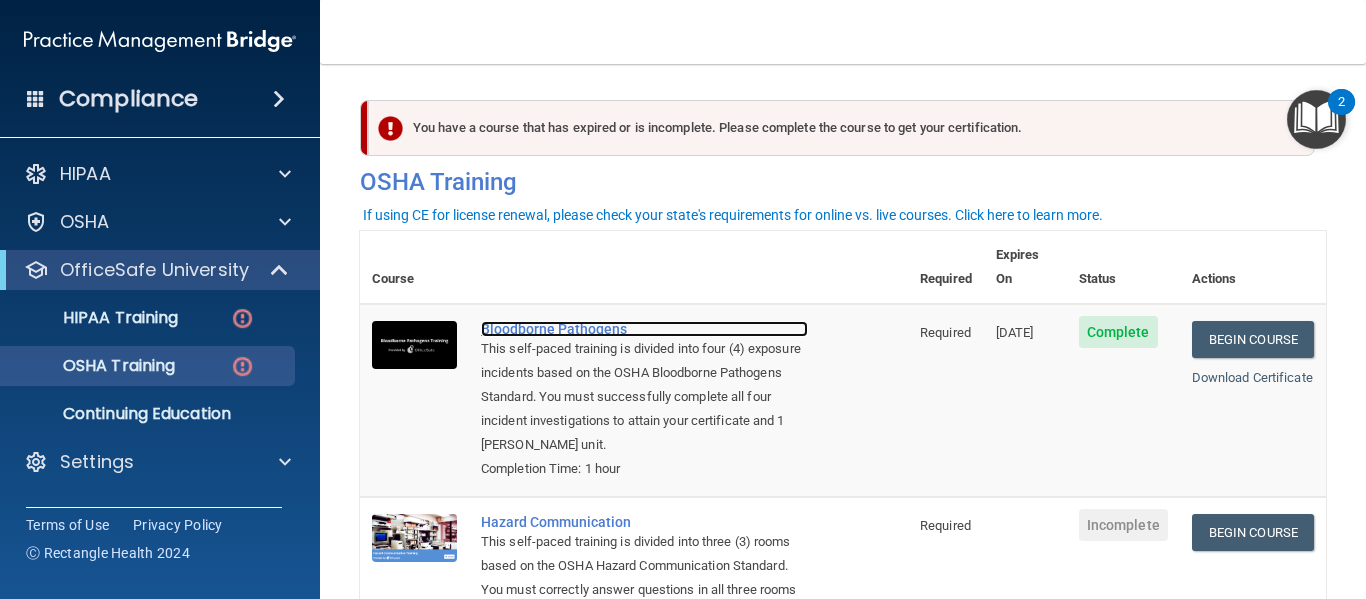 click on "Bloodborne Pathogens" at bounding box center [644, 329] 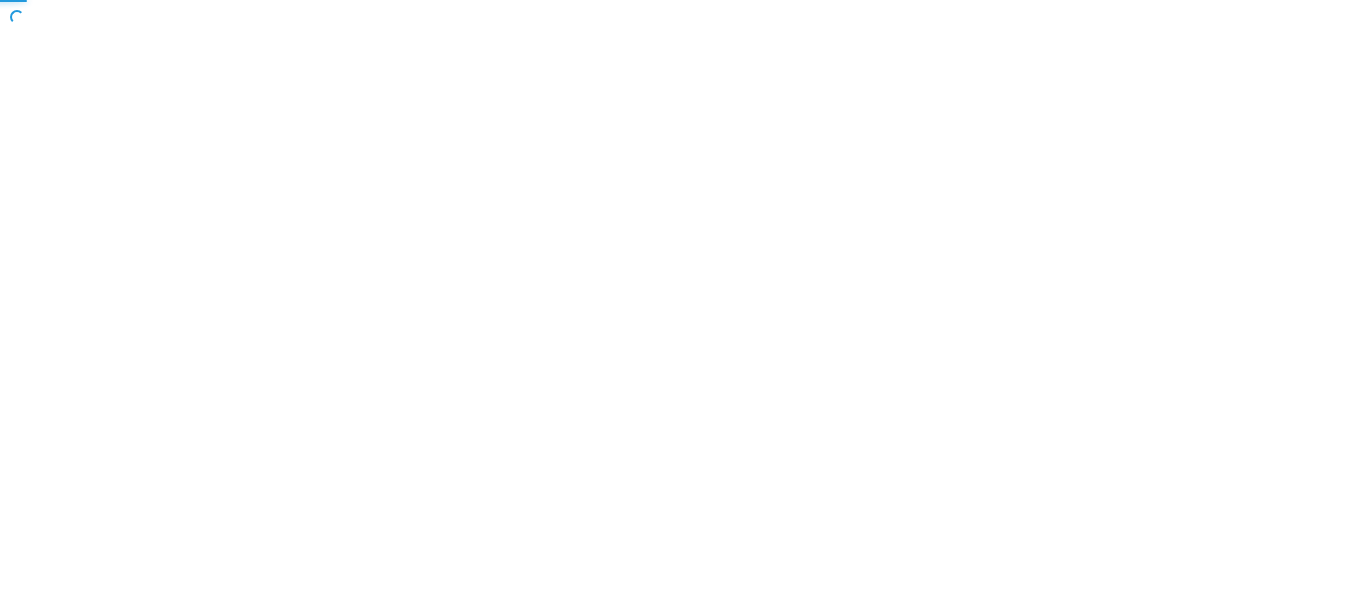 scroll, scrollTop: 0, scrollLeft: 0, axis: both 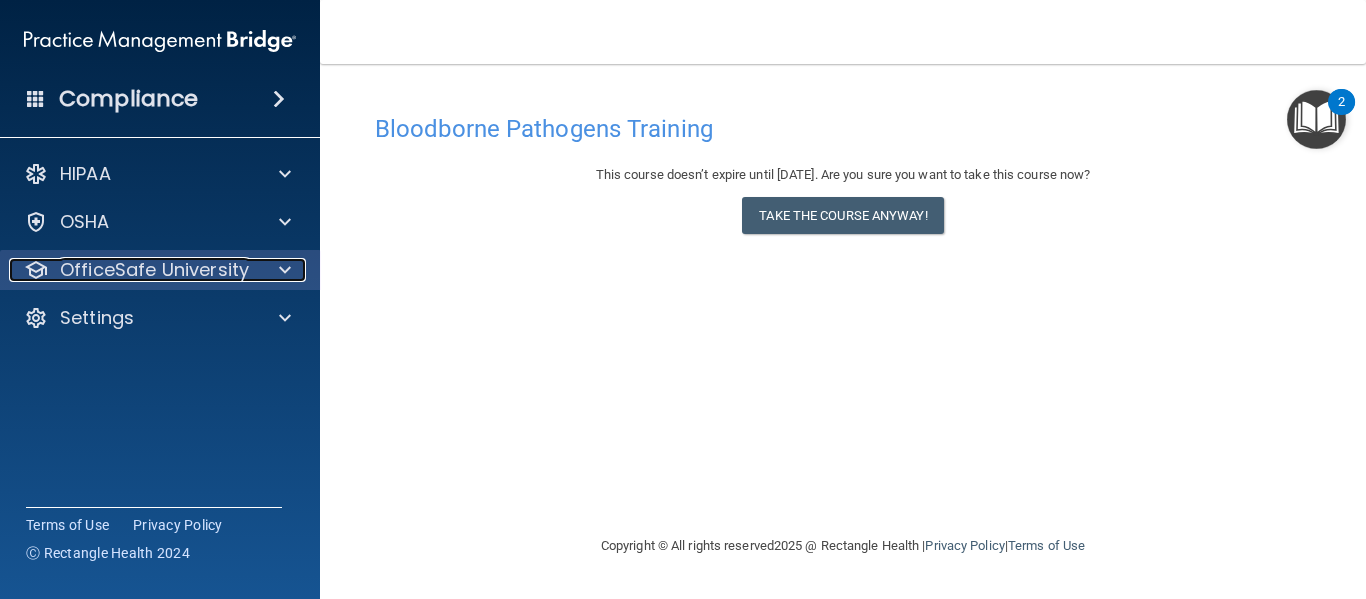 click on "OfficeSafe University" at bounding box center [154, 270] 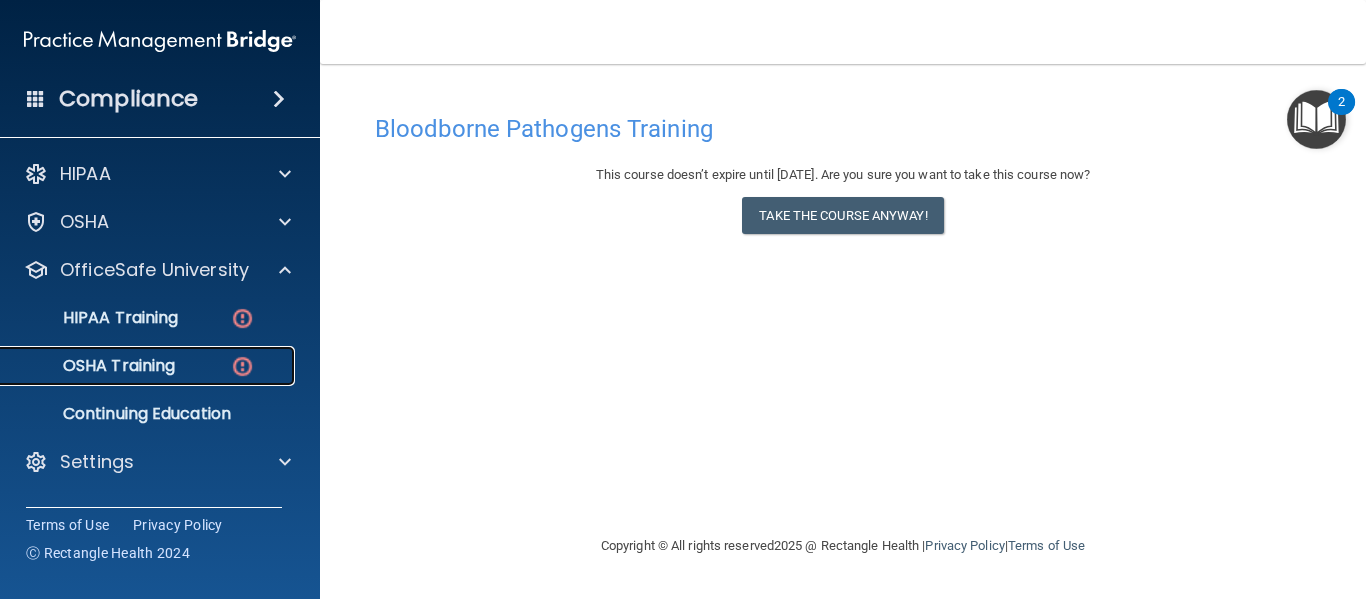 click at bounding box center (242, 366) 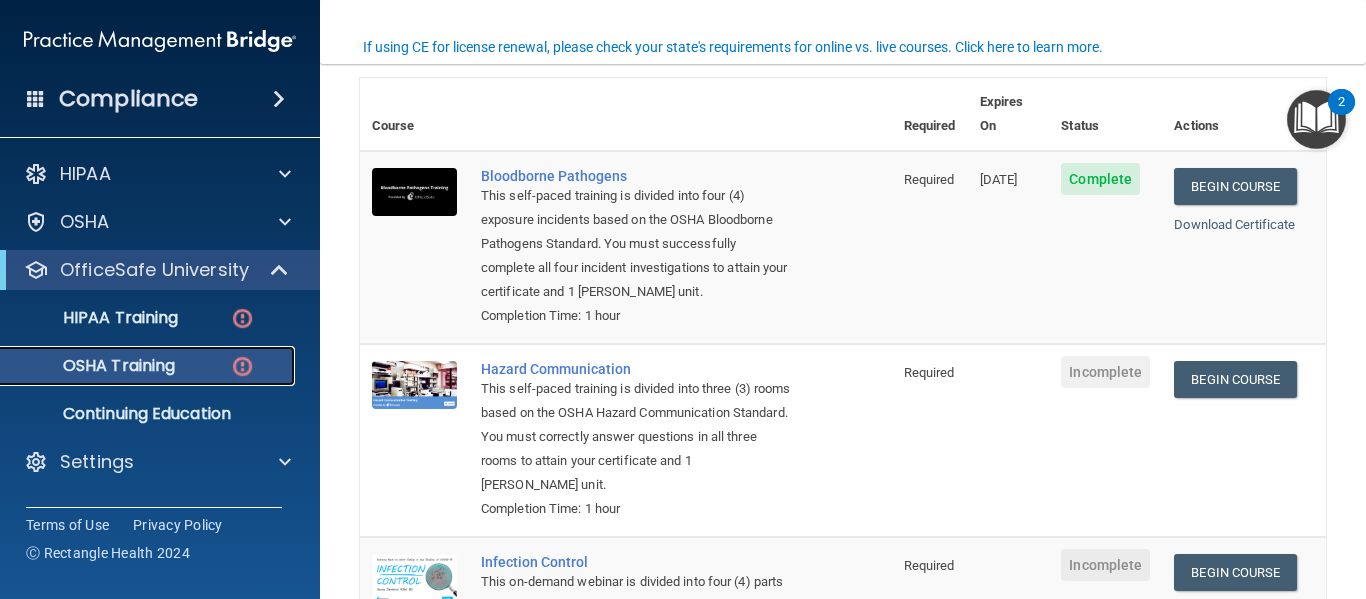 scroll, scrollTop: 168, scrollLeft: 0, axis: vertical 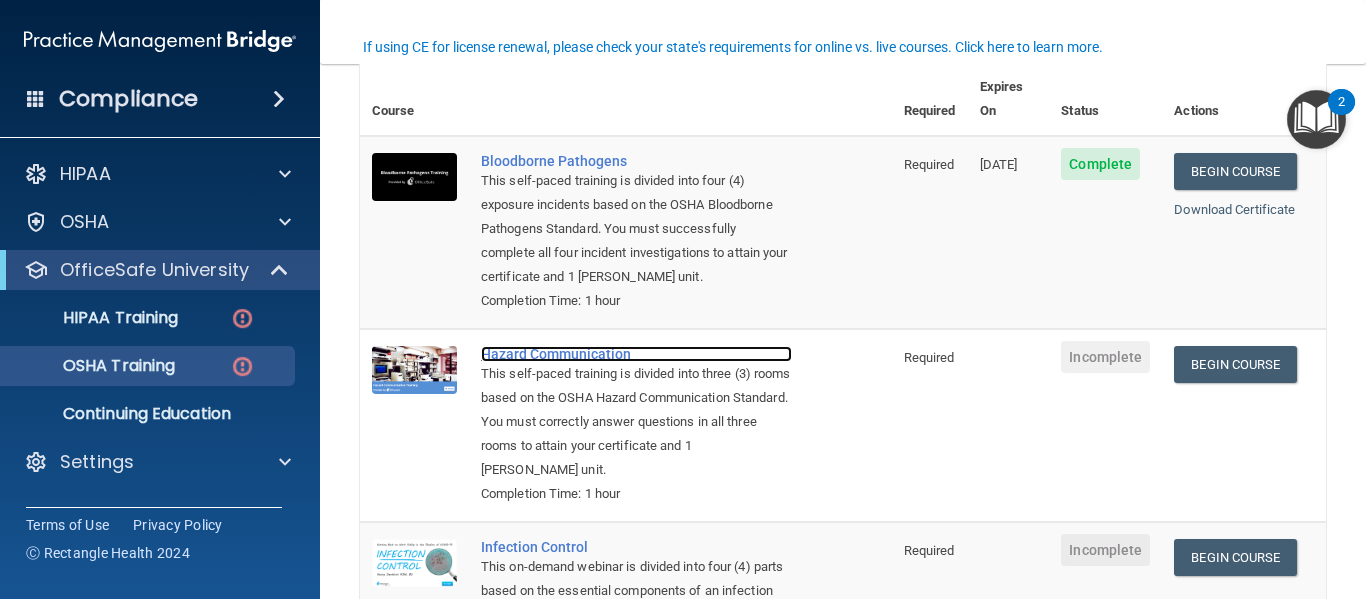 click on "Hazard Communication" at bounding box center [636, 354] 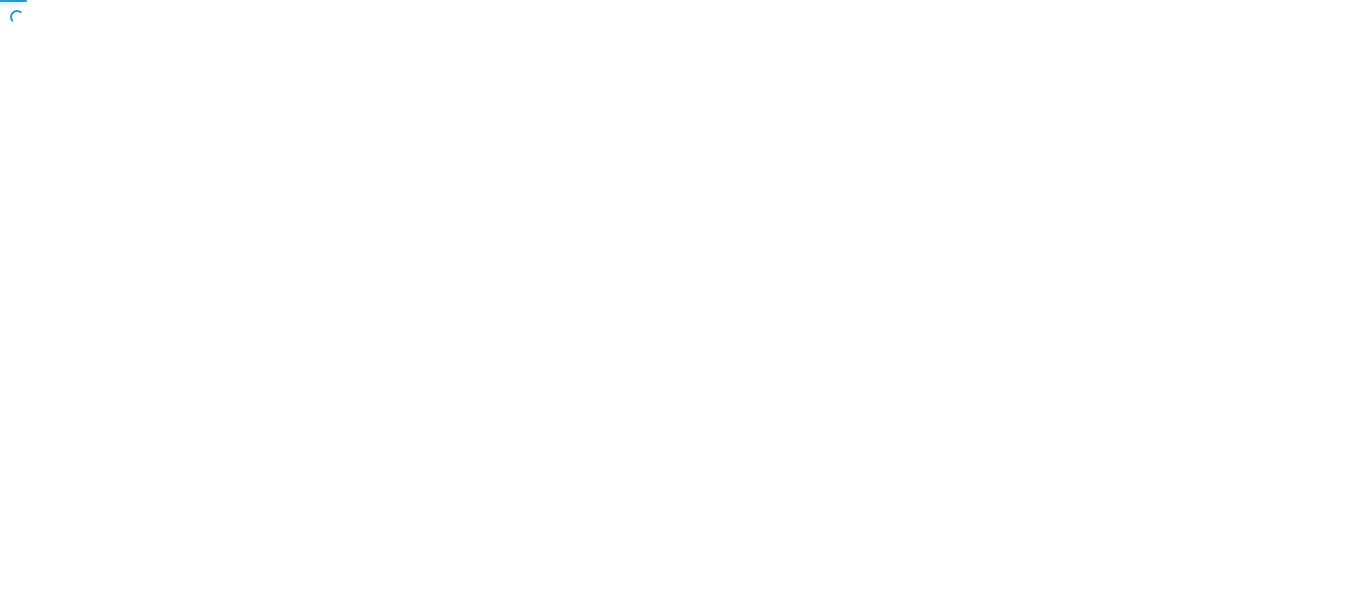 scroll, scrollTop: 0, scrollLeft: 0, axis: both 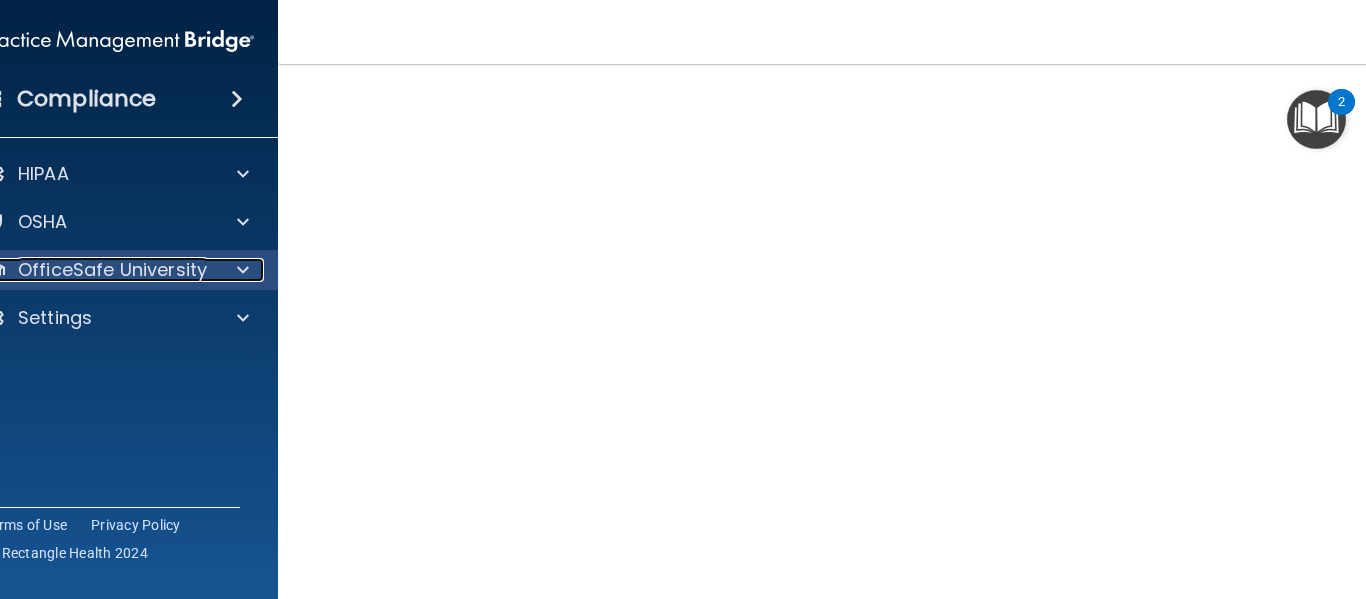 click at bounding box center [243, 270] 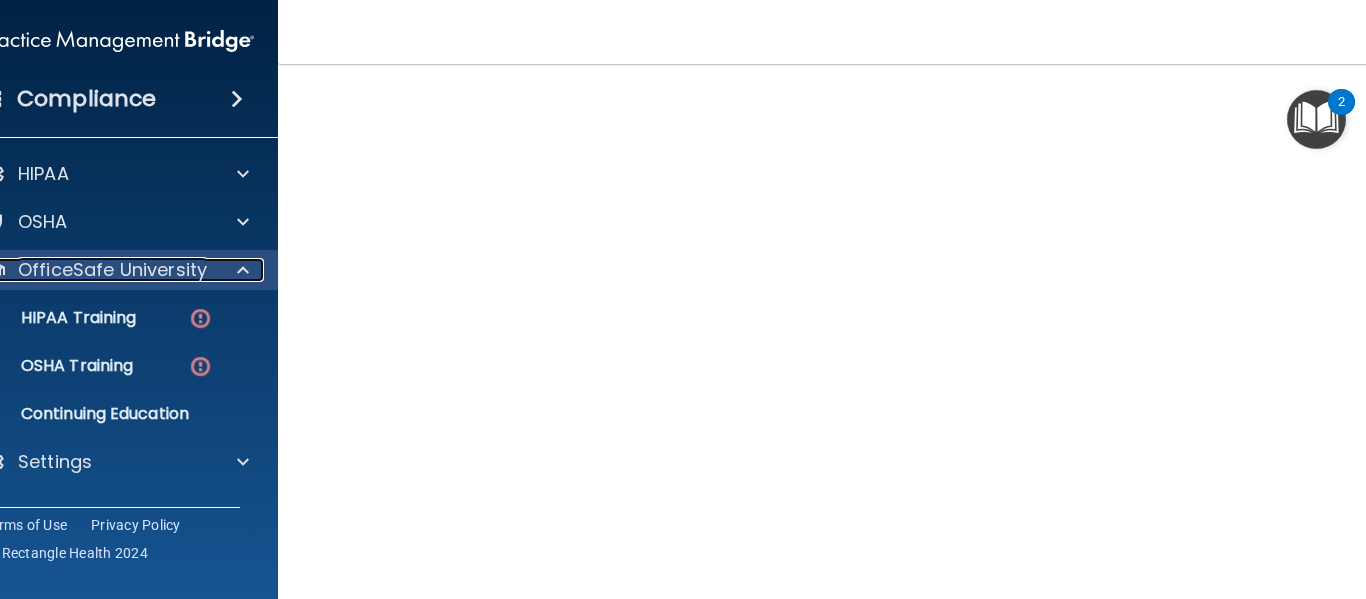 click at bounding box center [243, 270] 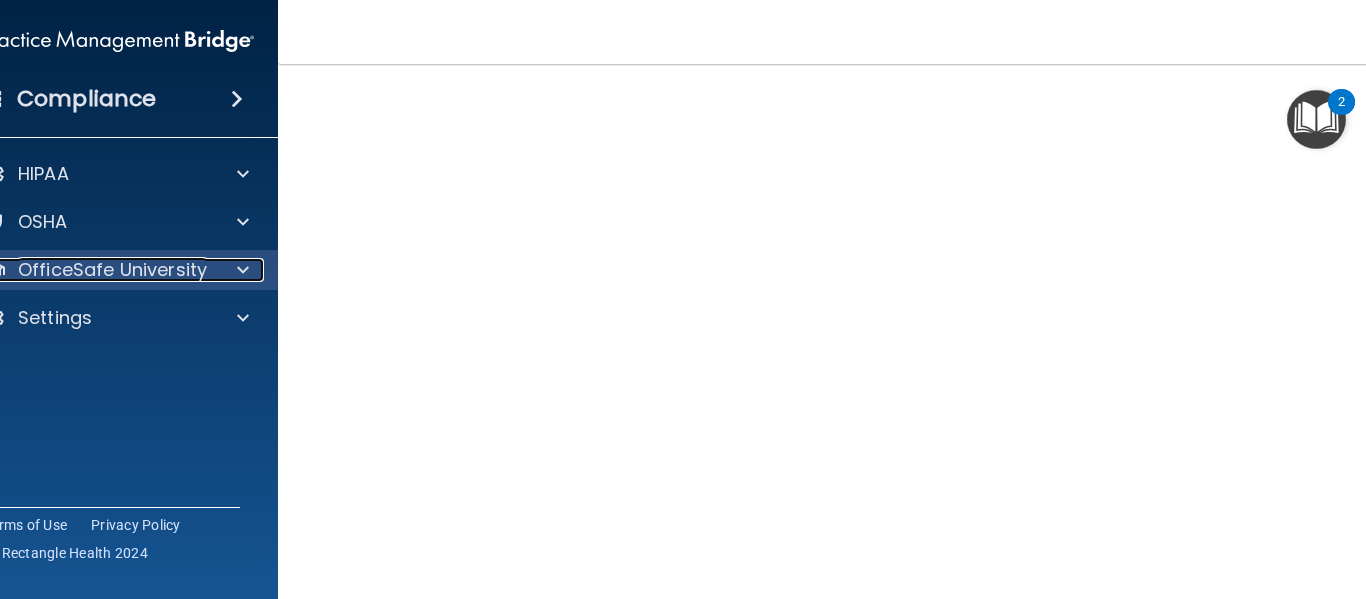 click at bounding box center [243, 270] 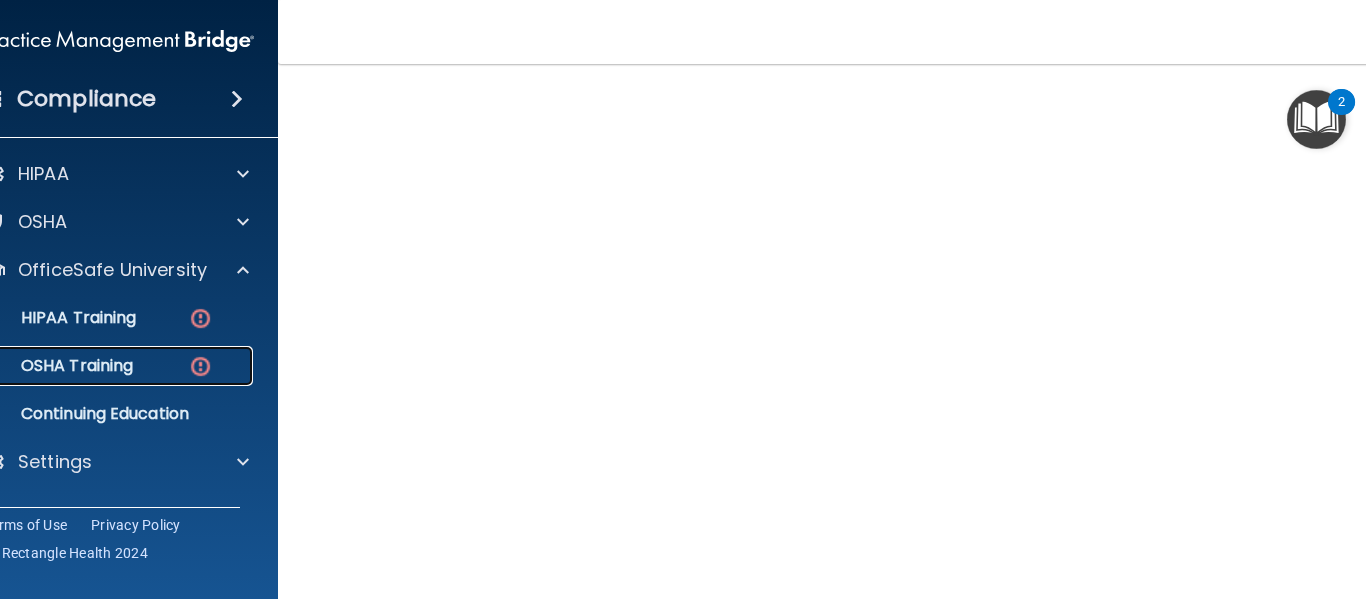 click at bounding box center [200, 366] 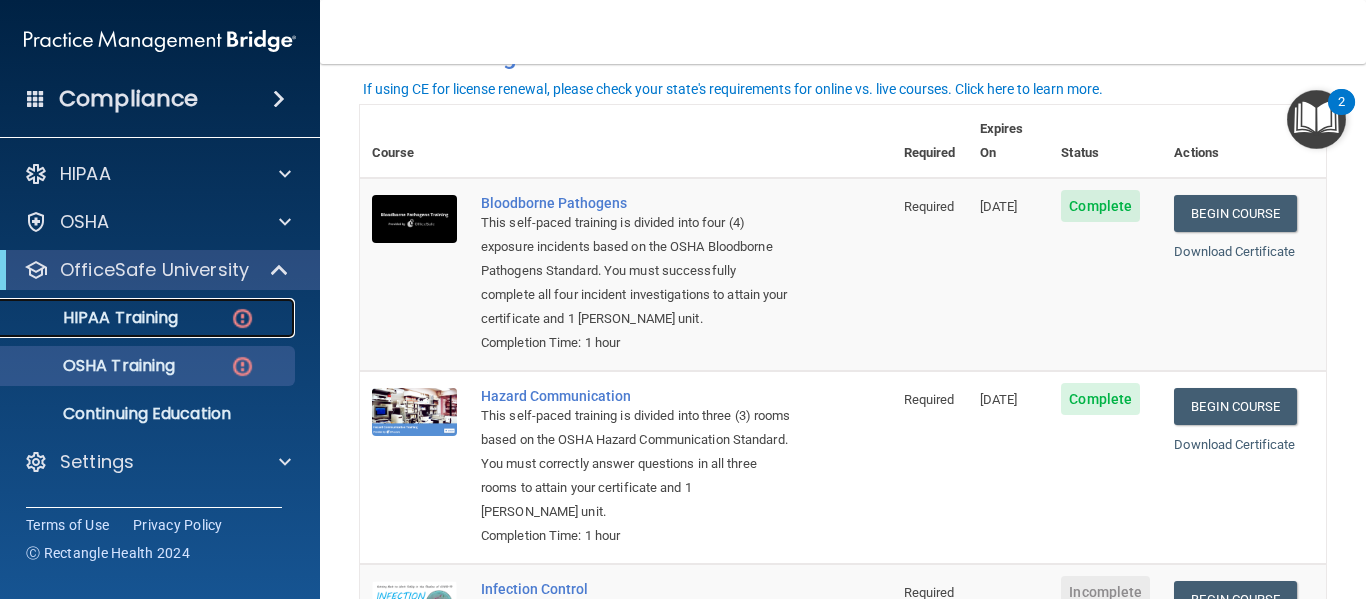 click on "HIPAA Training" at bounding box center [95, 318] 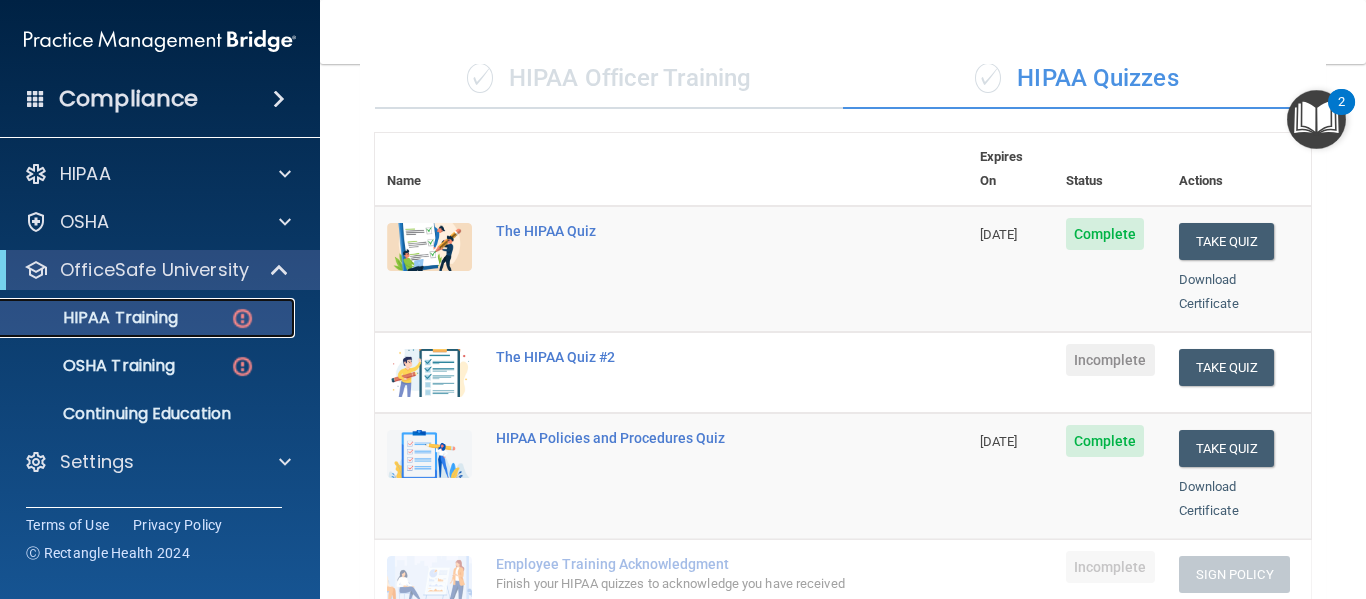 scroll, scrollTop: 161, scrollLeft: 0, axis: vertical 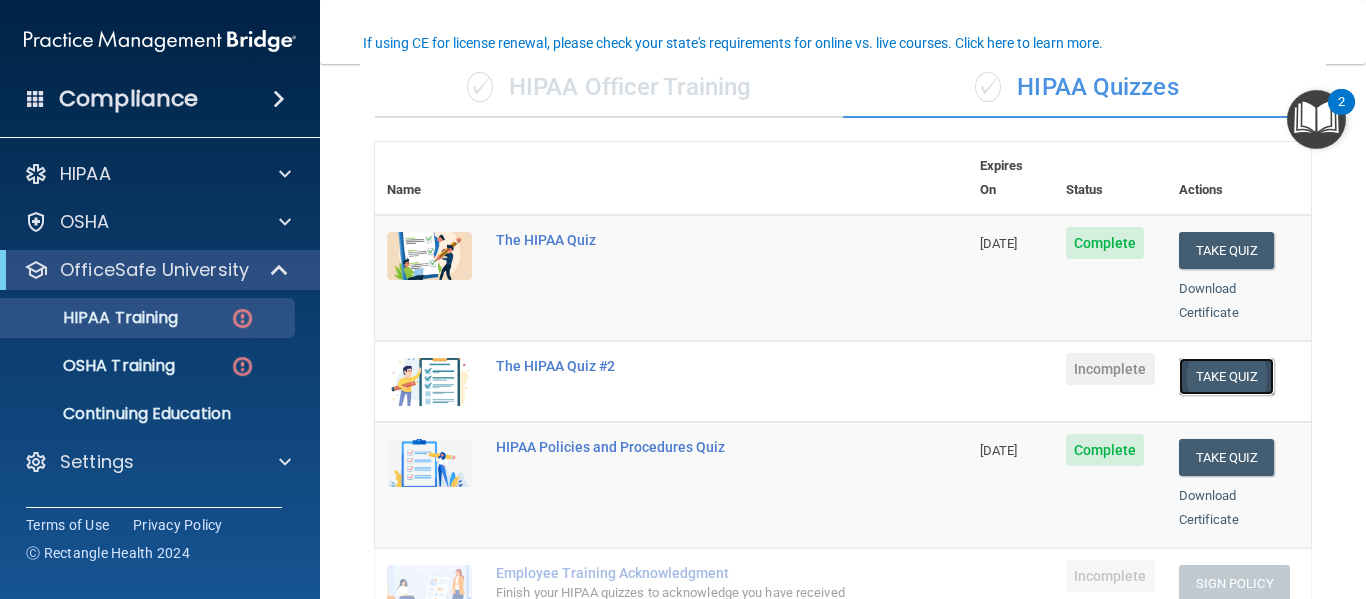 click on "Take Quiz" at bounding box center [1227, 376] 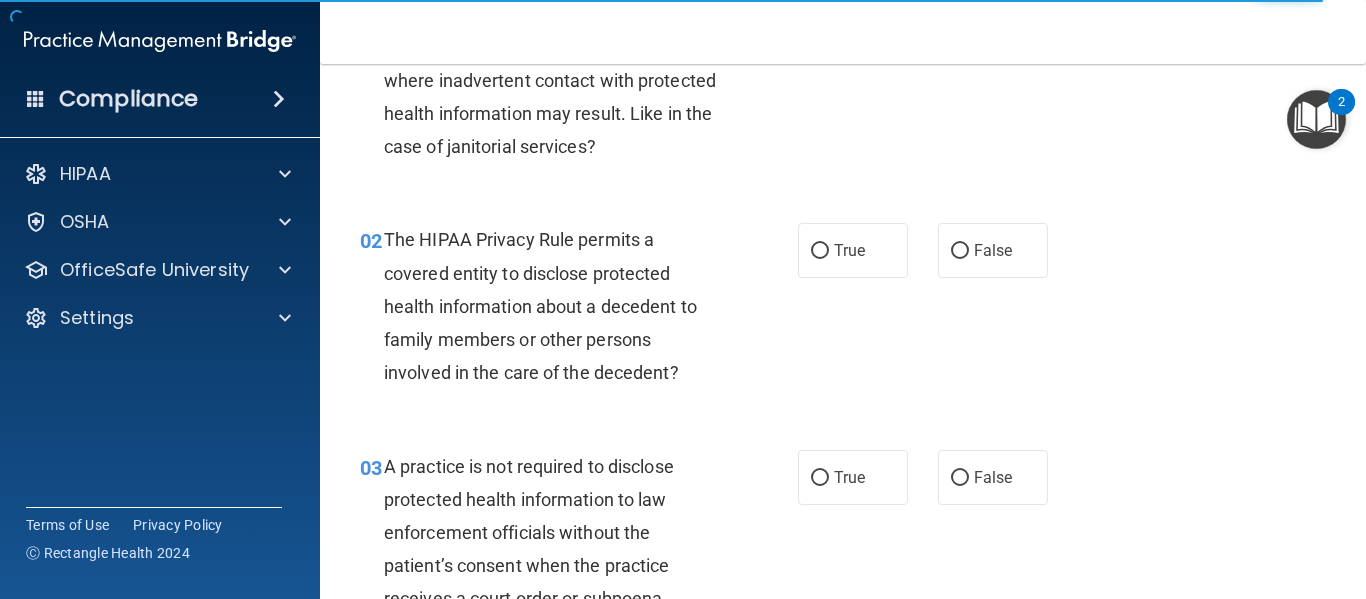 scroll, scrollTop: 0, scrollLeft: 0, axis: both 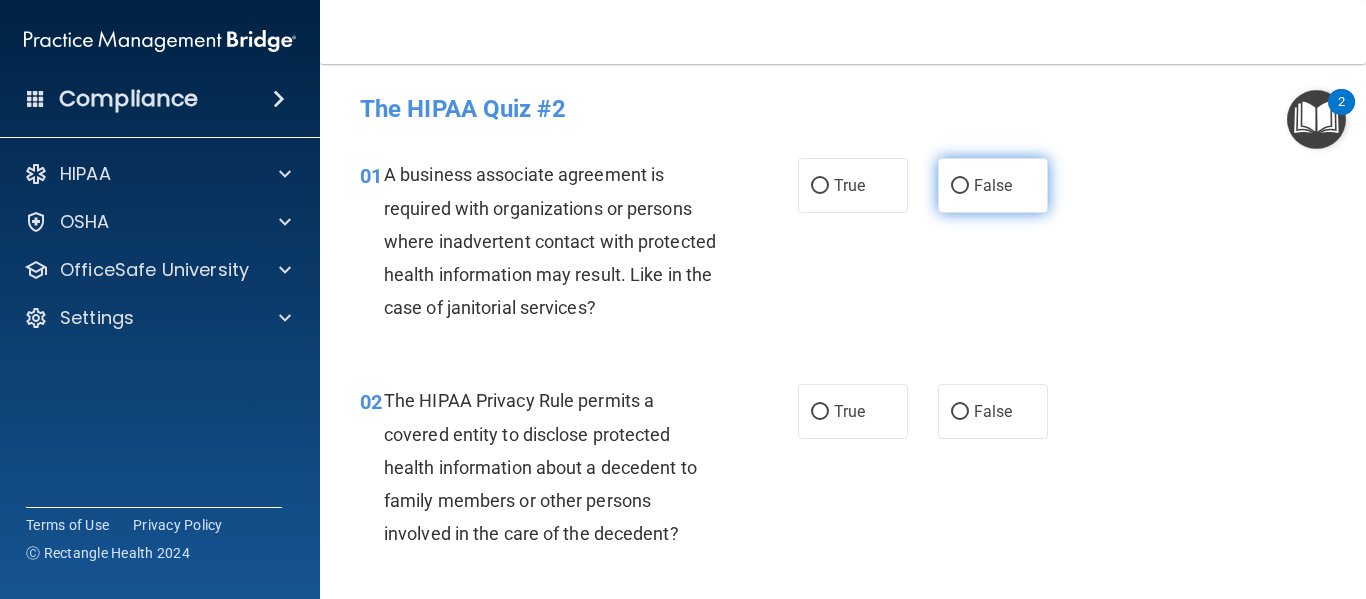 click on "False" at bounding box center (993, 185) 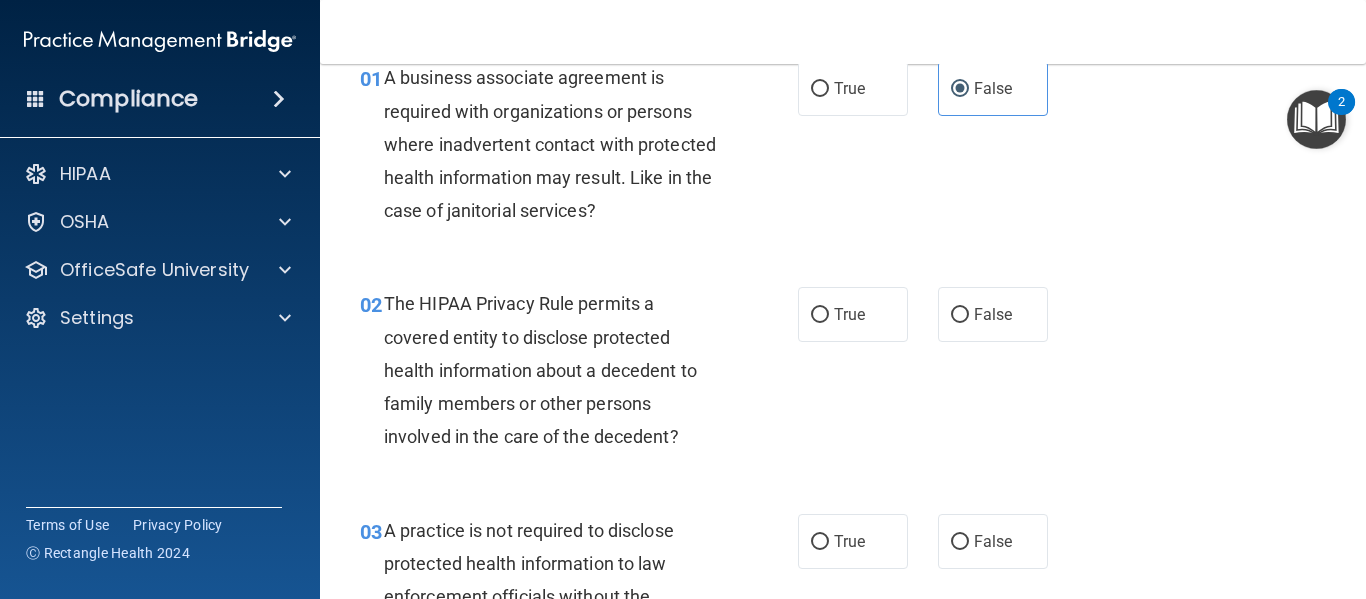 scroll, scrollTop: 121, scrollLeft: 0, axis: vertical 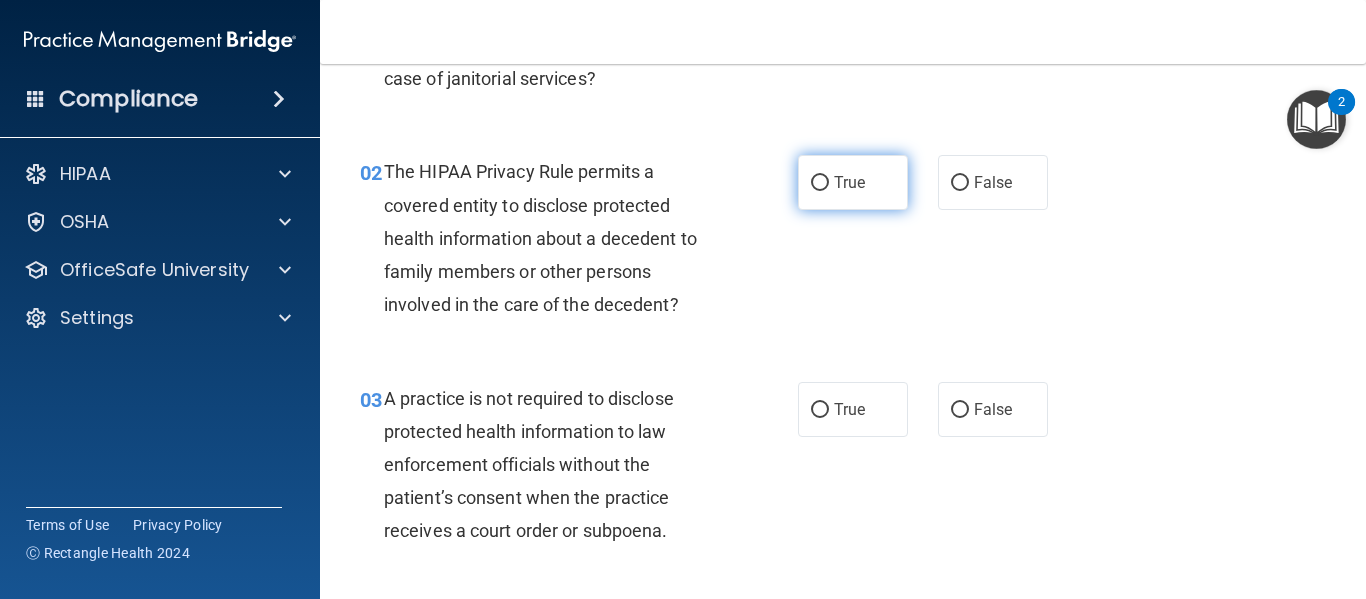 click on "True" at bounding box center (853, 182) 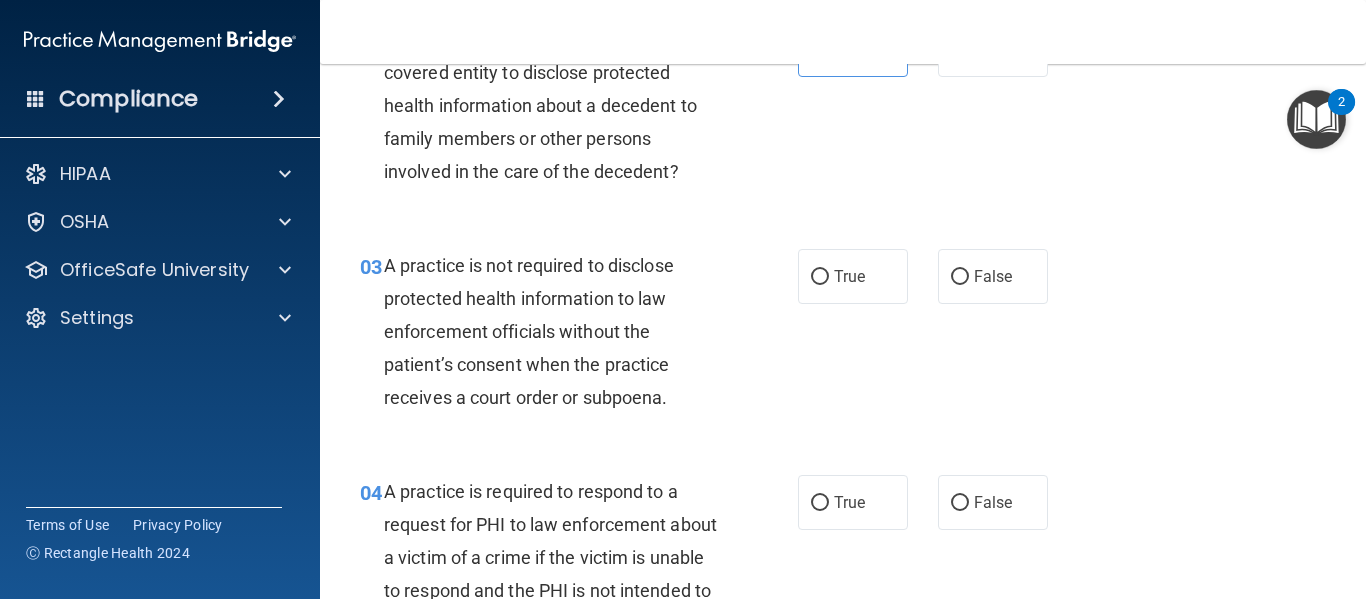 scroll, scrollTop: 374, scrollLeft: 0, axis: vertical 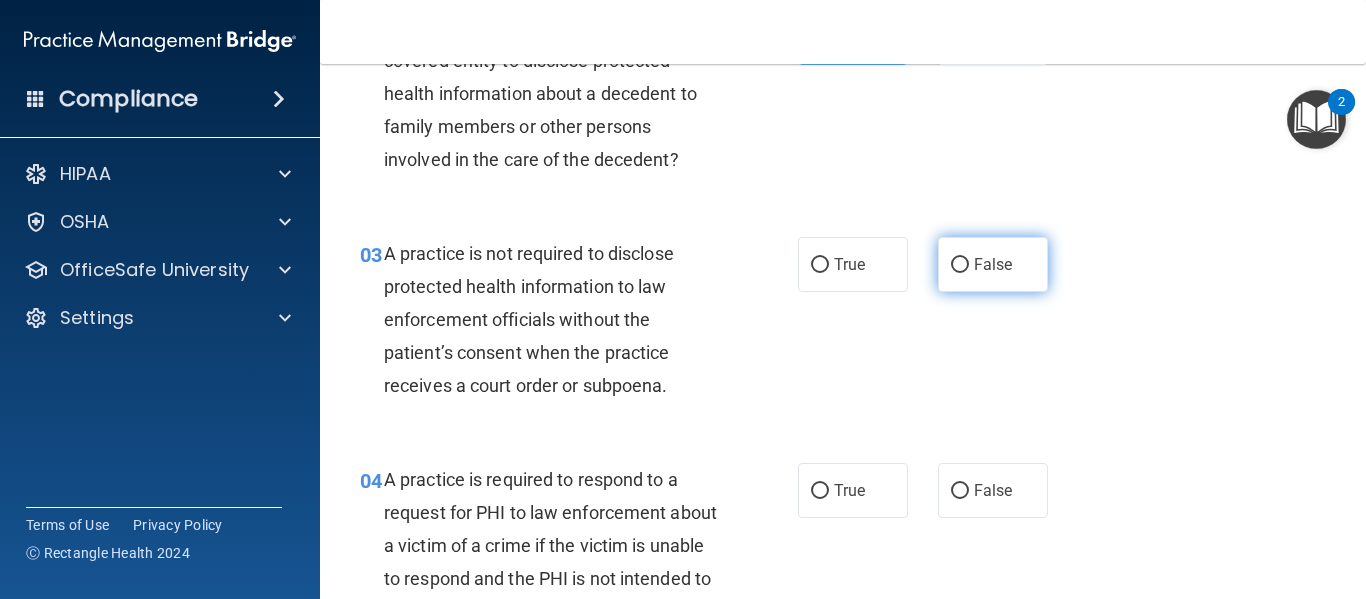 click on "False" at bounding box center [993, 264] 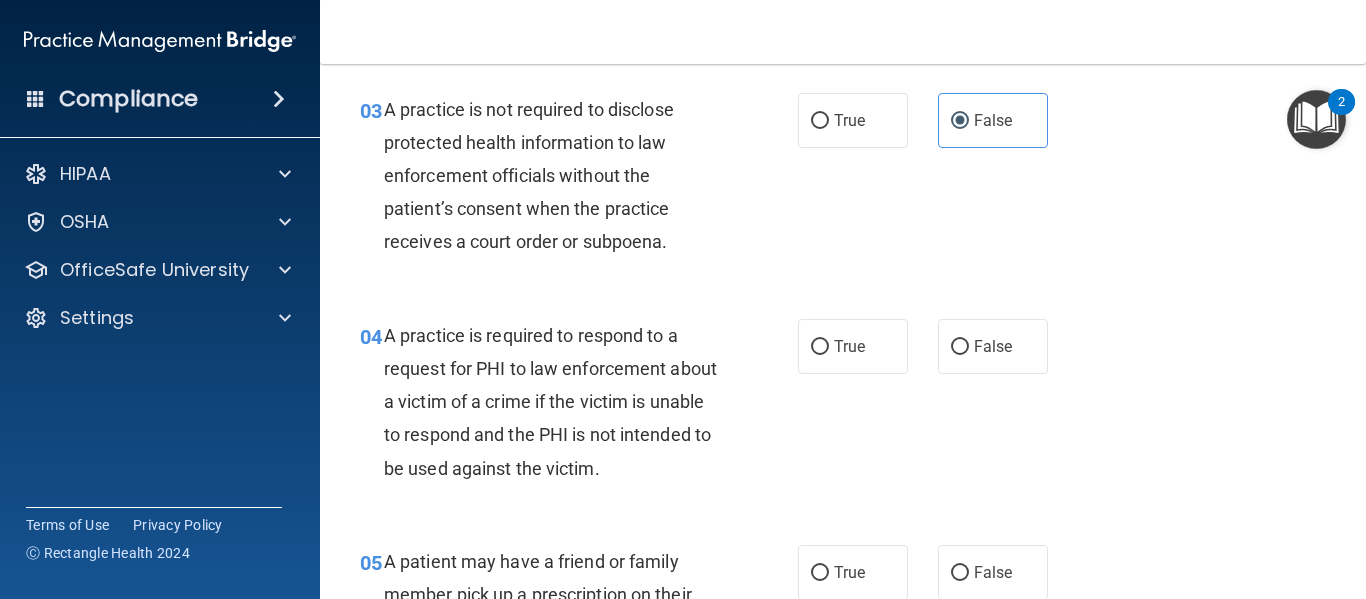 scroll, scrollTop: 542, scrollLeft: 0, axis: vertical 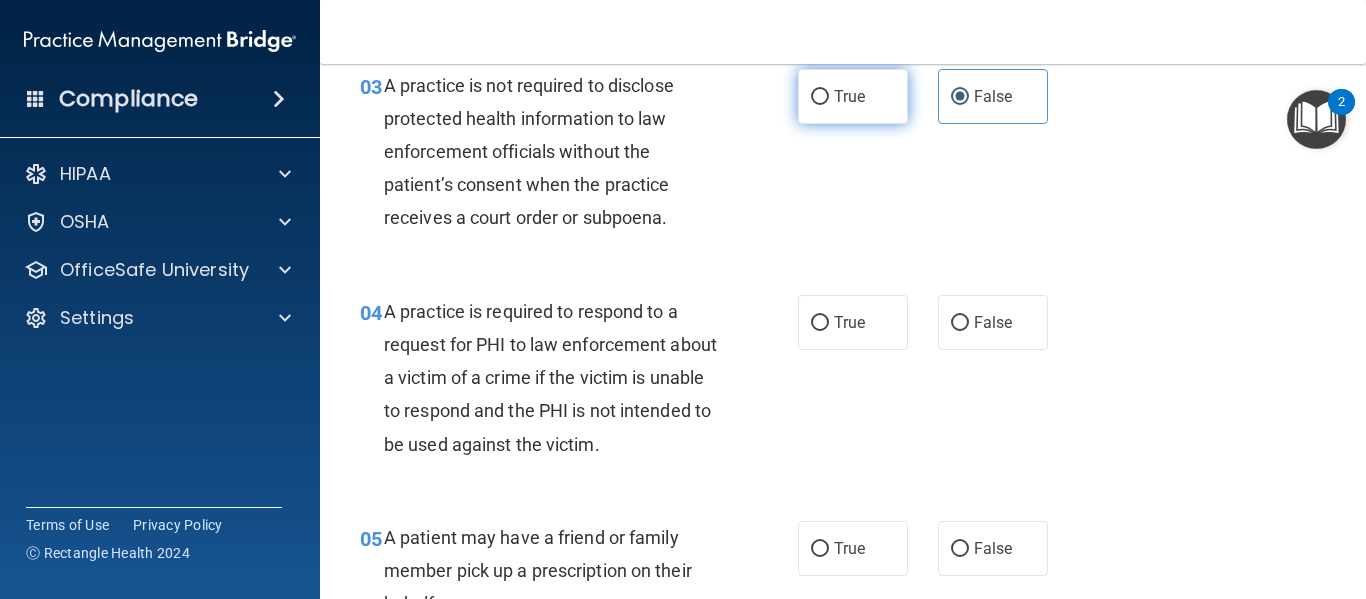click on "True" at bounding box center (849, 96) 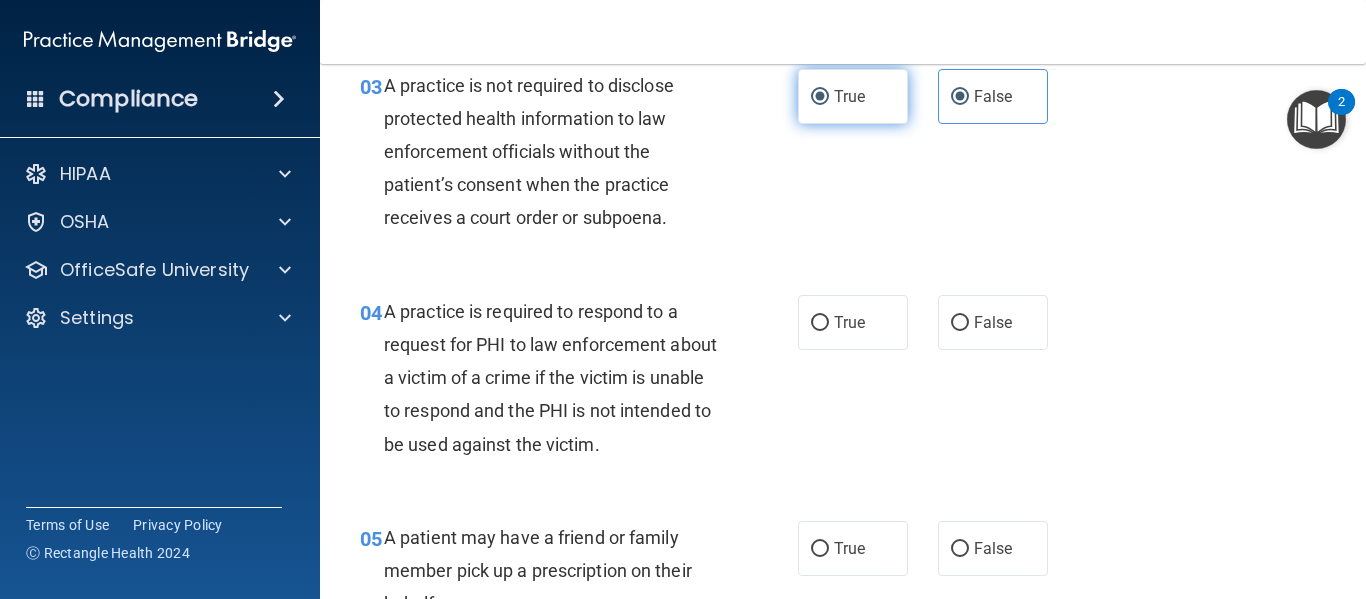 radio on "false" 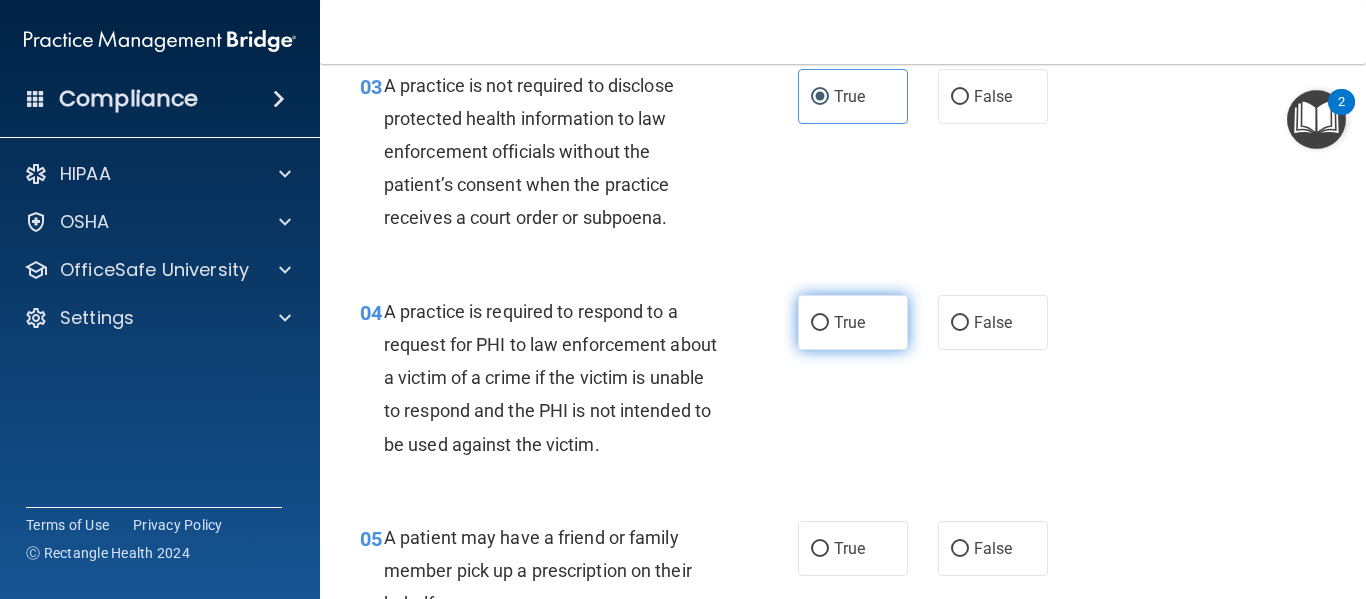 click on "True" at bounding box center (849, 322) 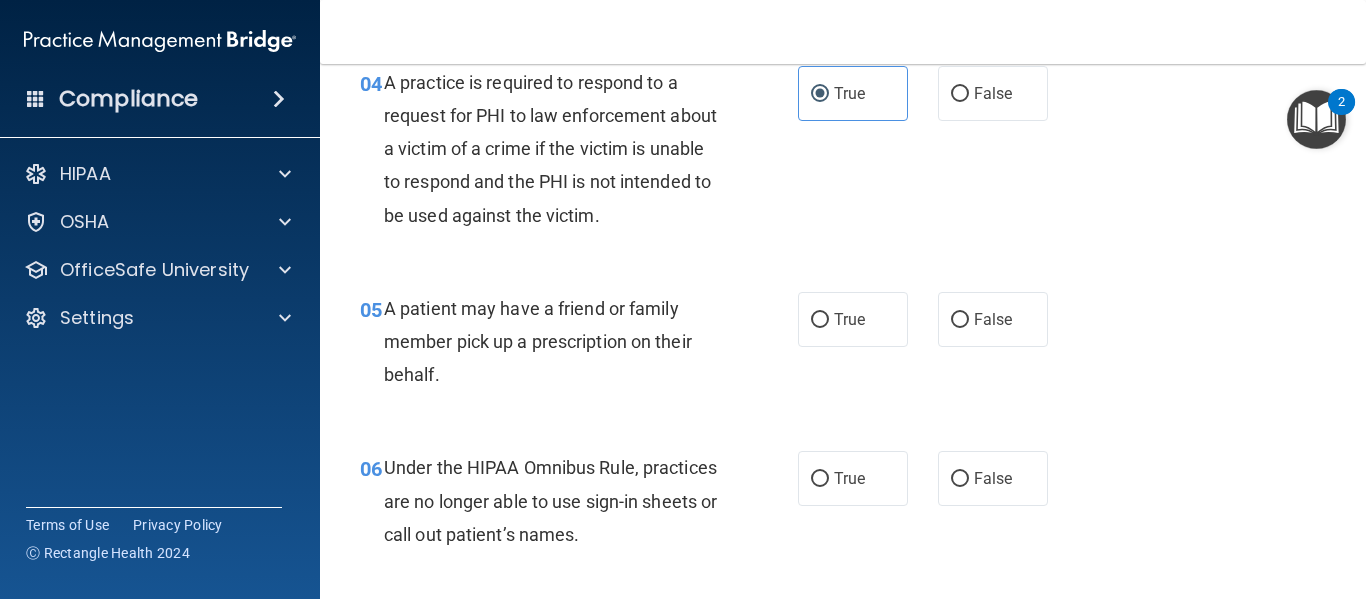 scroll, scrollTop: 759, scrollLeft: 0, axis: vertical 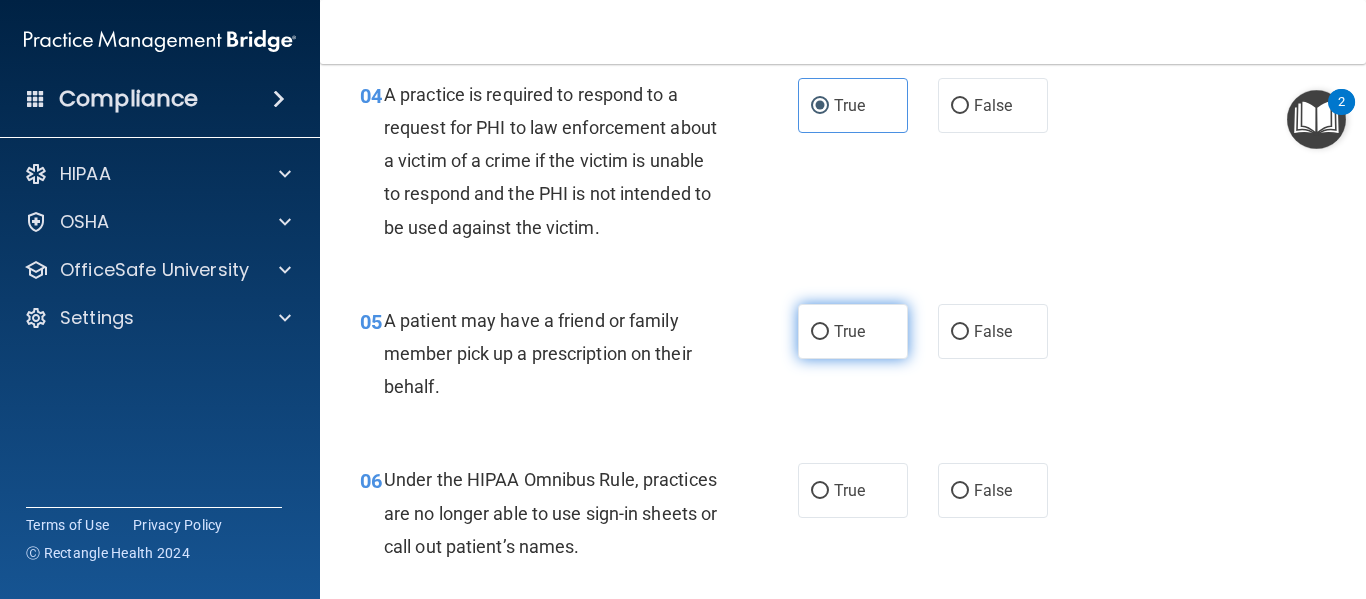 click on "True" at bounding box center [849, 331] 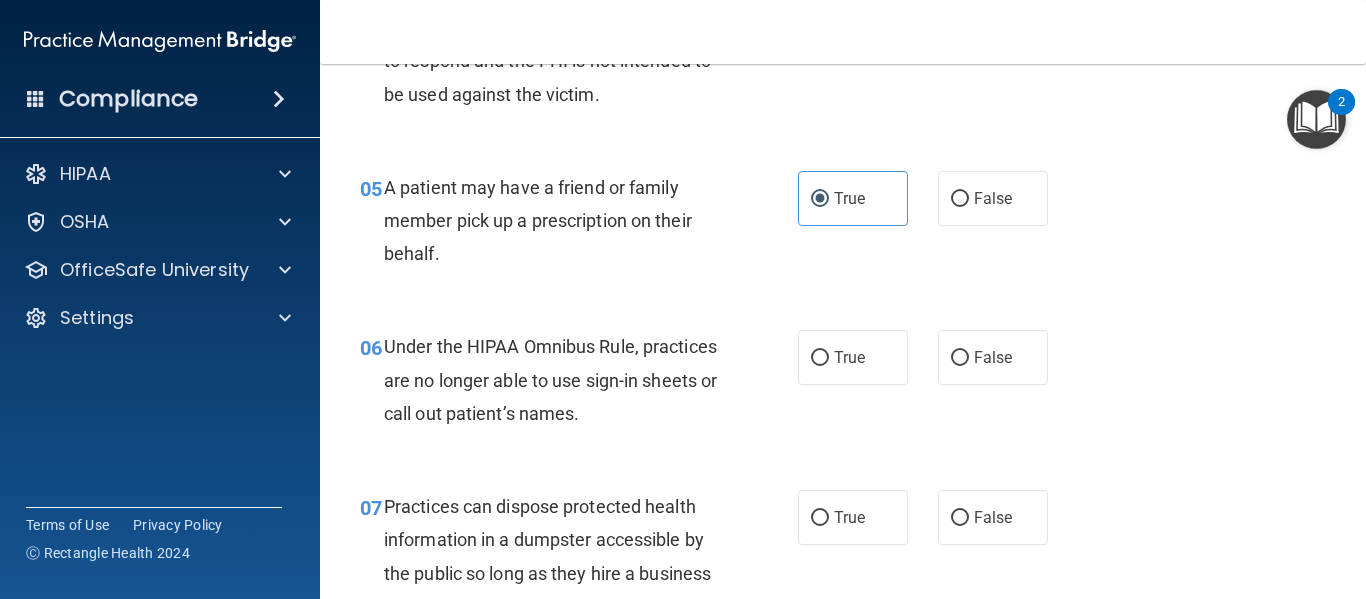 scroll, scrollTop: 904, scrollLeft: 0, axis: vertical 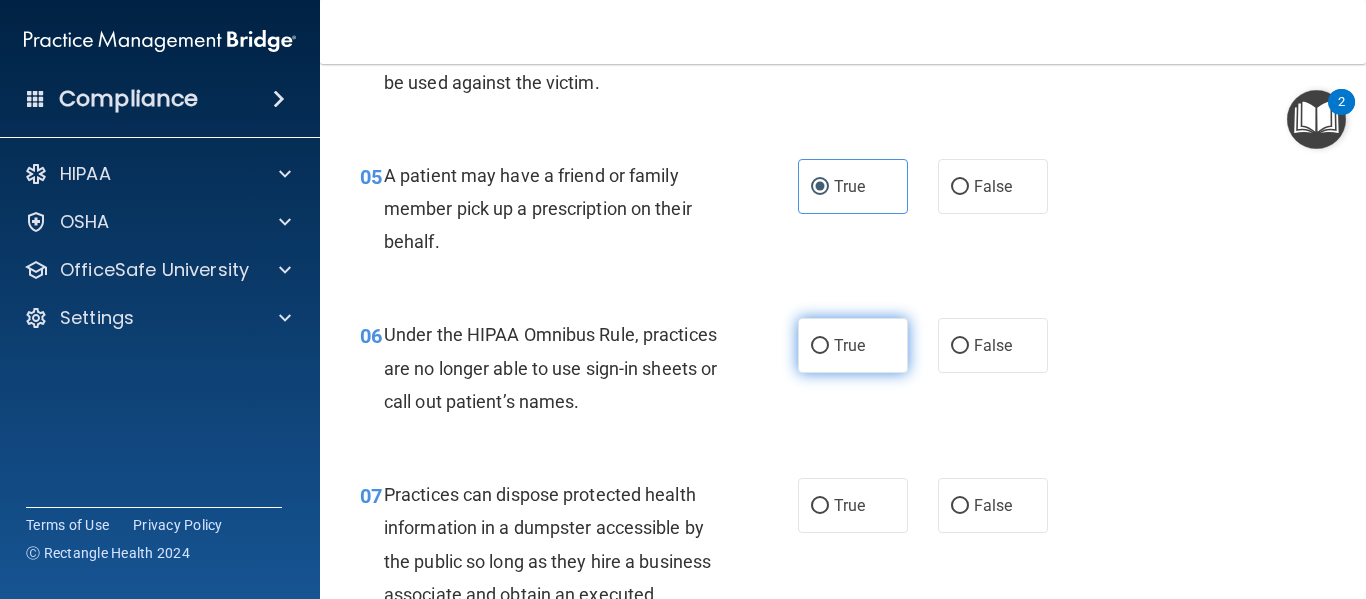 click on "True" at bounding box center (853, 345) 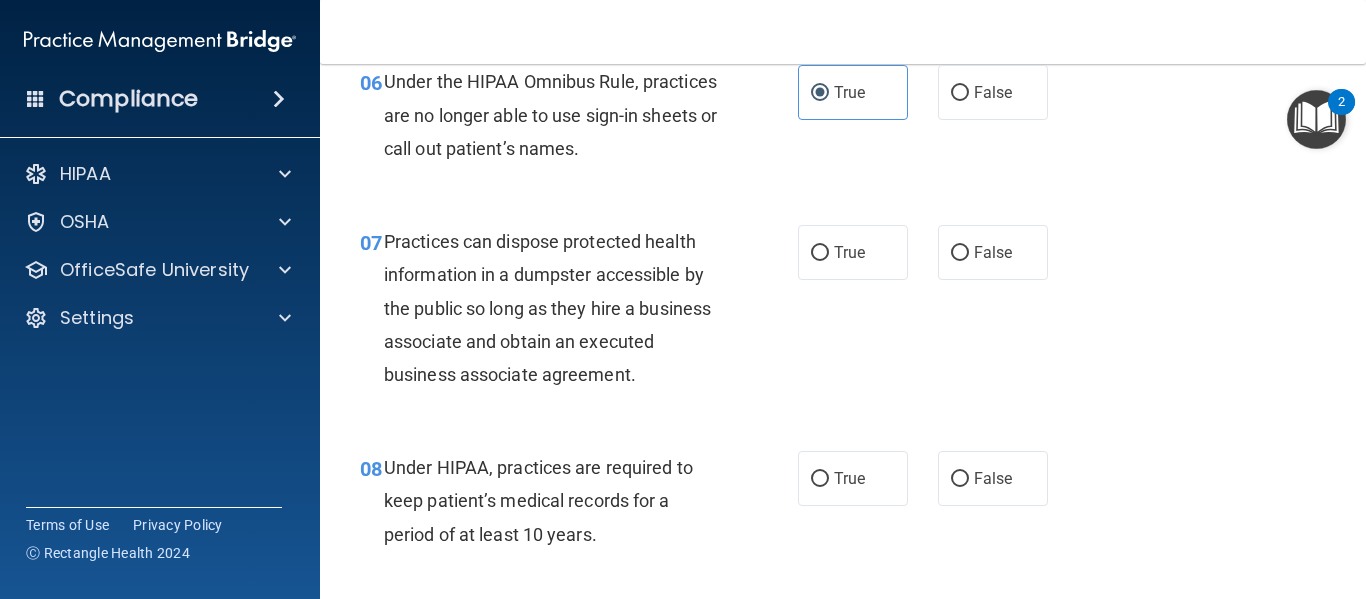 scroll, scrollTop: 1145, scrollLeft: 0, axis: vertical 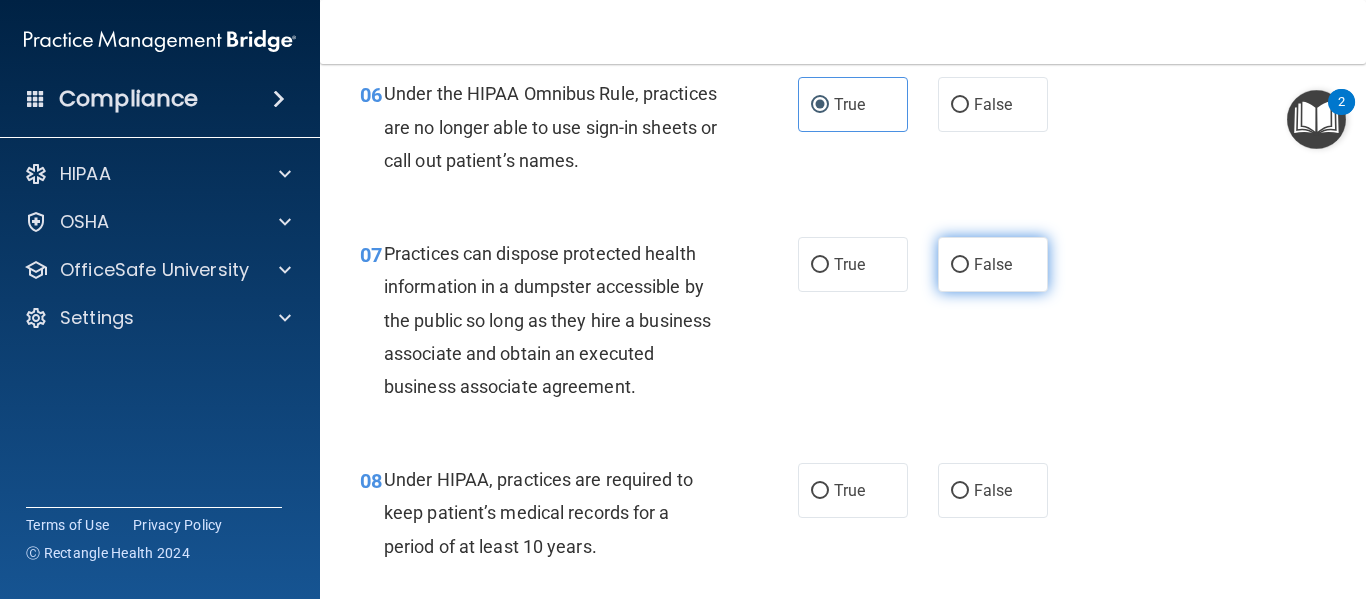 click on "False" at bounding box center [993, 264] 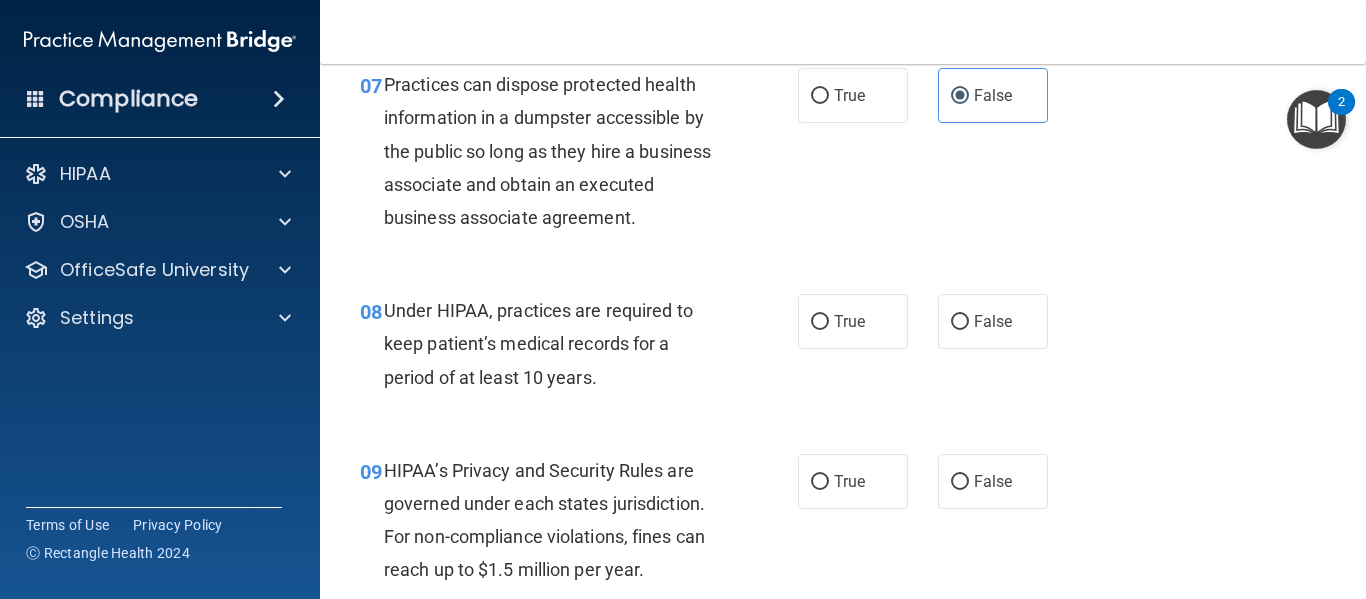 scroll, scrollTop: 1278, scrollLeft: 0, axis: vertical 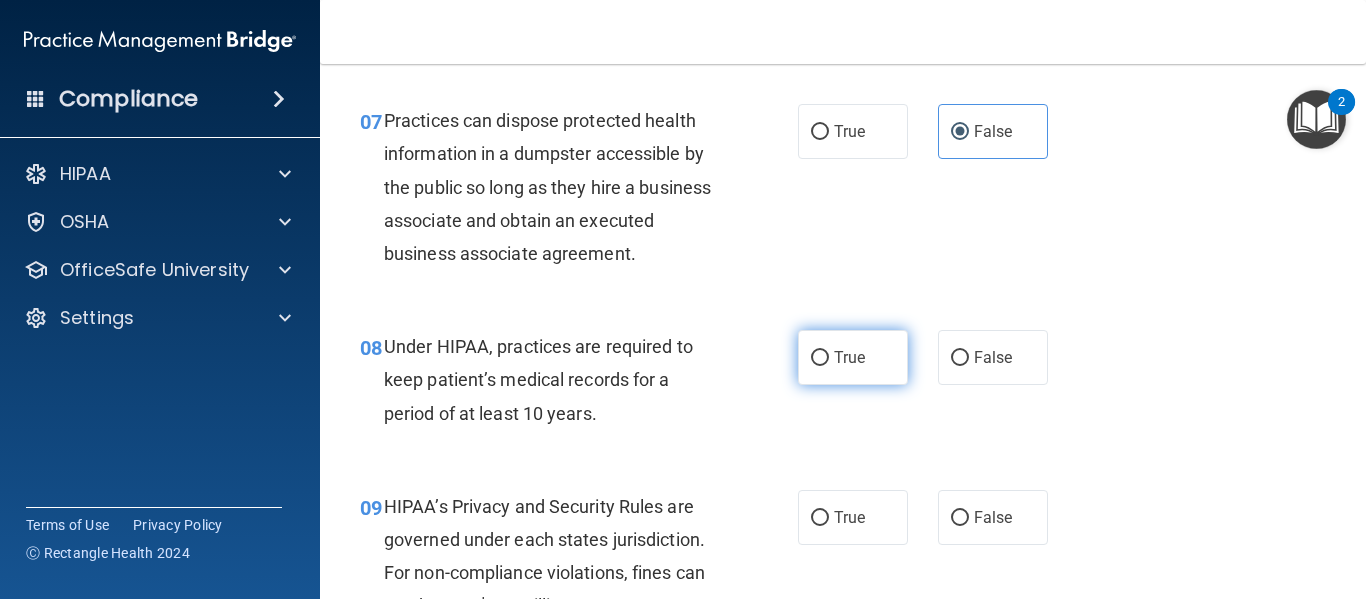 click on "True" at bounding box center [853, 357] 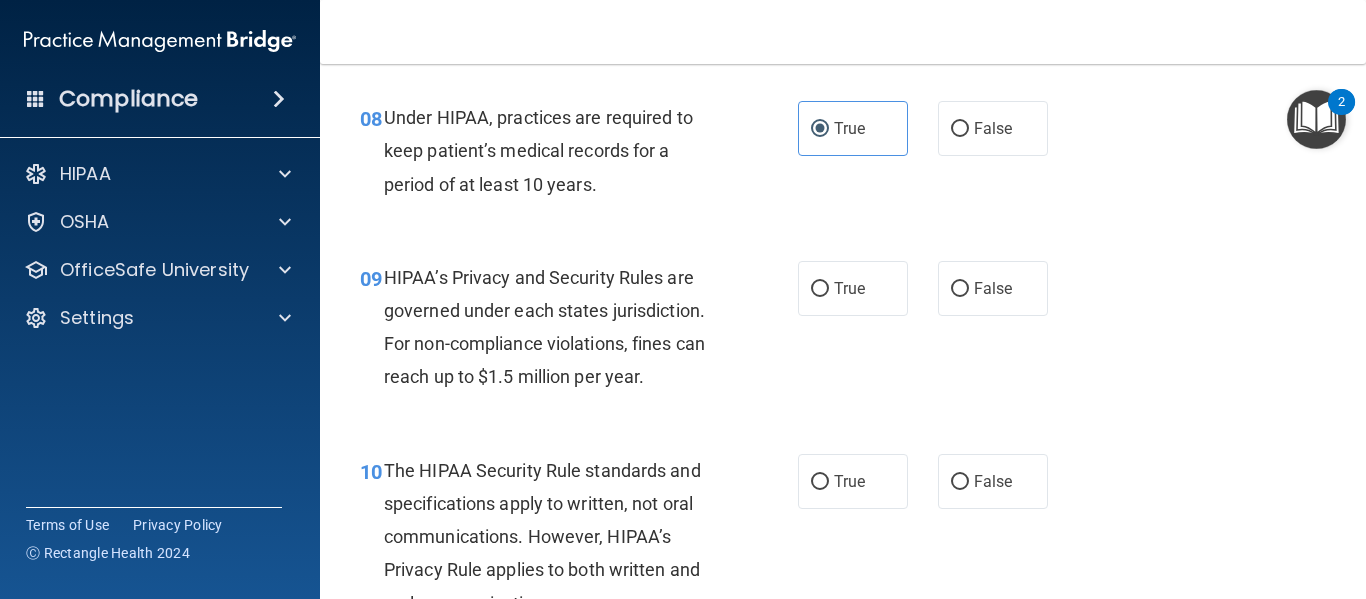 scroll, scrollTop: 1519, scrollLeft: 0, axis: vertical 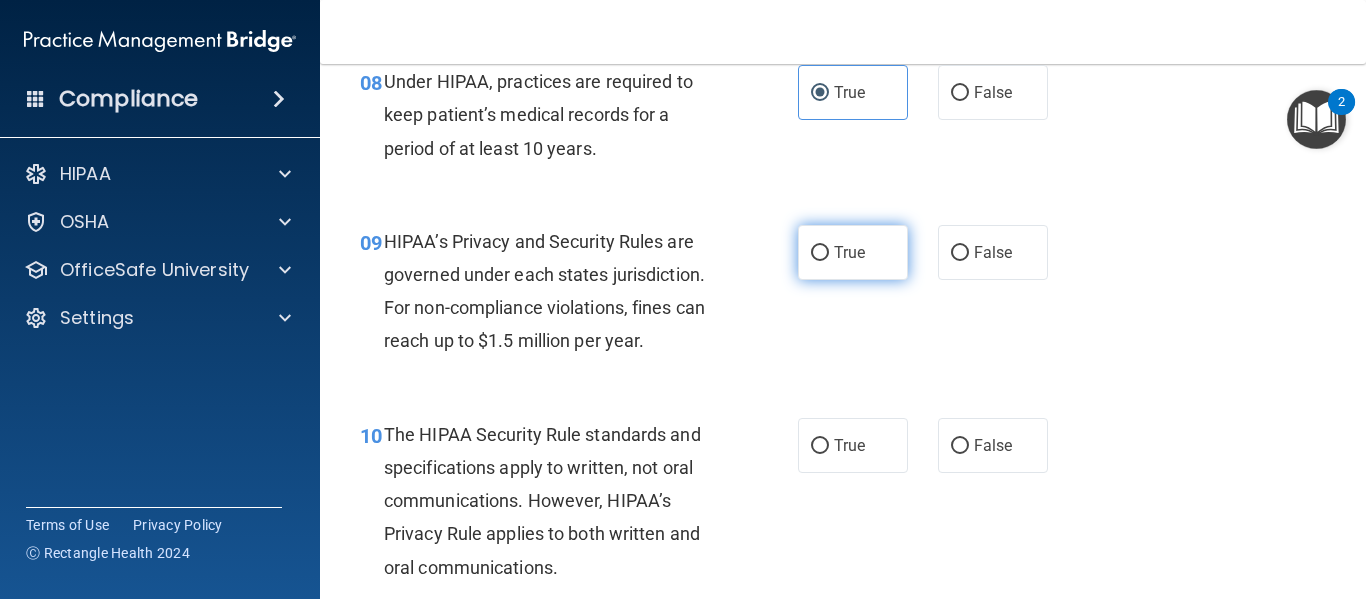 click on "True" at bounding box center [820, 253] 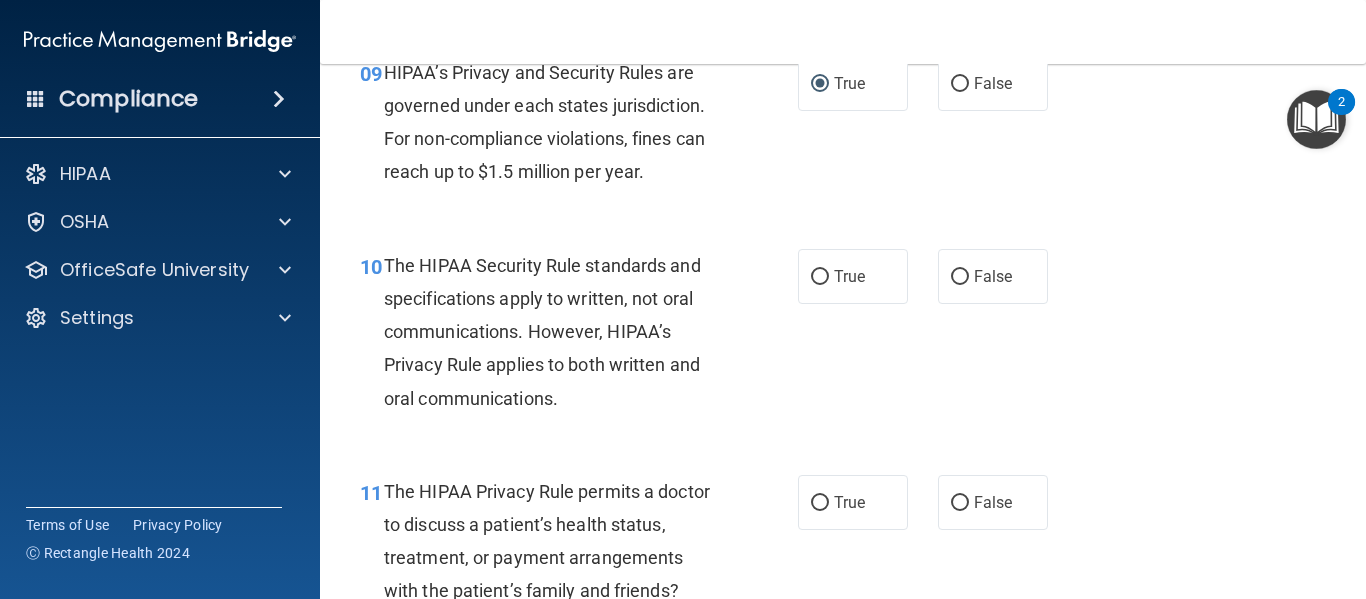 scroll, scrollTop: 1724, scrollLeft: 0, axis: vertical 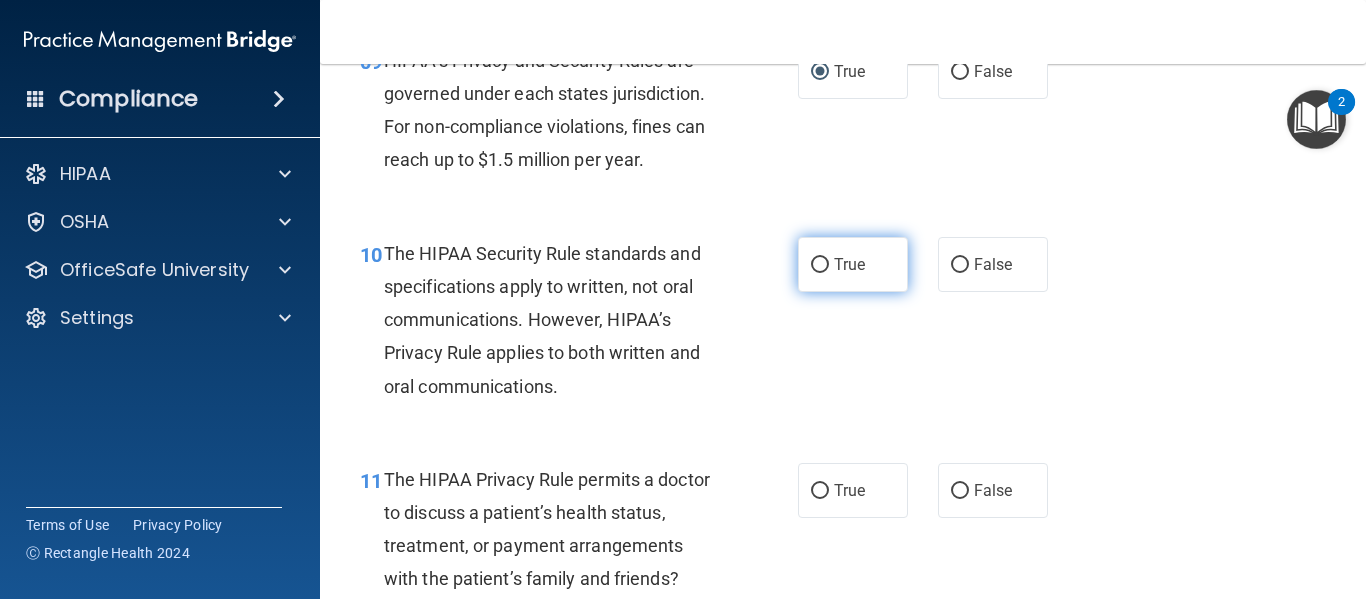 click on "True" at bounding box center [820, 265] 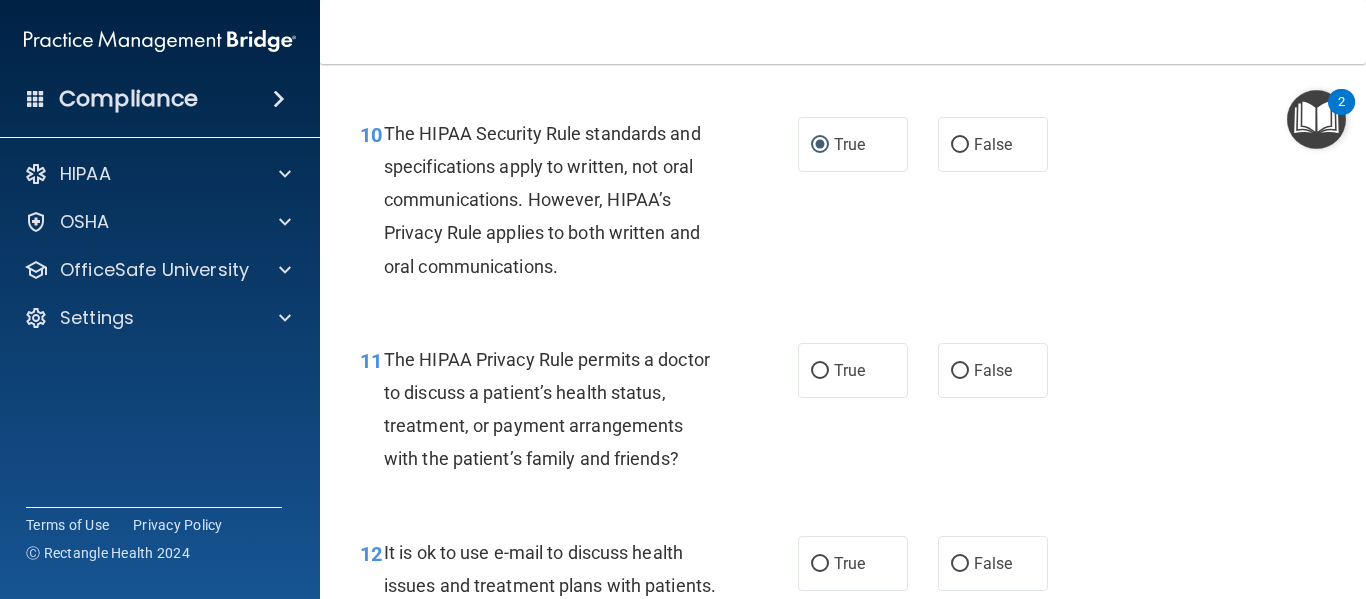 scroll, scrollTop: 1856, scrollLeft: 0, axis: vertical 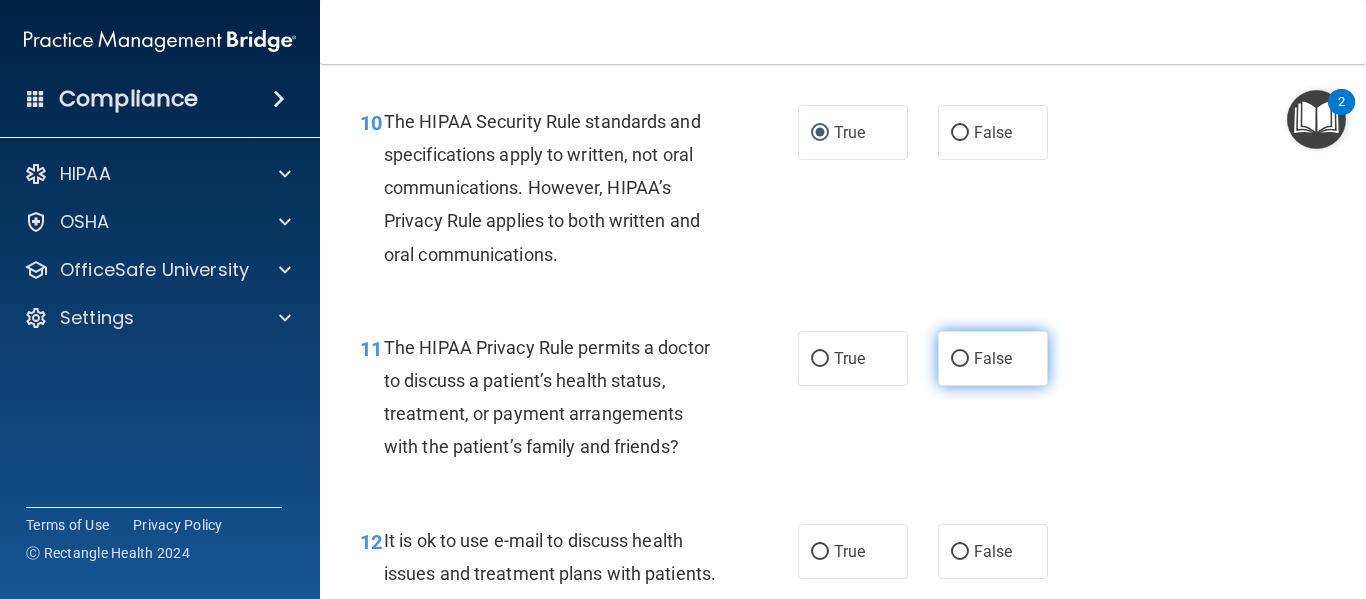 click on "False" at bounding box center [960, 359] 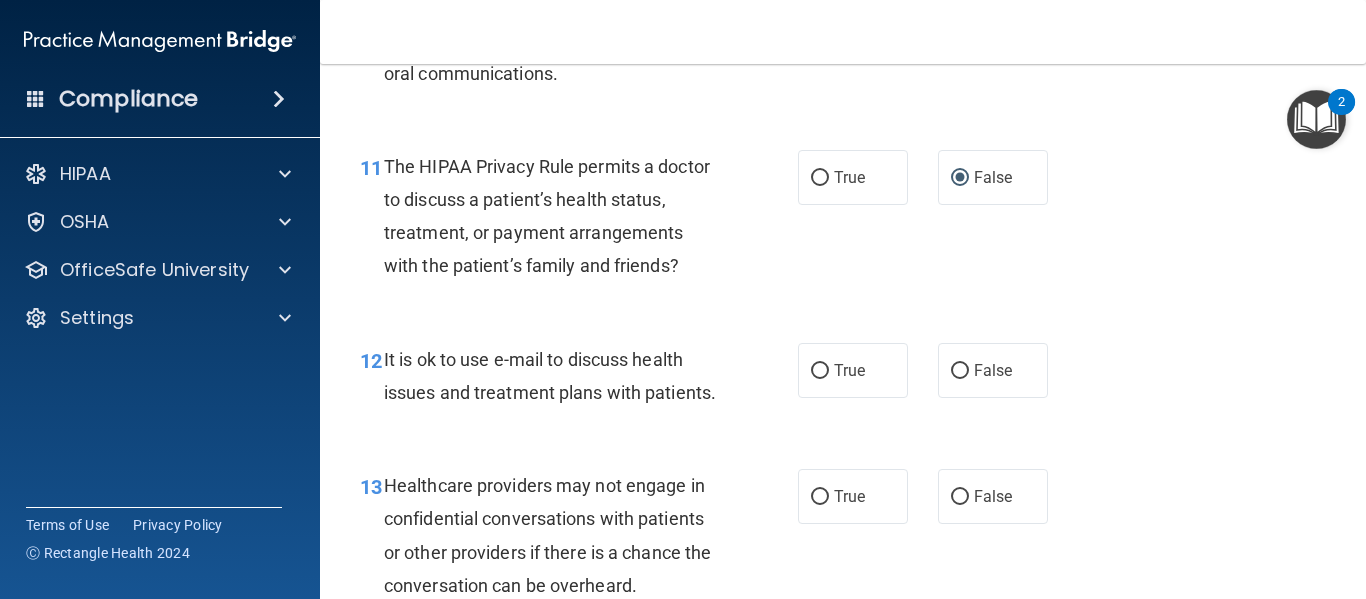 scroll, scrollTop: 2061, scrollLeft: 0, axis: vertical 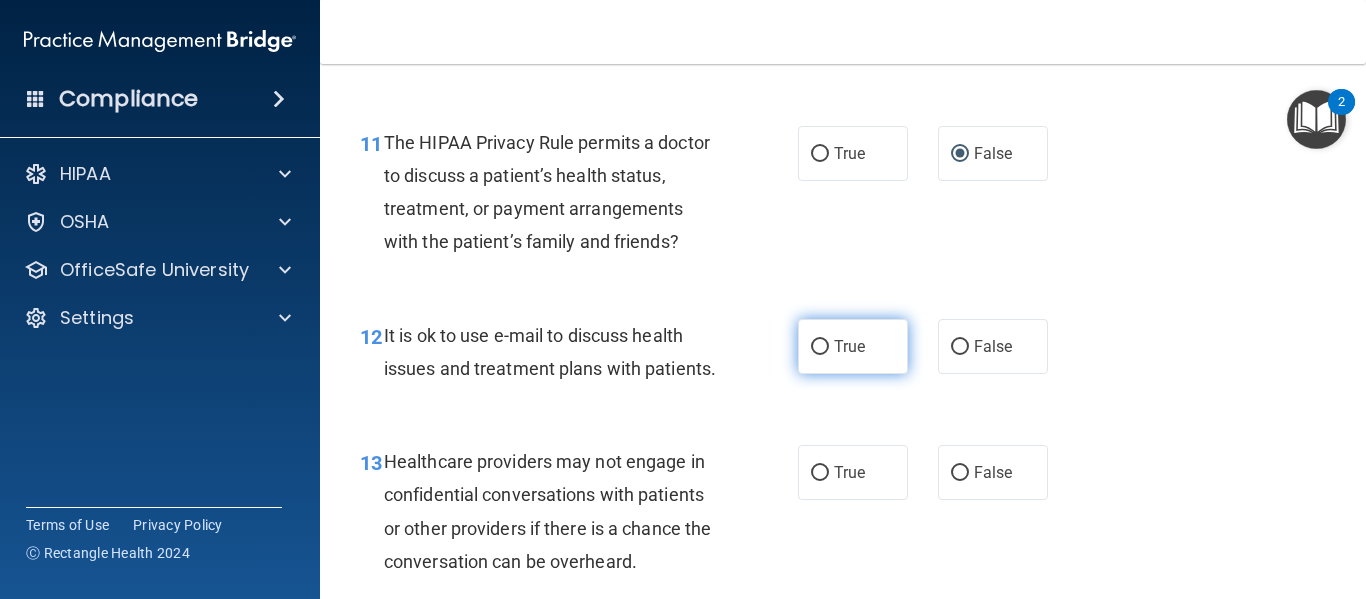 click on "True" at bounding box center [849, 346] 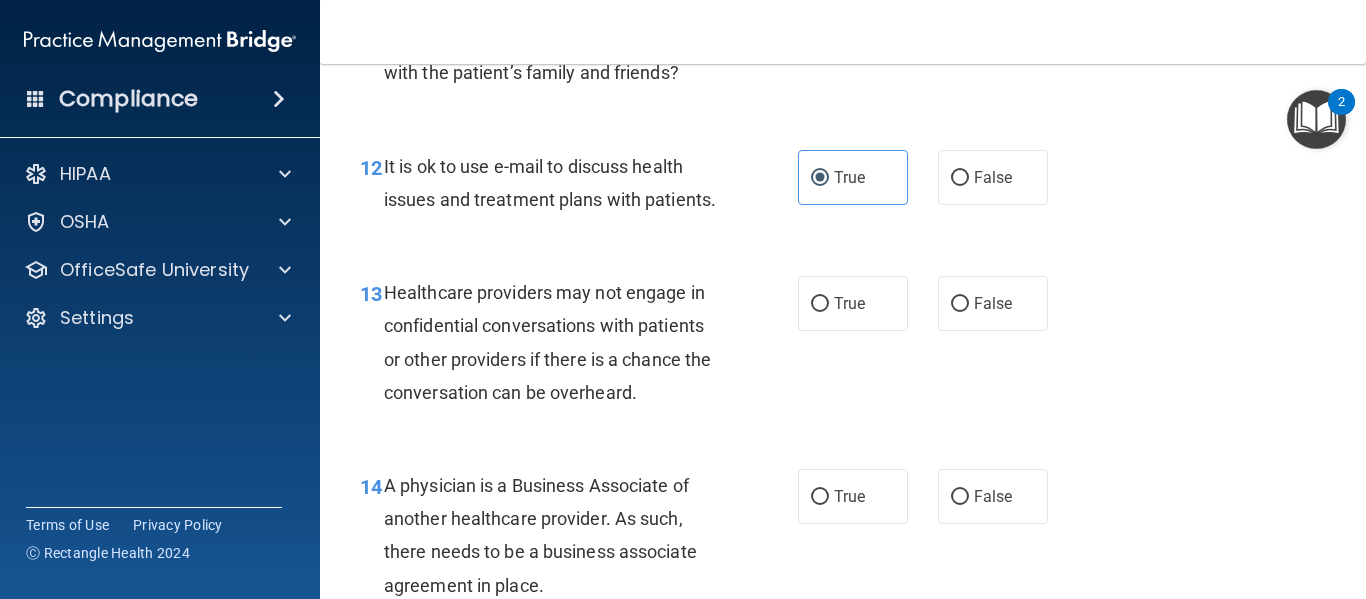 scroll, scrollTop: 2242, scrollLeft: 0, axis: vertical 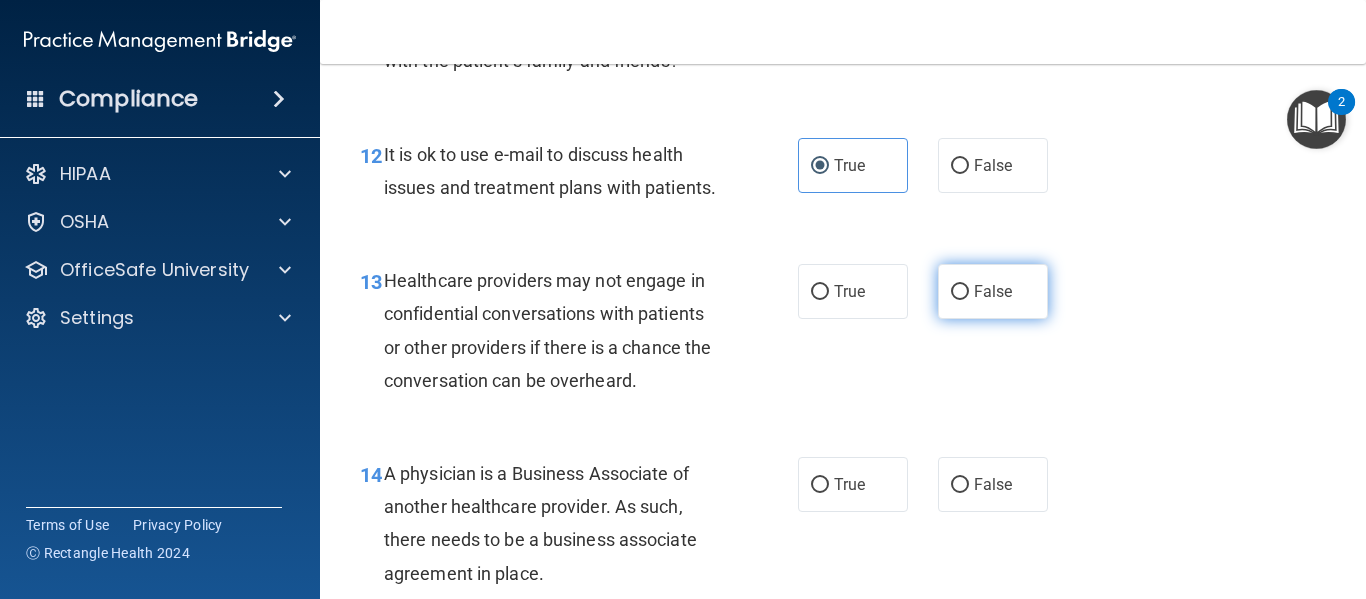 click on "False" at bounding box center (993, 291) 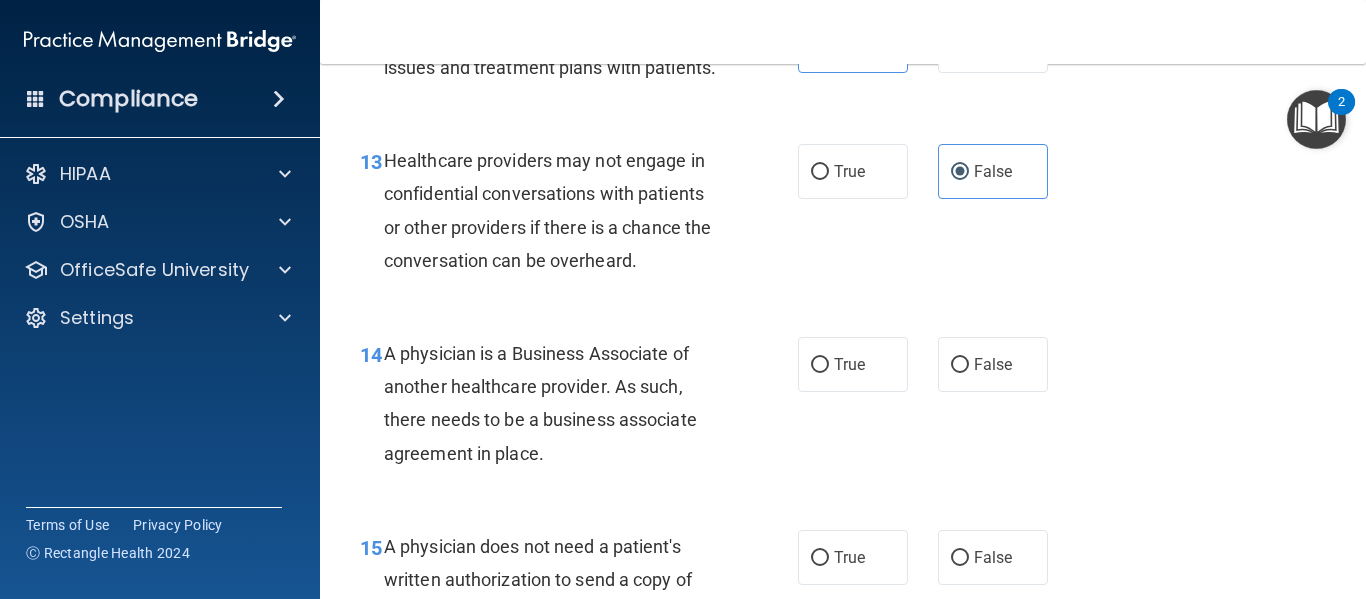 scroll, scrollTop: 2387, scrollLeft: 0, axis: vertical 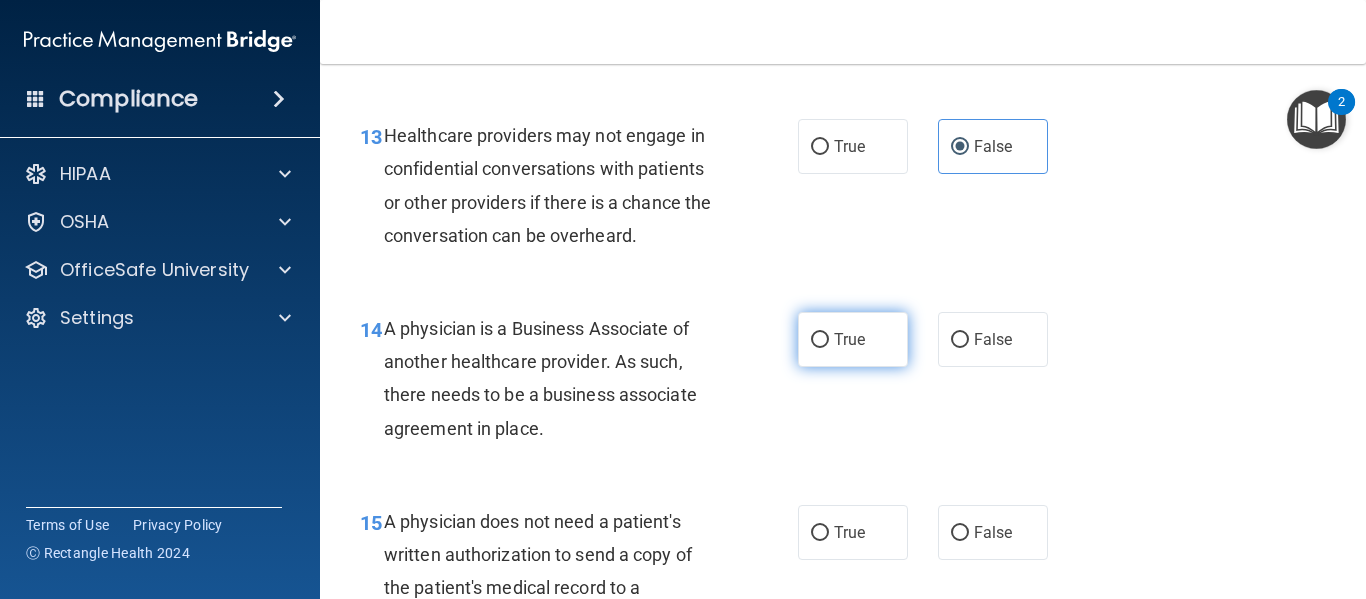 click on "True" at bounding box center (853, 339) 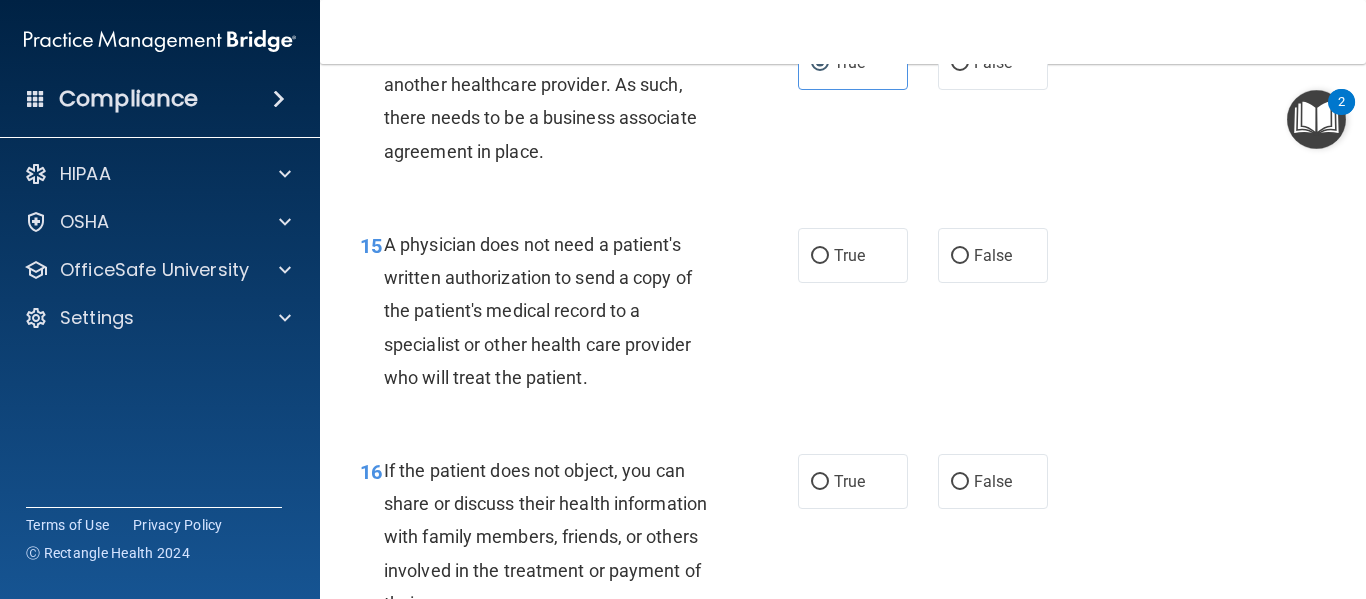 scroll, scrollTop: 2676, scrollLeft: 0, axis: vertical 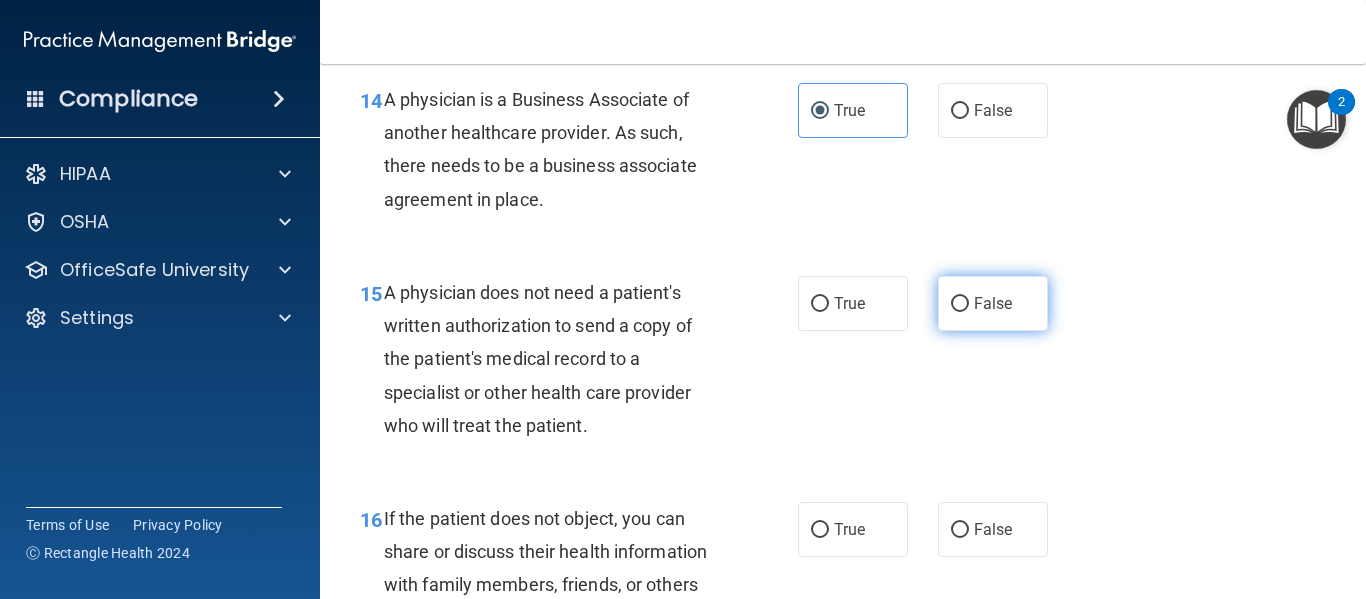 drag, startPoint x: 919, startPoint y: 324, endPoint x: 953, endPoint y: 323, distance: 34.0147 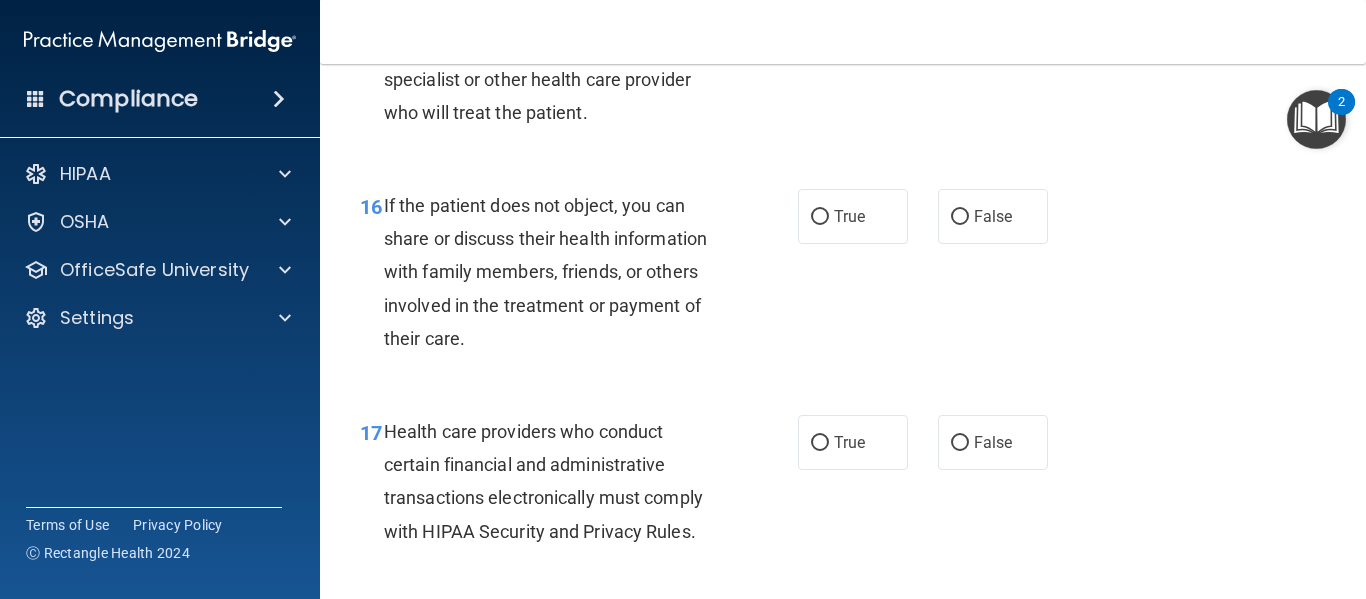 scroll, scrollTop: 2941, scrollLeft: 0, axis: vertical 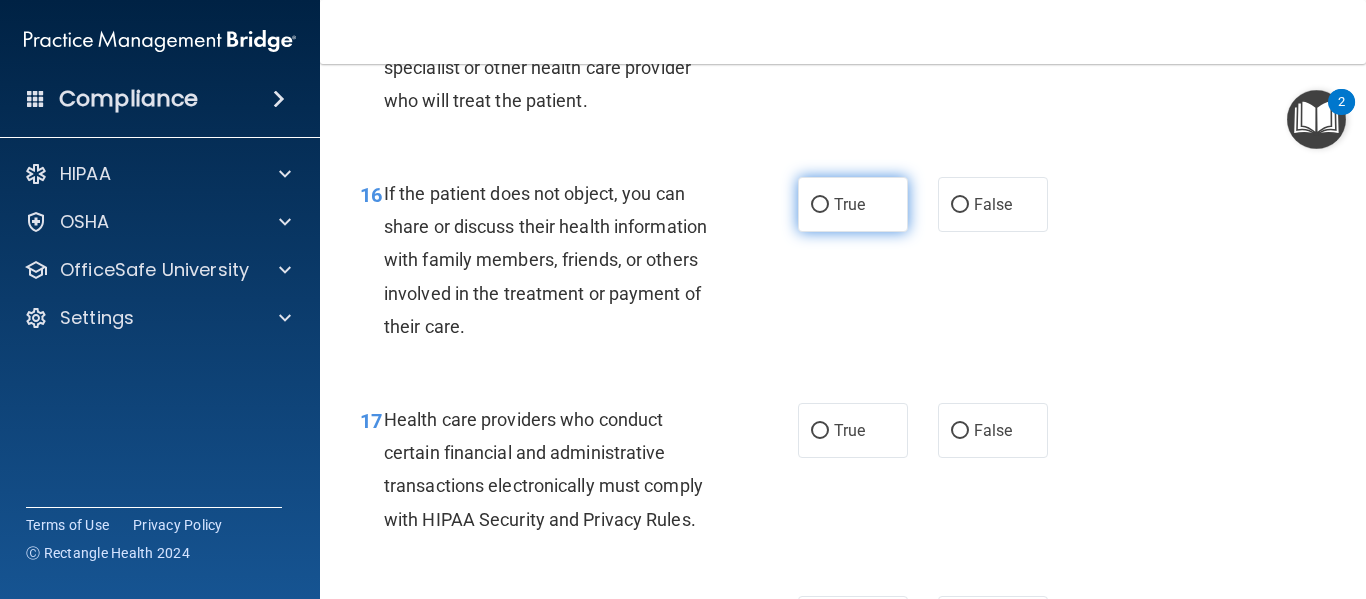 click on "True" at bounding box center (849, 204) 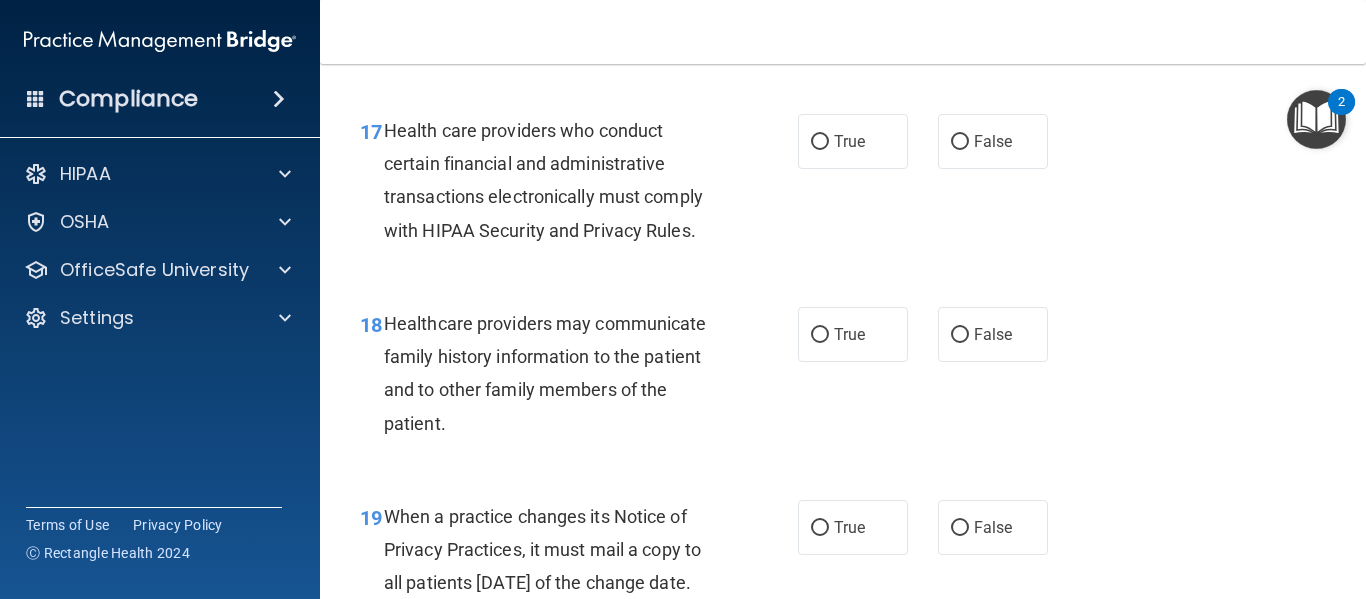 scroll, scrollTop: 3242, scrollLeft: 0, axis: vertical 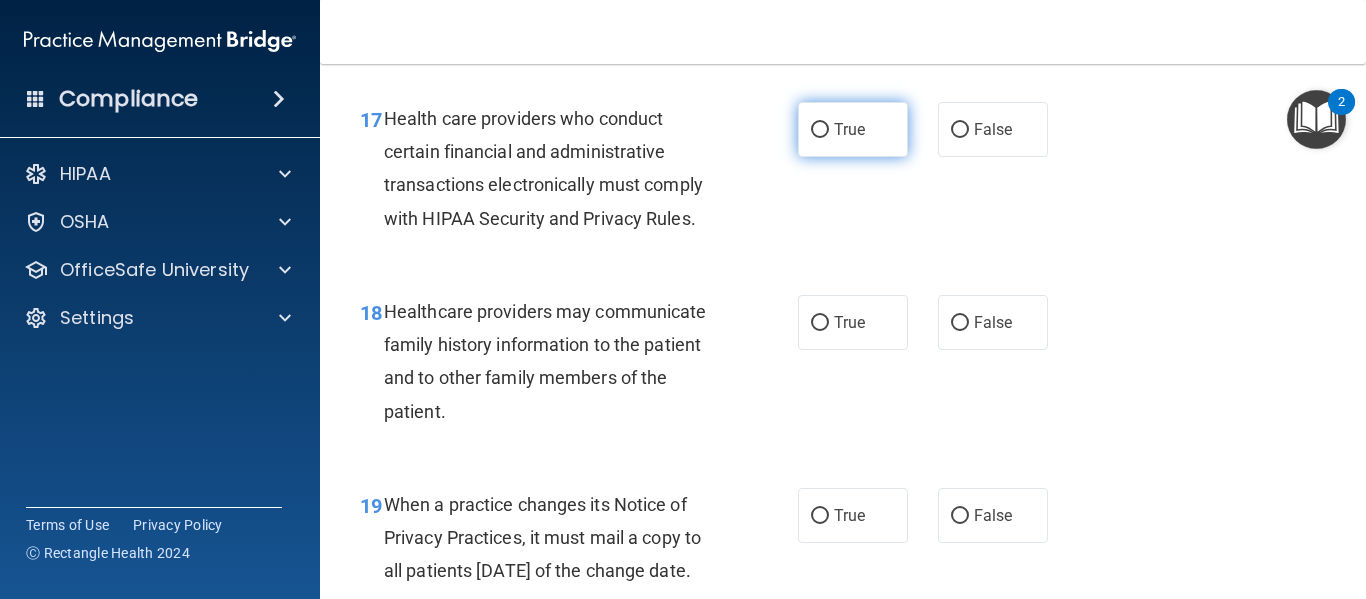 click on "True" at bounding box center (853, 129) 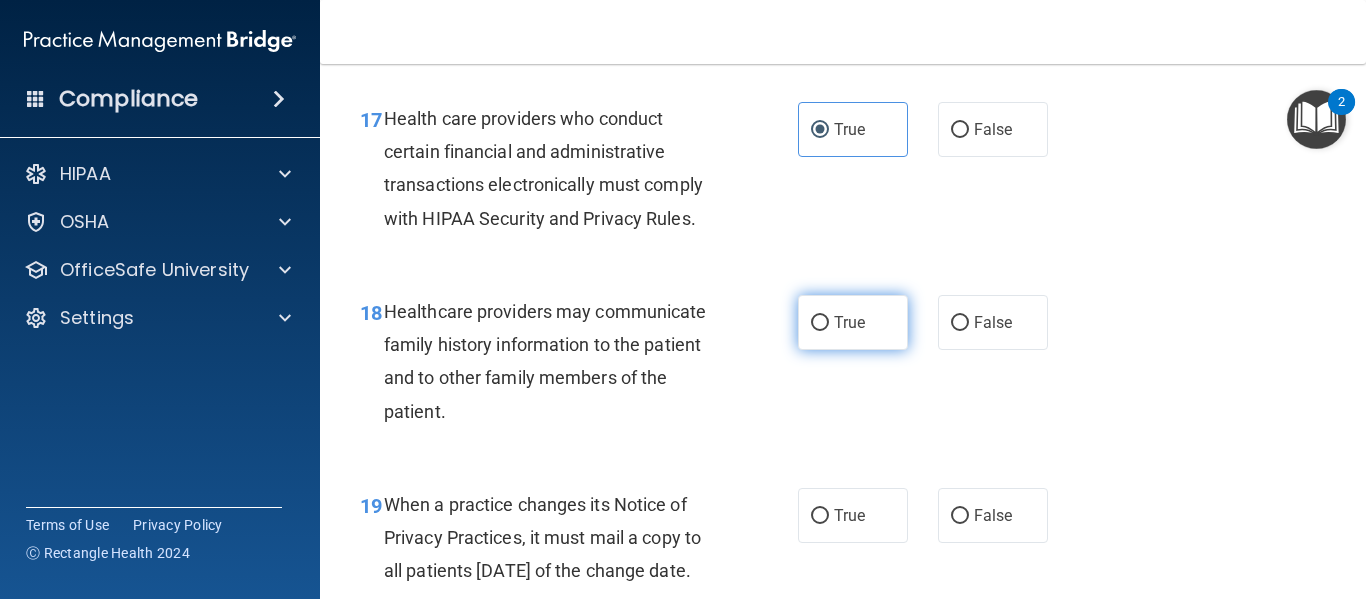 click on "True" at bounding box center [849, 322] 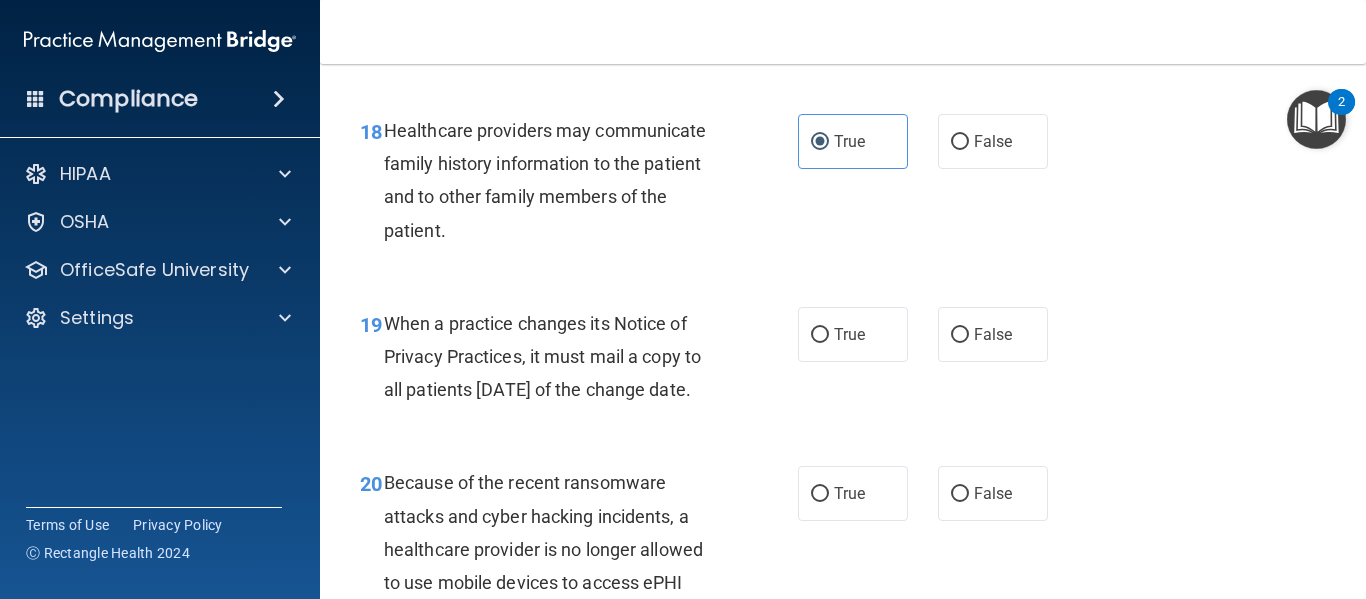 scroll, scrollTop: 3471, scrollLeft: 0, axis: vertical 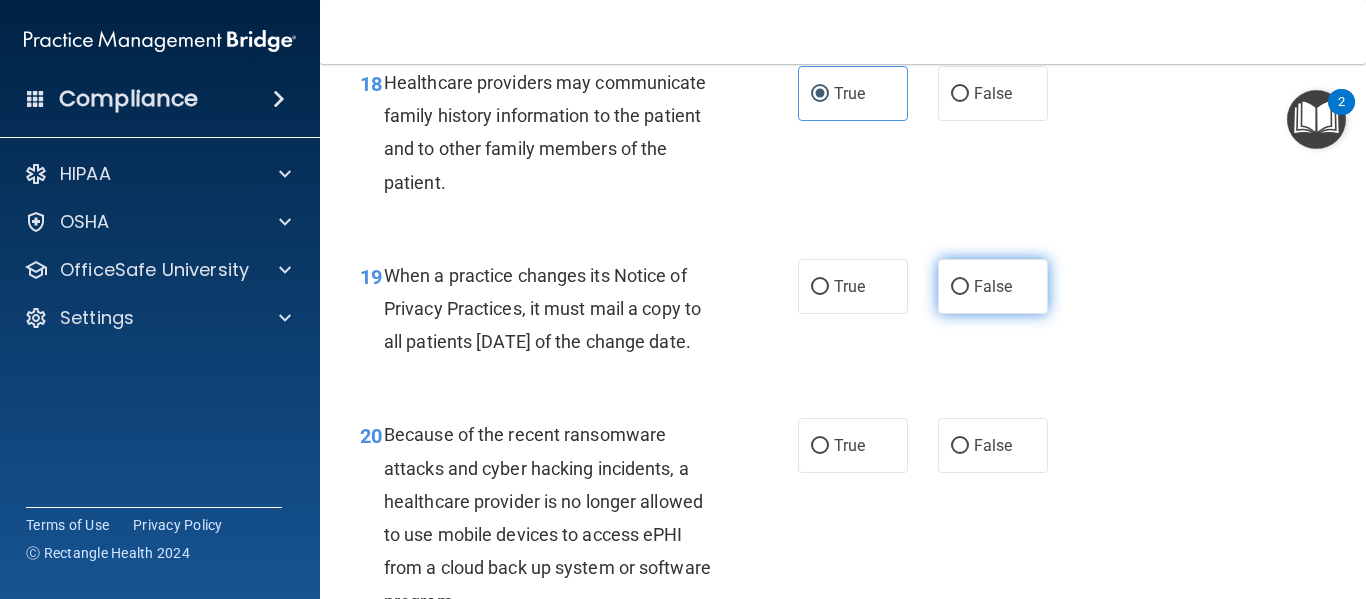 click on "False" at bounding box center [993, 286] 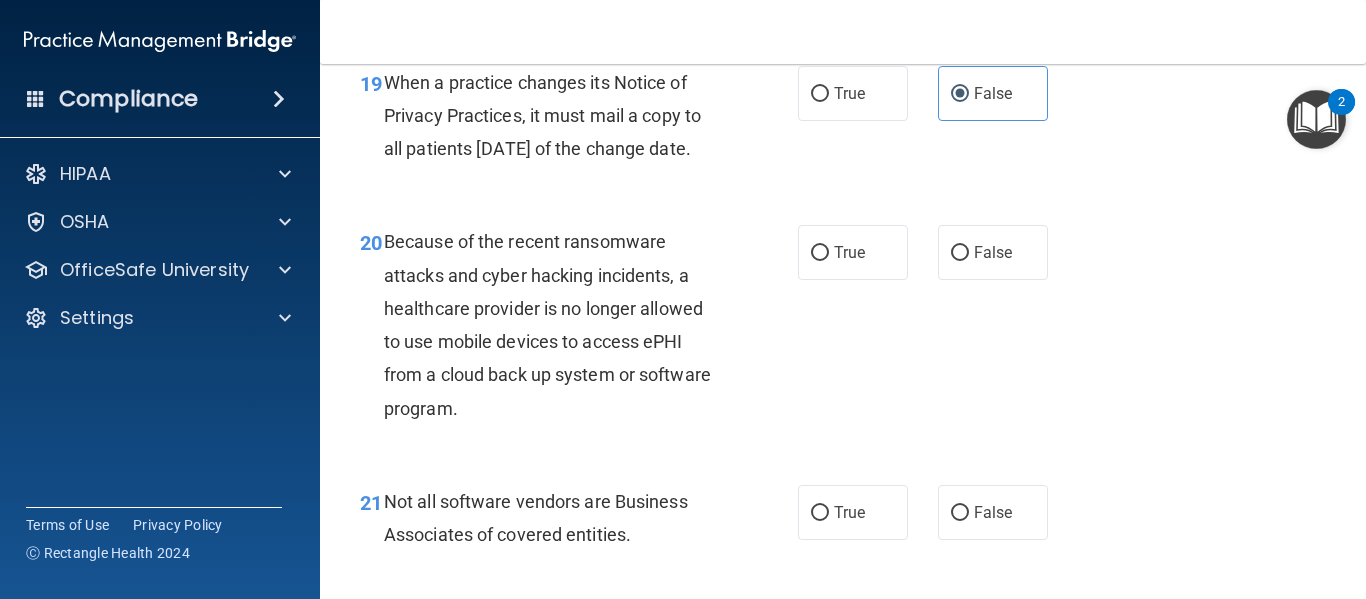 scroll, scrollTop: 3604, scrollLeft: 0, axis: vertical 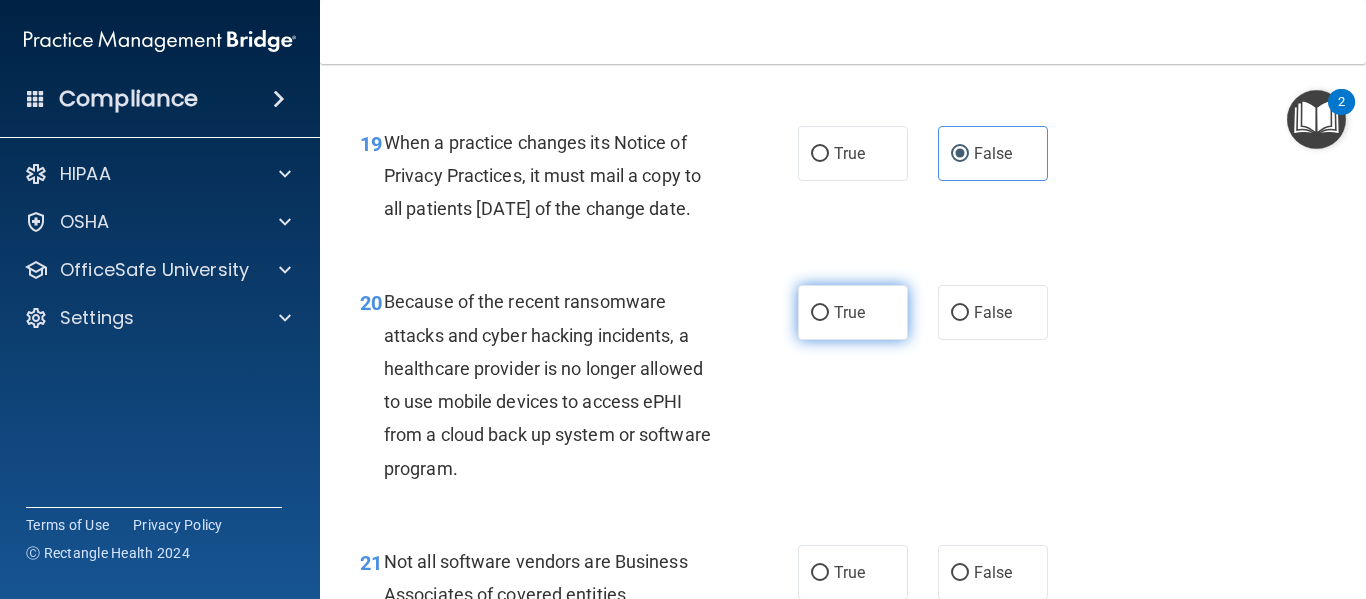 click on "True" at bounding box center (853, 312) 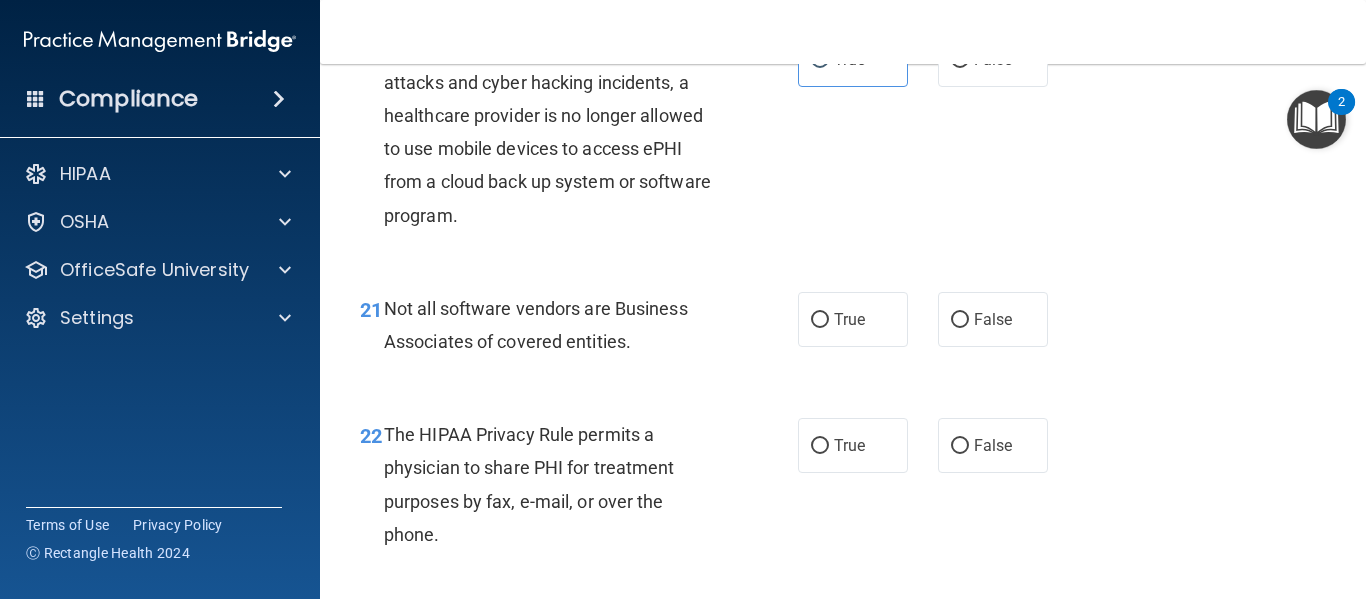 scroll, scrollTop: 3881, scrollLeft: 0, axis: vertical 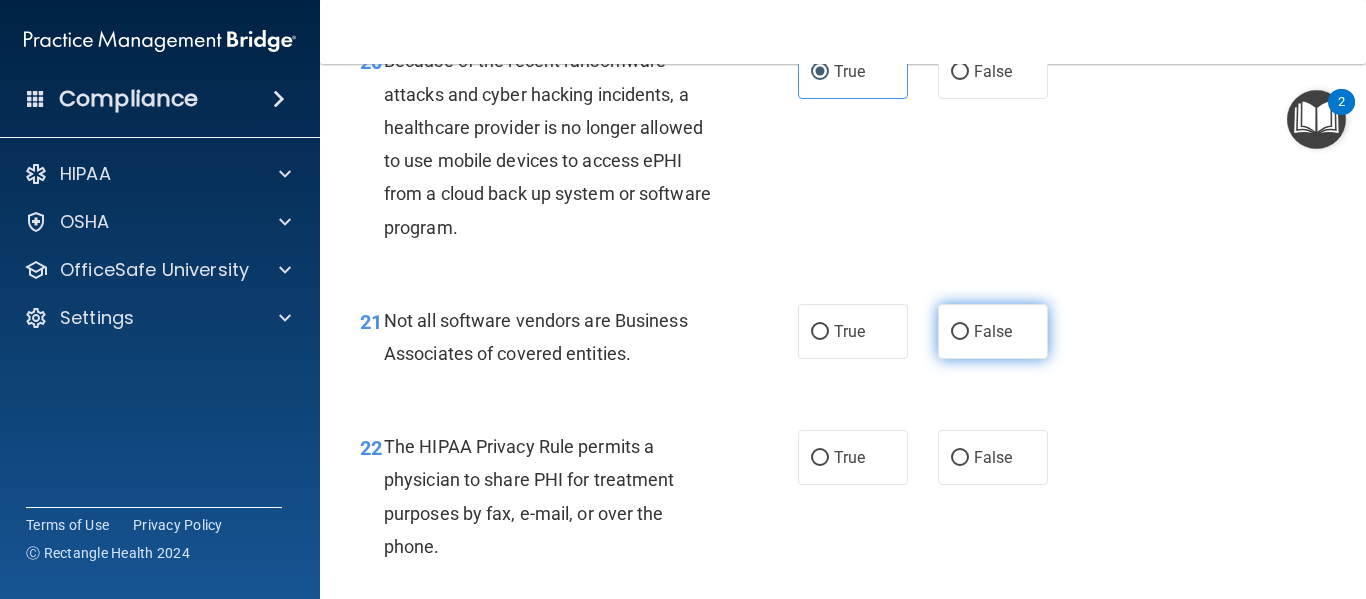 click on "False" at bounding box center [993, 331] 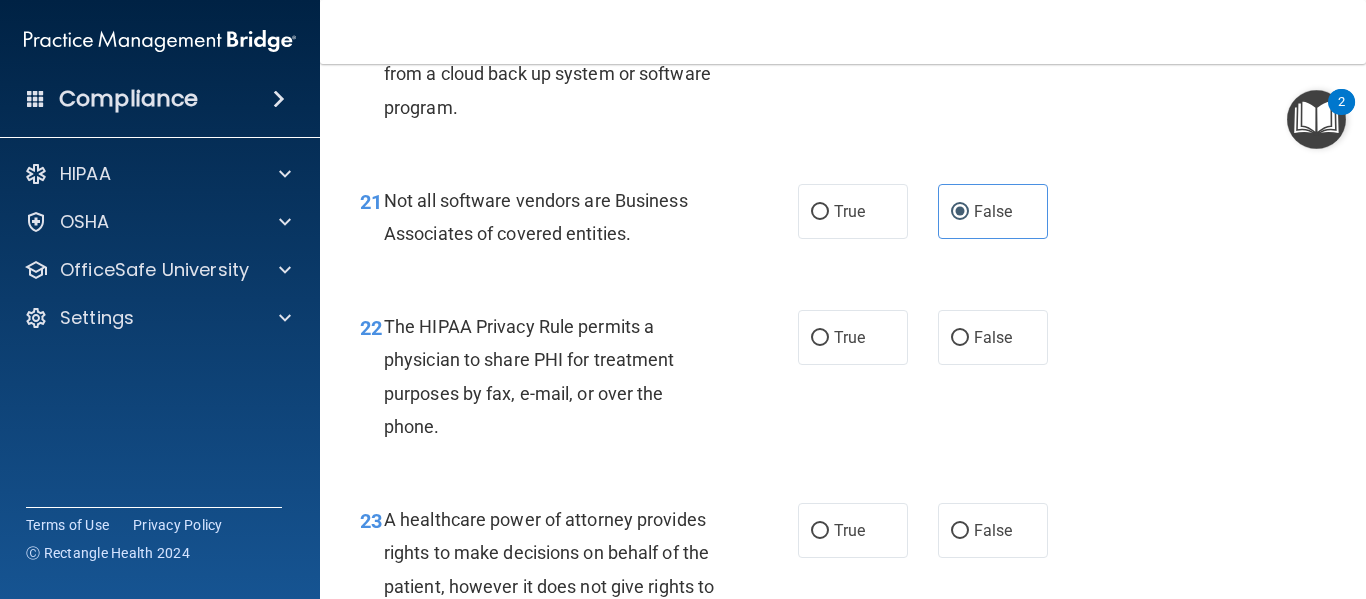scroll, scrollTop: 3977, scrollLeft: 0, axis: vertical 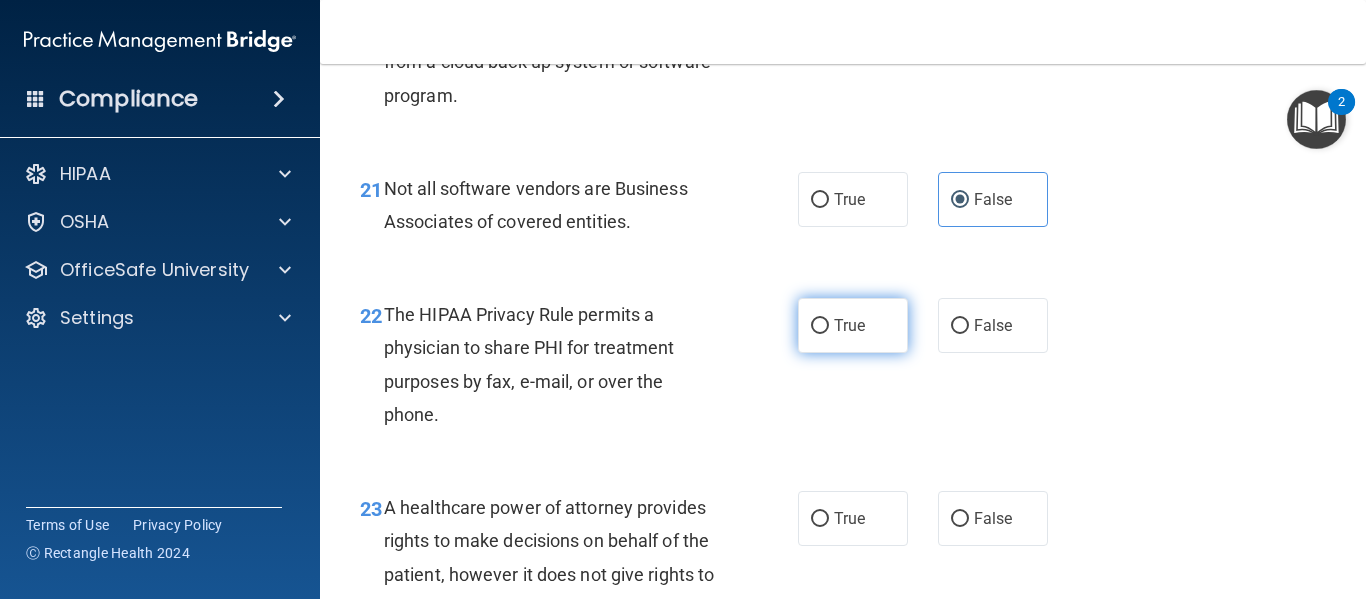 click on "True" at bounding box center (849, 325) 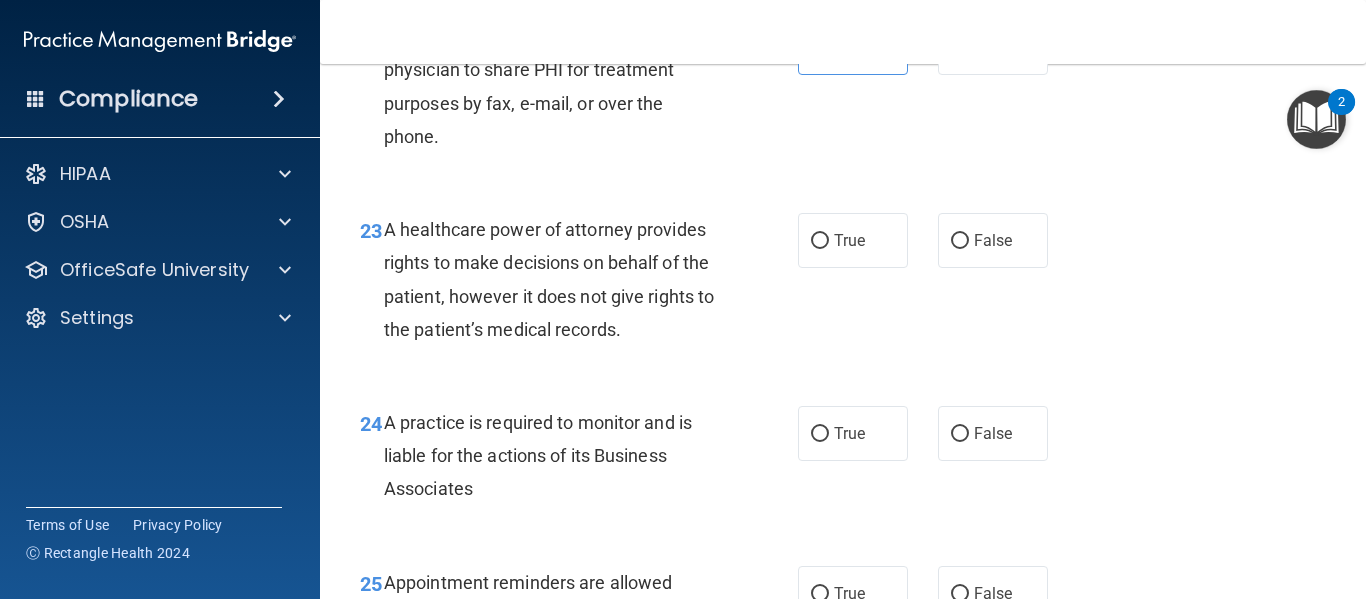 scroll, scrollTop: 4279, scrollLeft: 0, axis: vertical 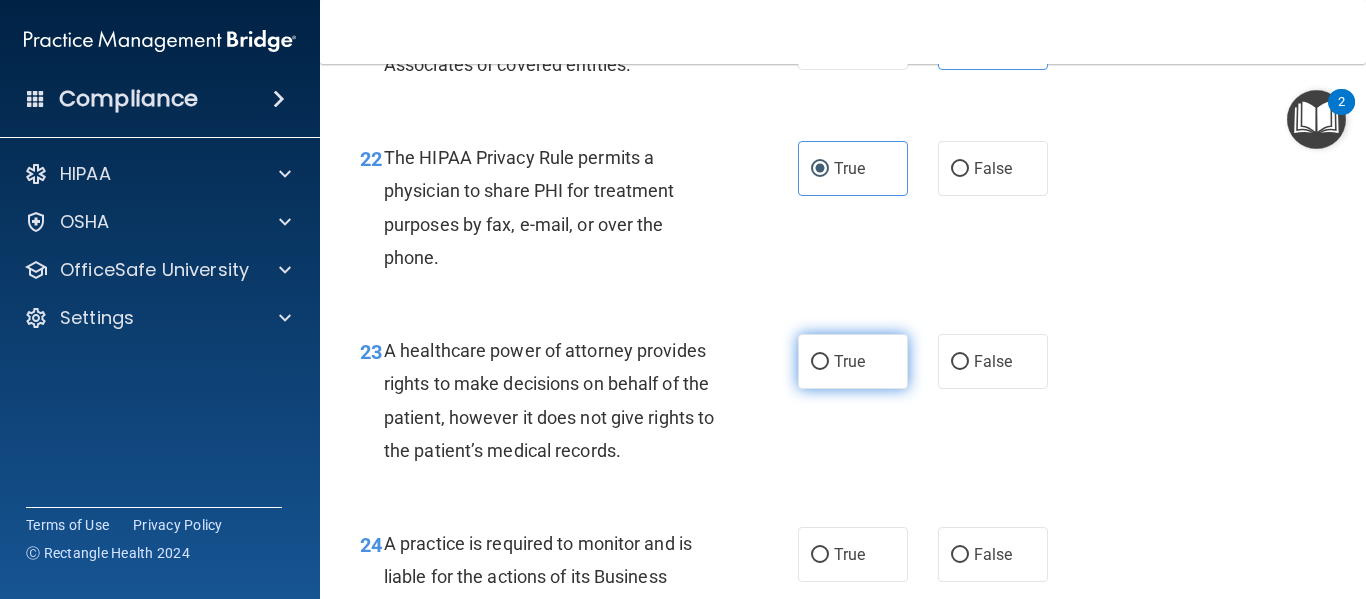 click on "True" at bounding box center [853, 361] 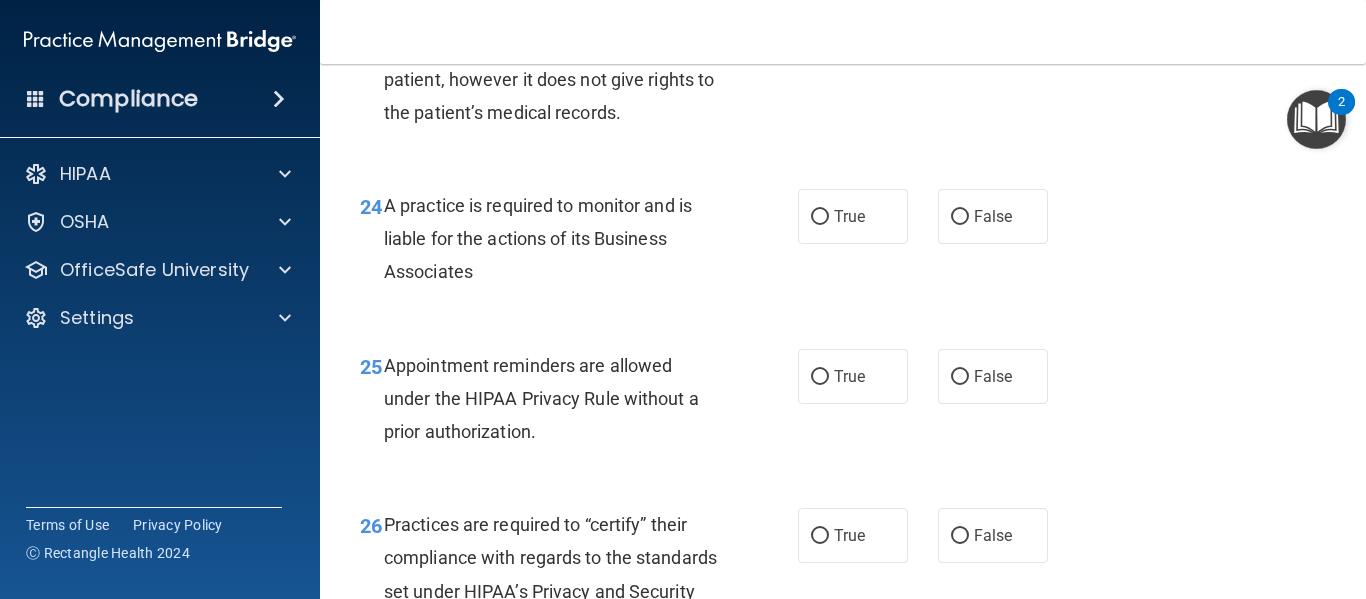 scroll, scrollTop: 4484, scrollLeft: 0, axis: vertical 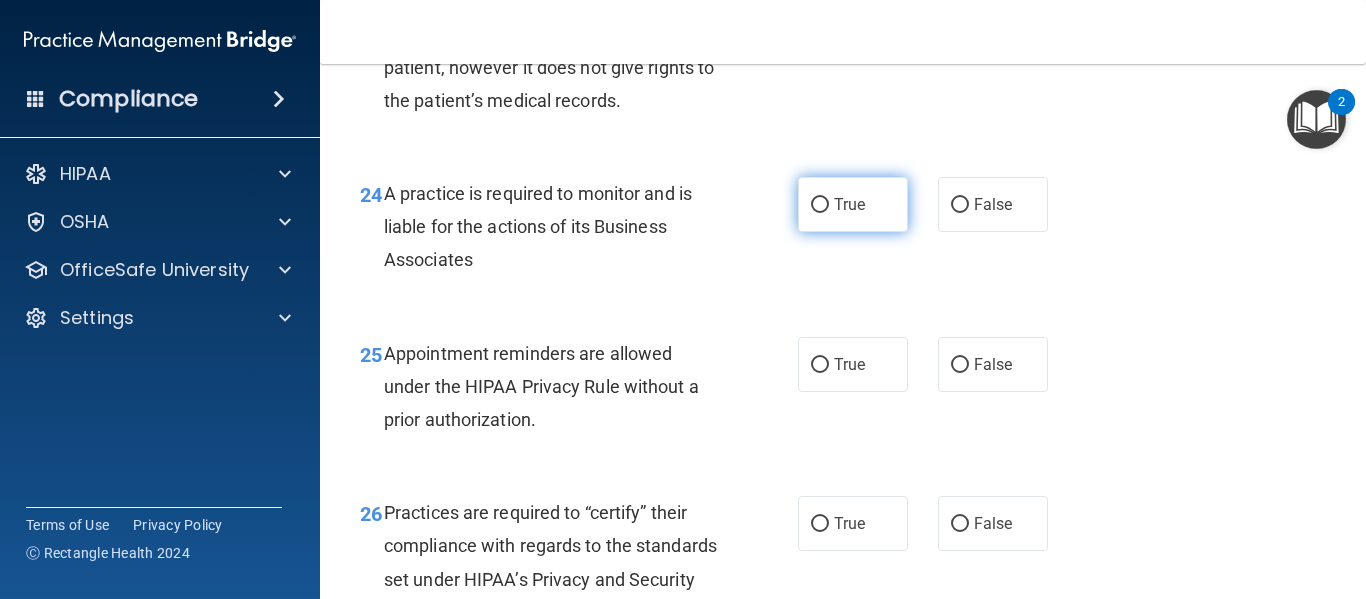 click on "True" at bounding box center (853, 204) 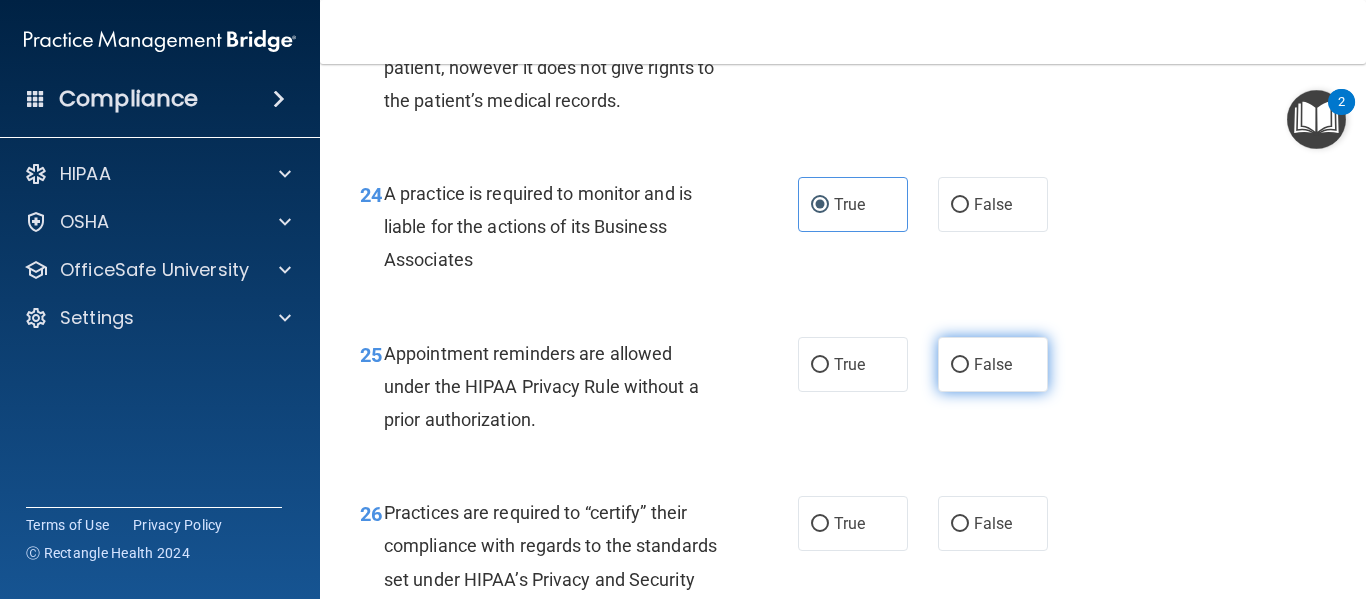 click on "False" at bounding box center (993, 364) 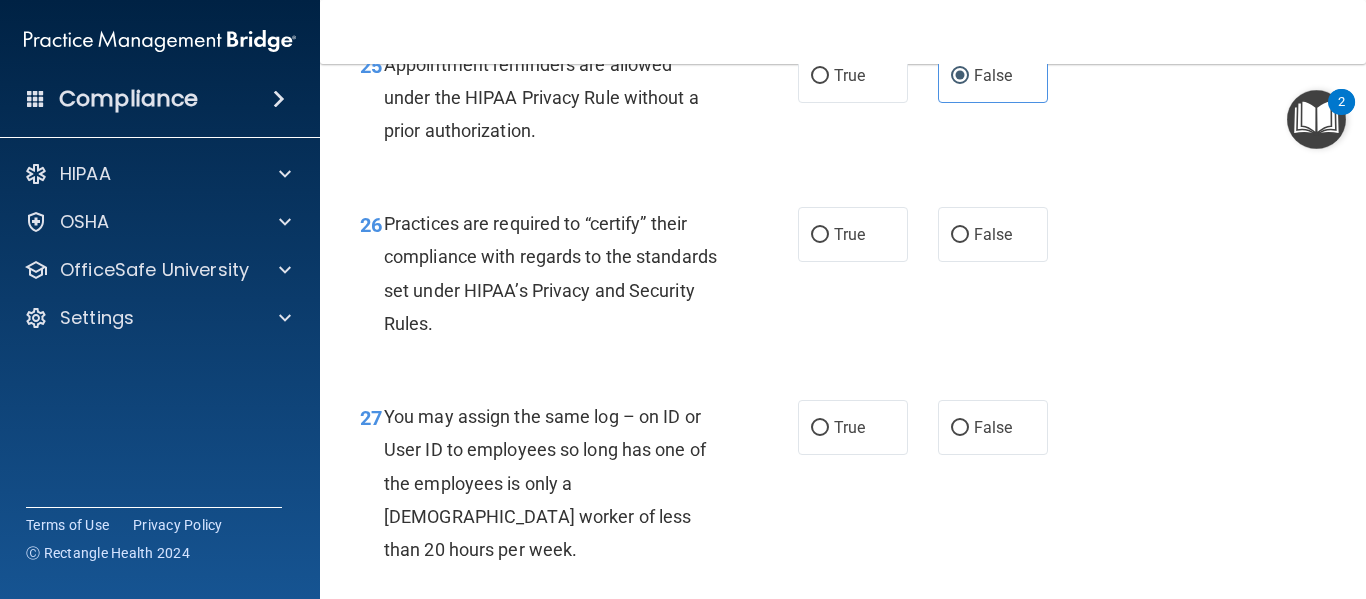 scroll, scrollTop: 4785, scrollLeft: 0, axis: vertical 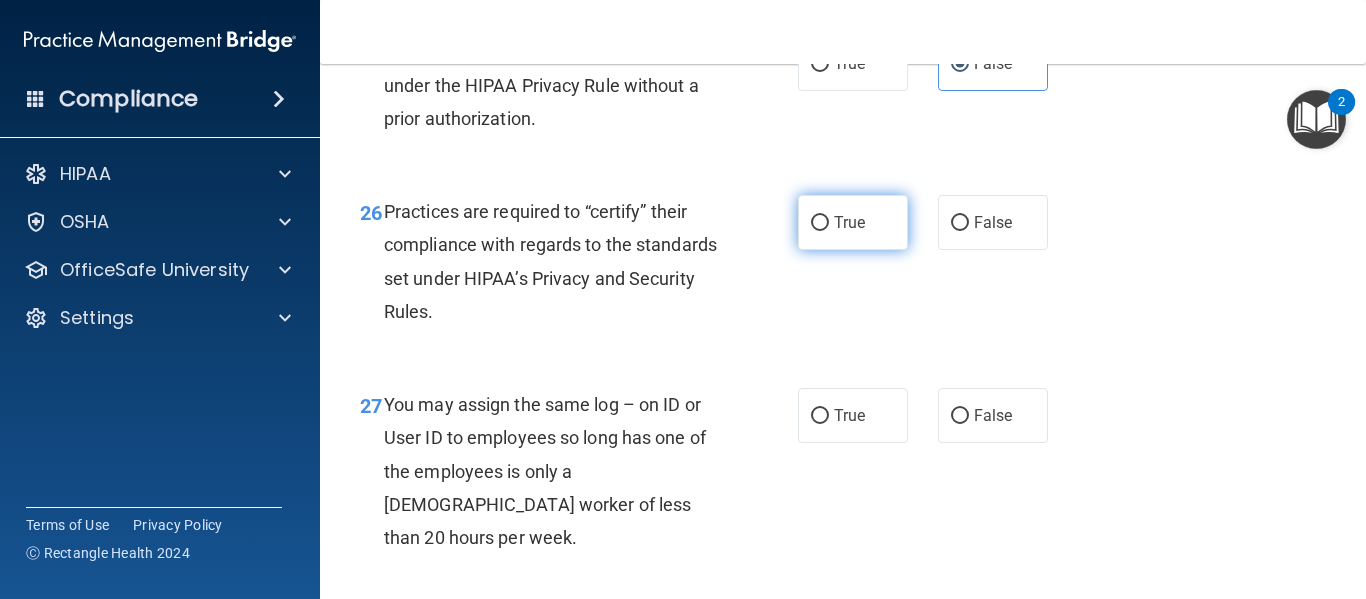 click on "True" at bounding box center (820, 223) 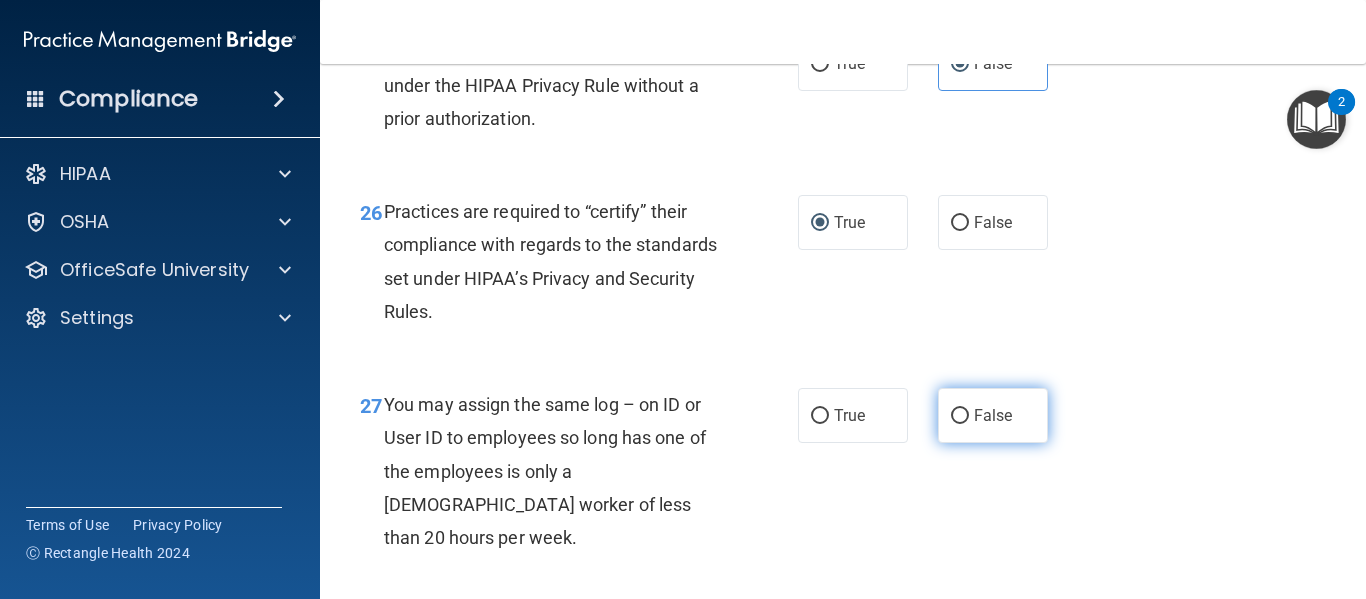 click on "False" at bounding box center [993, 415] 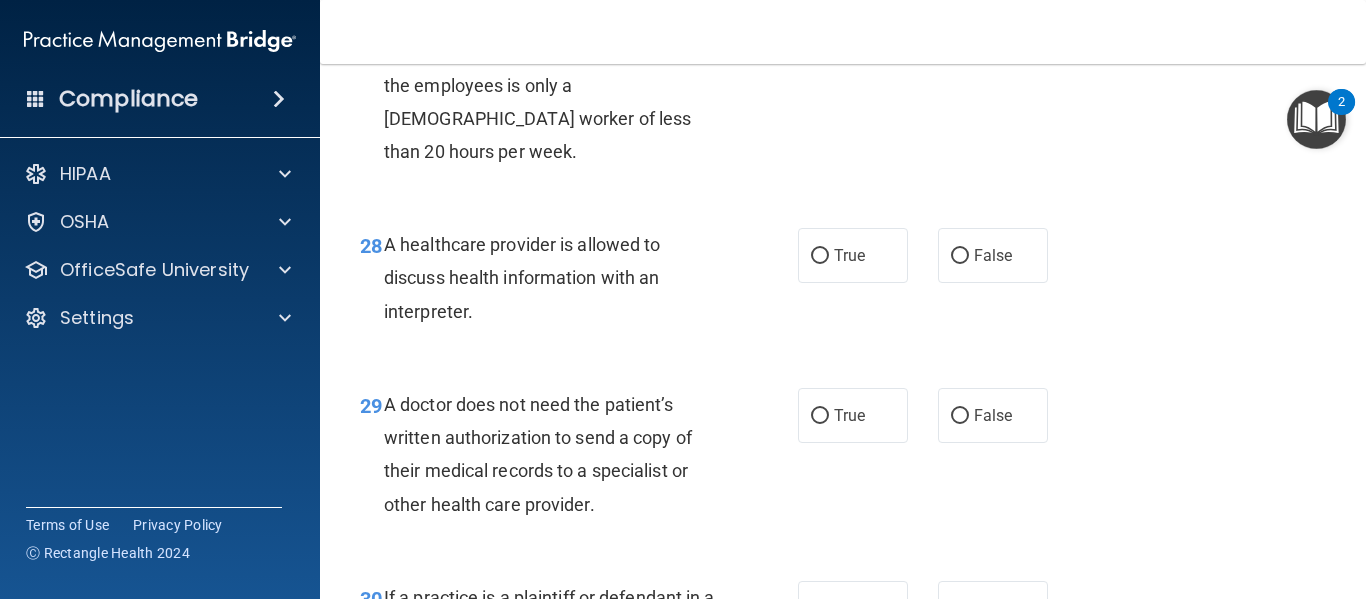 scroll, scrollTop: 5183, scrollLeft: 0, axis: vertical 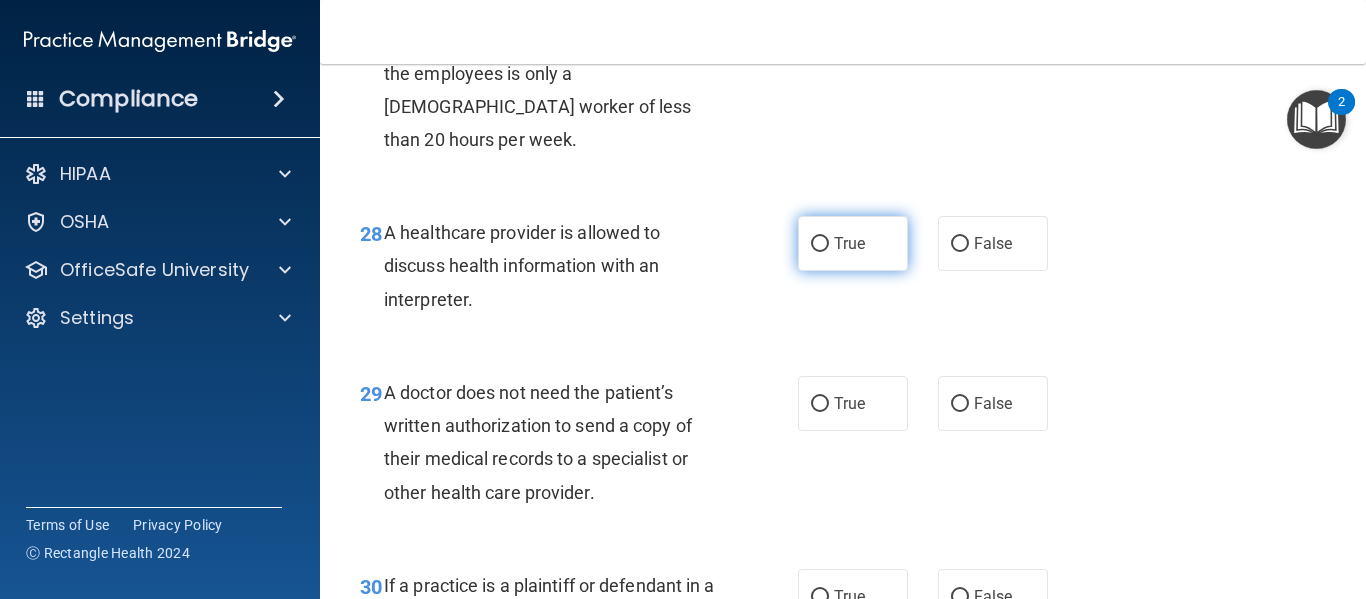 click on "True" at bounding box center [853, 243] 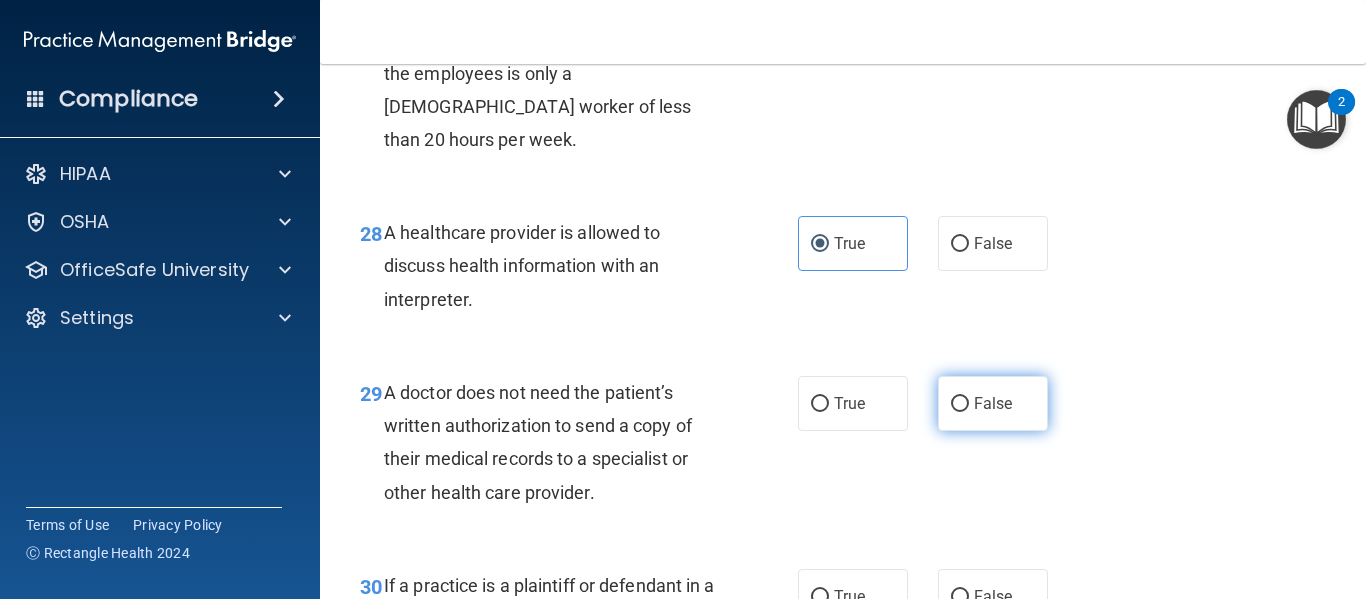 click on "False" at bounding box center [993, 403] 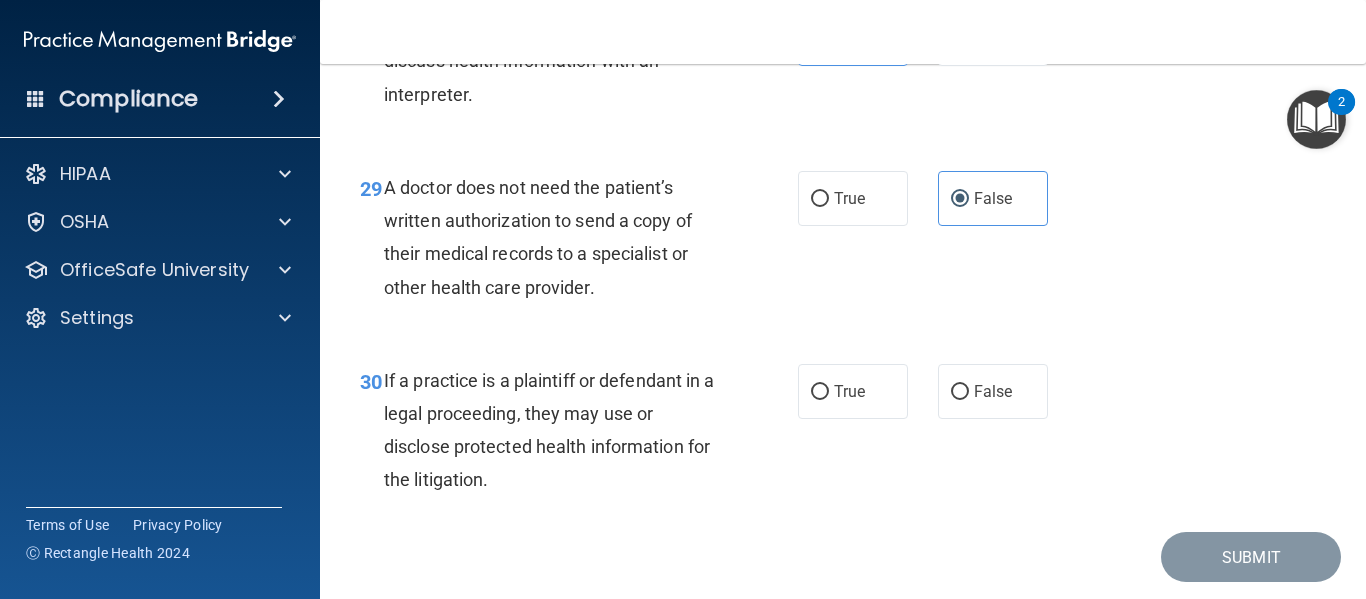 scroll, scrollTop: 5436, scrollLeft: 0, axis: vertical 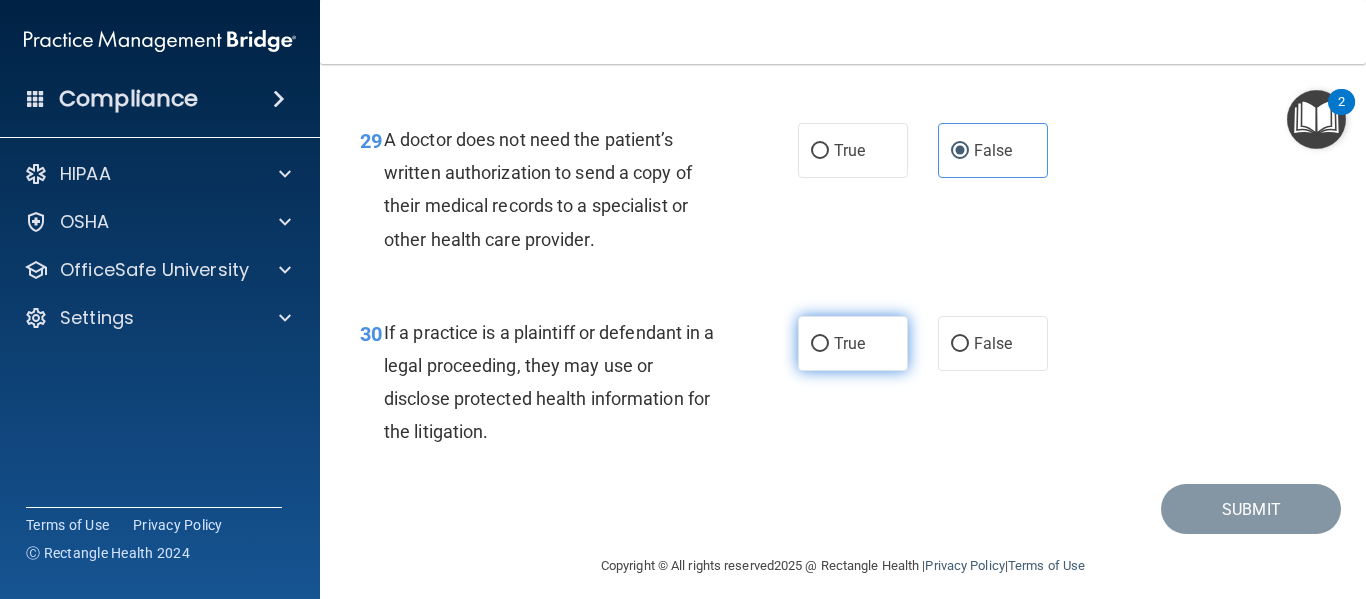 click on "True" at bounding box center (820, 344) 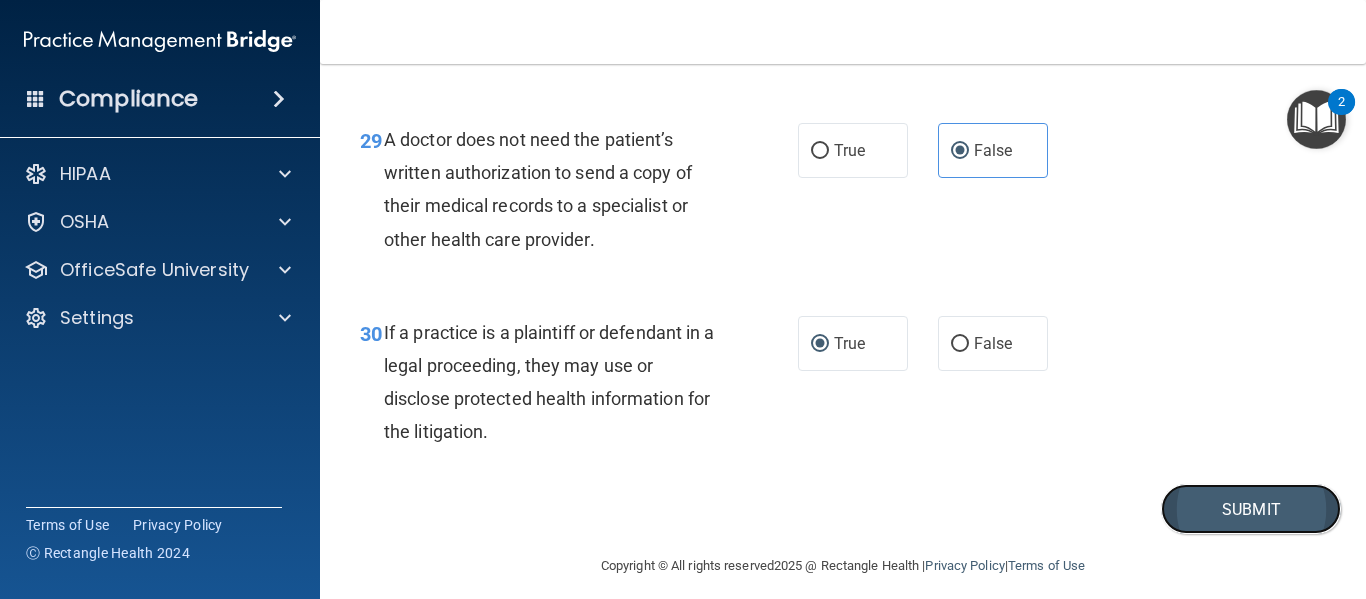 click on "Submit" at bounding box center (1251, 509) 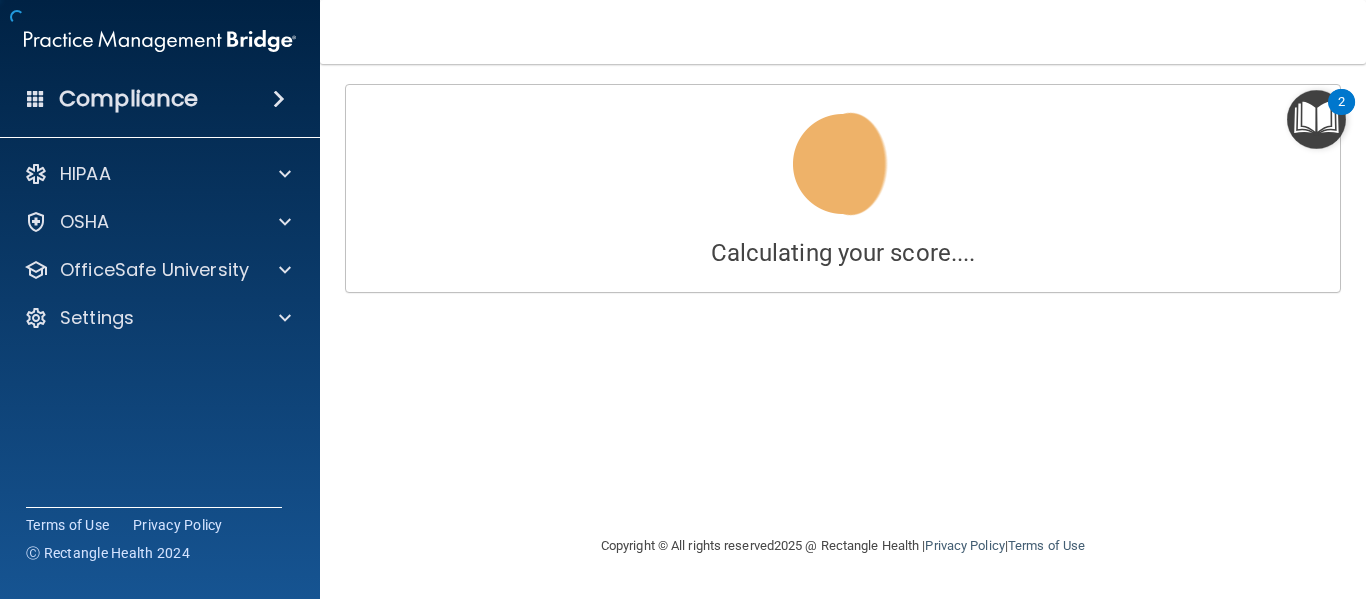 scroll, scrollTop: 0, scrollLeft: 0, axis: both 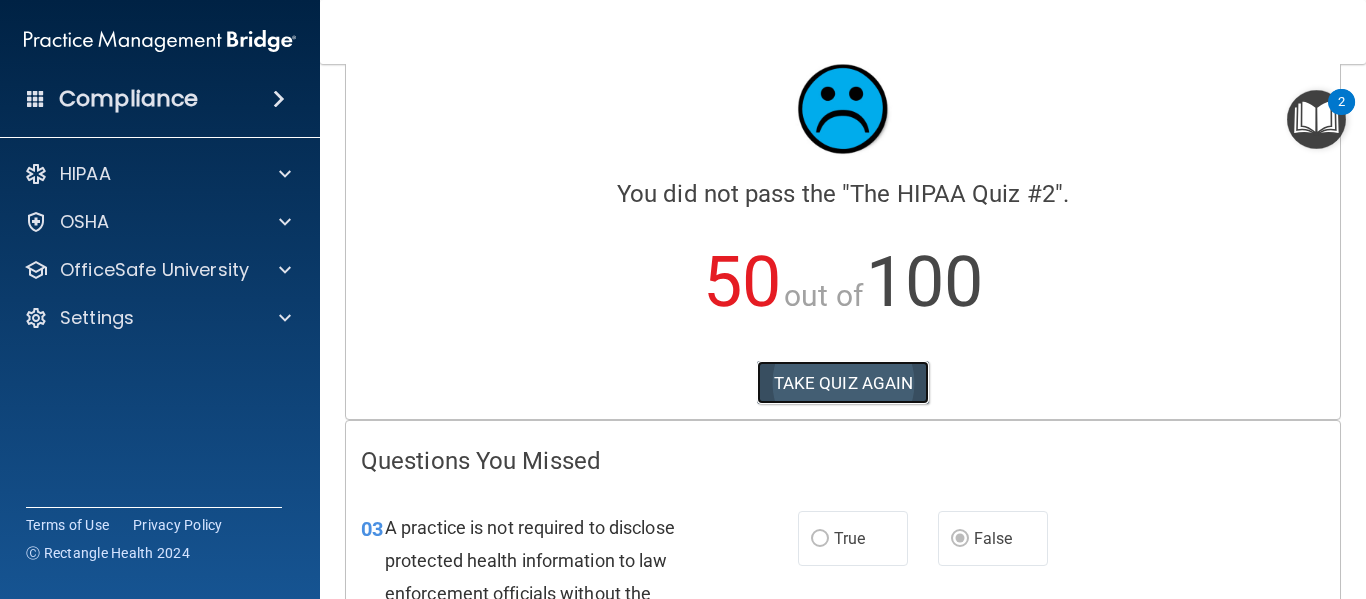 click on "TAKE QUIZ AGAIN" at bounding box center [843, 383] 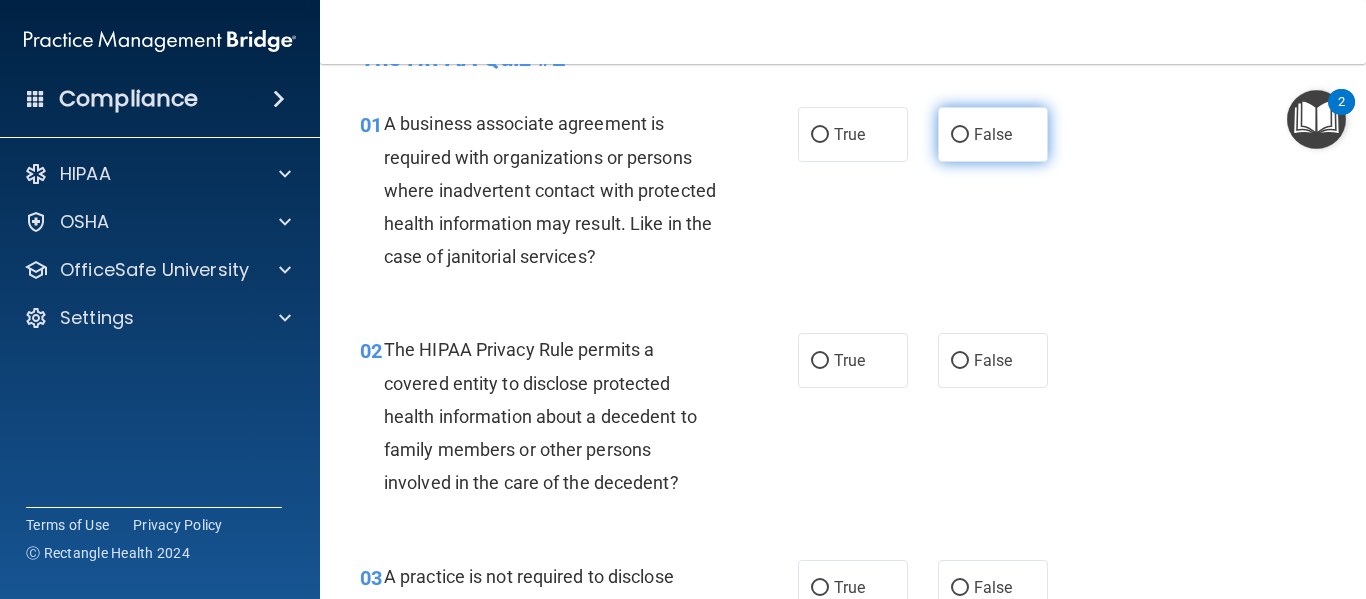 click on "False" at bounding box center [993, 134] 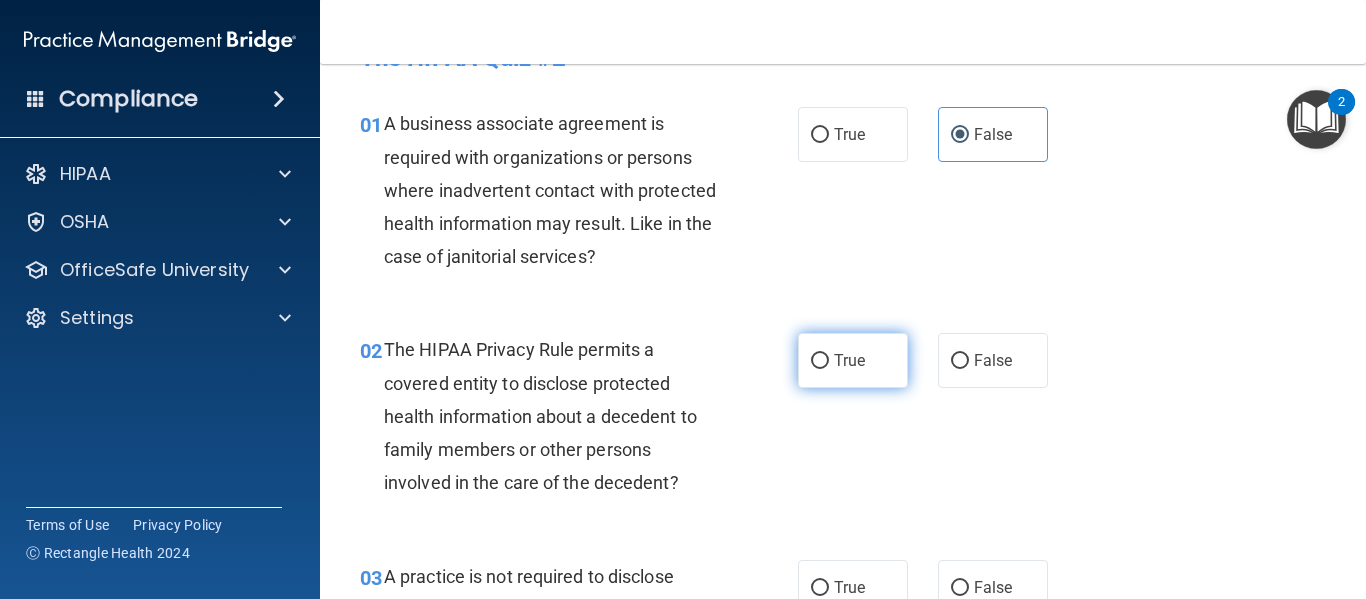 click on "True" at bounding box center [853, 360] 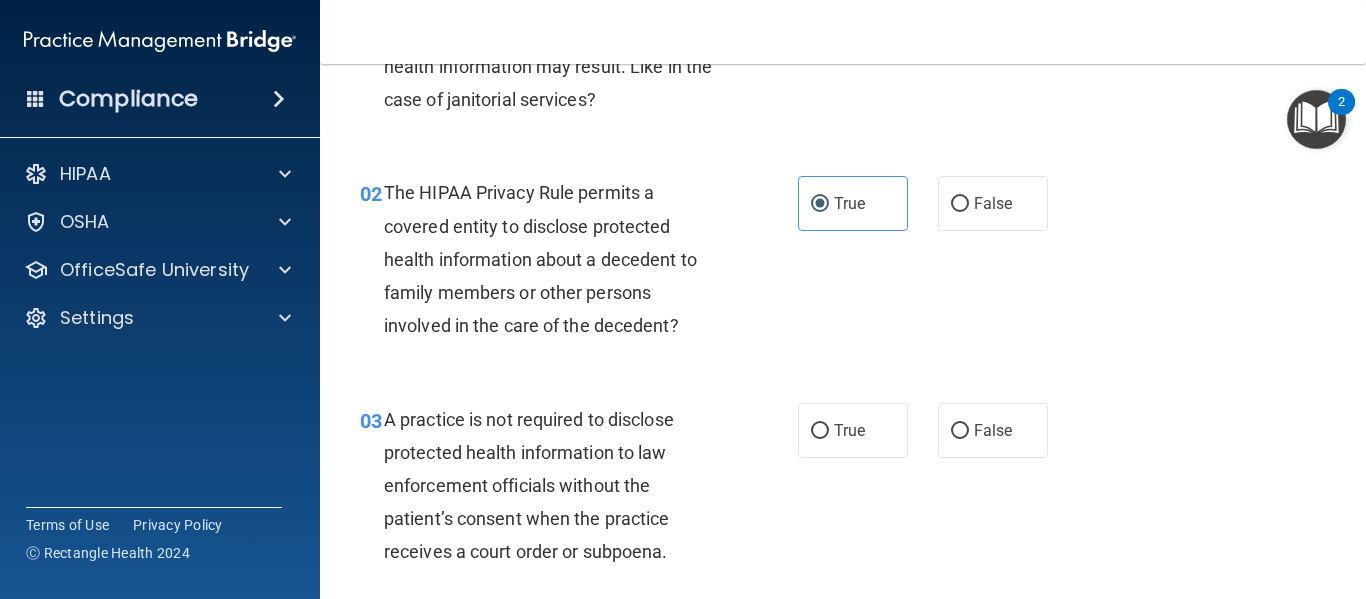 scroll, scrollTop: 232, scrollLeft: 0, axis: vertical 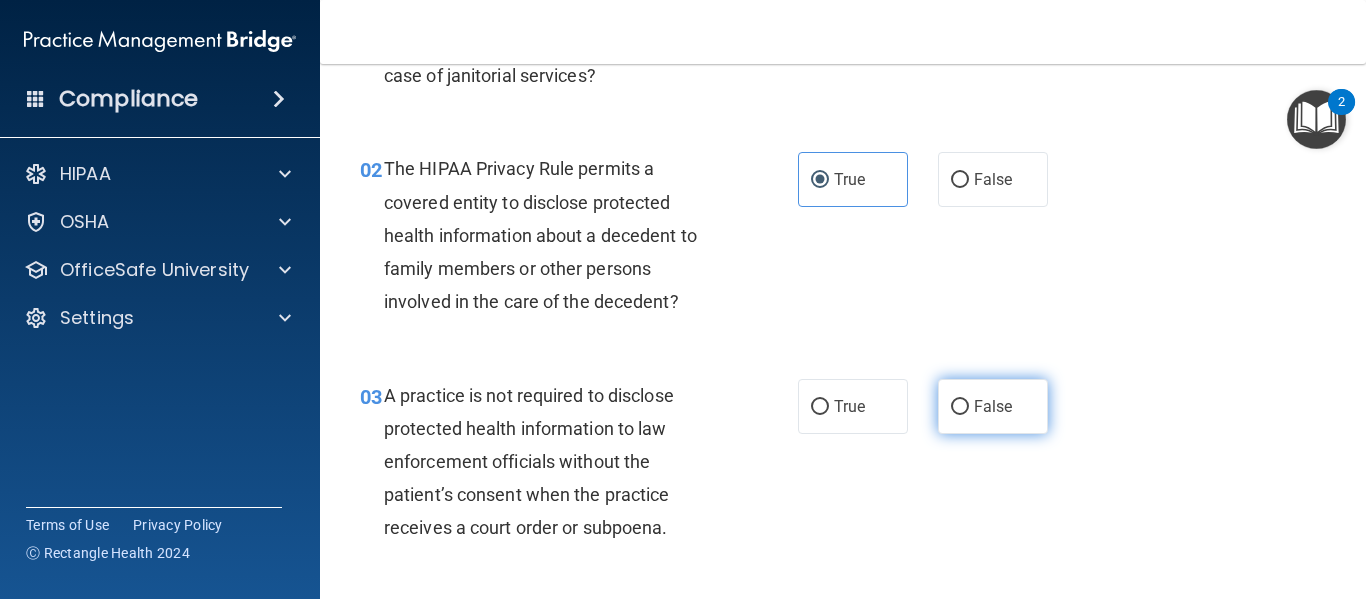 click on "False" at bounding box center (993, 406) 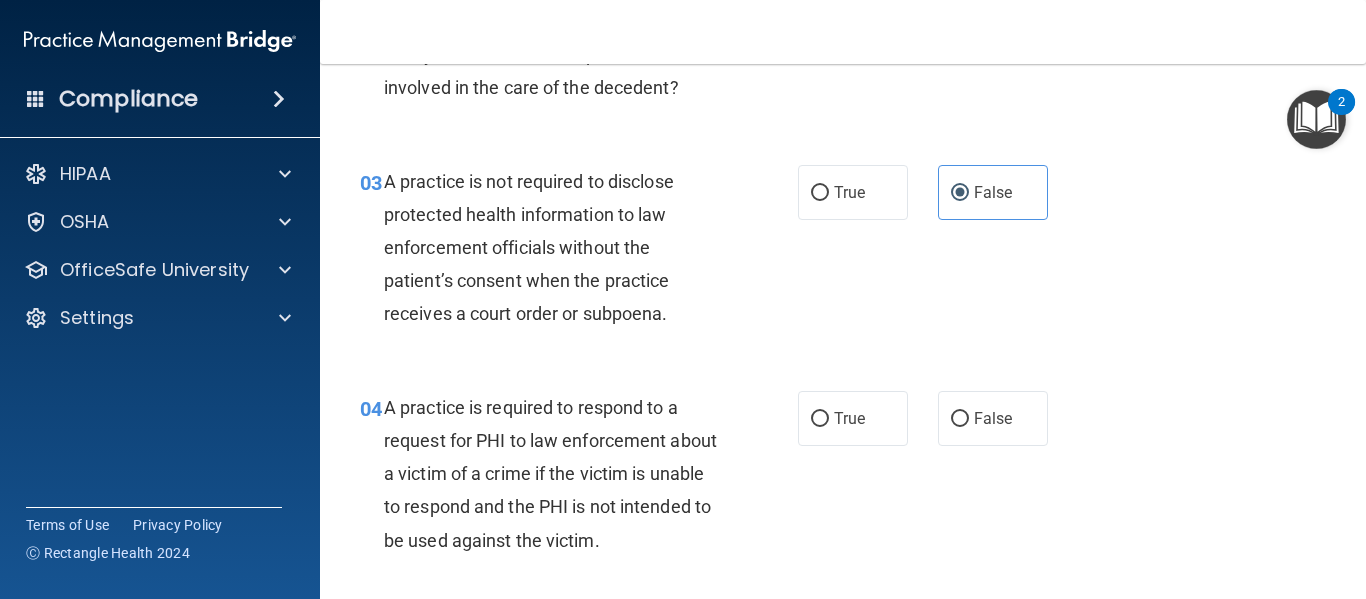 scroll, scrollTop: 567, scrollLeft: 0, axis: vertical 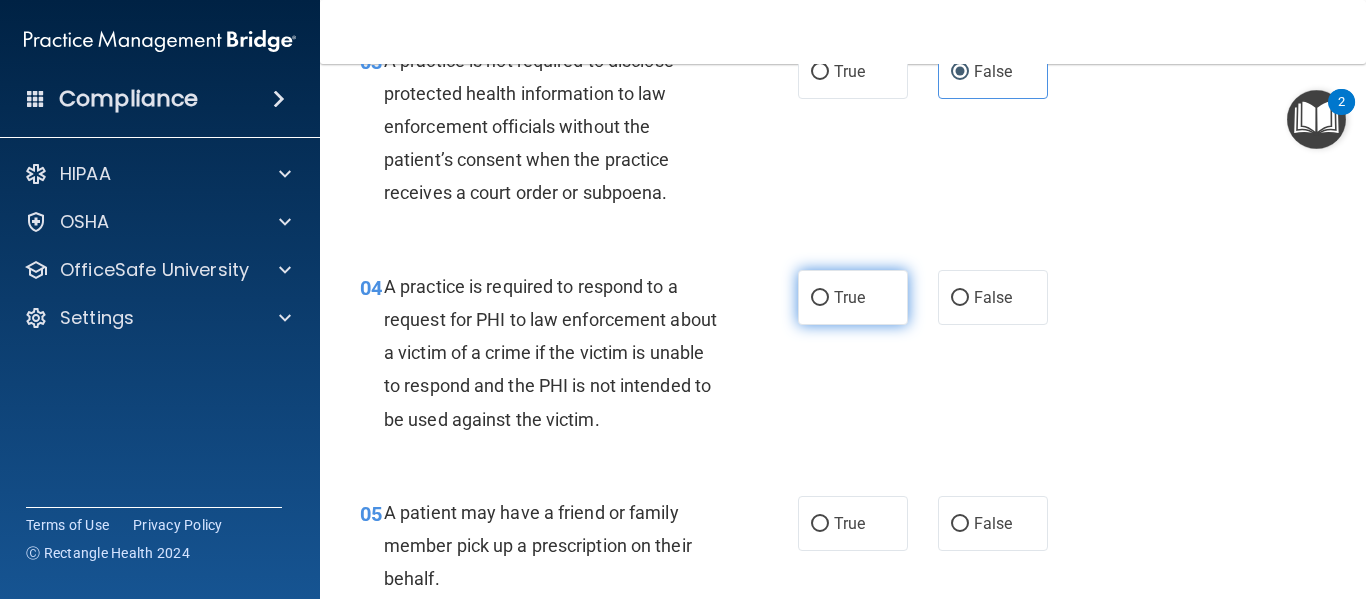 click on "True" at bounding box center [849, 297] 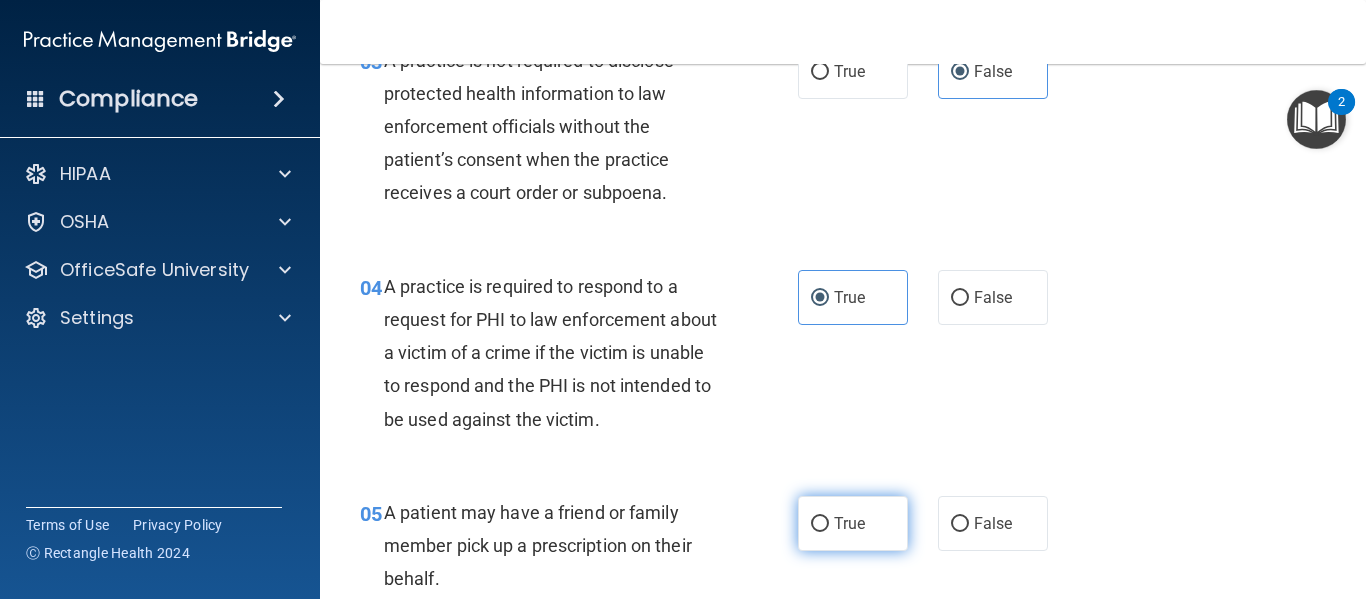 click on "True" at bounding box center [820, 524] 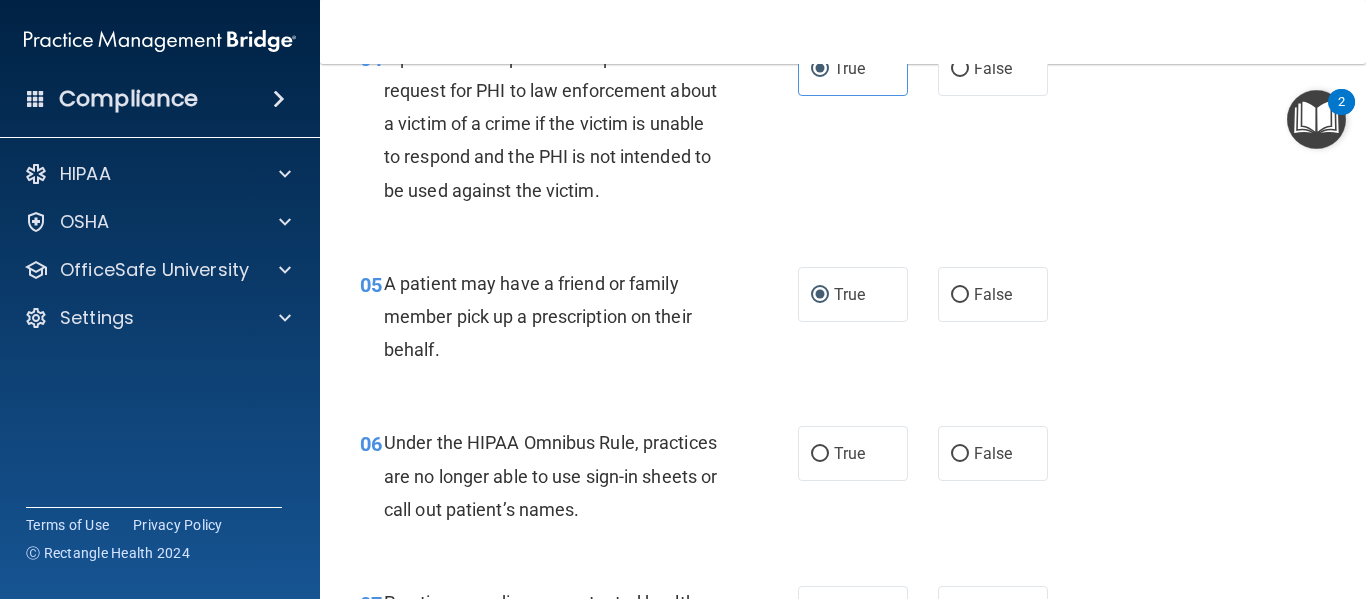 scroll, scrollTop: 832, scrollLeft: 0, axis: vertical 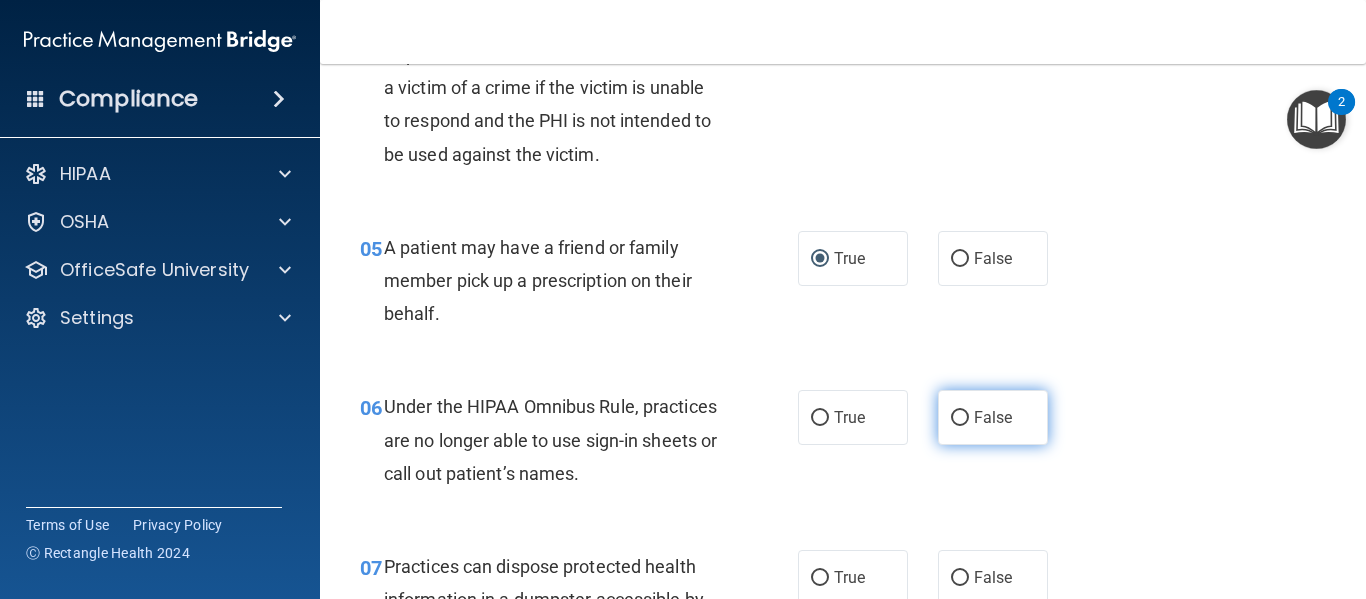 click on "False" at bounding box center (993, 417) 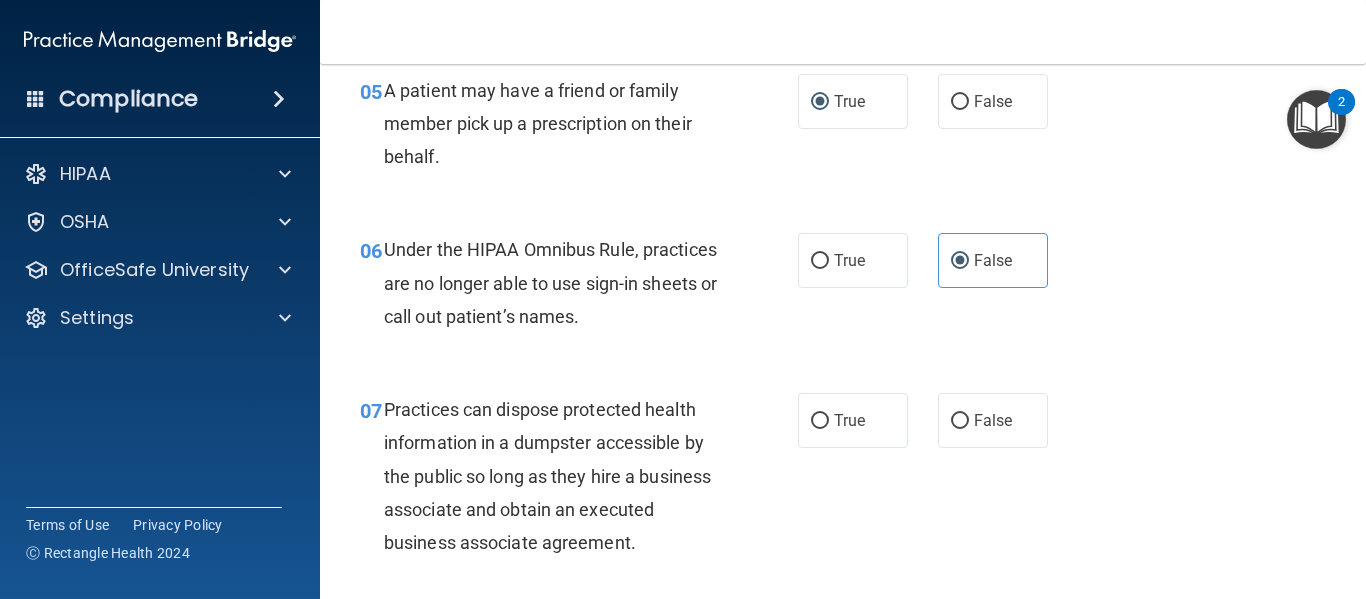 scroll, scrollTop: 1013, scrollLeft: 0, axis: vertical 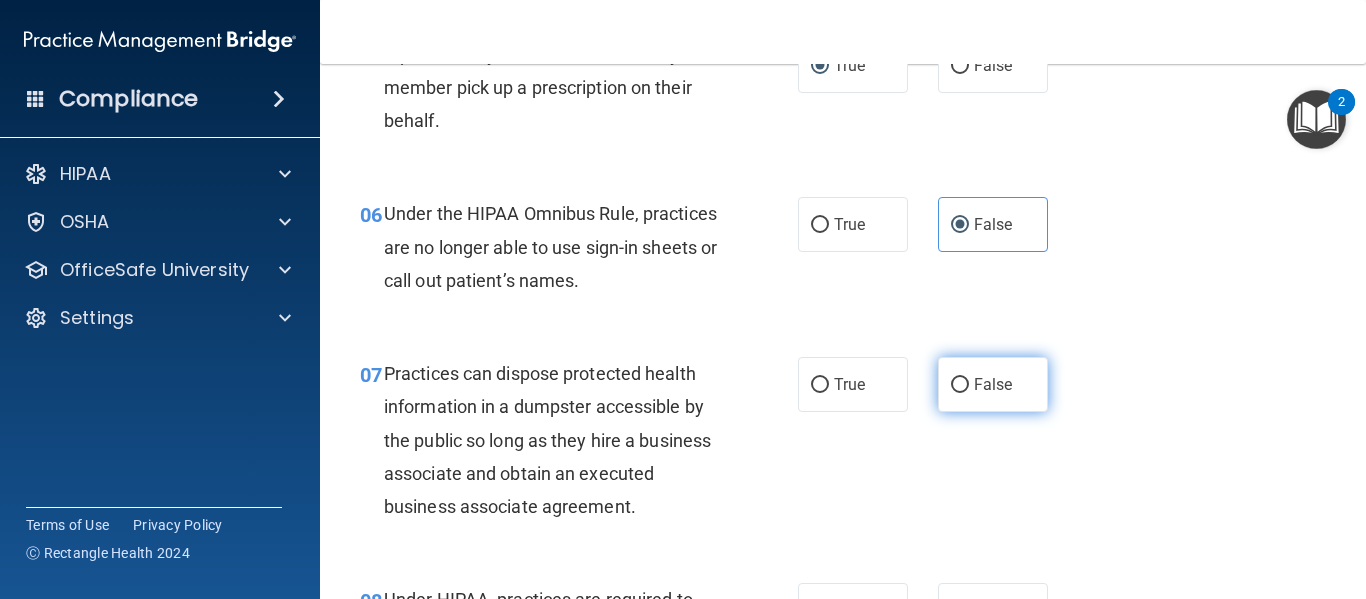 click on "False" at bounding box center [960, 385] 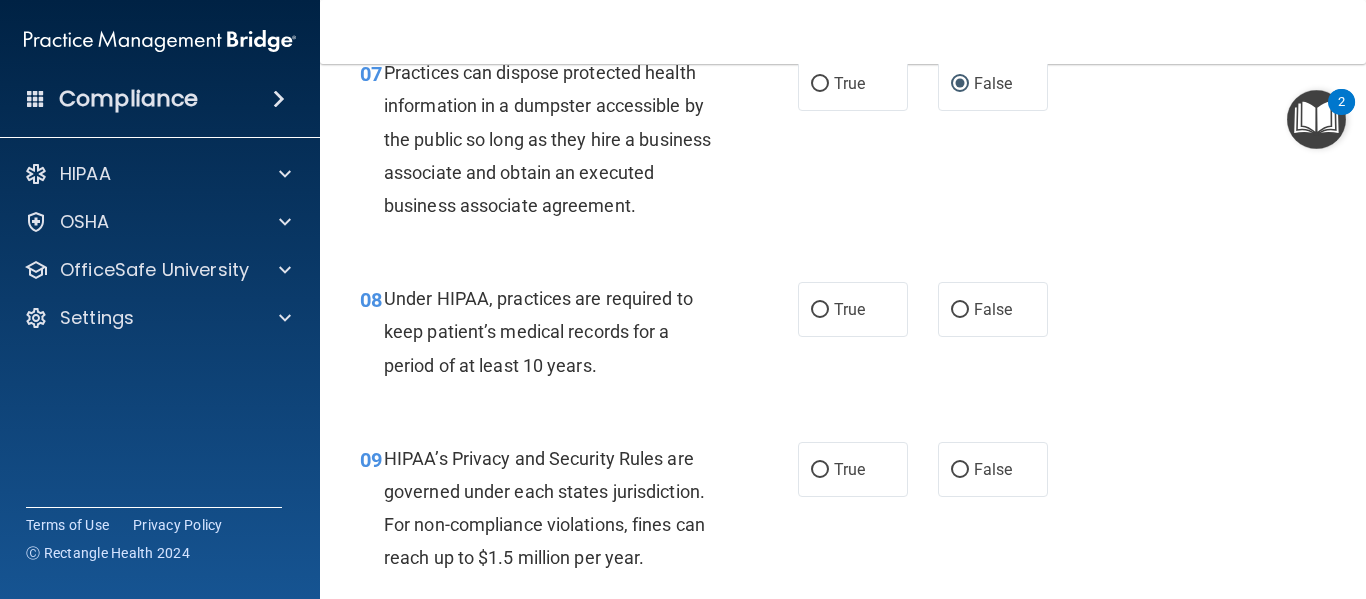 scroll, scrollTop: 1435, scrollLeft: 0, axis: vertical 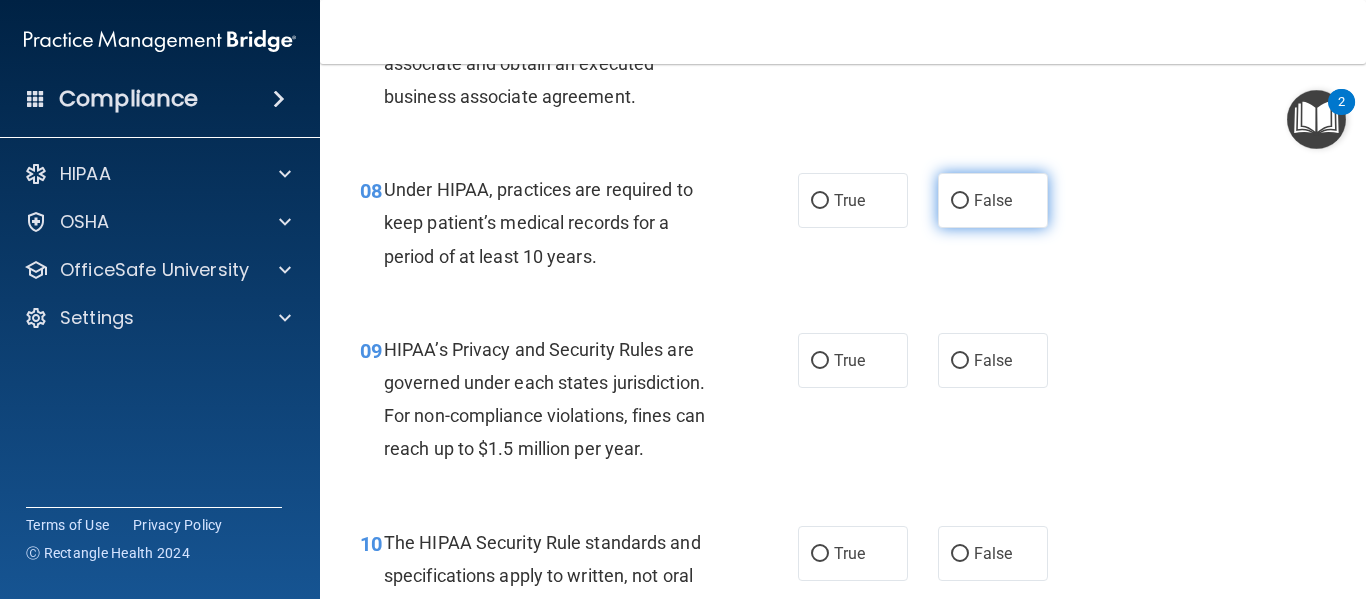 click on "False" at bounding box center (993, 200) 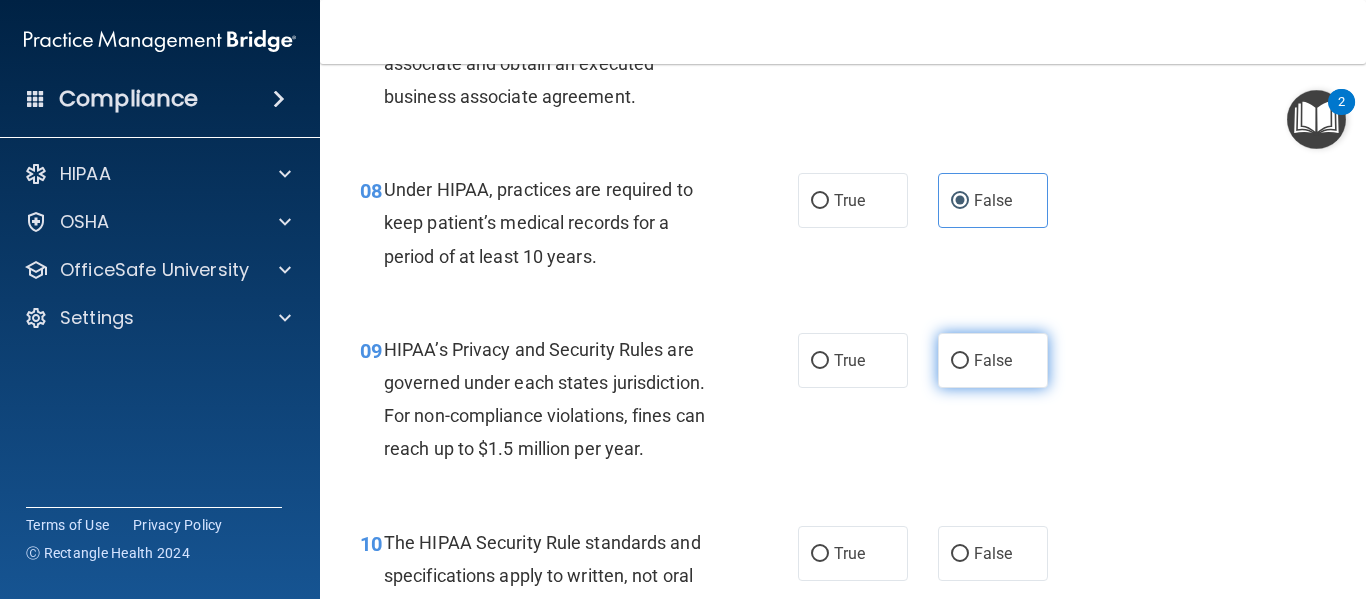 click on "False" at bounding box center [993, 360] 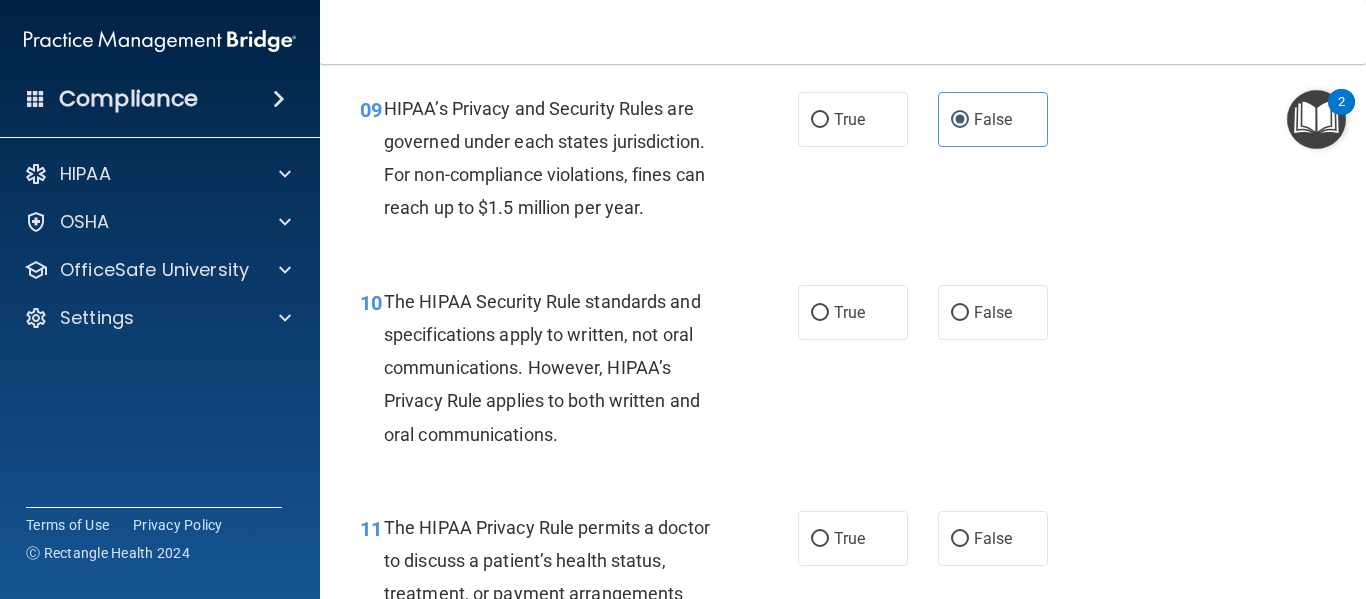 scroll, scrollTop: 1688, scrollLeft: 0, axis: vertical 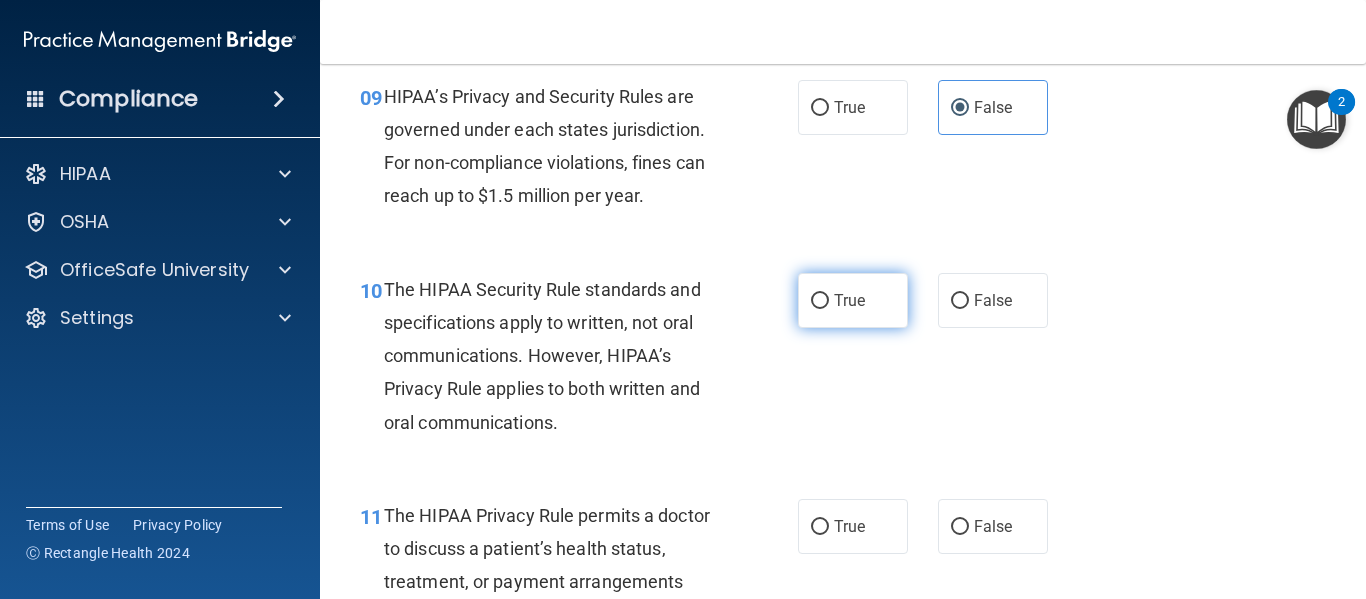 click on "True" at bounding box center [849, 300] 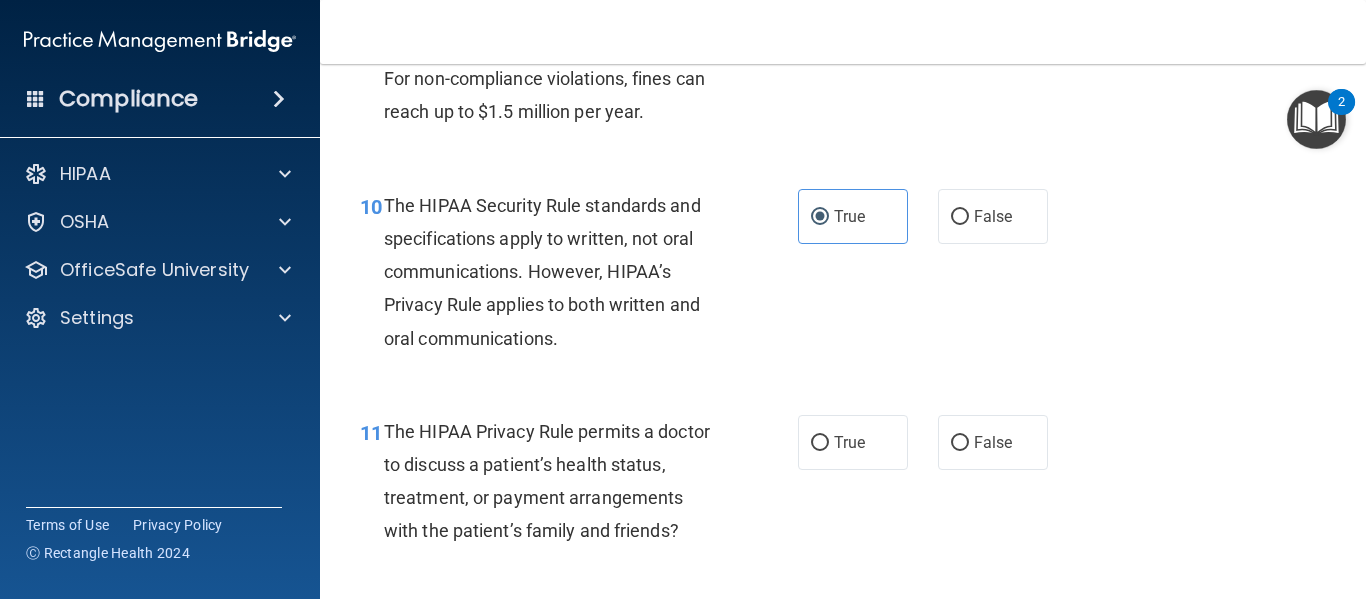 scroll, scrollTop: 1784, scrollLeft: 0, axis: vertical 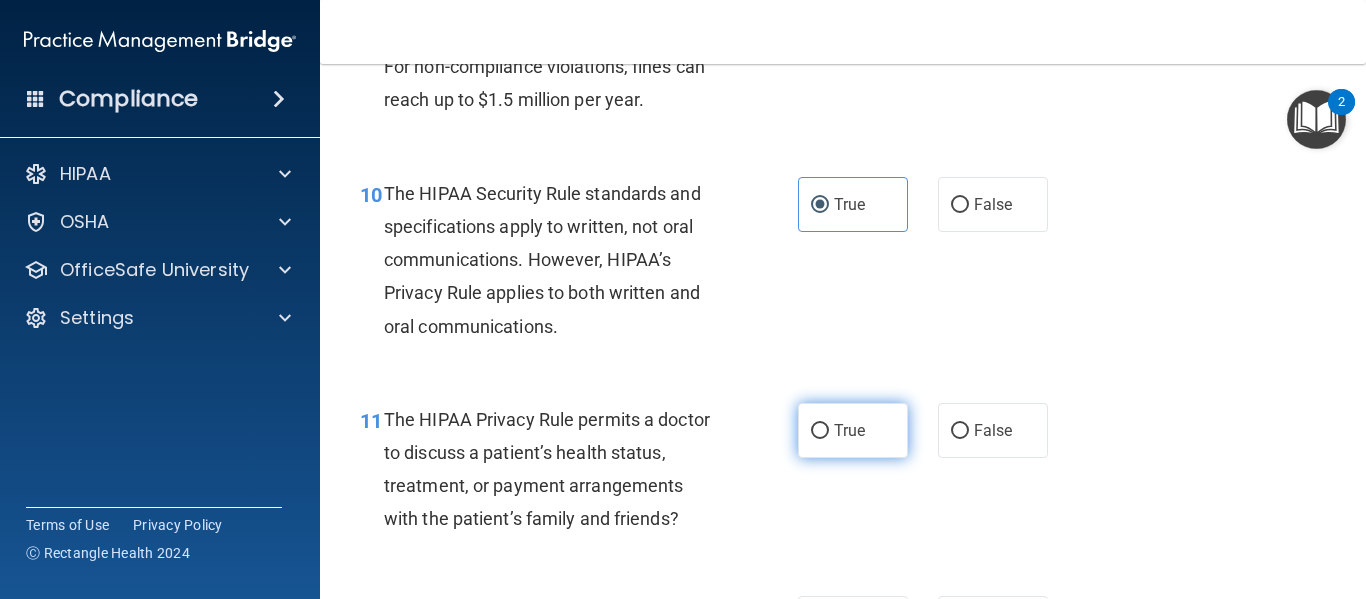click on "True" at bounding box center (849, 430) 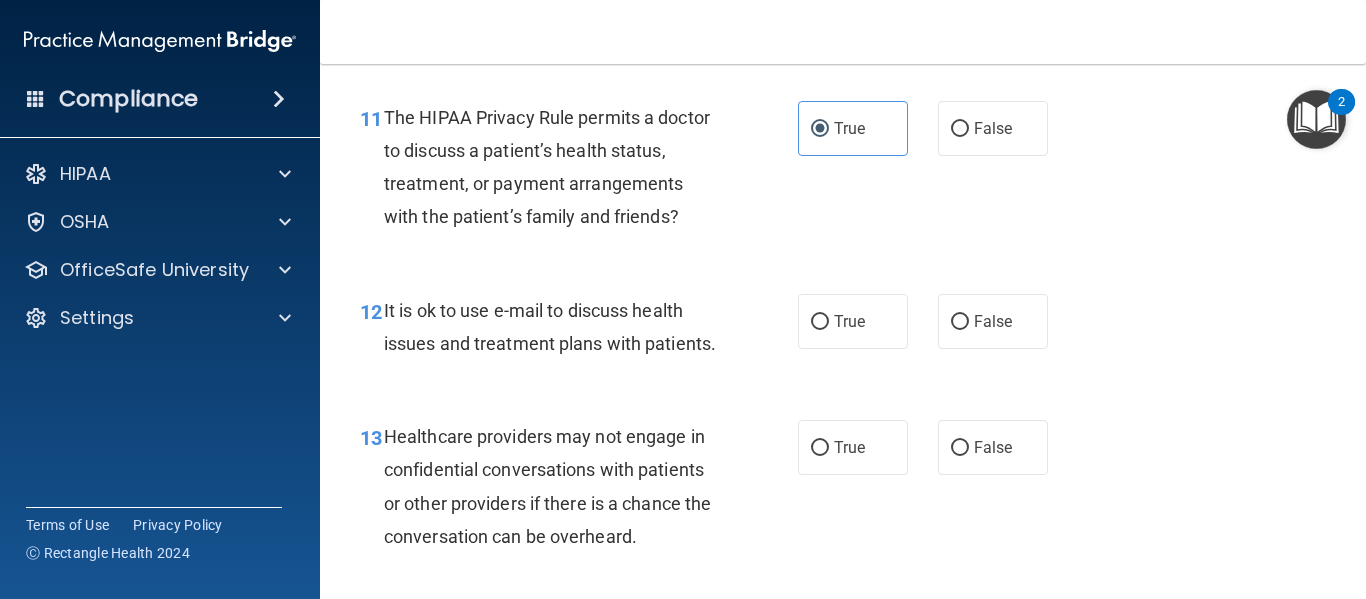 scroll, scrollTop: 2098, scrollLeft: 0, axis: vertical 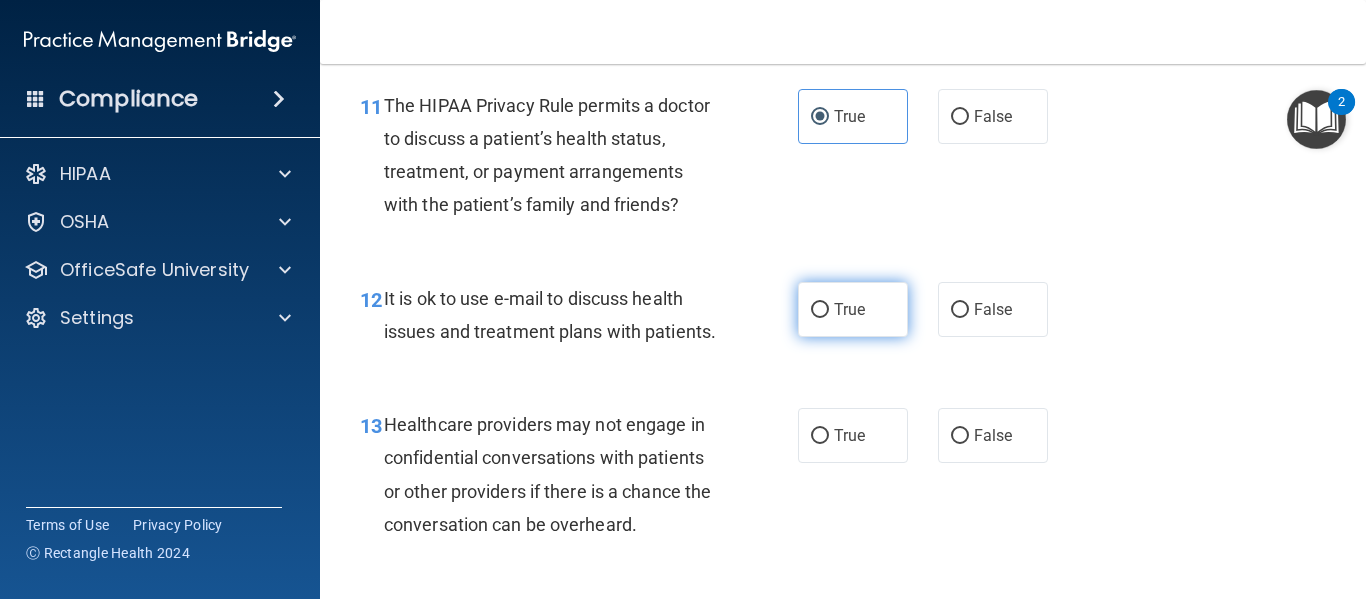 click on "True" at bounding box center [853, 309] 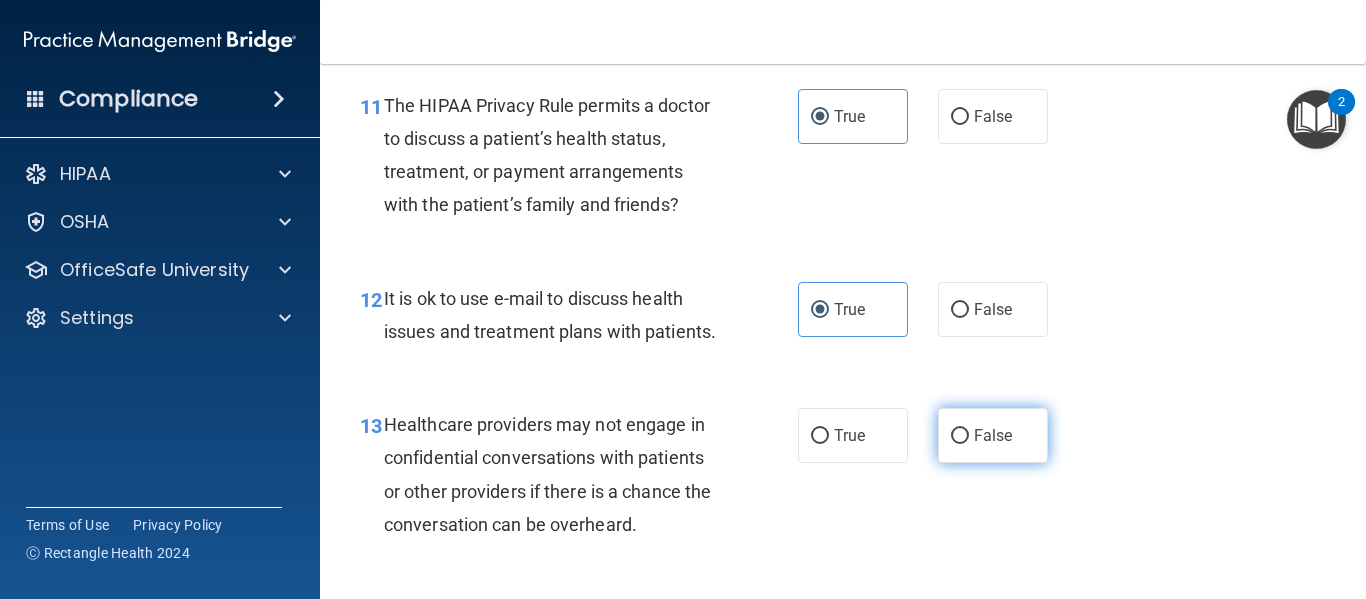 click on "False" at bounding box center [960, 436] 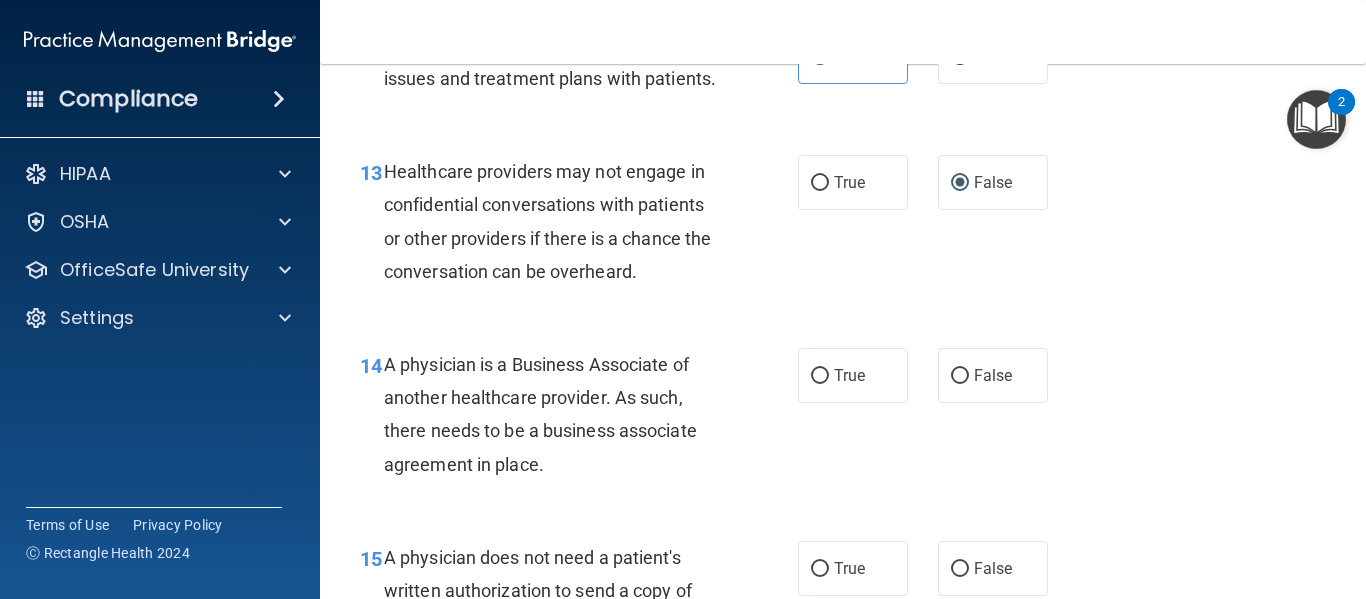 scroll, scrollTop: 2363, scrollLeft: 0, axis: vertical 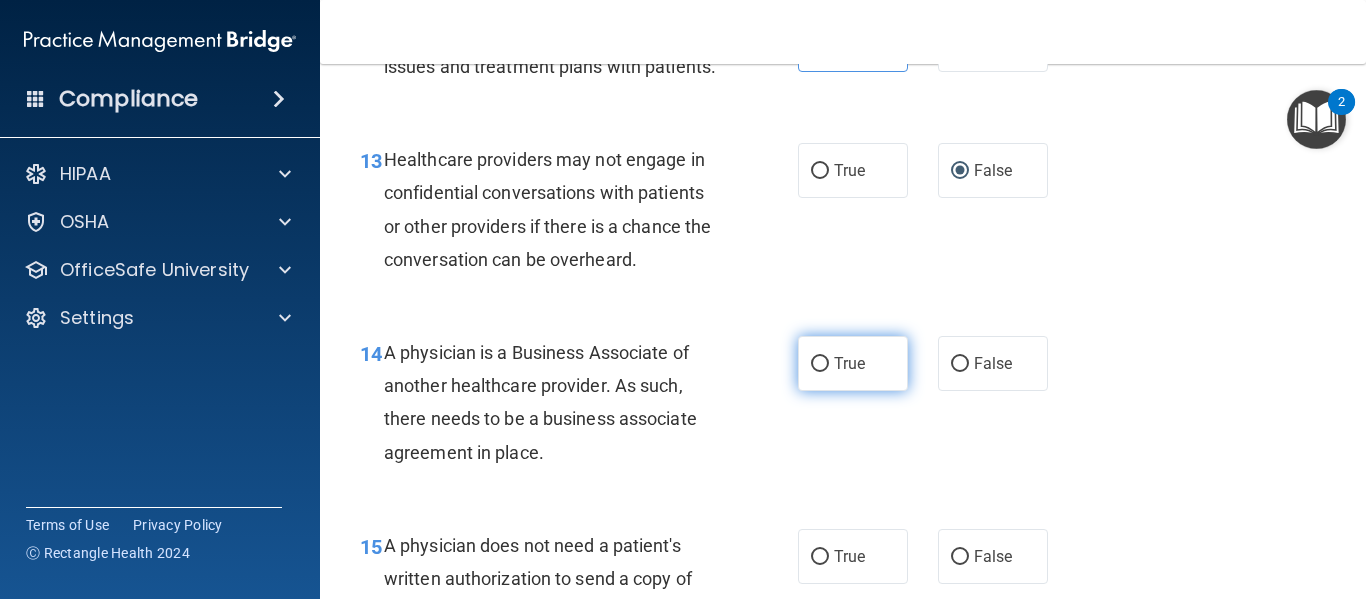 click on "True" at bounding box center (849, 363) 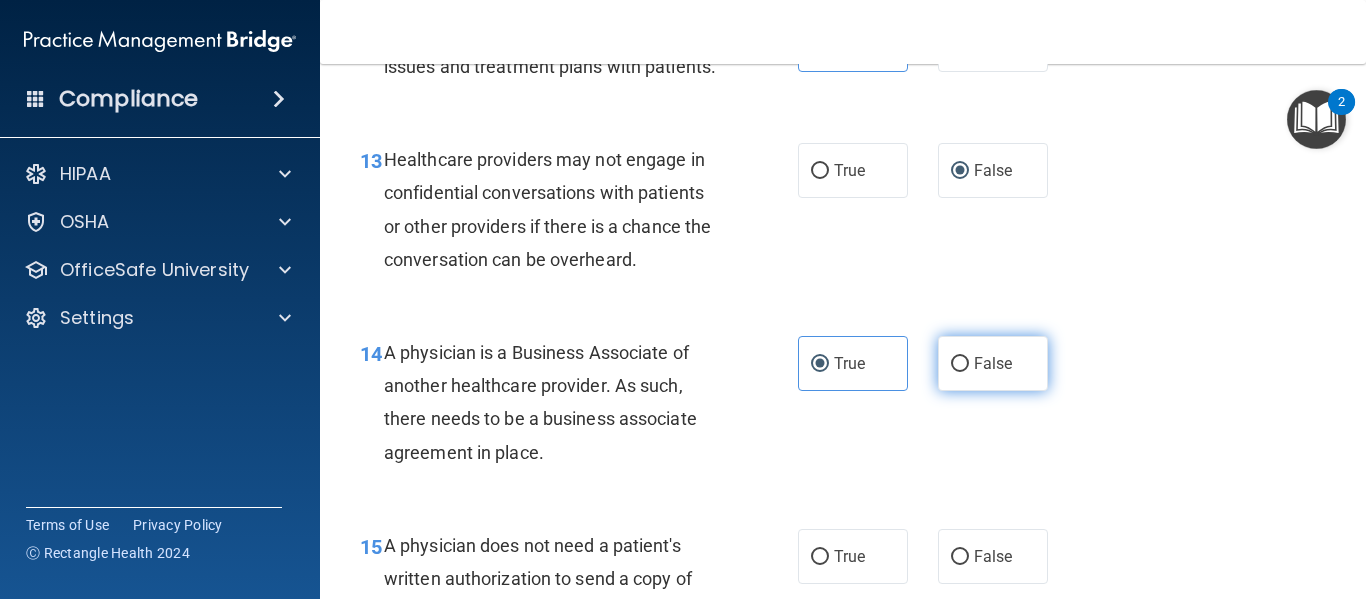 click on "False" at bounding box center [993, 363] 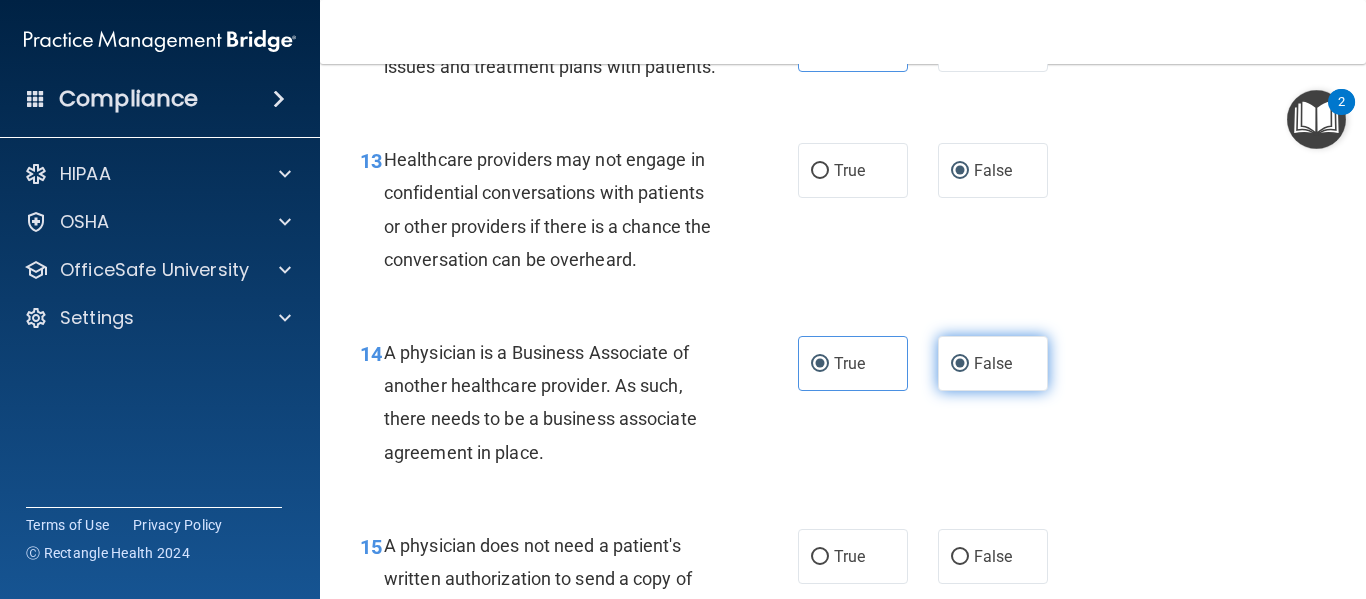 radio on "false" 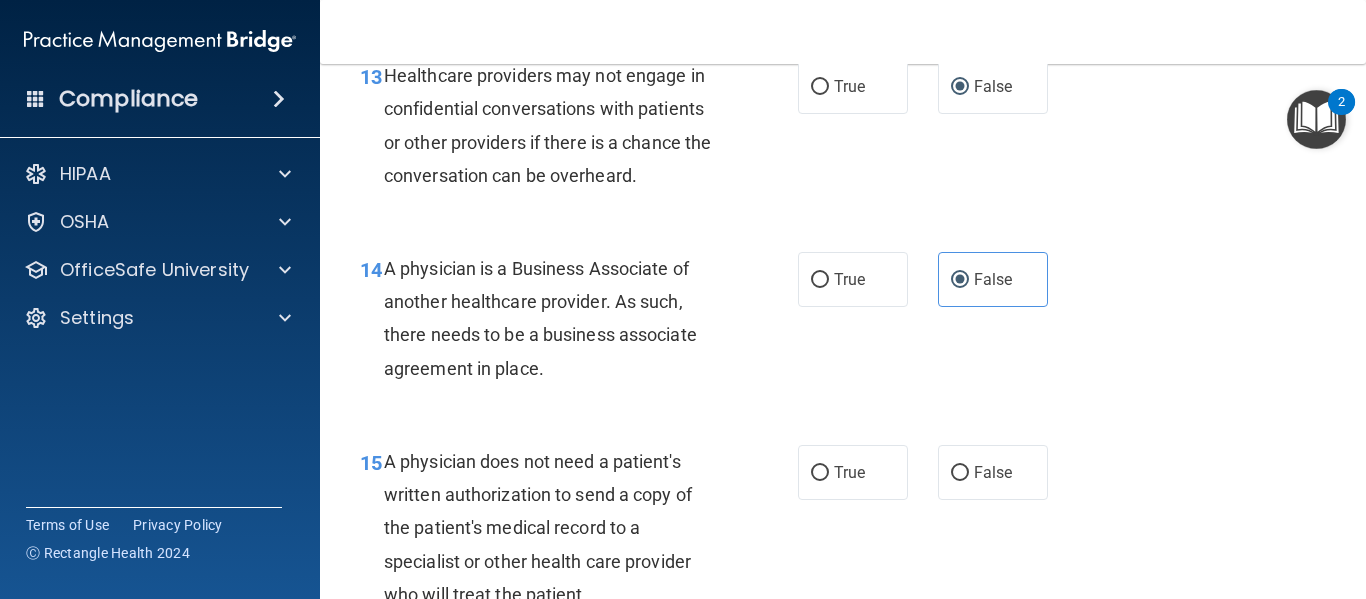 scroll, scrollTop: 2520, scrollLeft: 0, axis: vertical 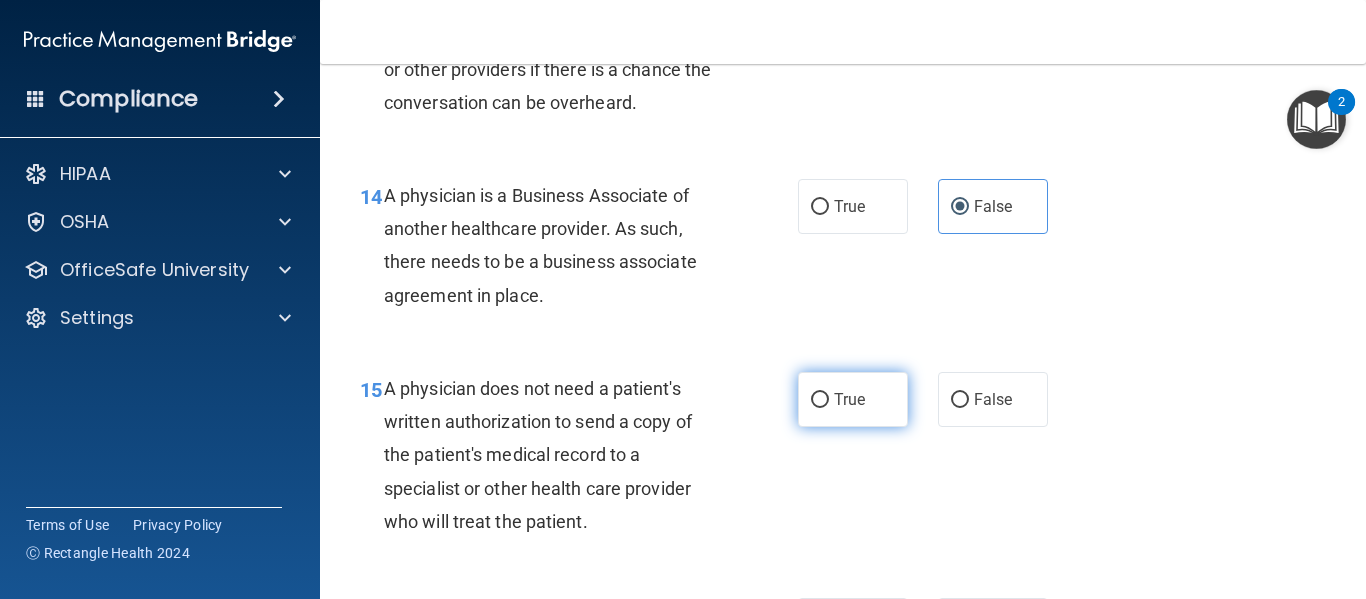 click on "True" at bounding box center (820, 400) 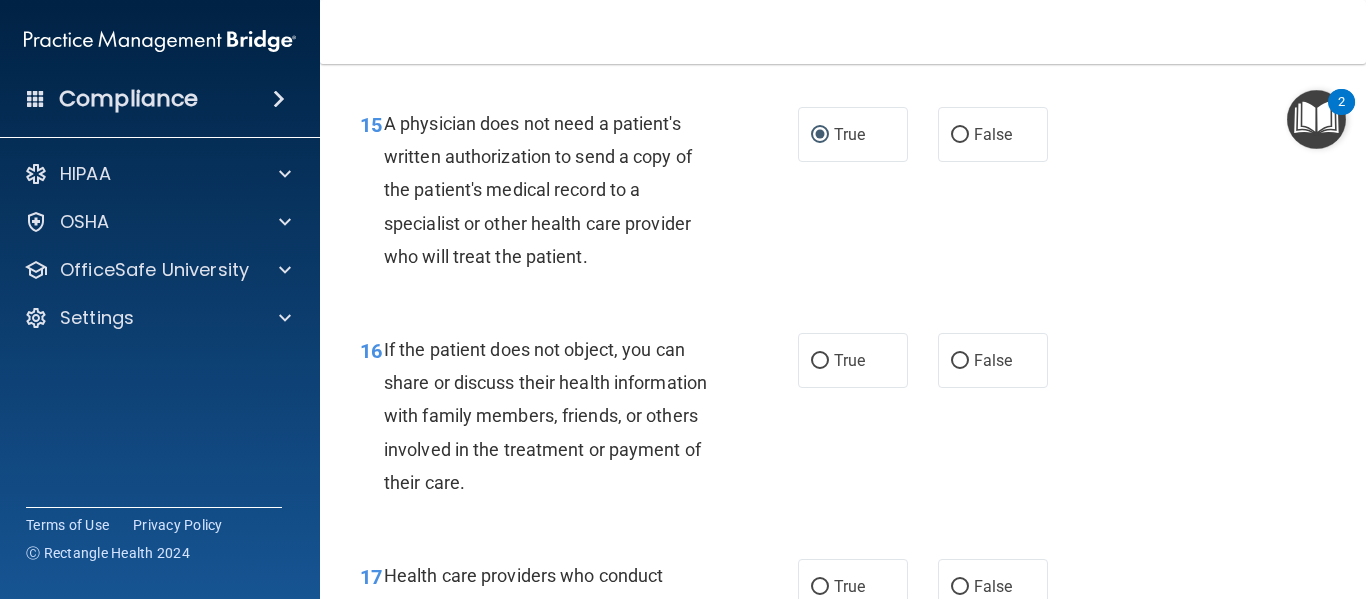 scroll, scrollTop: 2797, scrollLeft: 0, axis: vertical 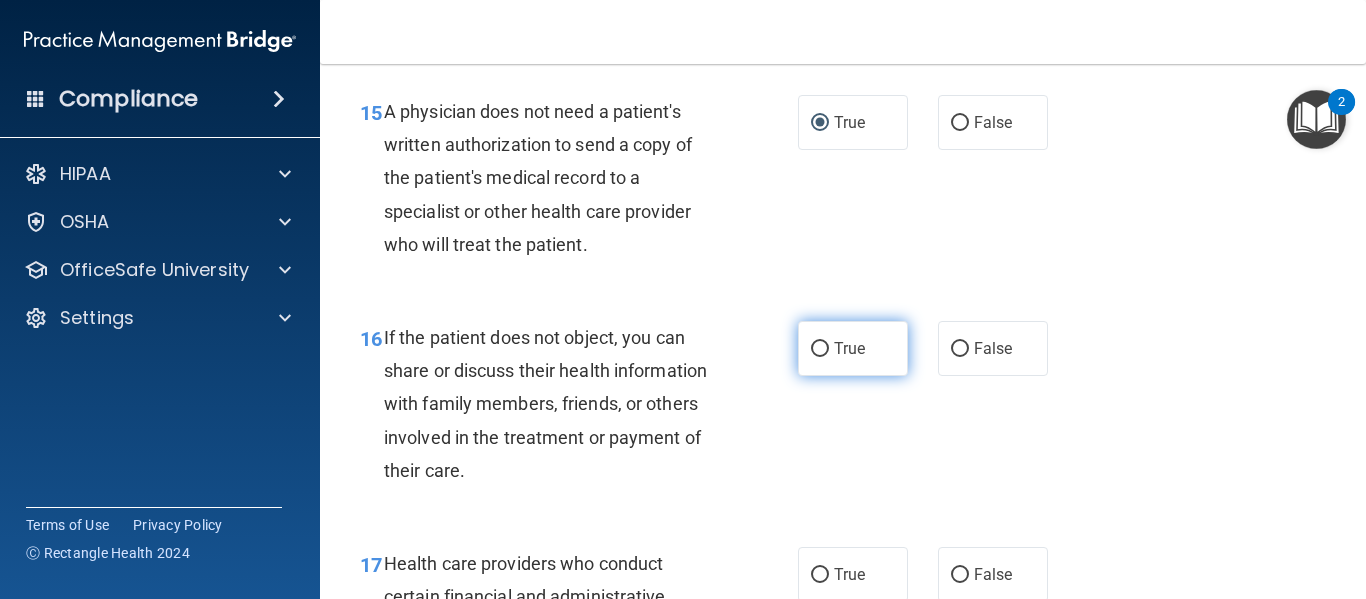 click on "True" at bounding box center [853, 348] 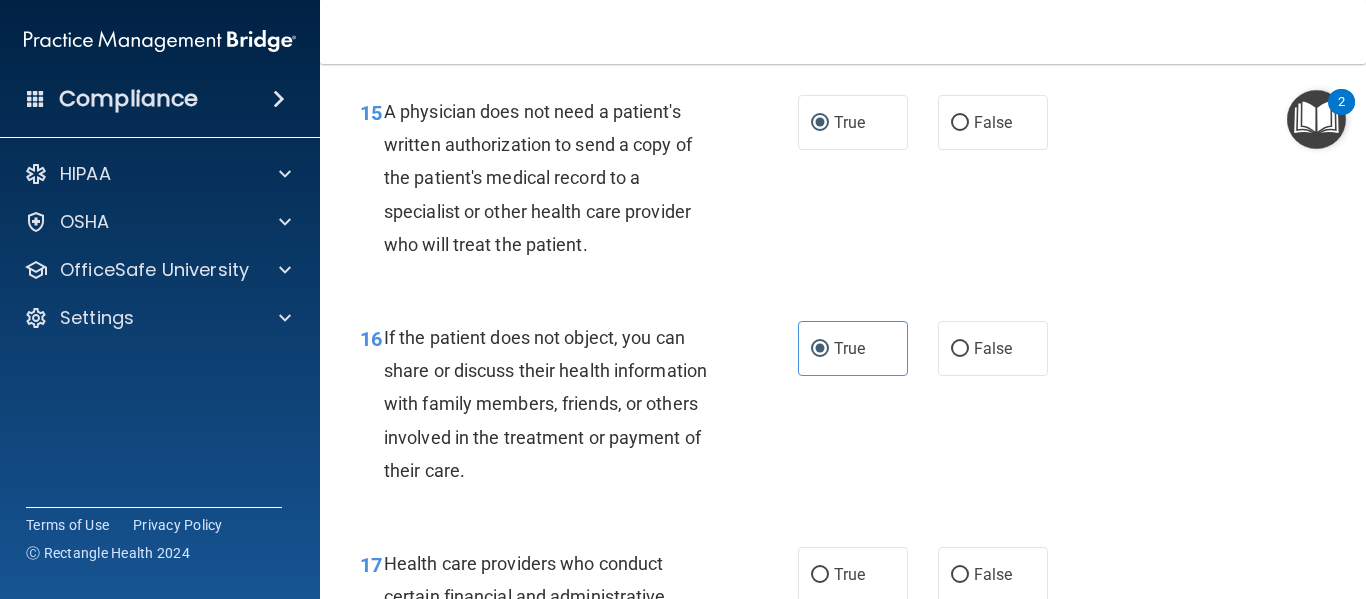 scroll, scrollTop: 2329, scrollLeft: 0, axis: vertical 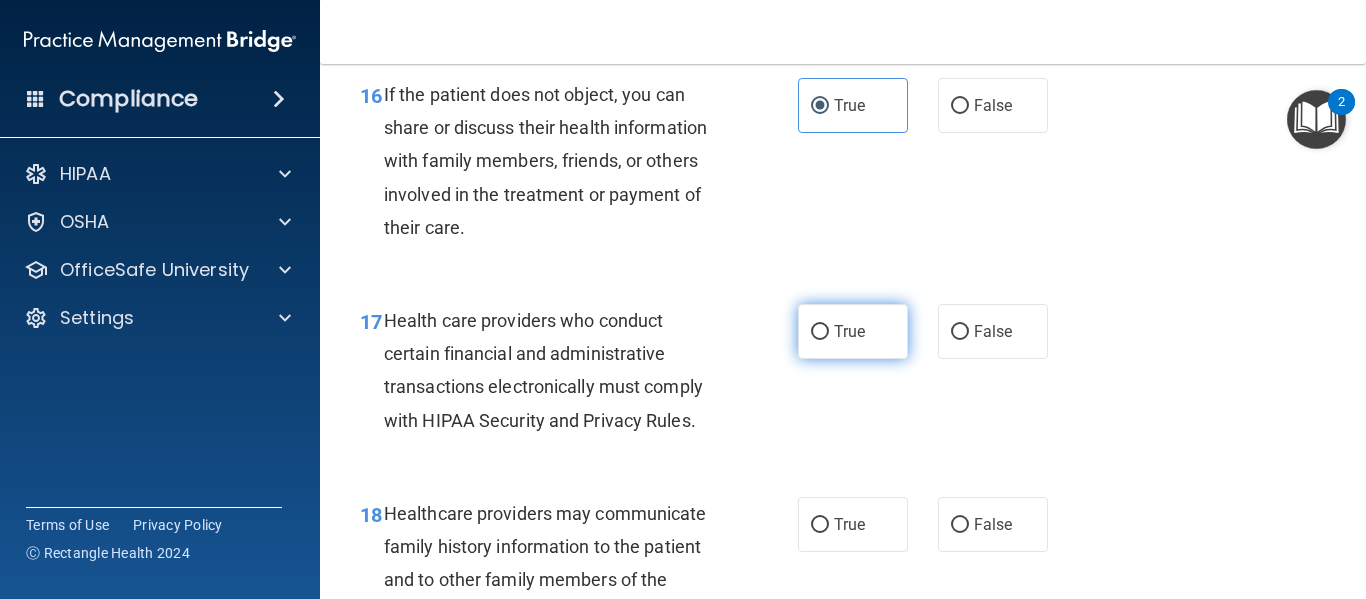 click on "True" at bounding box center (853, 331) 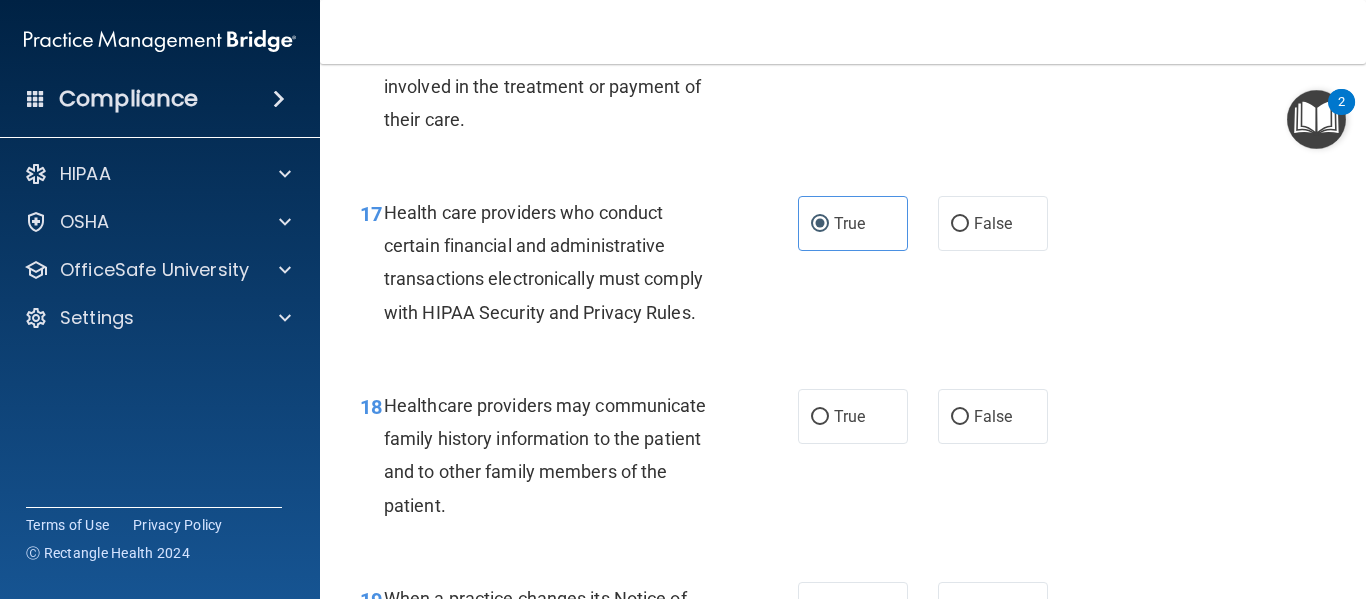 scroll, scrollTop: 3160, scrollLeft: 0, axis: vertical 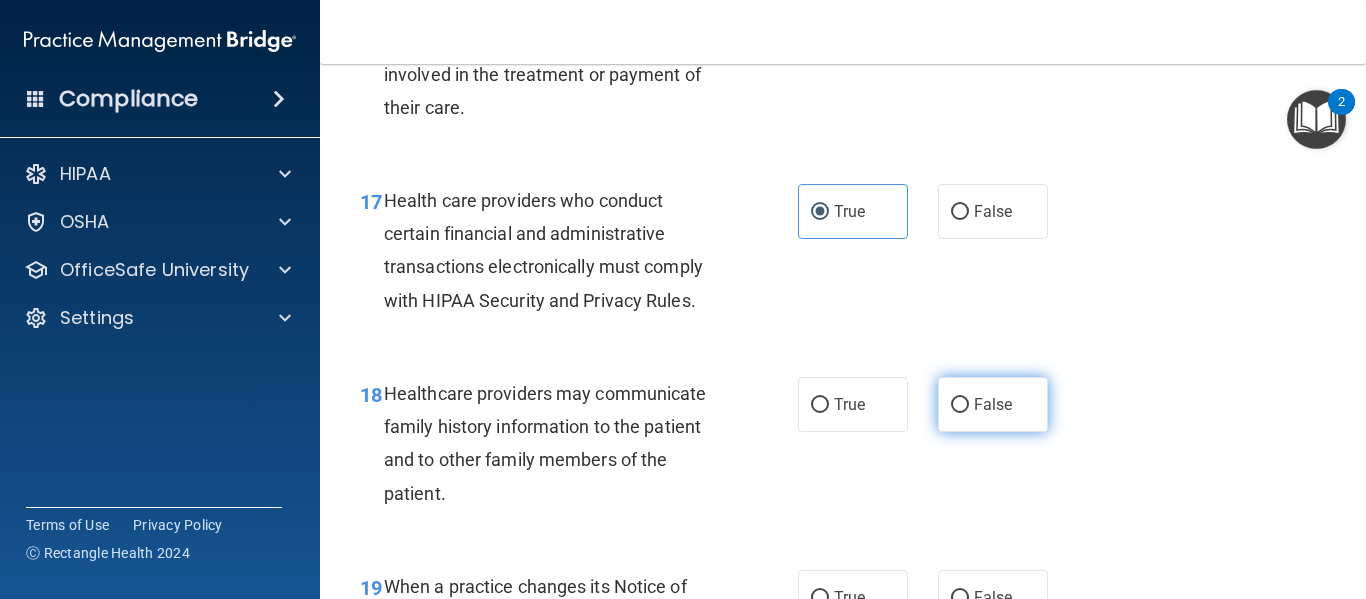 click on "False" at bounding box center [993, 404] 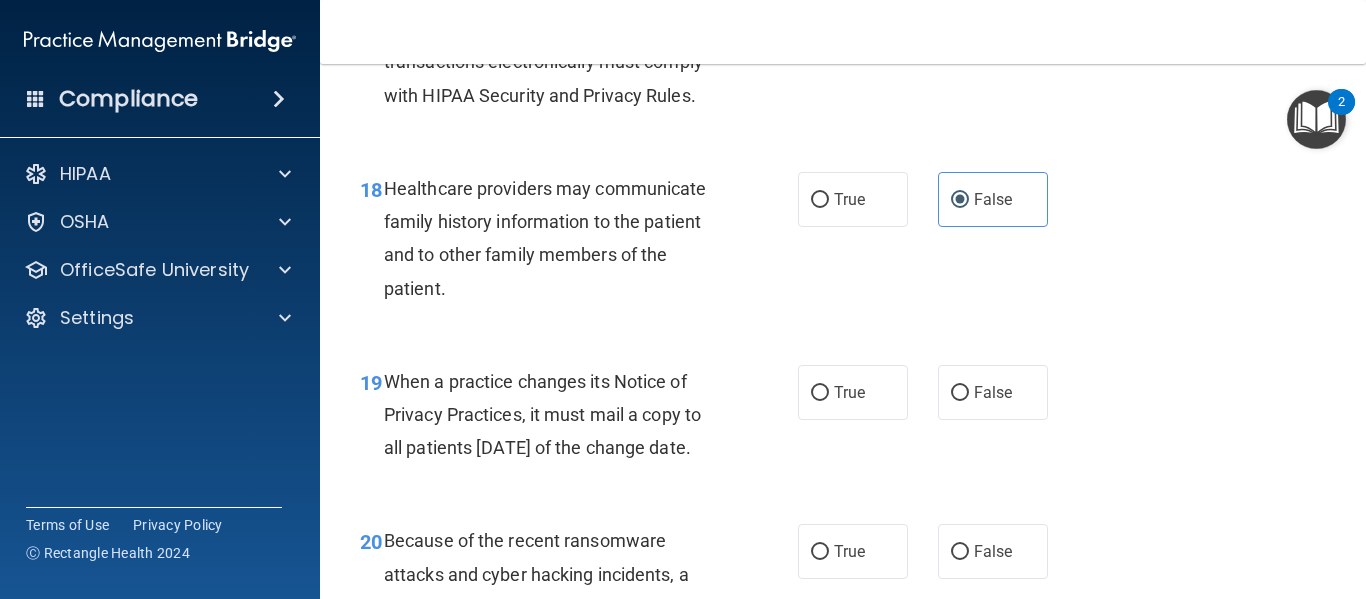 scroll, scrollTop: 3377, scrollLeft: 0, axis: vertical 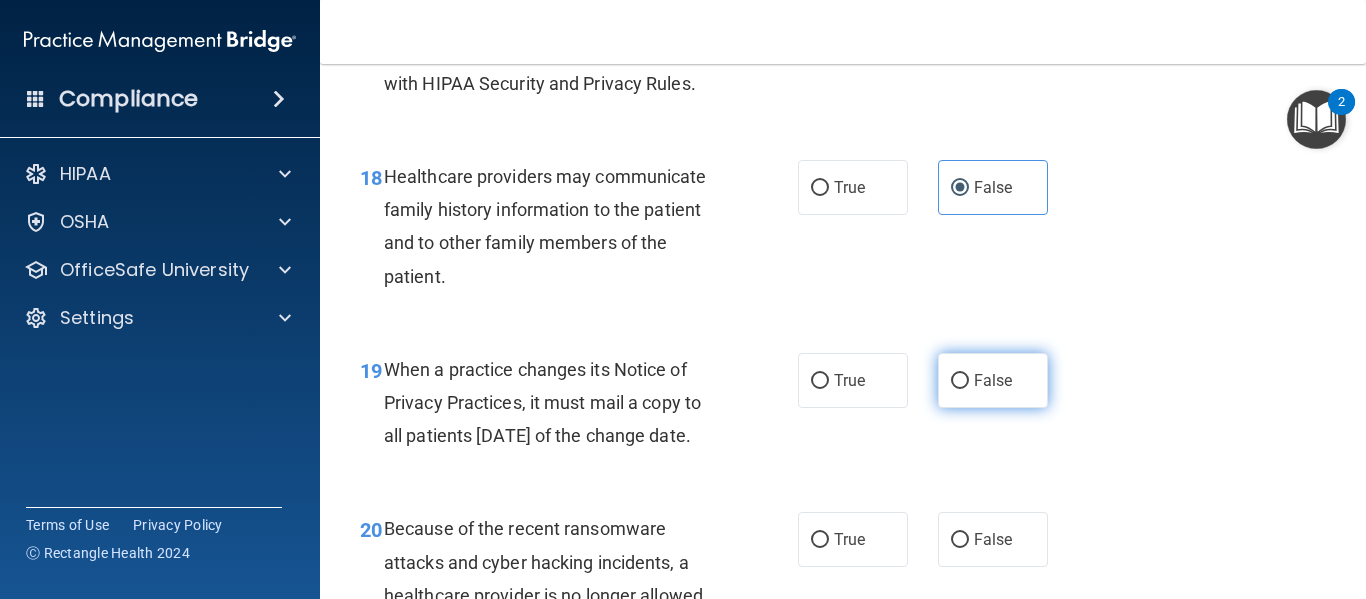 click on "False" at bounding box center (993, 380) 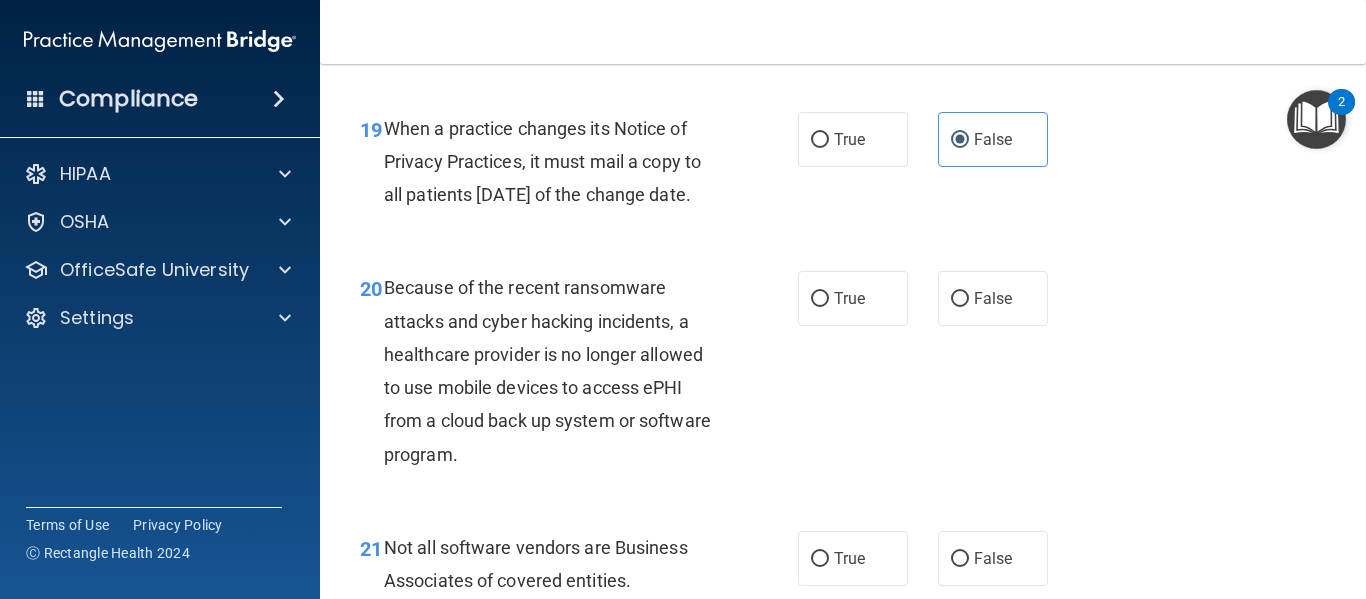 scroll, scrollTop: 3630, scrollLeft: 0, axis: vertical 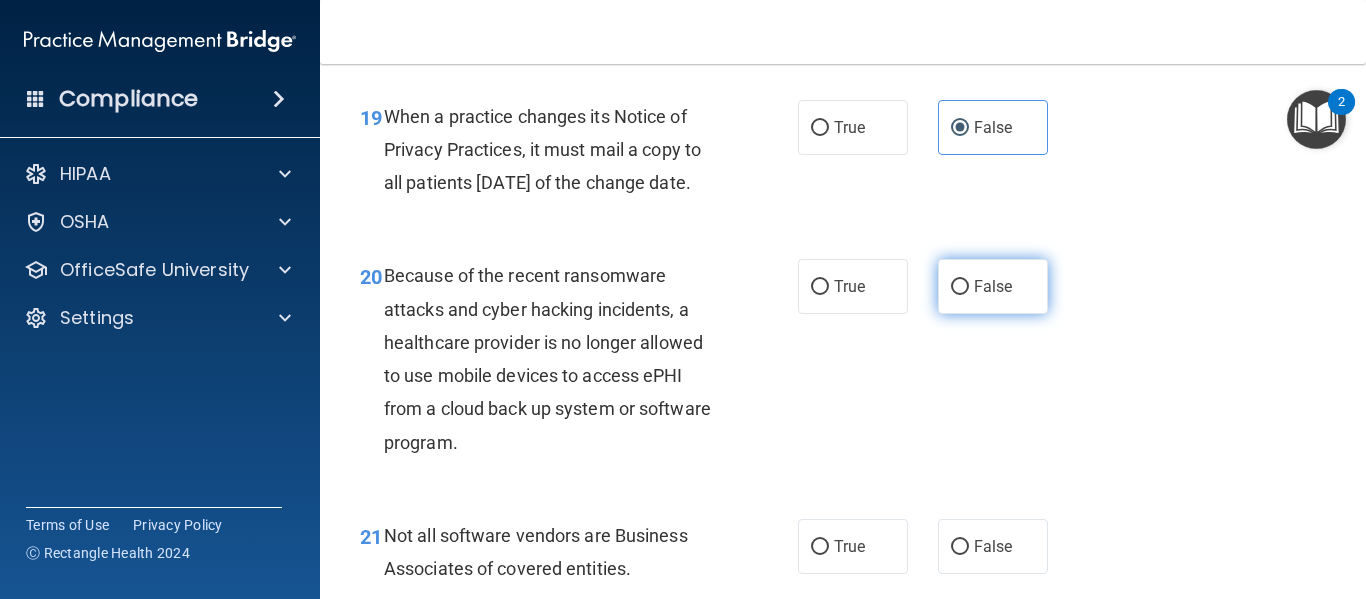 click on "False" at bounding box center [993, 286] 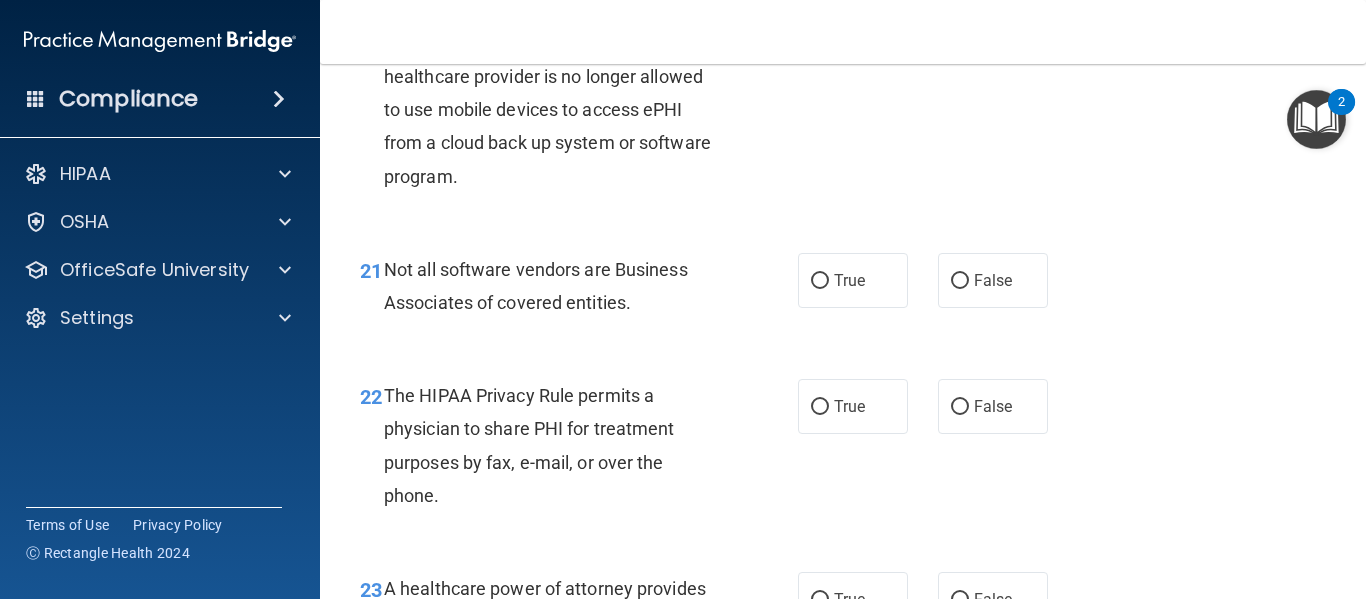scroll, scrollTop: 3908, scrollLeft: 0, axis: vertical 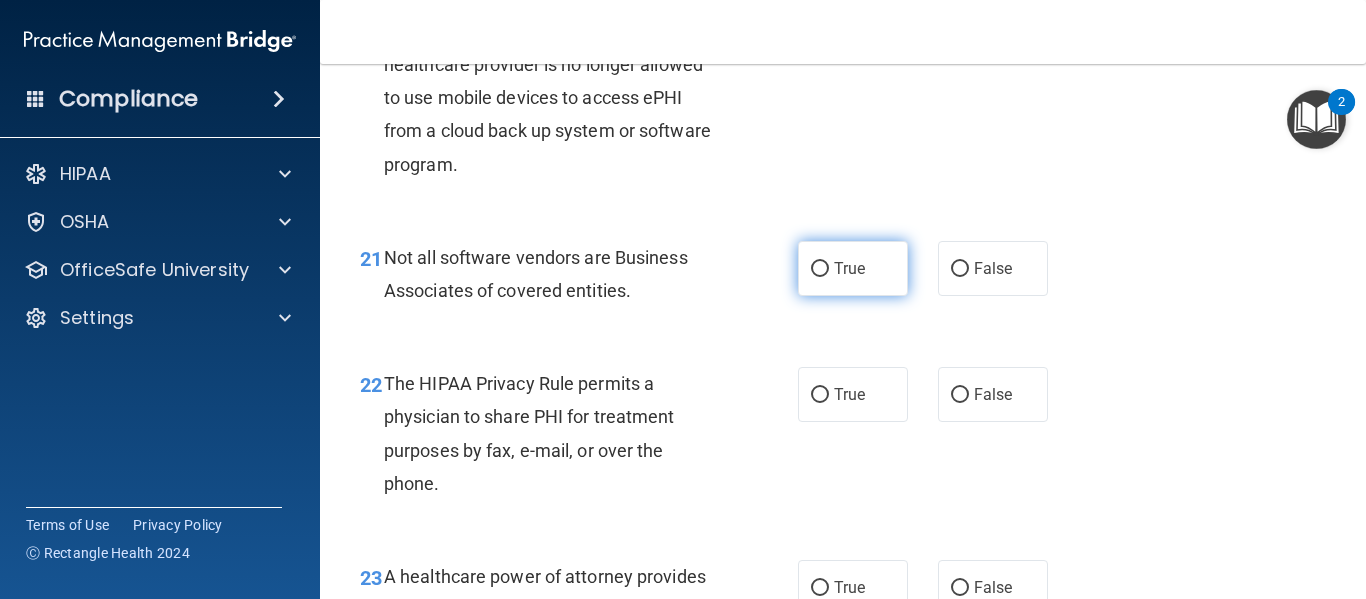 click on "True" at bounding box center [849, 268] 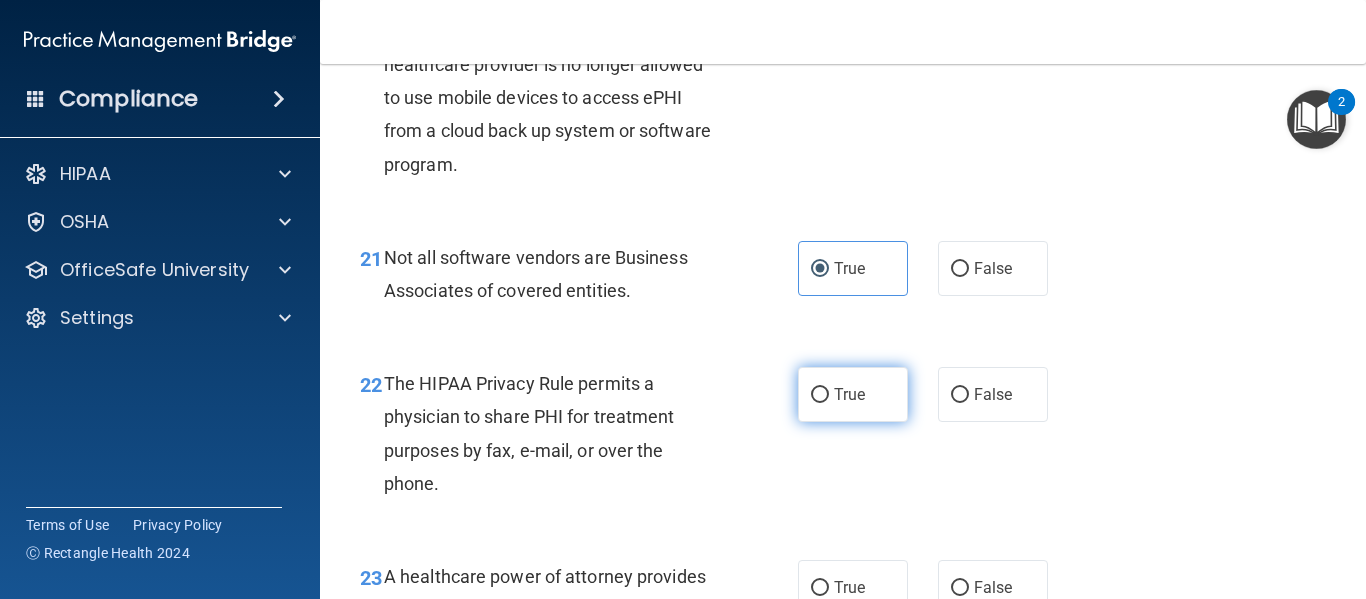 click on "True" at bounding box center (853, 394) 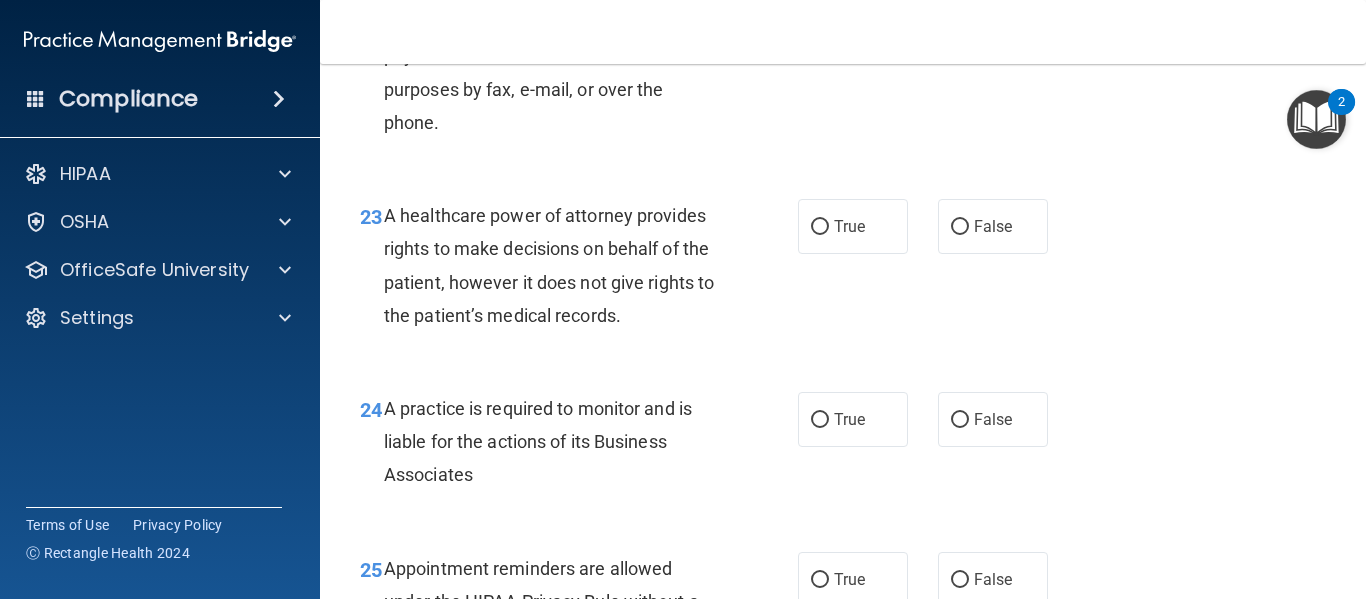 scroll, scrollTop: 4281, scrollLeft: 0, axis: vertical 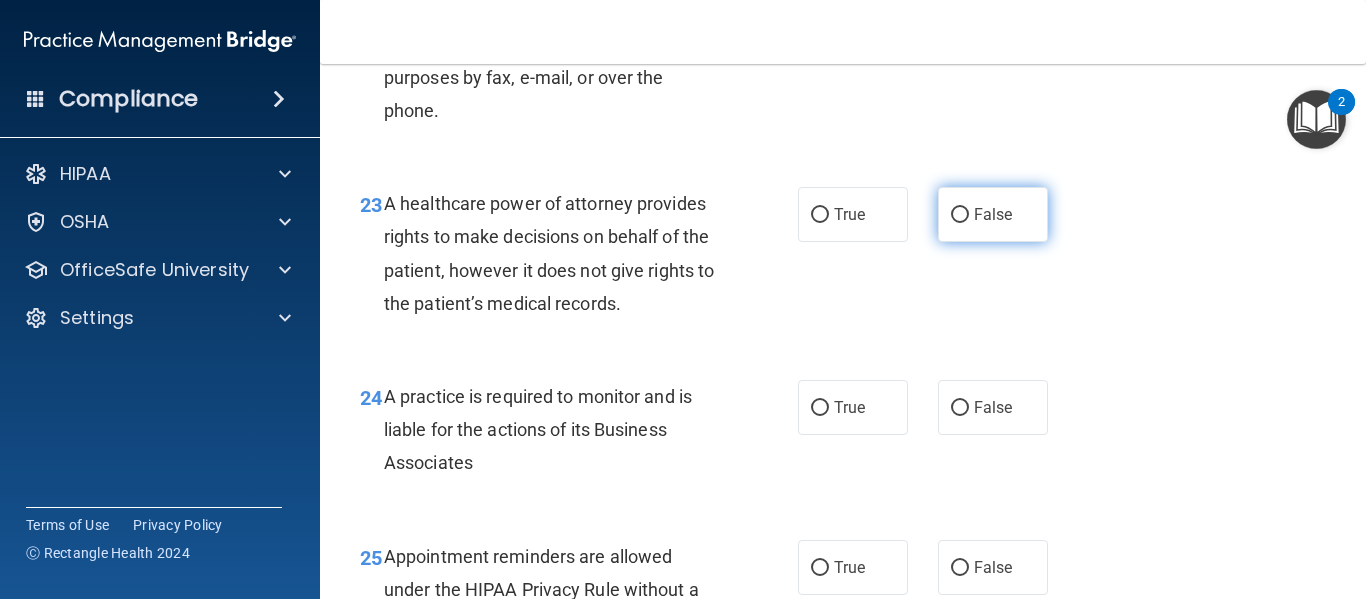 click on "False" at bounding box center [993, 214] 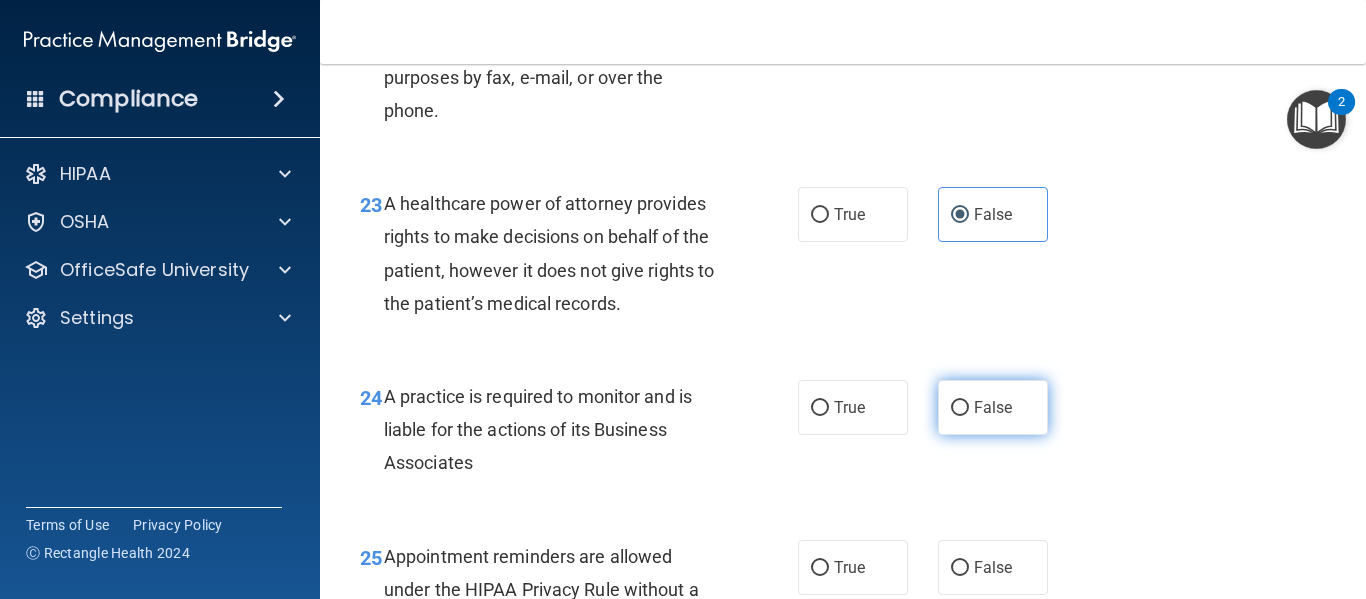click on "False" at bounding box center (993, 407) 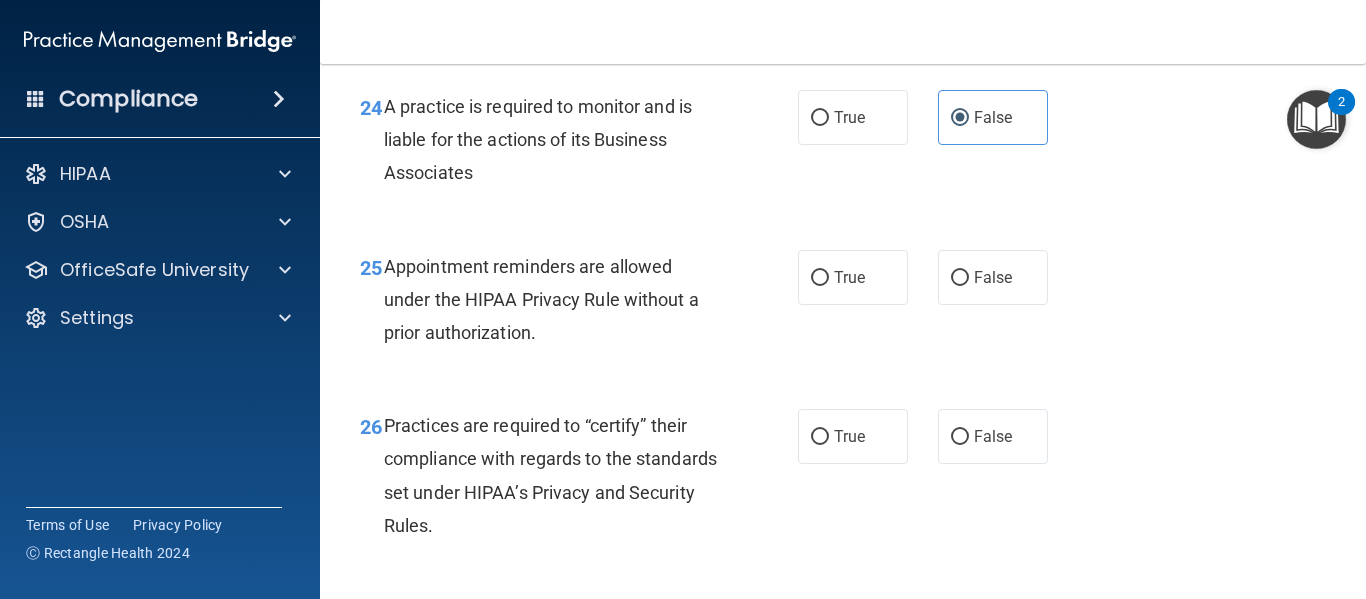 scroll, scrollTop: 4583, scrollLeft: 0, axis: vertical 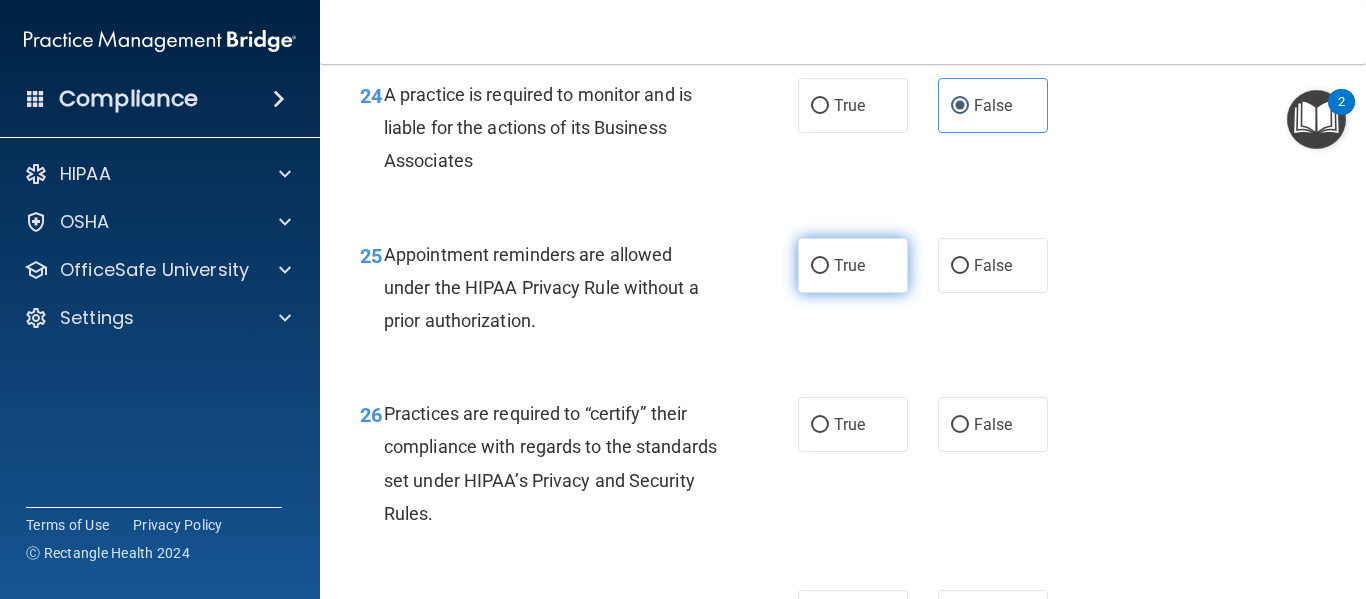 click on "True" at bounding box center (853, 265) 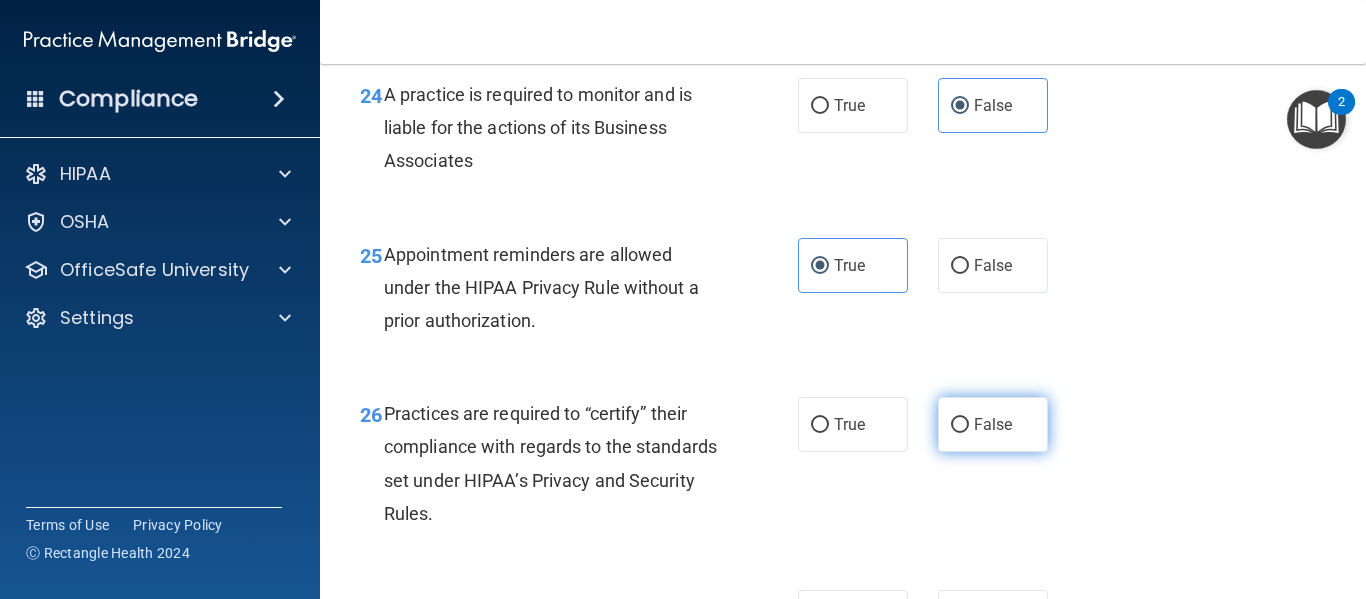 click on "False" at bounding box center (960, 425) 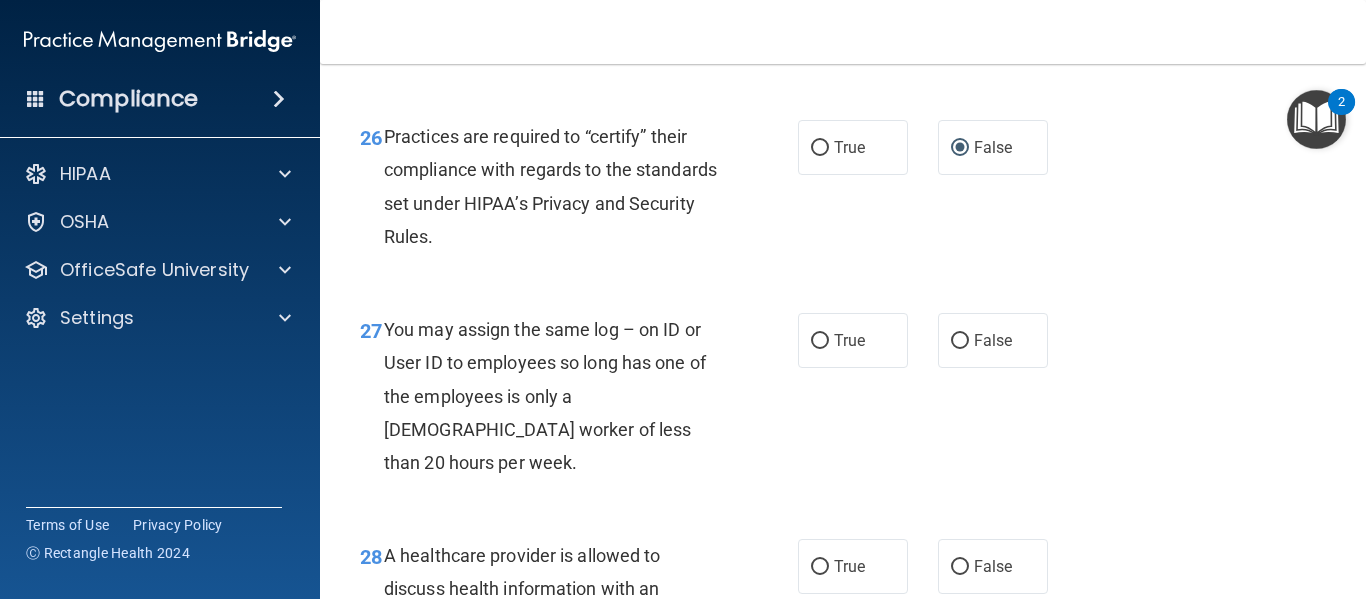 scroll, scrollTop: 4920, scrollLeft: 0, axis: vertical 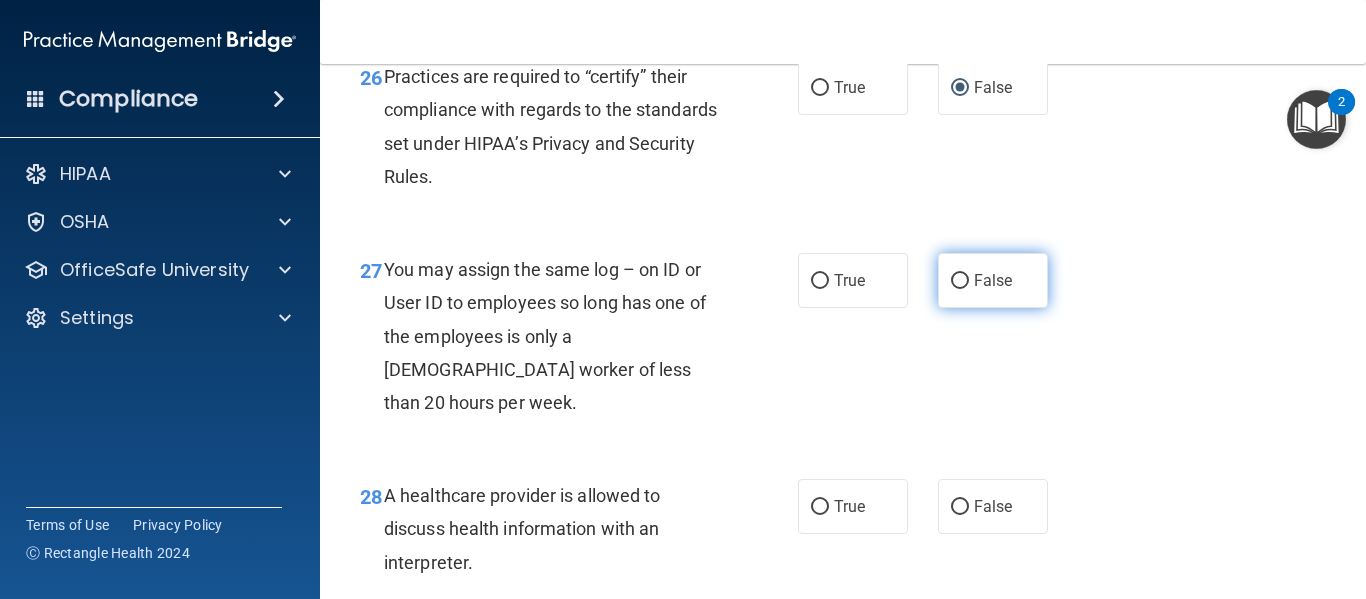 click on "False" at bounding box center (993, 280) 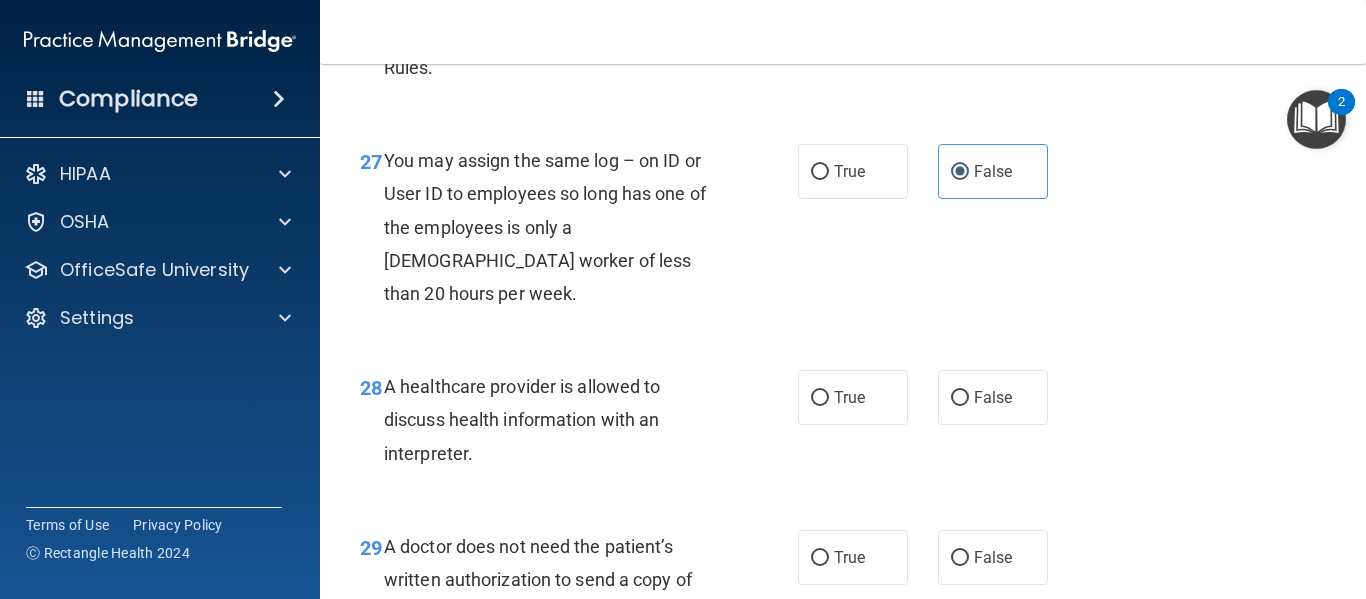 scroll, scrollTop: 5016, scrollLeft: 0, axis: vertical 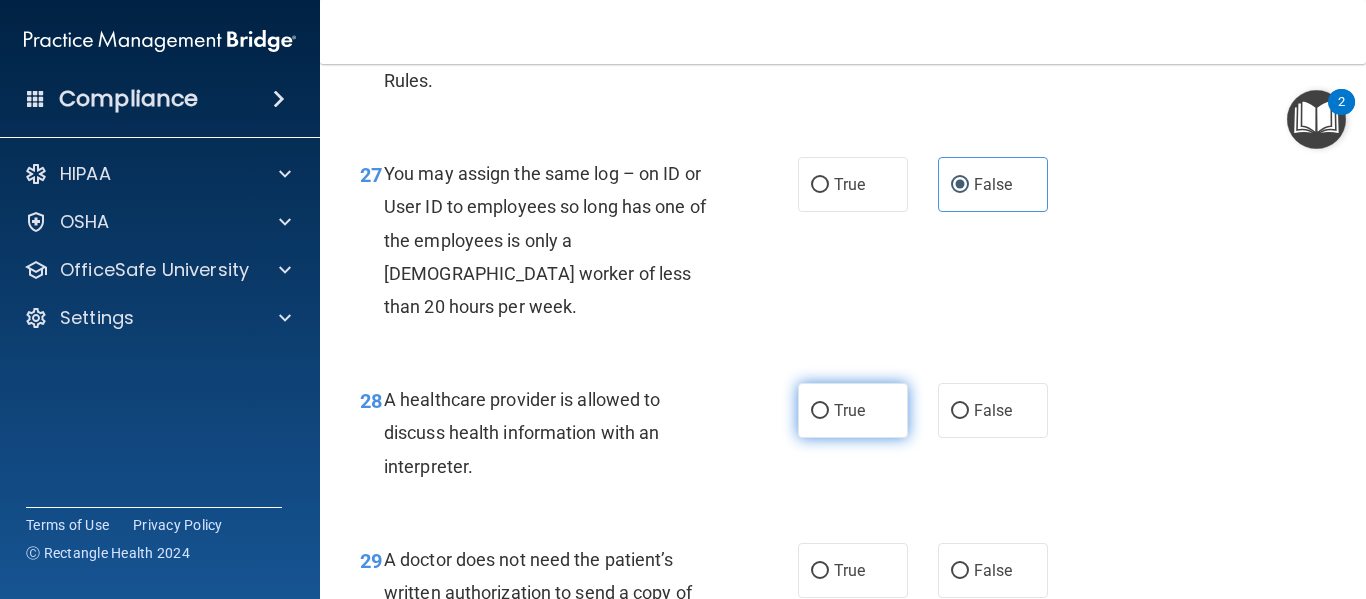click on "True" at bounding box center [853, 410] 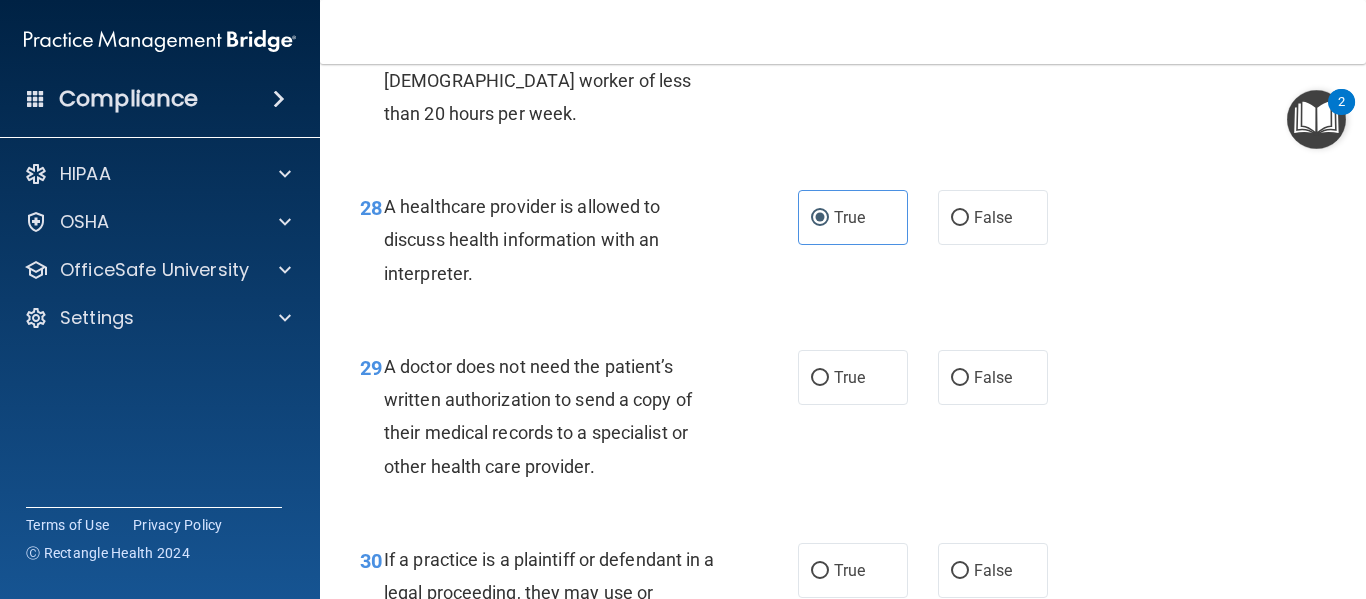 scroll, scrollTop: 5282, scrollLeft: 0, axis: vertical 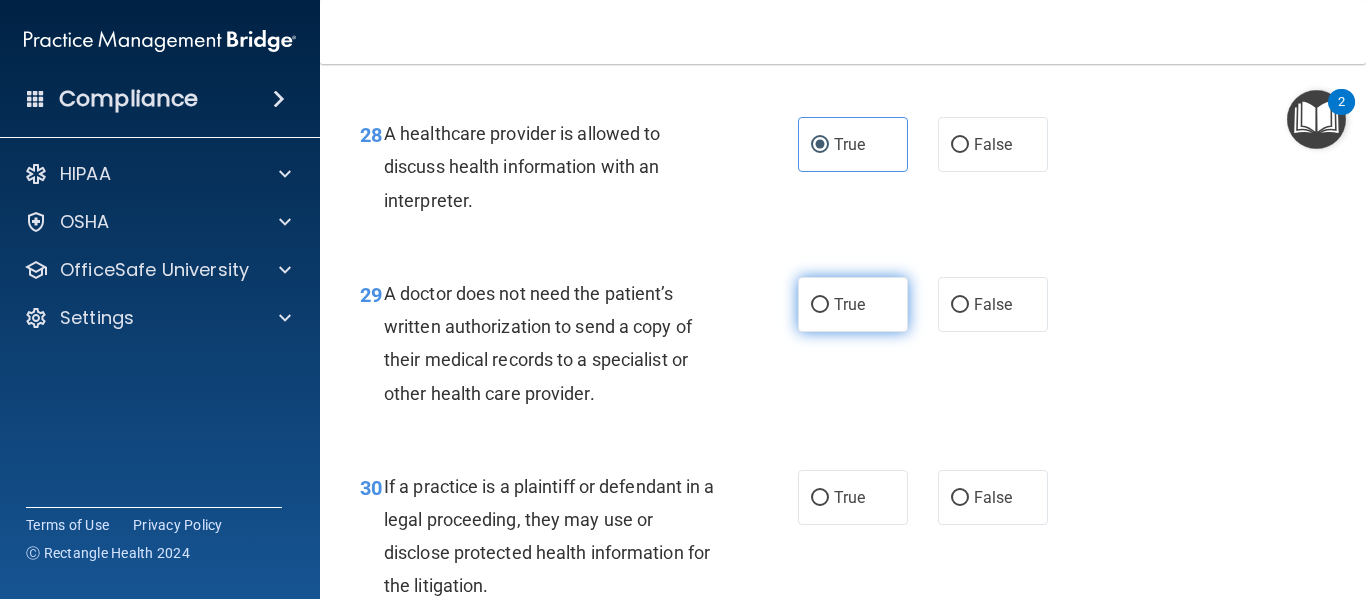 click on "True" at bounding box center [853, 304] 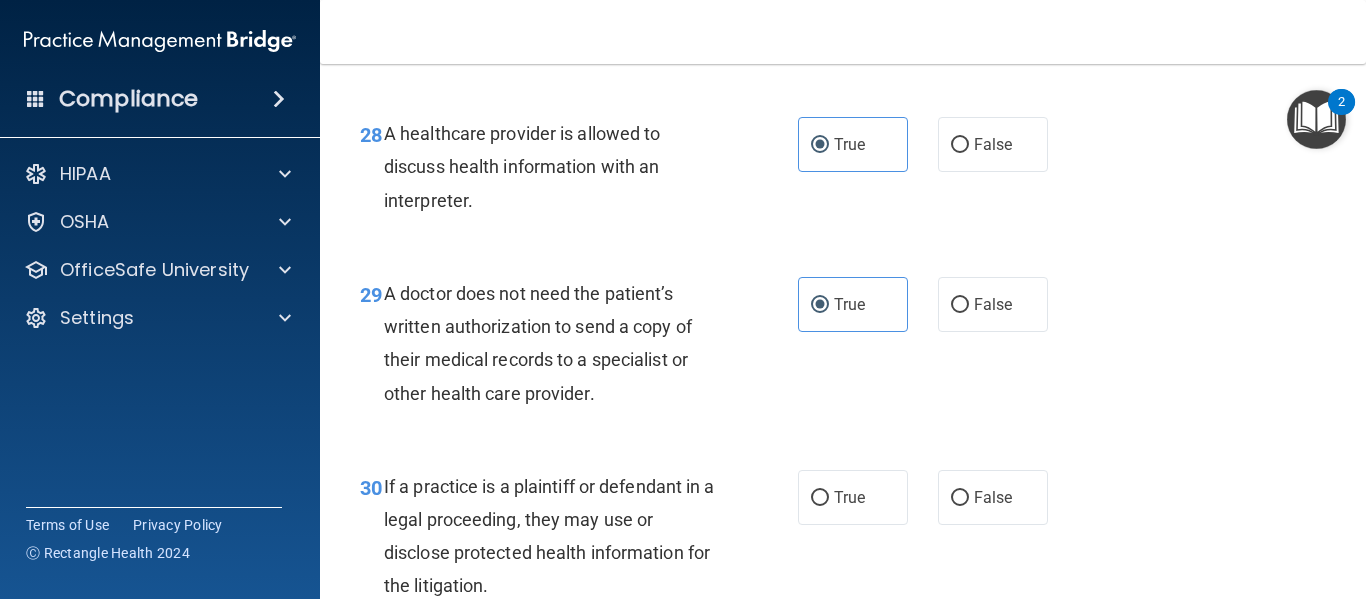 scroll, scrollTop: 5390, scrollLeft: 0, axis: vertical 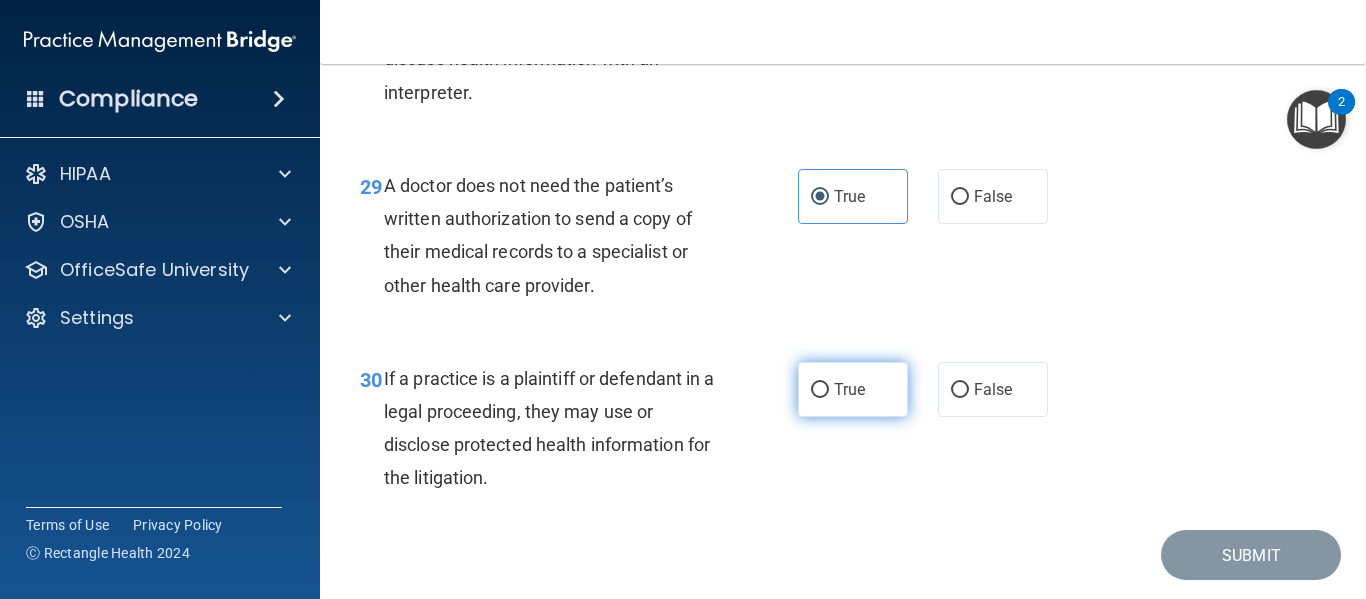 click on "True" at bounding box center [849, 389] 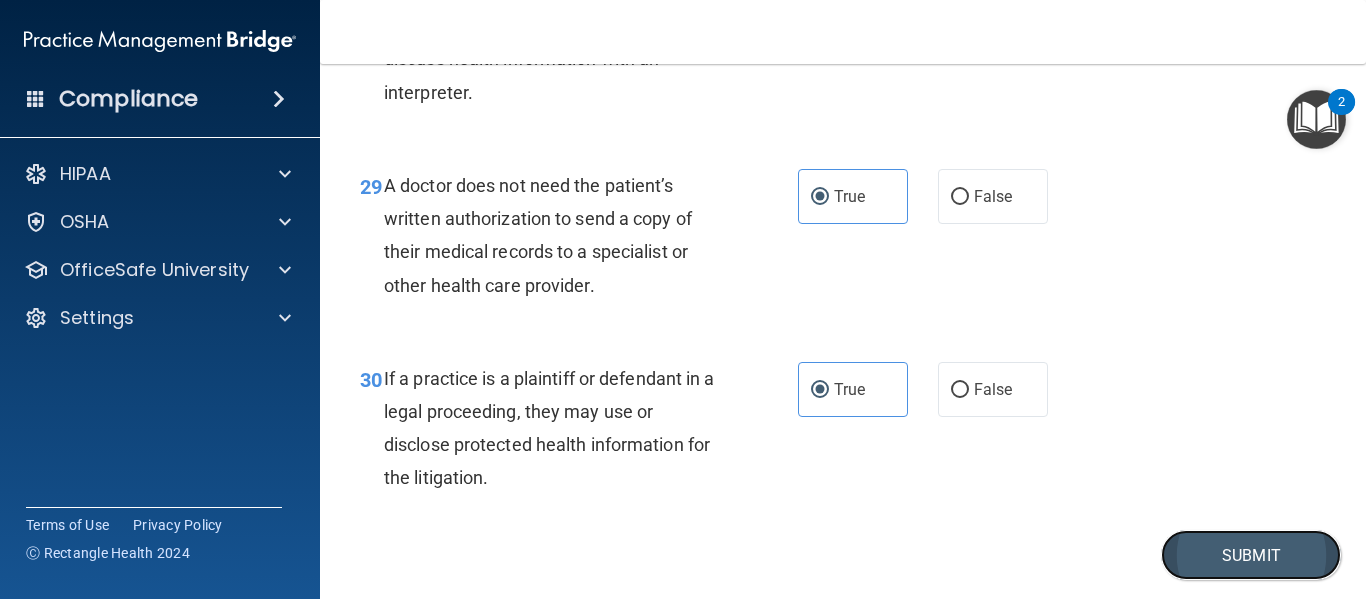 click on "Submit" at bounding box center [1251, 555] 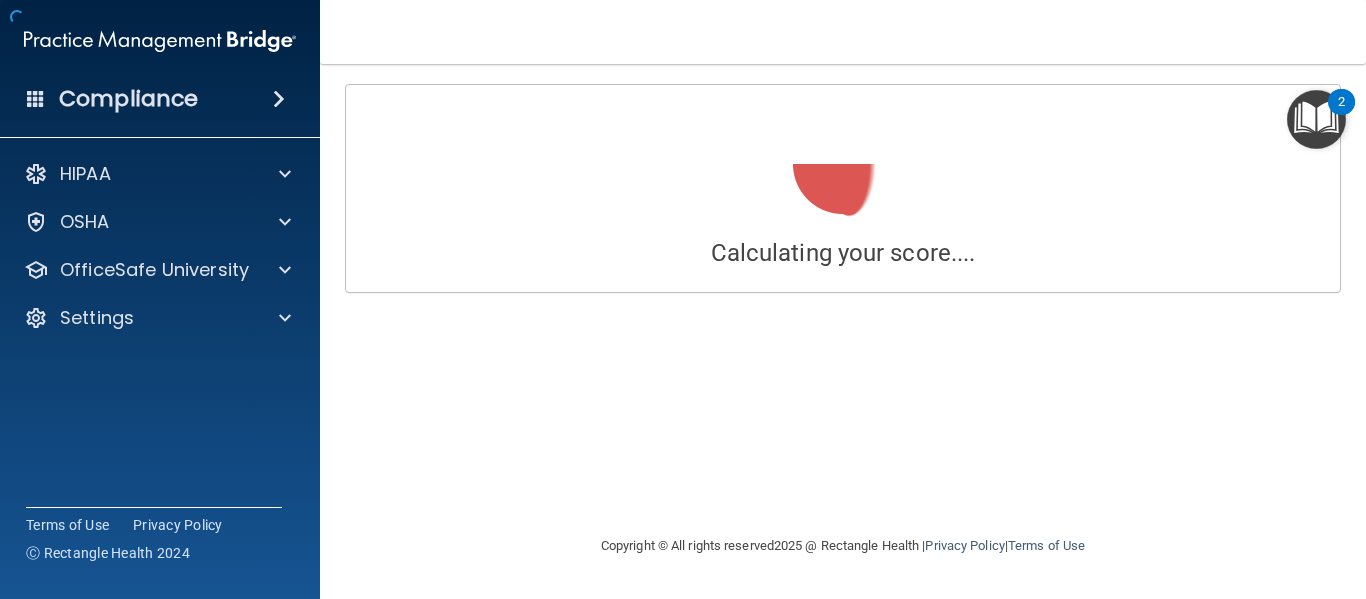 scroll, scrollTop: 0, scrollLeft: 0, axis: both 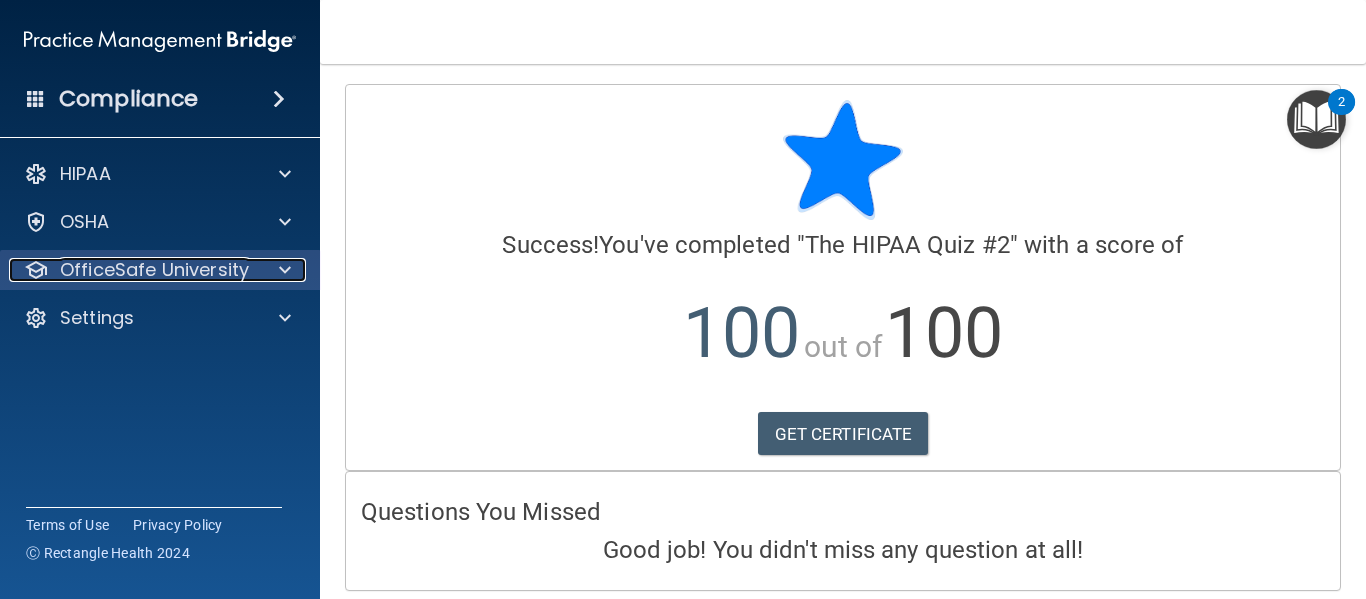 click on "OfficeSafe University" at bounding box center [154, 270] 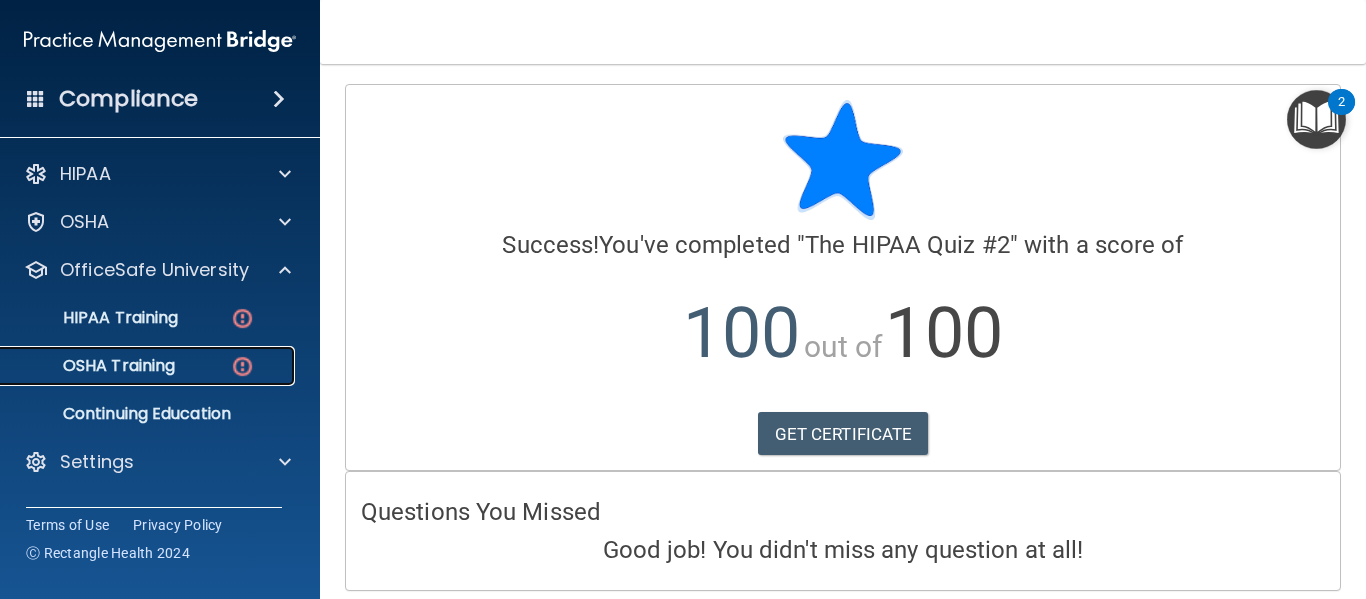 click on "OSHA Training" at bounding box center [94, 366] 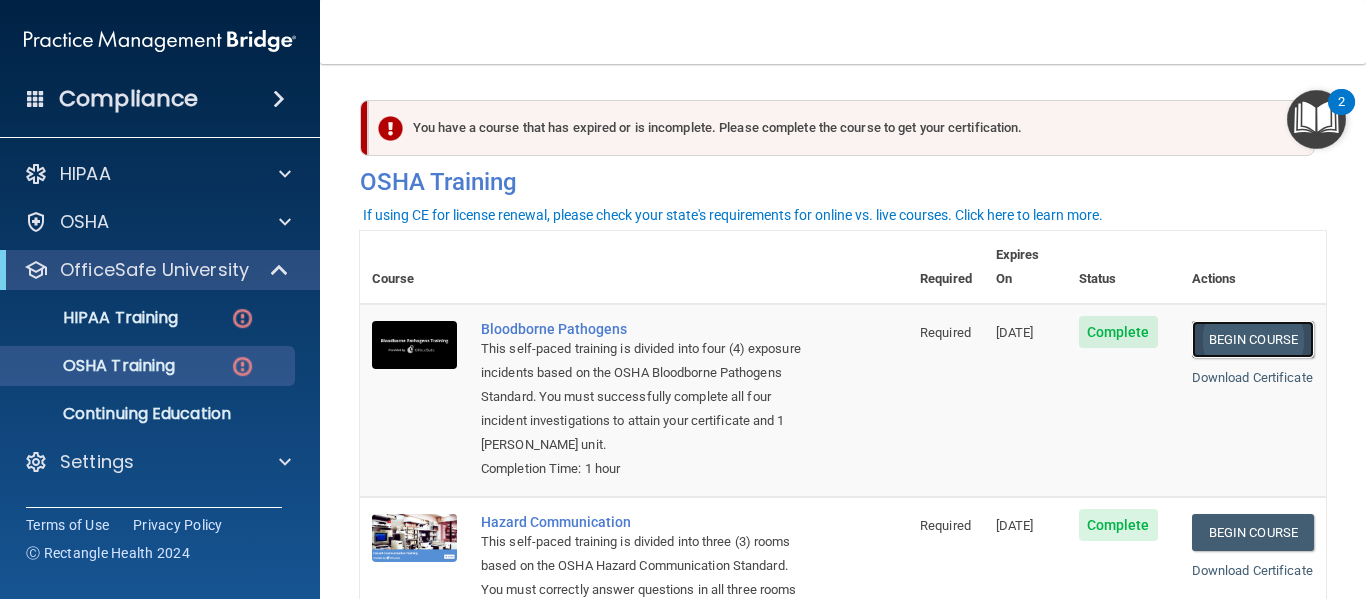 click on "Begin Course" at bounding box center (1253, 339) 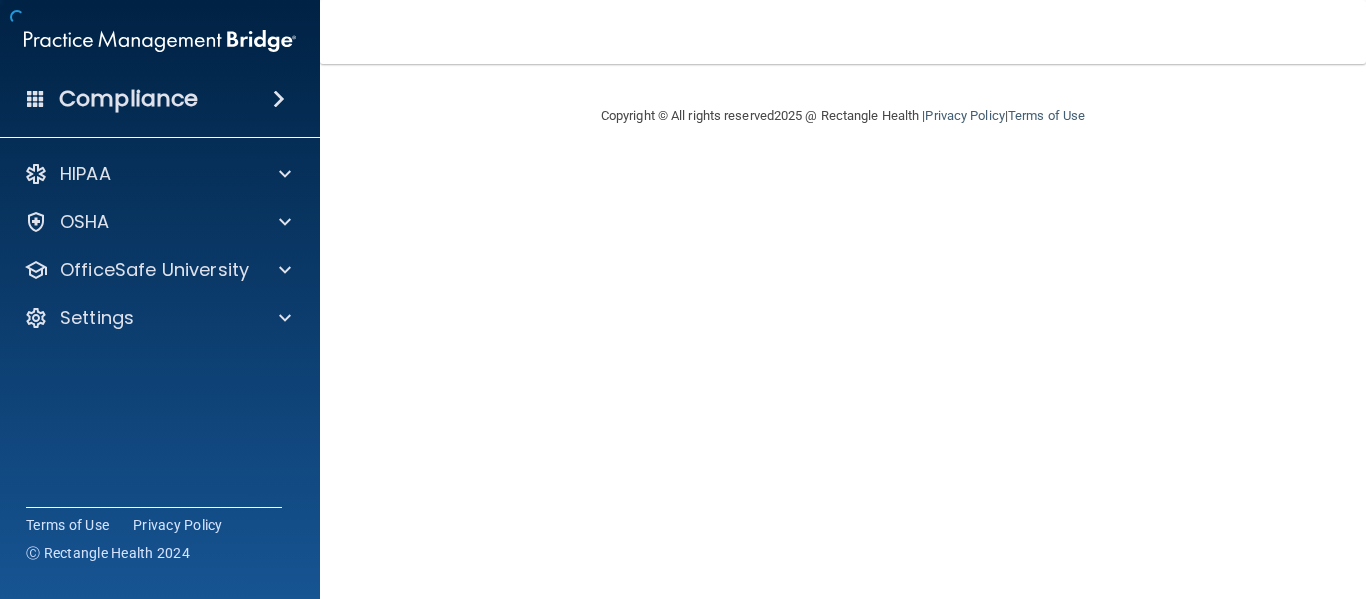 scroll, scrollTop: 0, scrollLeft: 0, axis: both 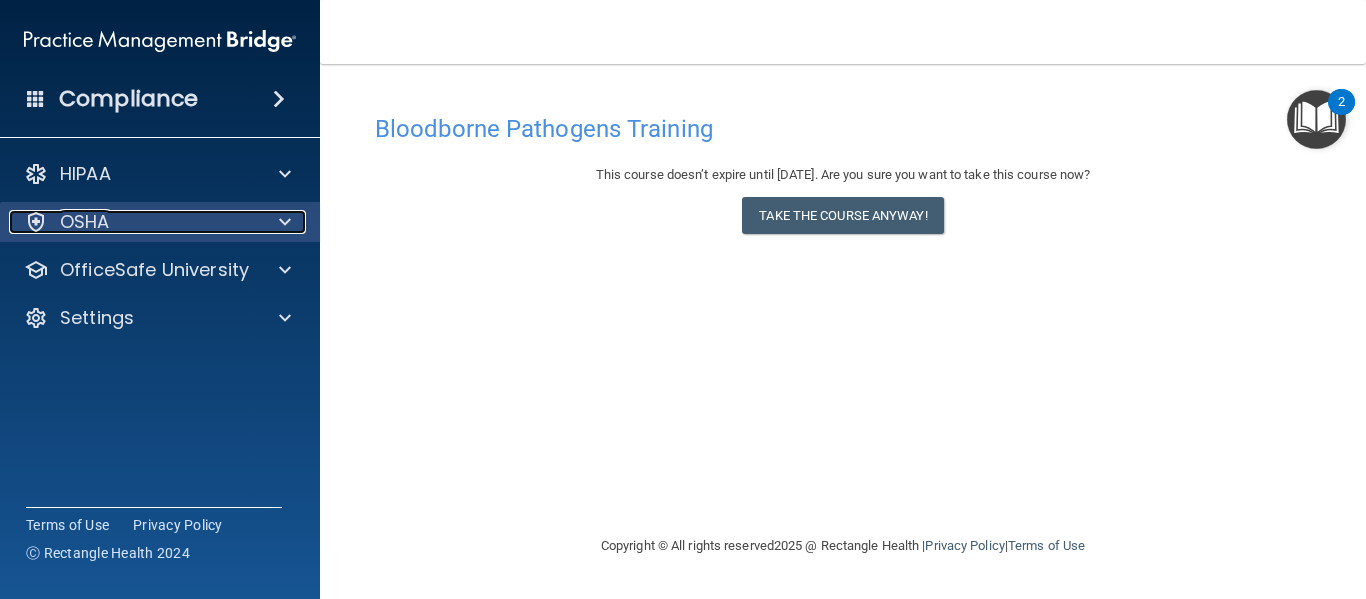 click on "OSHA" at bounding box center [133, 222] 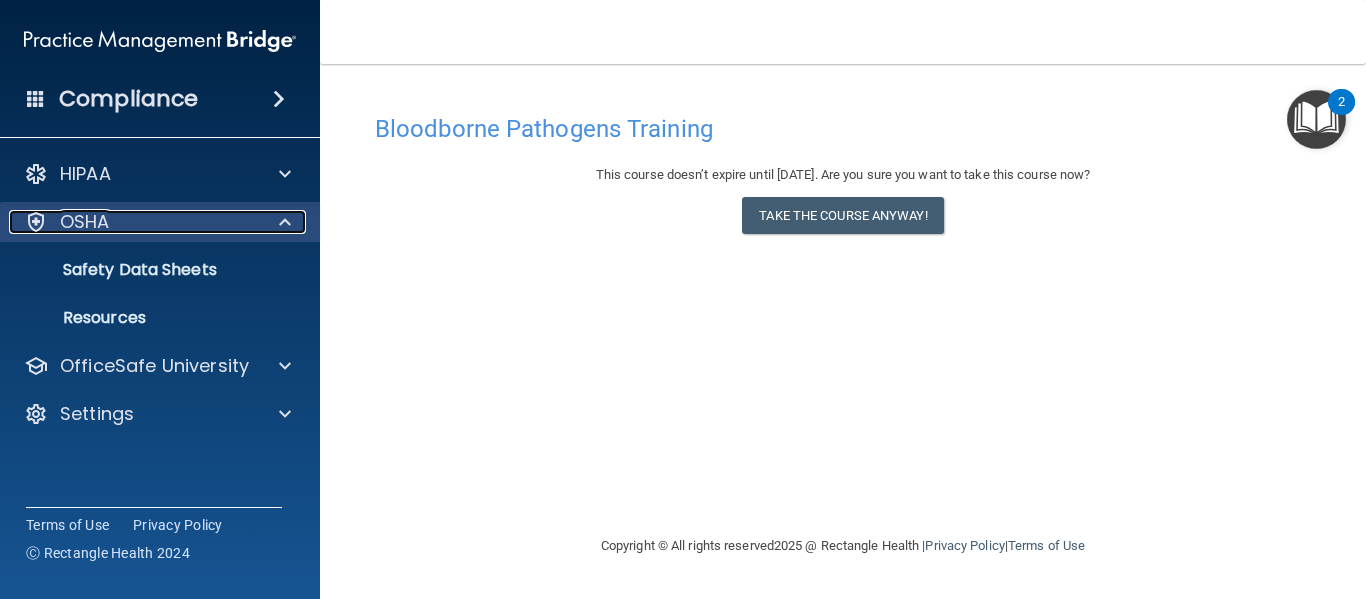 click on "OSHA" at bounding box center (133, 222) 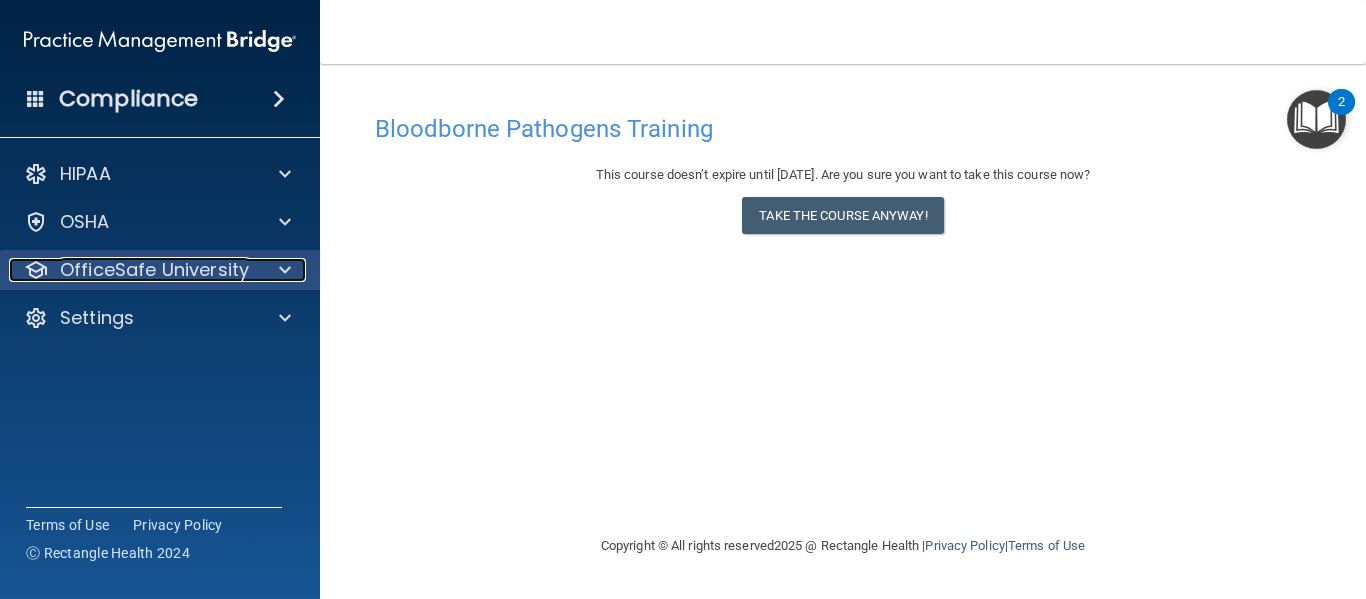 click on "OfficeSafe University" at bounding box center [154, 270] 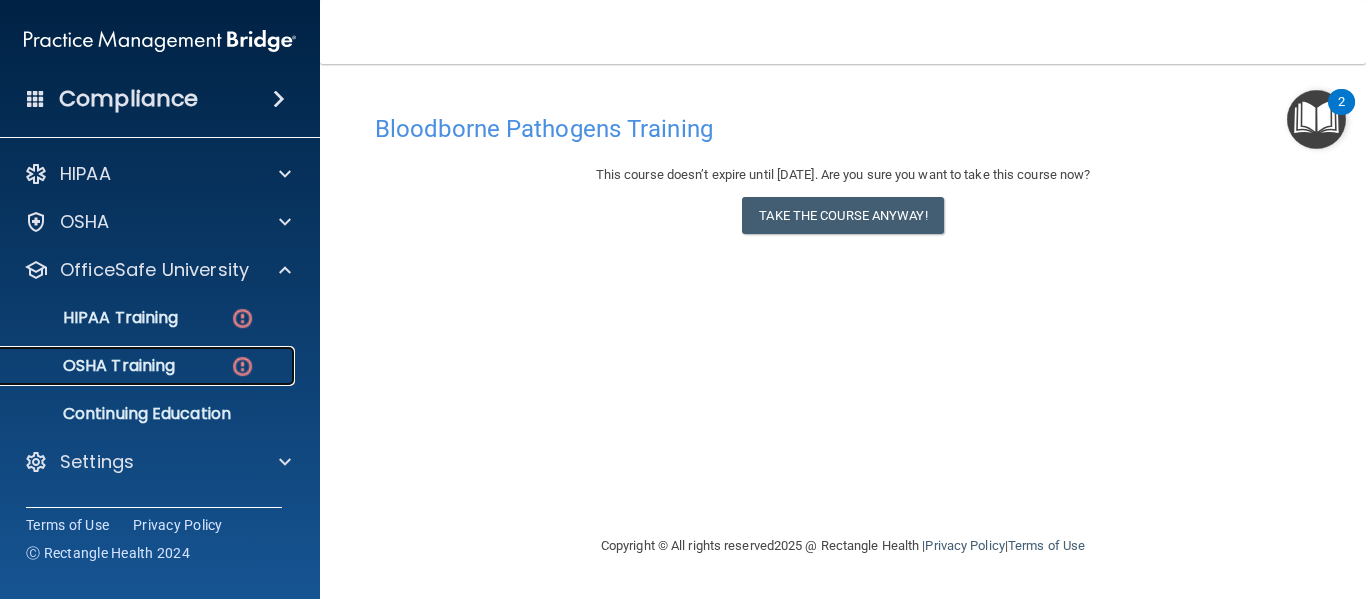 click on "OSHA Training" at bounding box center [149, 366] 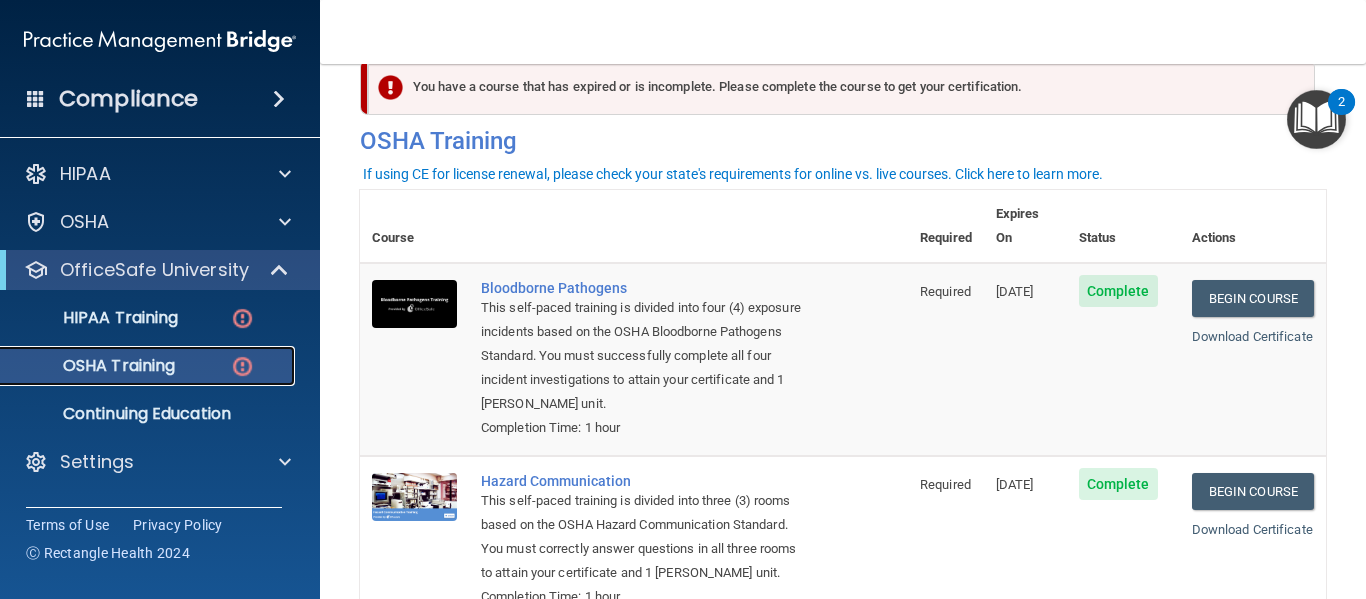 scroll, scrollTop: 43, scrollLeft: 0, axis: vertical 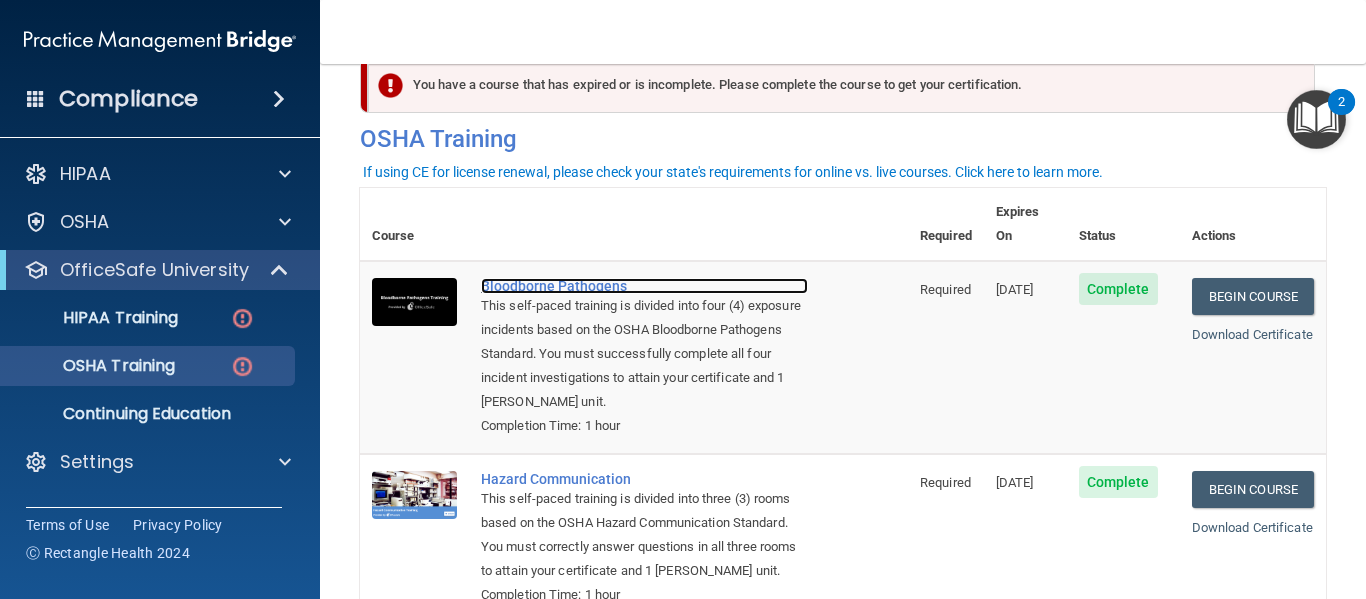 click on "Bloodborne Pathogens" at bounding box center (644, 286) 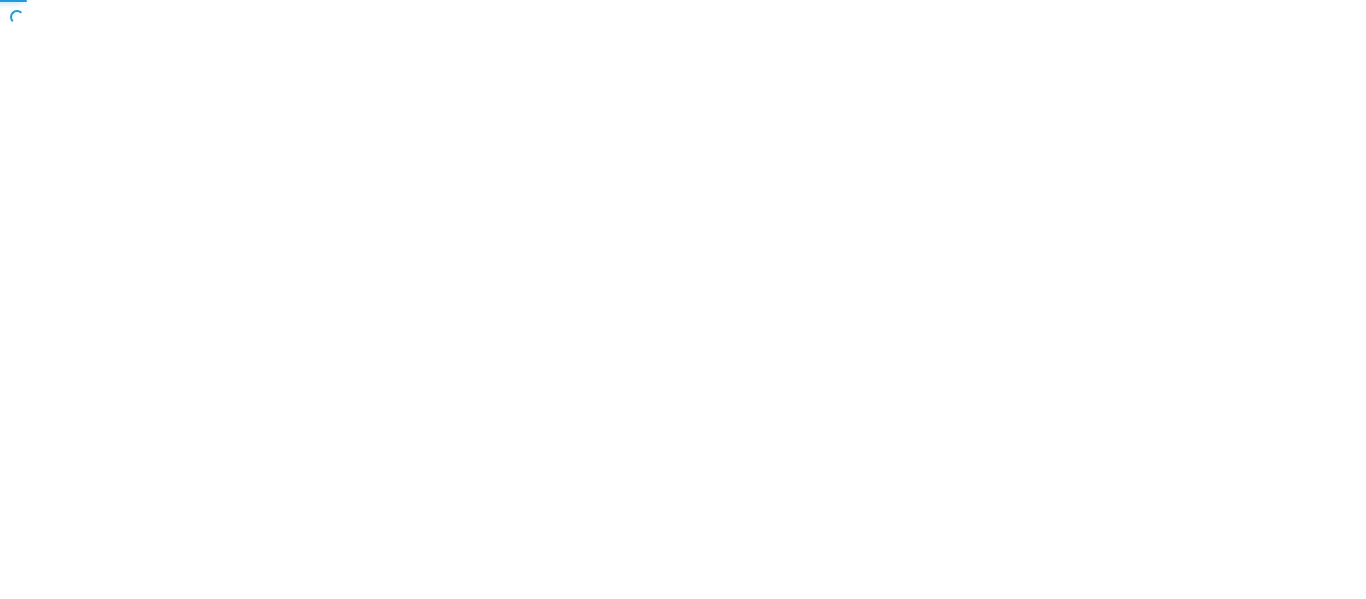 scroll, scrollTop: 0, scrollLeft: 0, axis: both 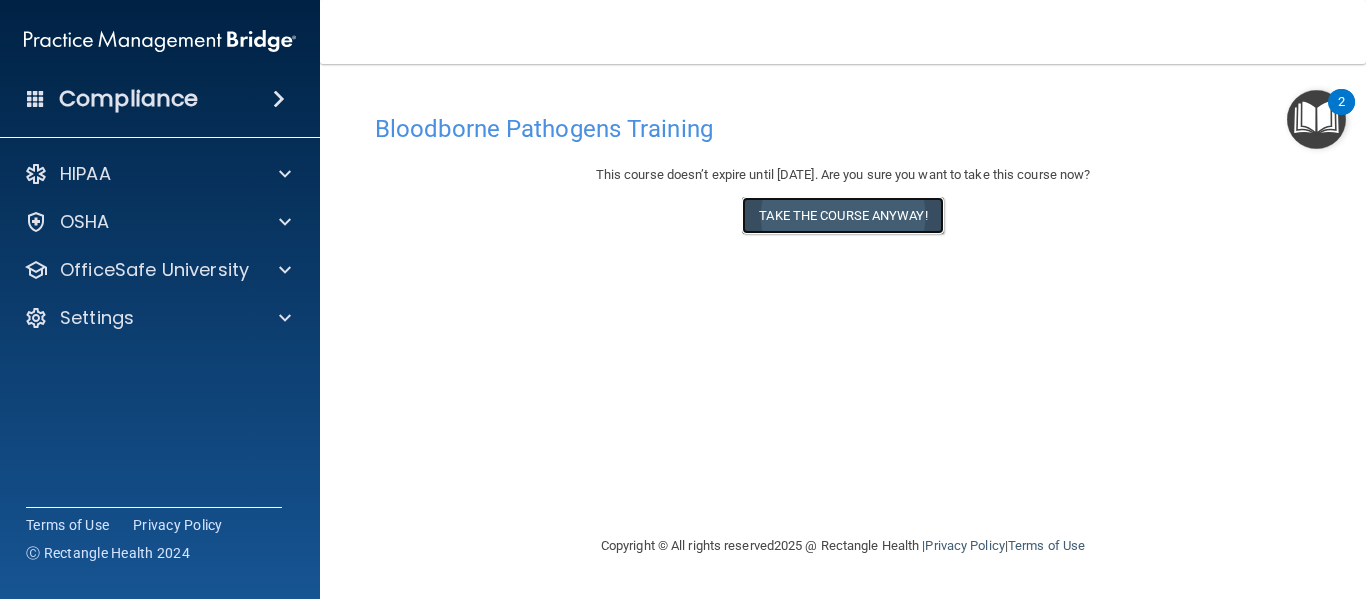 click on "Take the course anyway!" at bounding box center (842, 215) 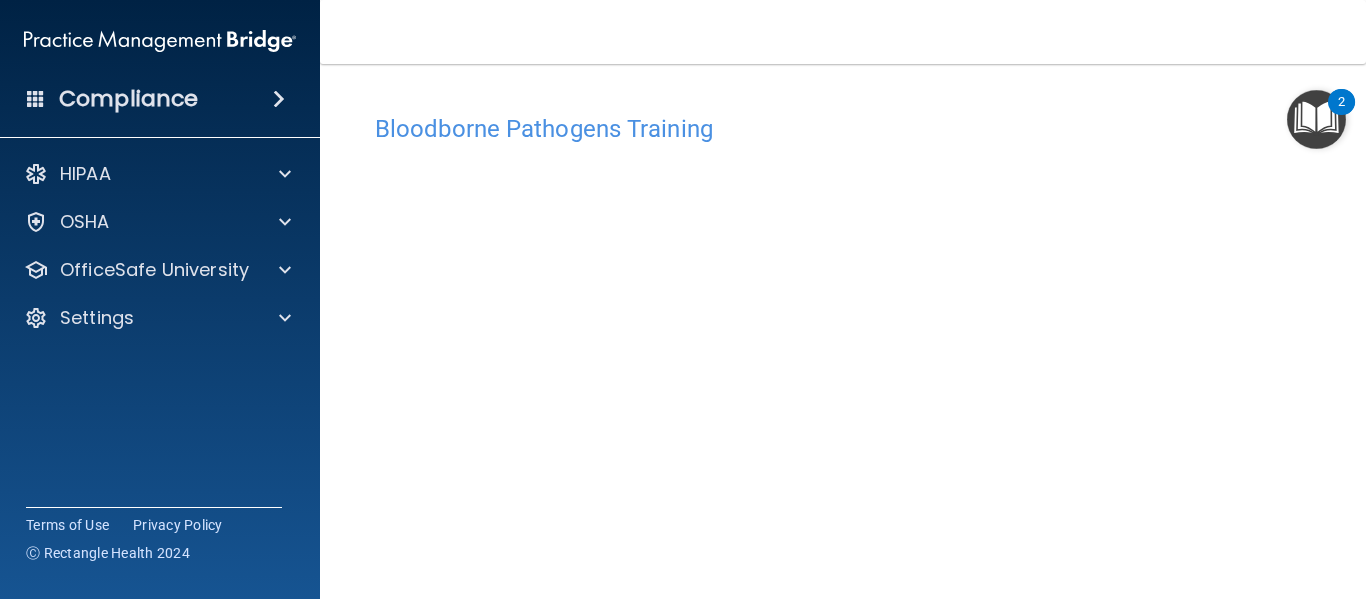 scroll, scrollTop: 108, scrollLeft: 0, axis: vertical 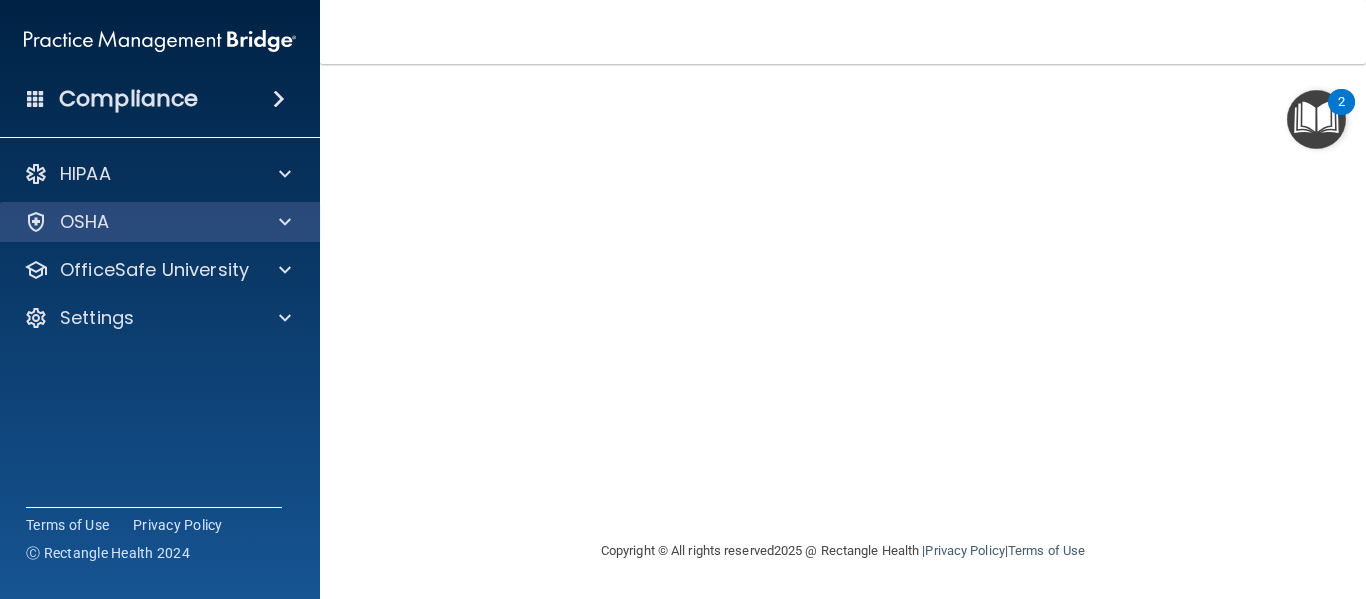 click on "OSHA" at bounding box center (160, 222) 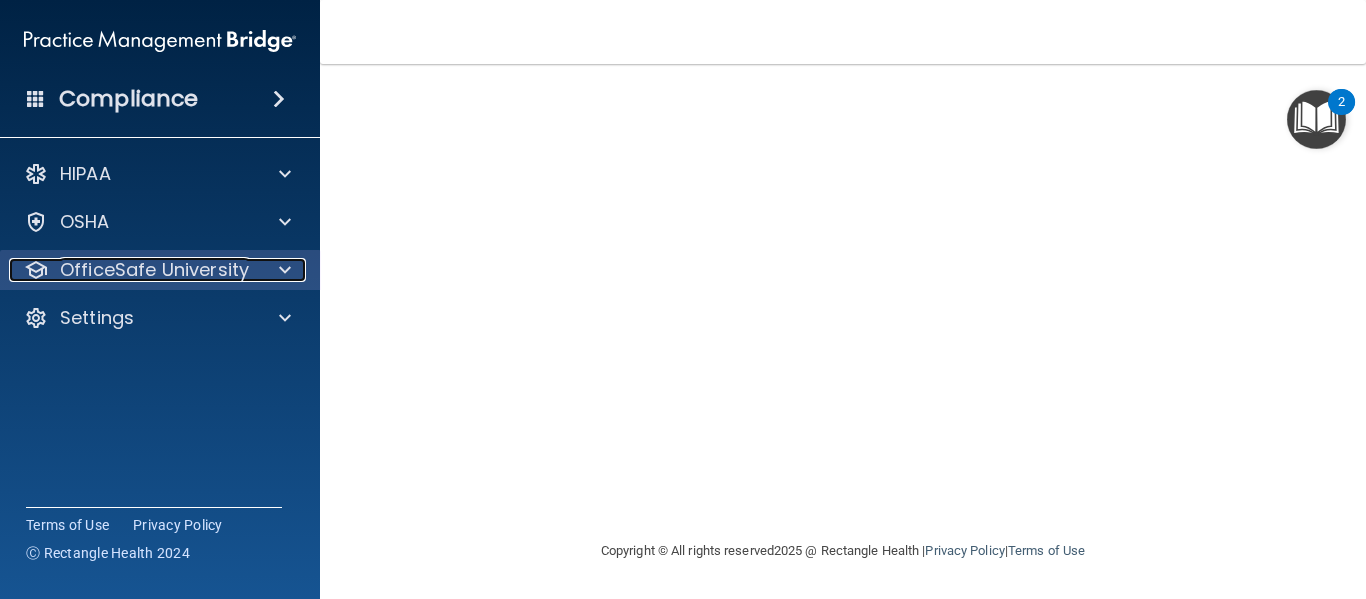 click on "OfficeSafe University" at bounding box center (154, 270) 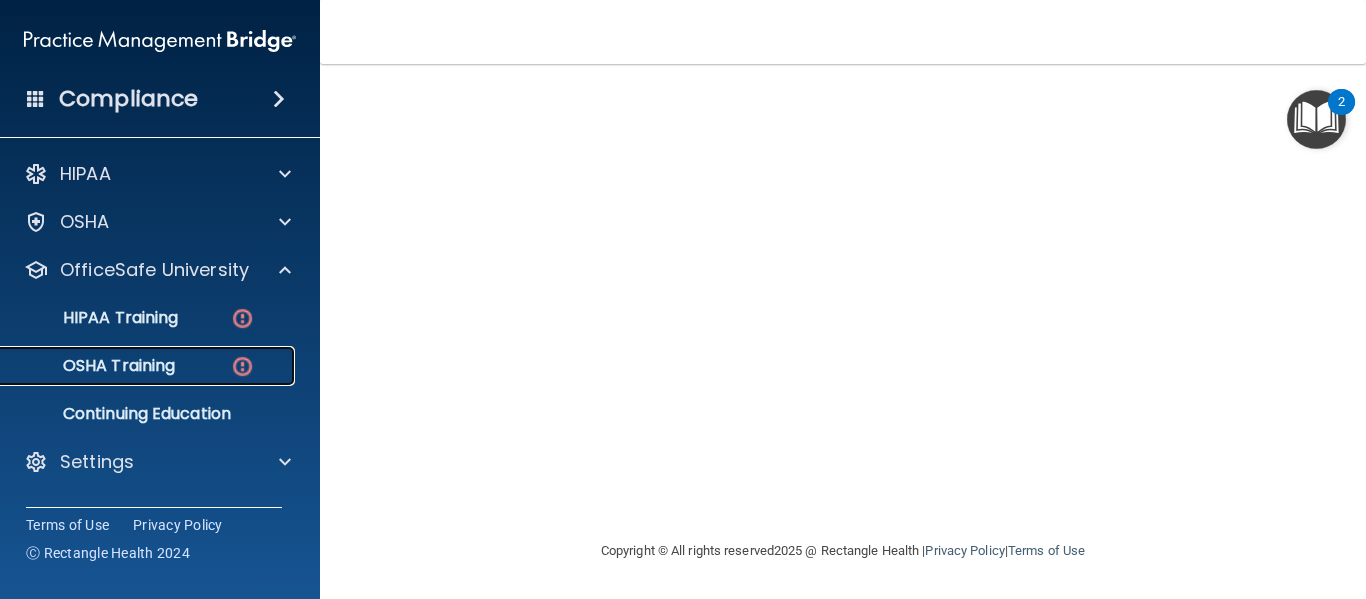 click on "OSHA Training" at bounding box center (94, 366) 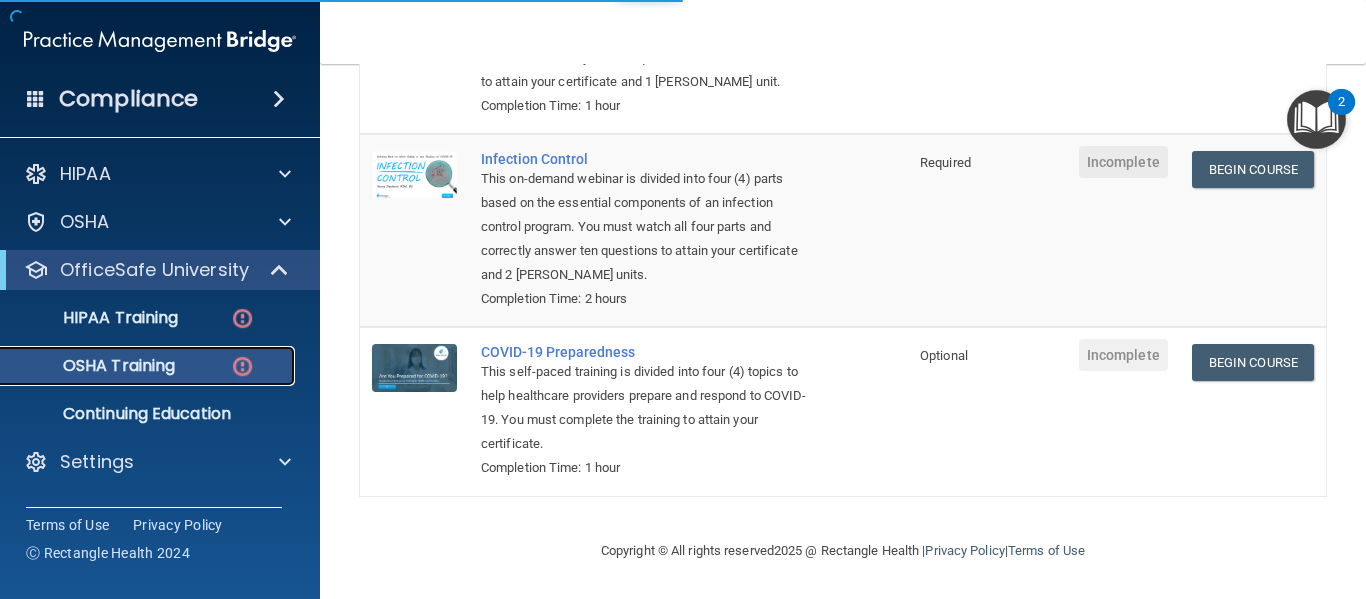 scroll, scrollTop: 561, scrollLeft: 0, axis: vertical 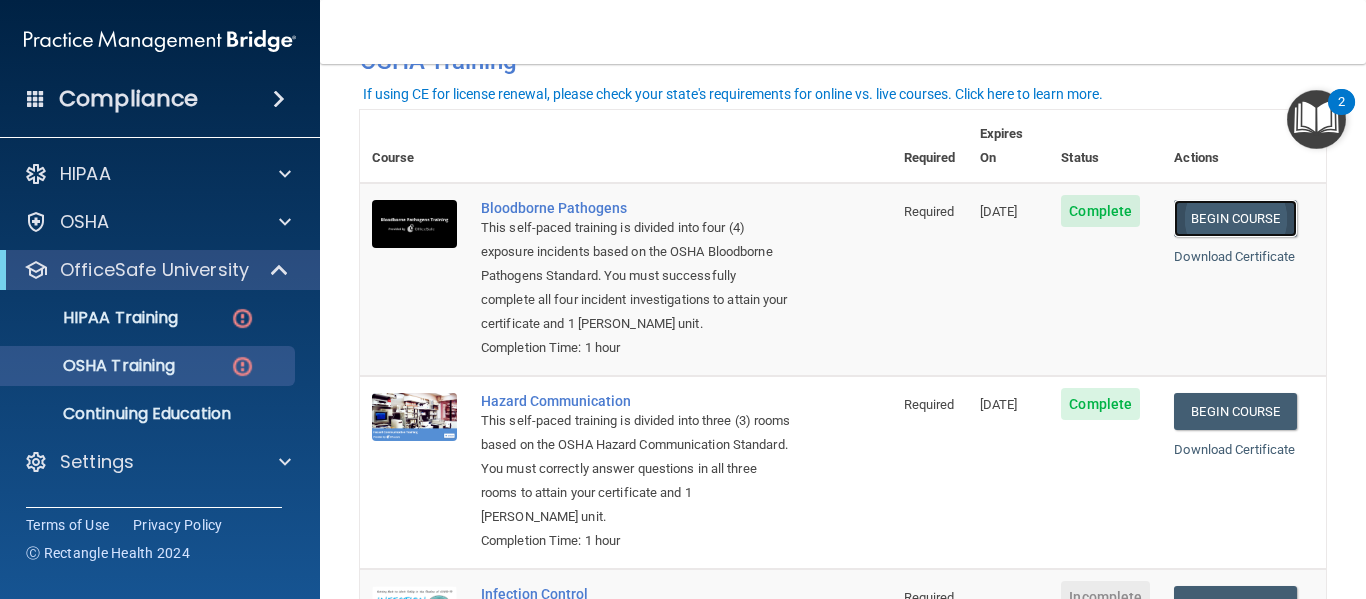 click on "Begin Course" at bounding box center (1235, 218) 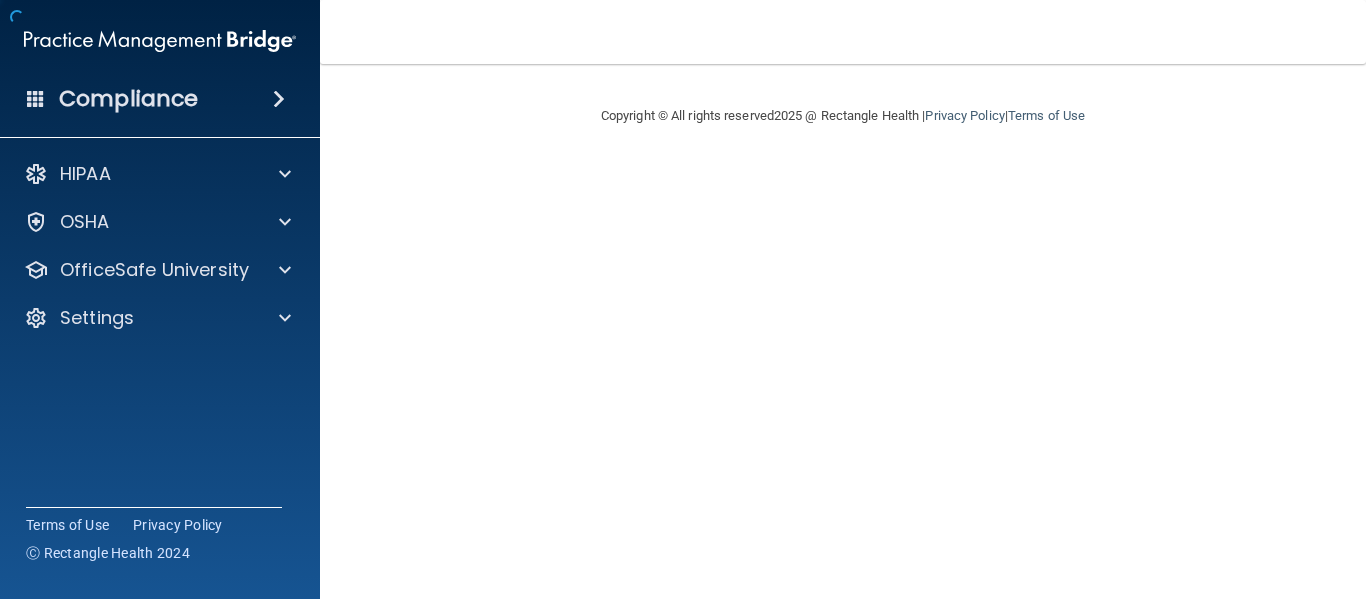 scroll, scrollTop: 0, scrollLeft: 0, axis: both 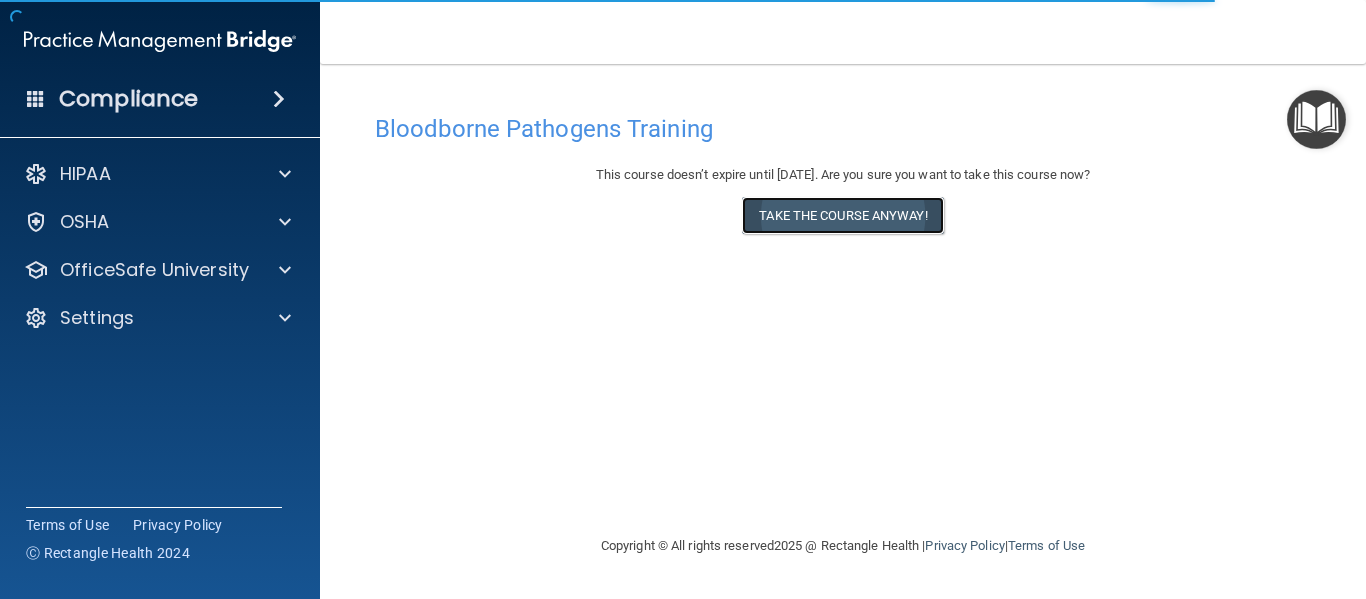 click on "Take the course anyway!" at bounding box center [842, 215] 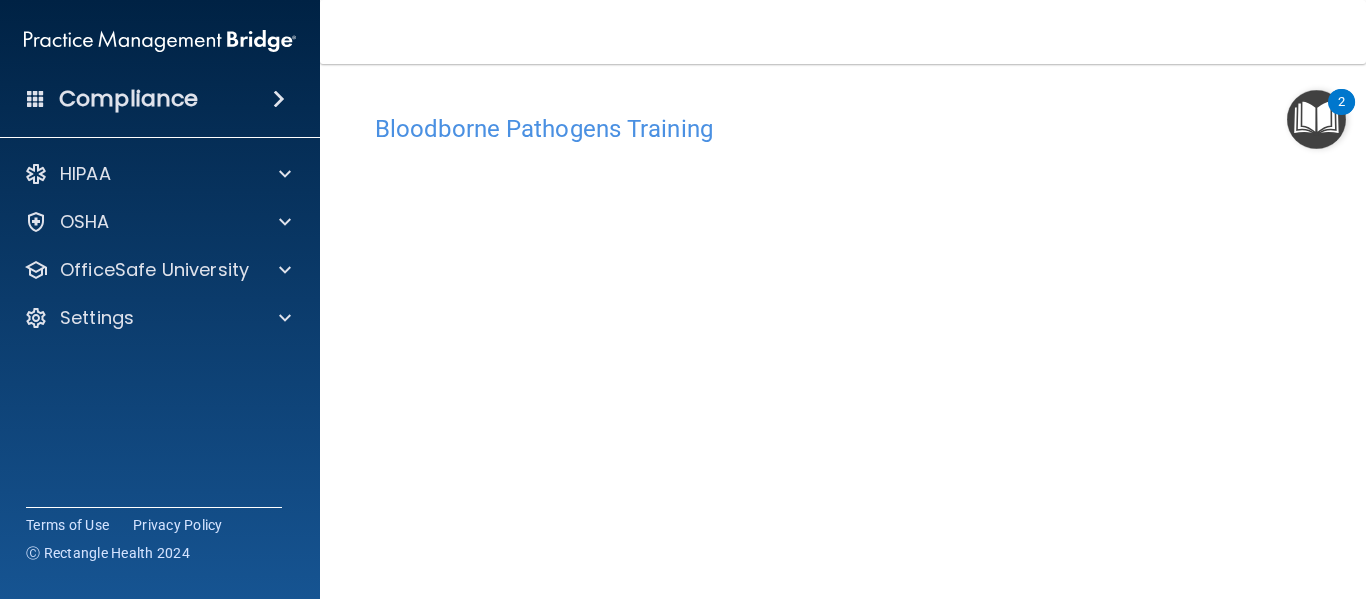 scroll, scrollTop: 108, scrollLeft: 0, axis: vertical 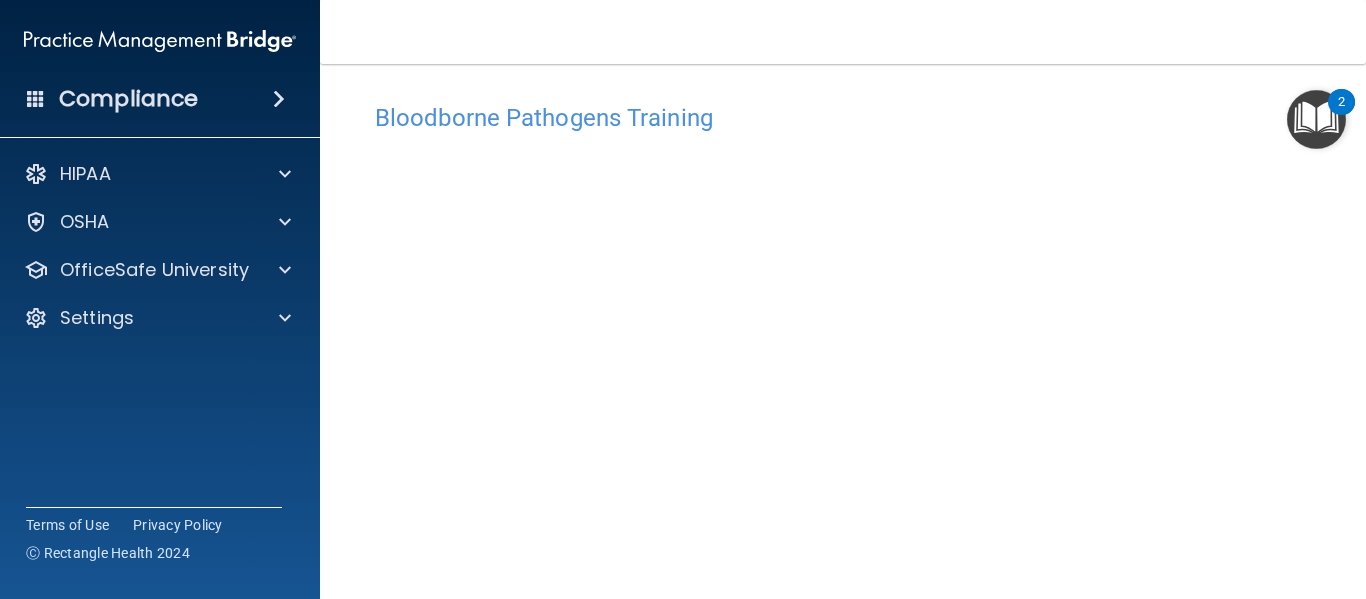 click at bounding box center [1316, 119] 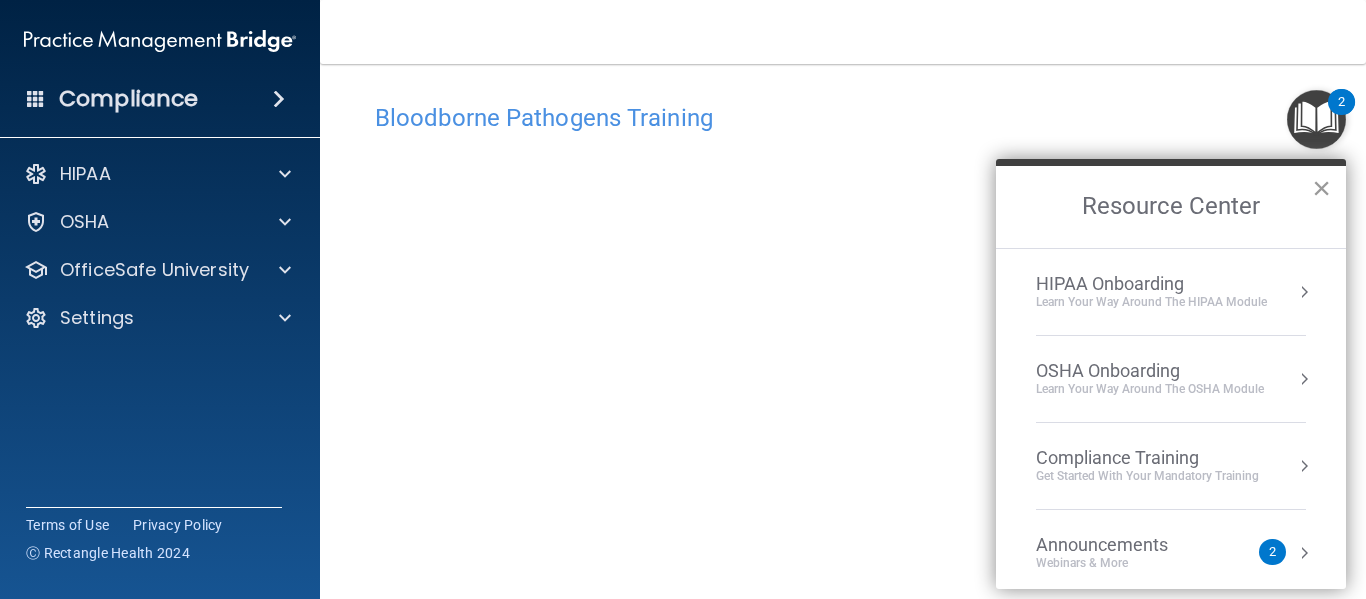 click on "×" at bounding box center [1321, 188] 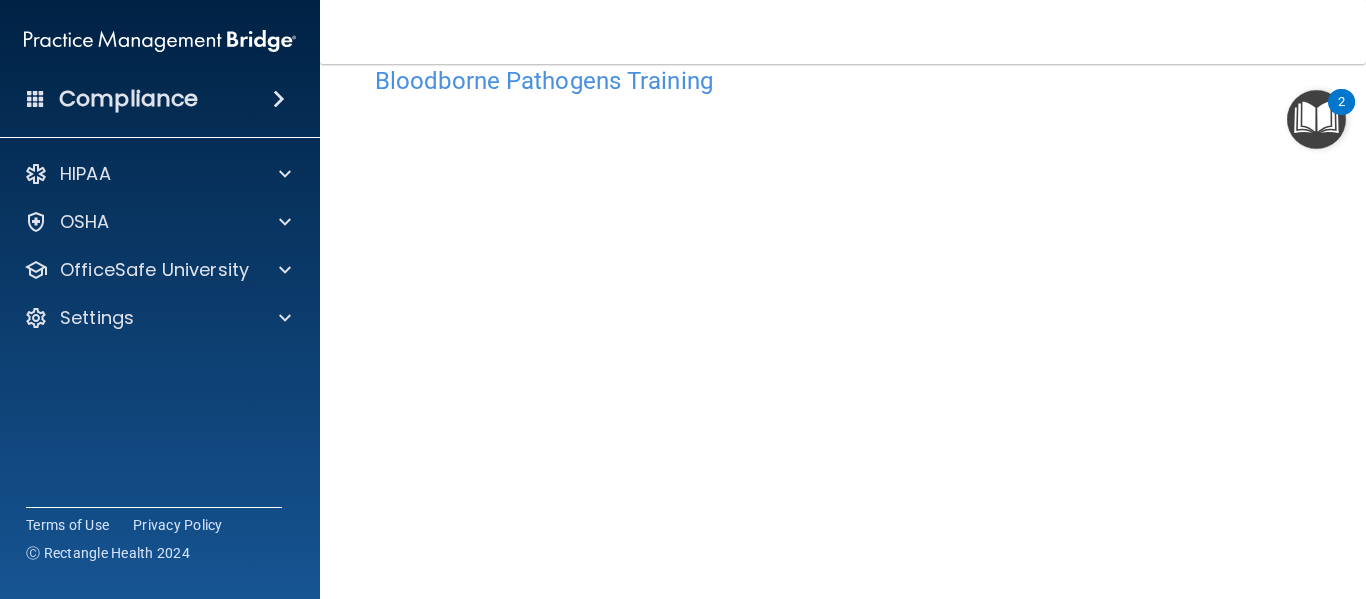 scroll, scrollTop: 11, scrollLeft: 0, axis: vertical 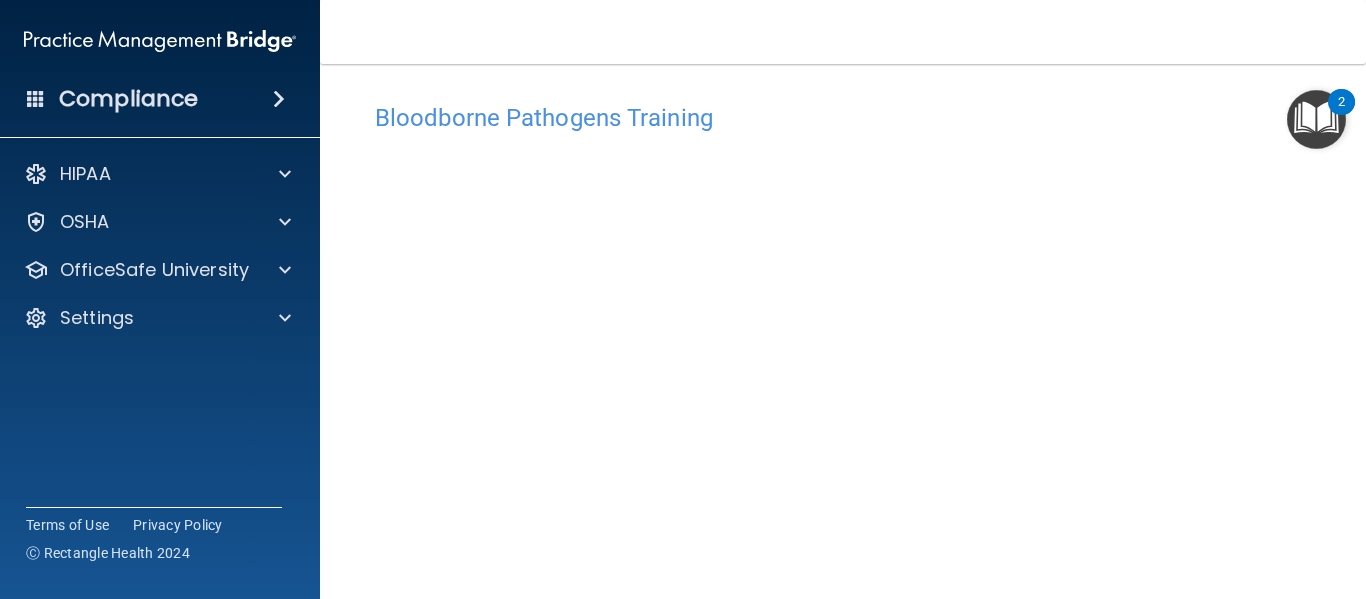 click at bounding box center (1316, 119) 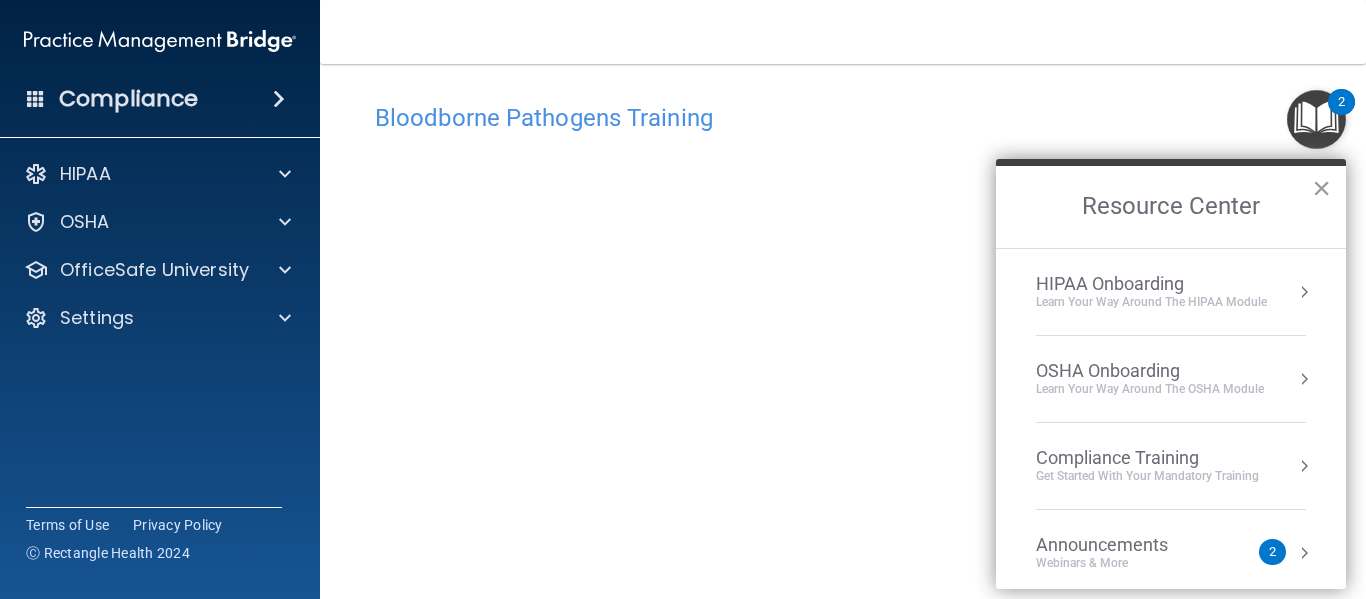 click on "×" at bounding box center [1321, 188] 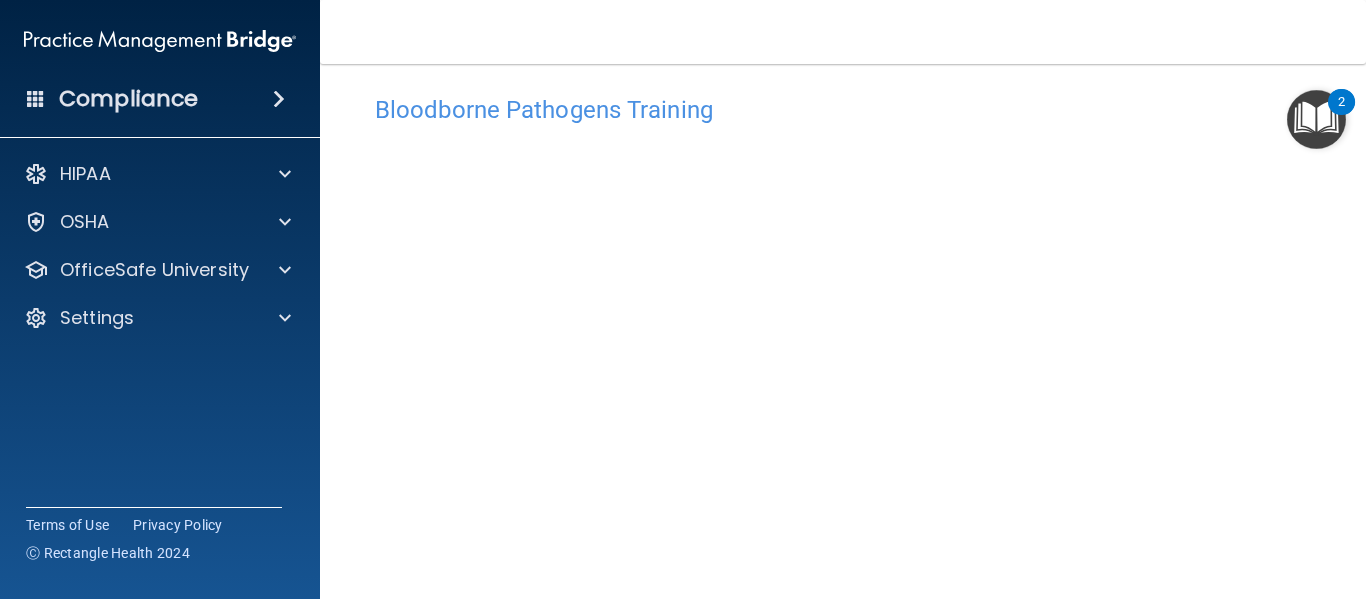 scroll, scrollTop: 0, scrollLeft: 0, axis: both 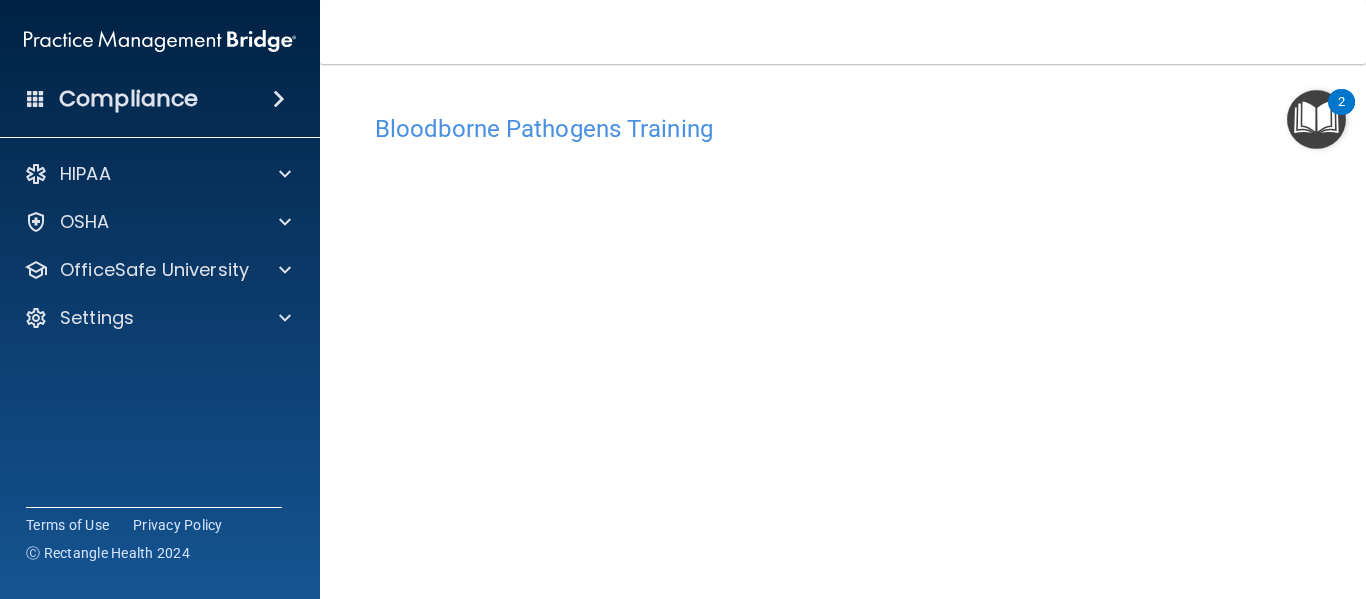 click at bounding box center (1316, 119) 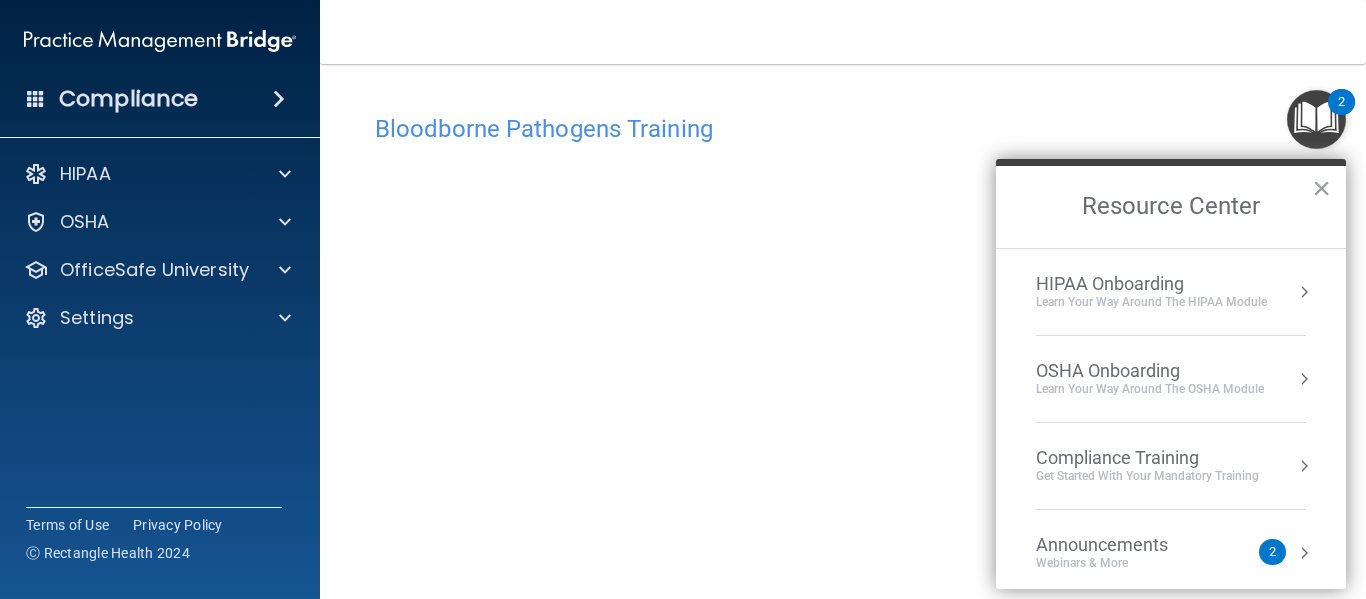 click on "HIPAA Onboarding" at bounding box center (1151, 284) 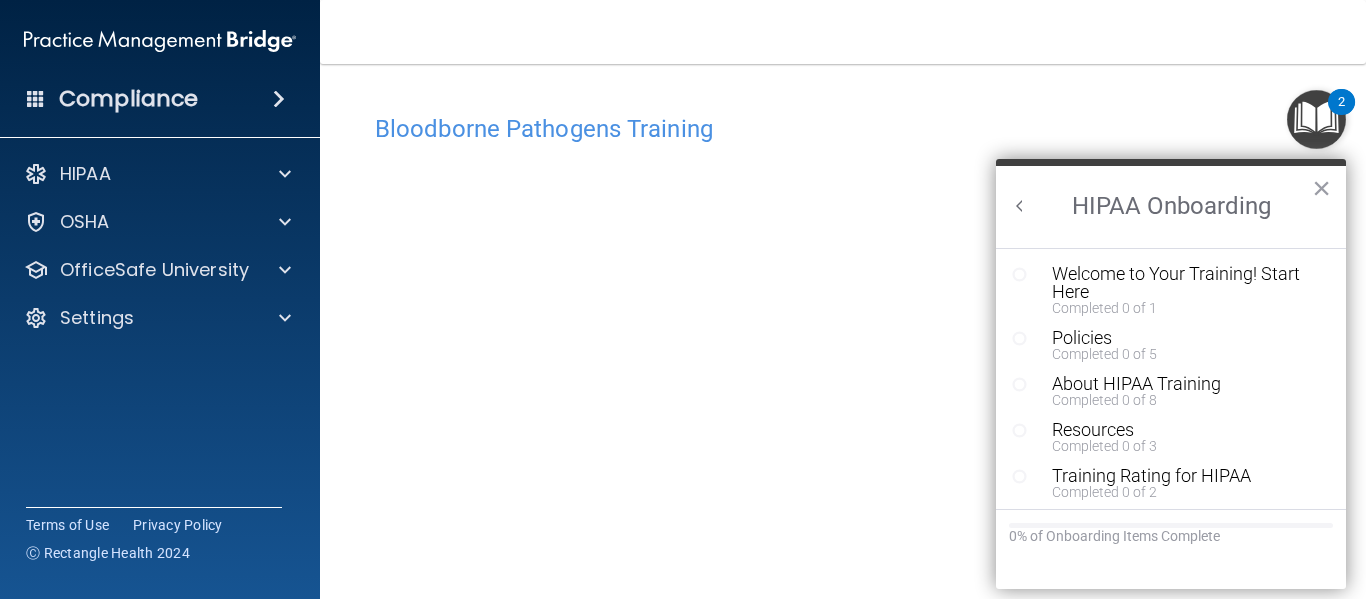 scroll, scrollTop: 0, scrollLeft: 0, axis: both 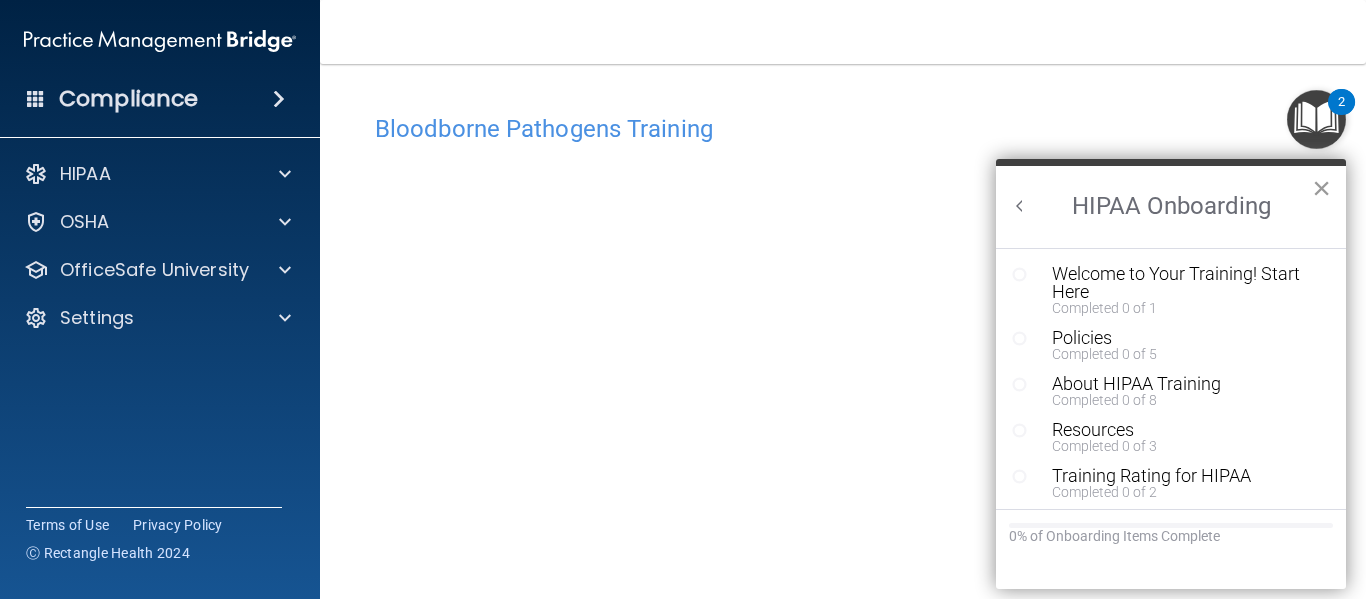 click on "×" at bounding box center (1321, 188) 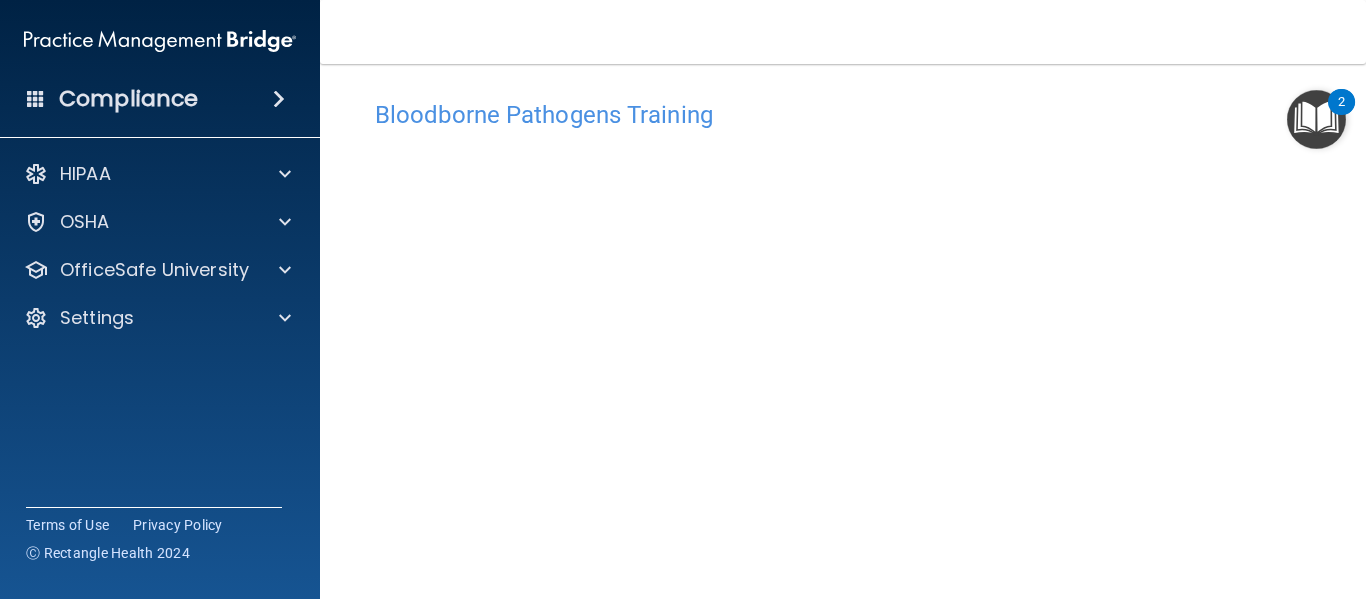 scroll, scrollTop: 0, scrollLeft: 0, axis: both 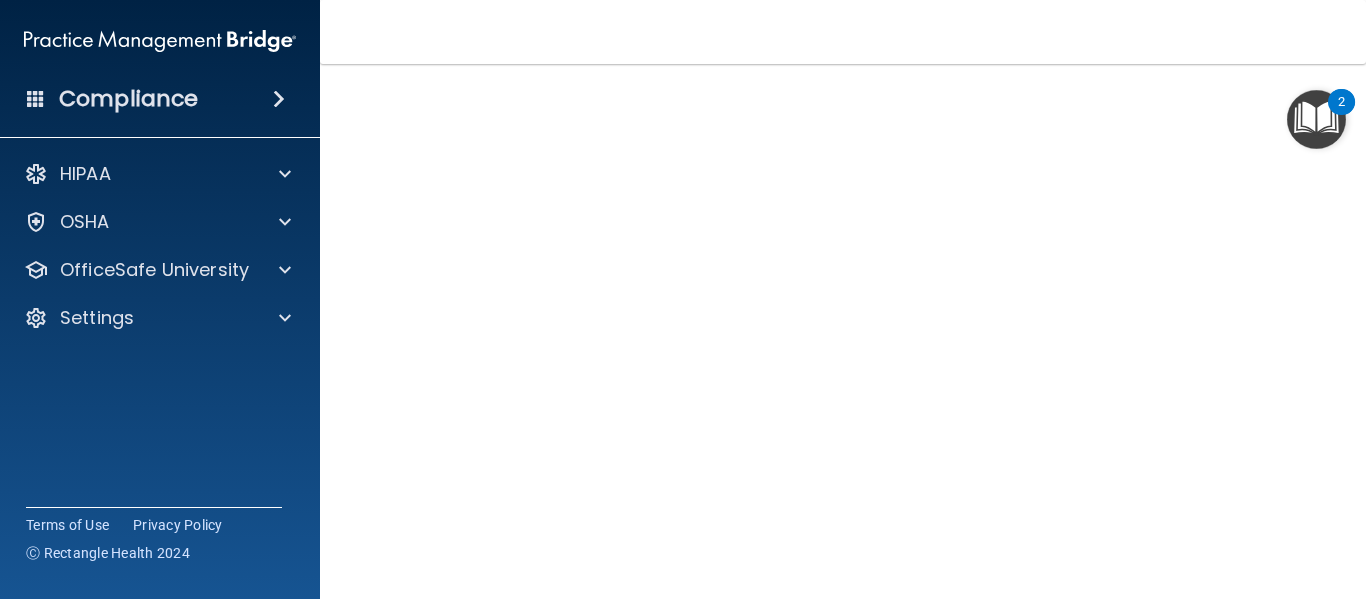 drag, startPoint x: 1344, startPoint y: 397, endPoint x: 1353, endPoint y: 406, distance: 12.727922 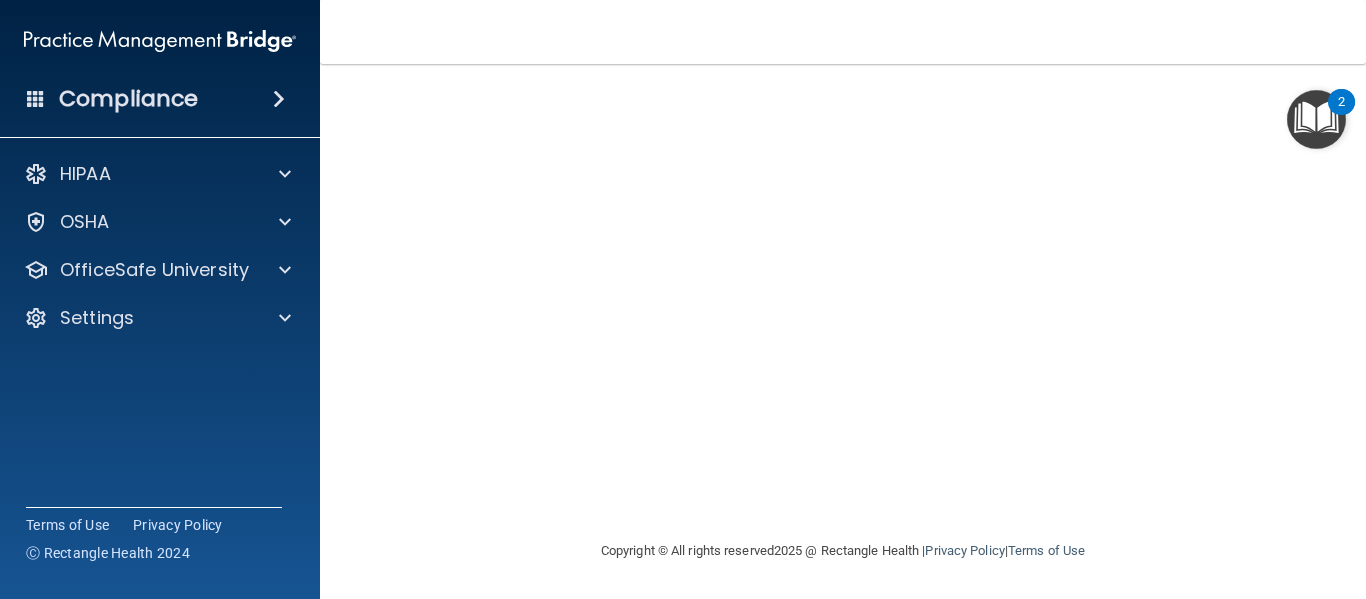 scroll, scrollTop: 241, scrollLeft: 0, axis: vertical 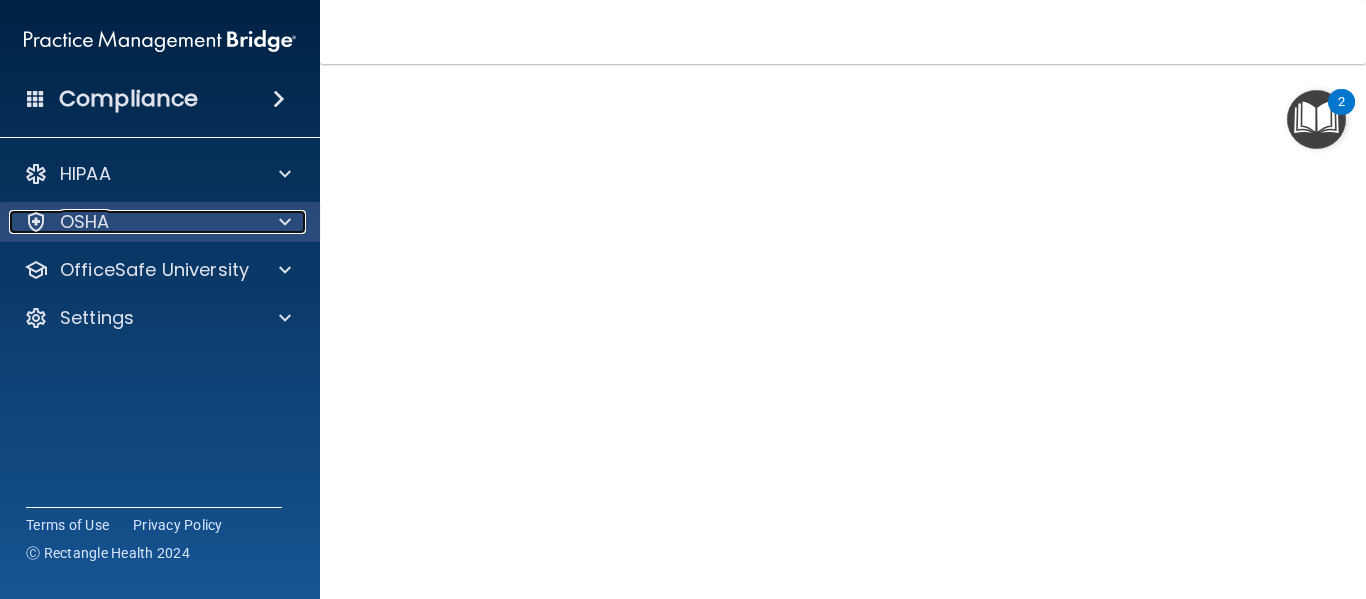 click on "OSHA" at bounding box center [133, 222] 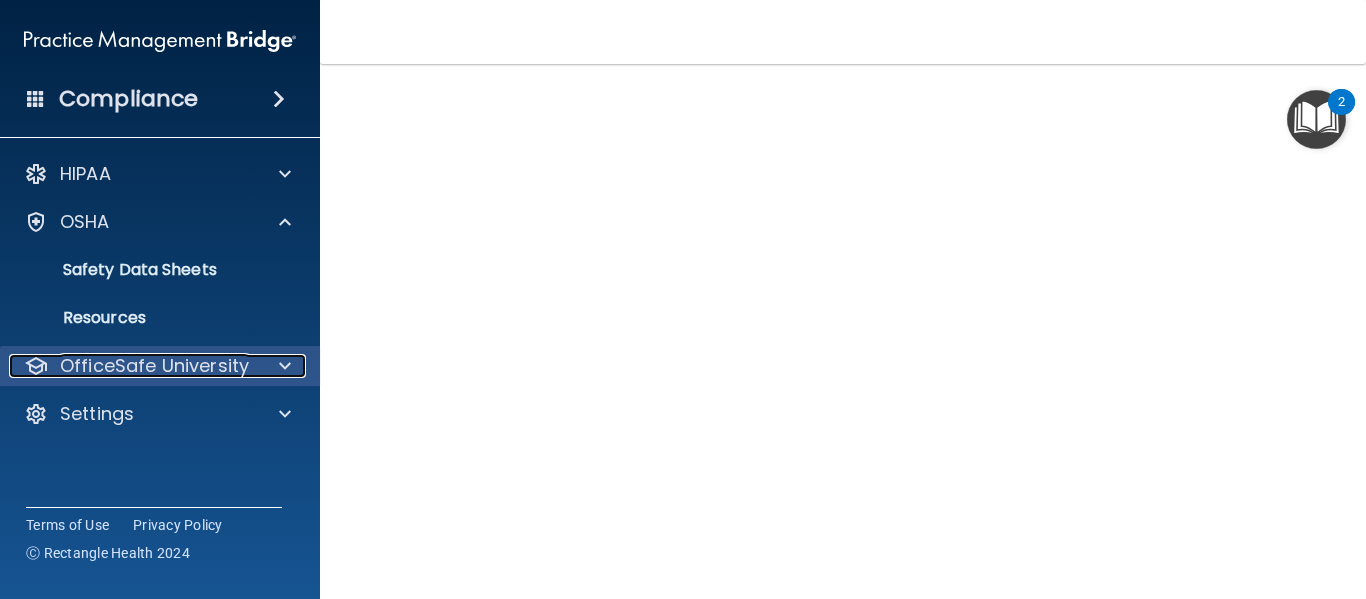 click on "OfficeSafe University" at bounding box center [154, 366] 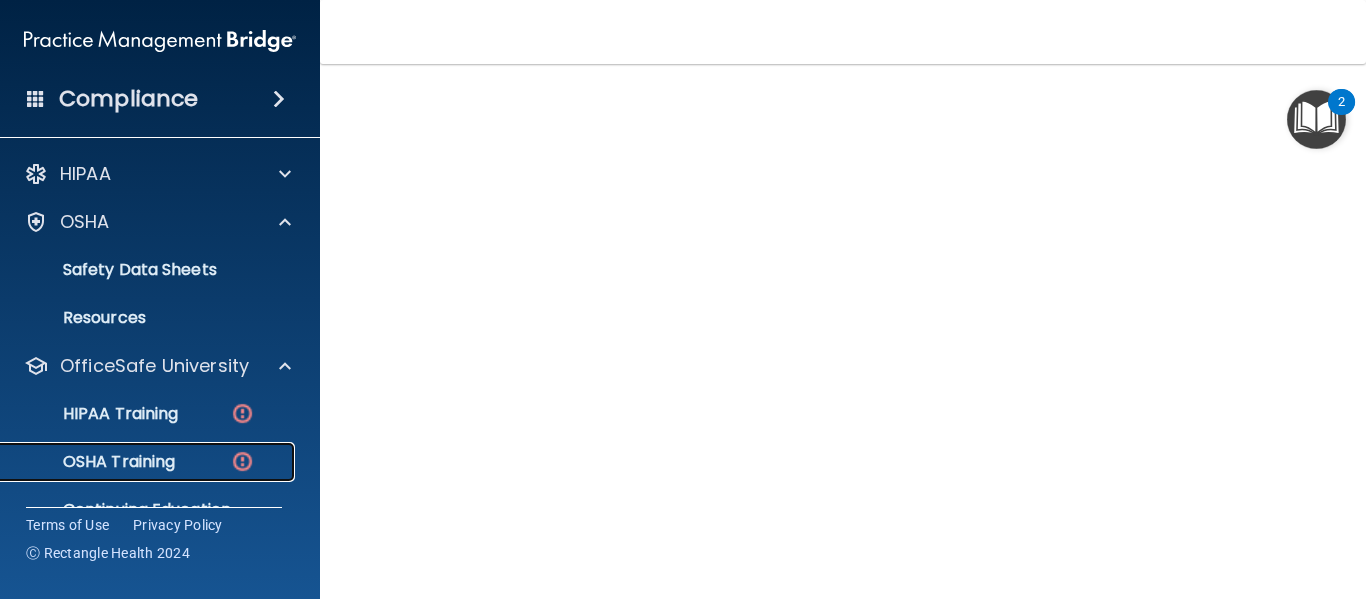click on "OSHA Training" at bounding box center (149, 462) 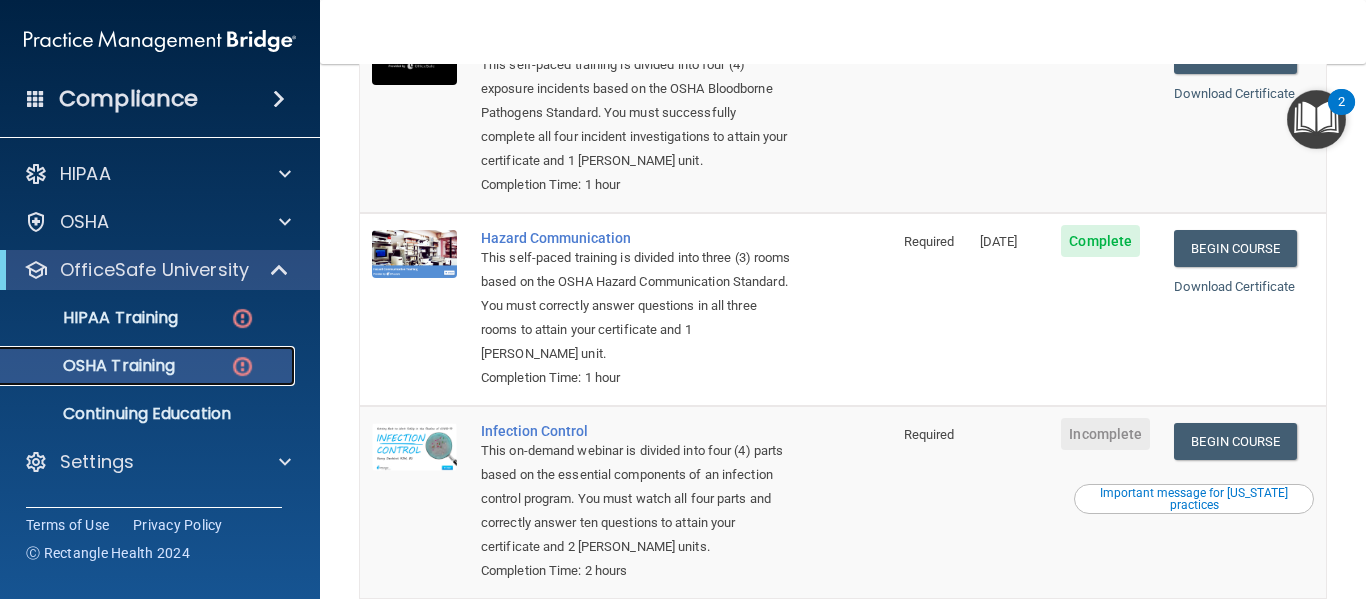 scroll, scrollTop: 287, scrollLeft: 0, axis: vertical 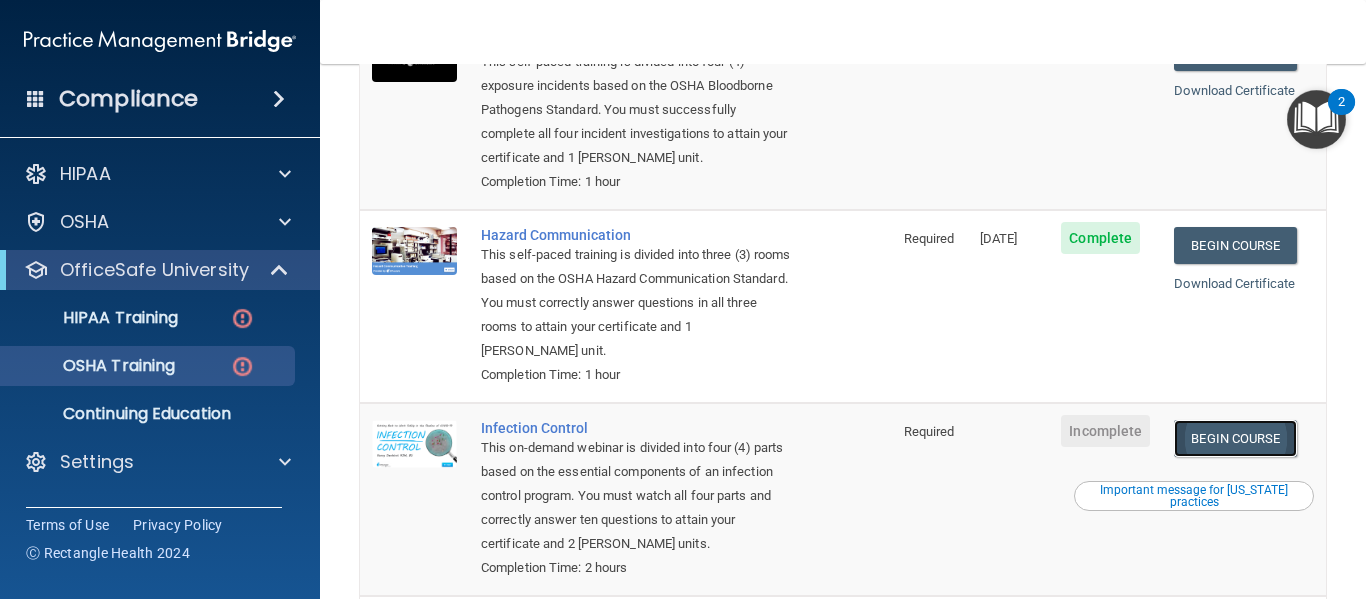 click on "Begin Course" at bounding box center (1235, 438) 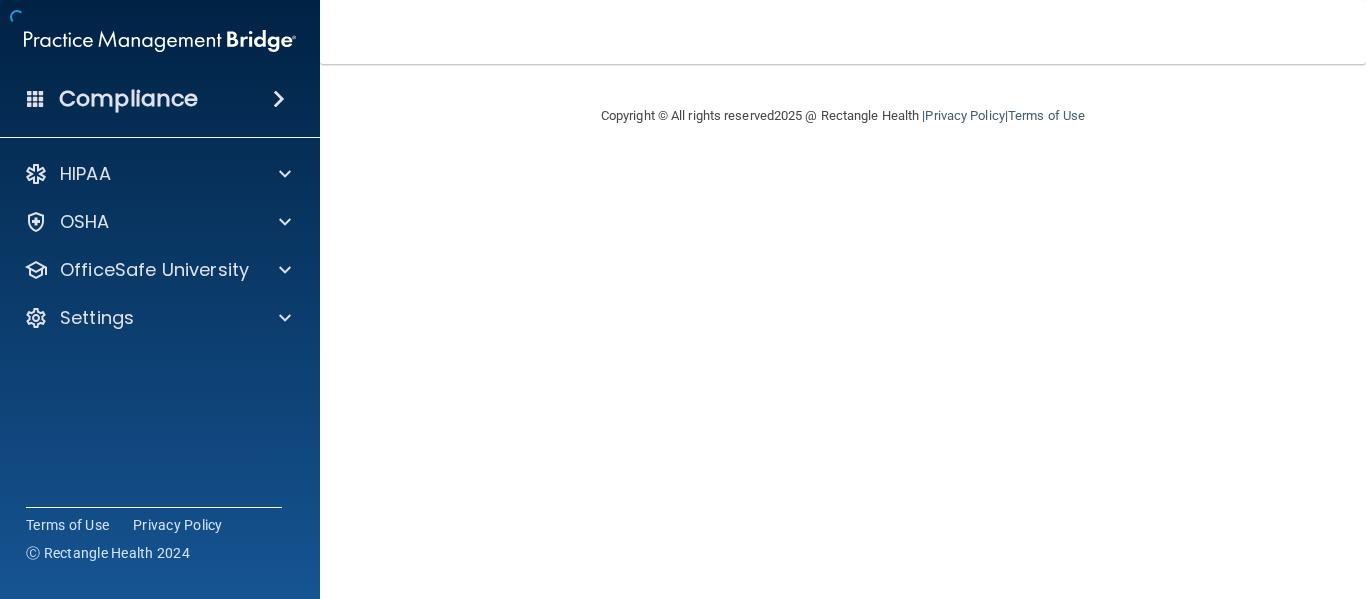 scroll, scrollTop: 0, scrollLeft: 0, axis: both 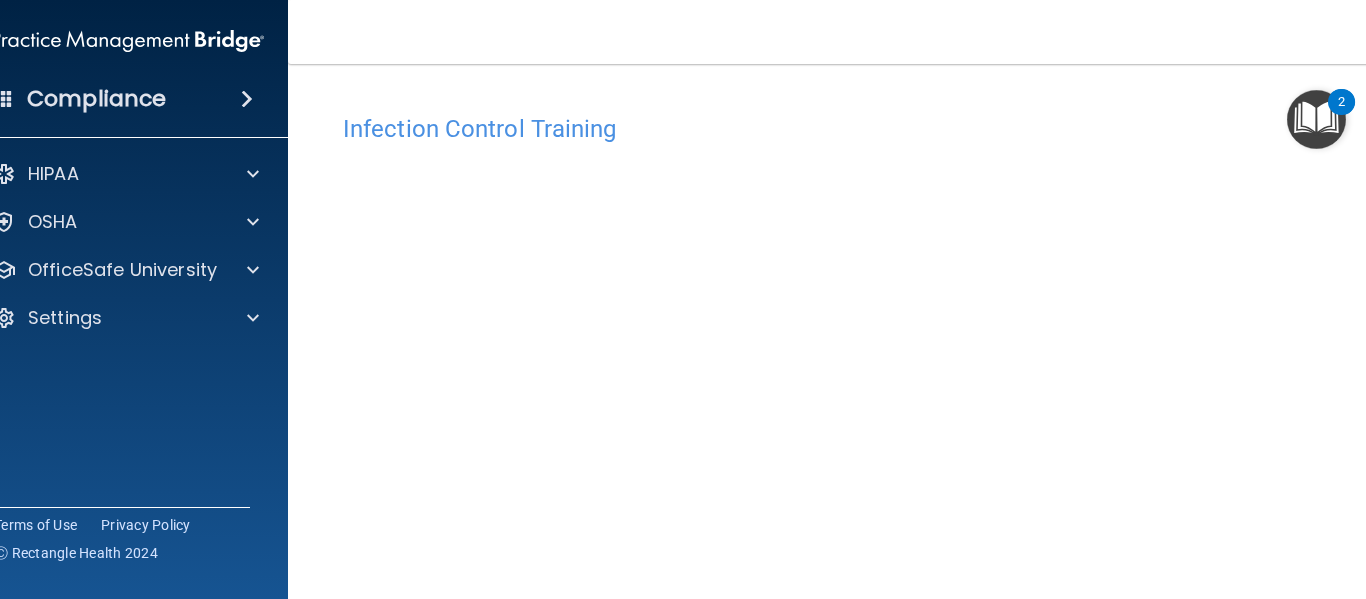 drag, startPoint x: 1365, startPoint y: 205, endPoint x: 1354, endPoint y: 288, distance: 83.725746 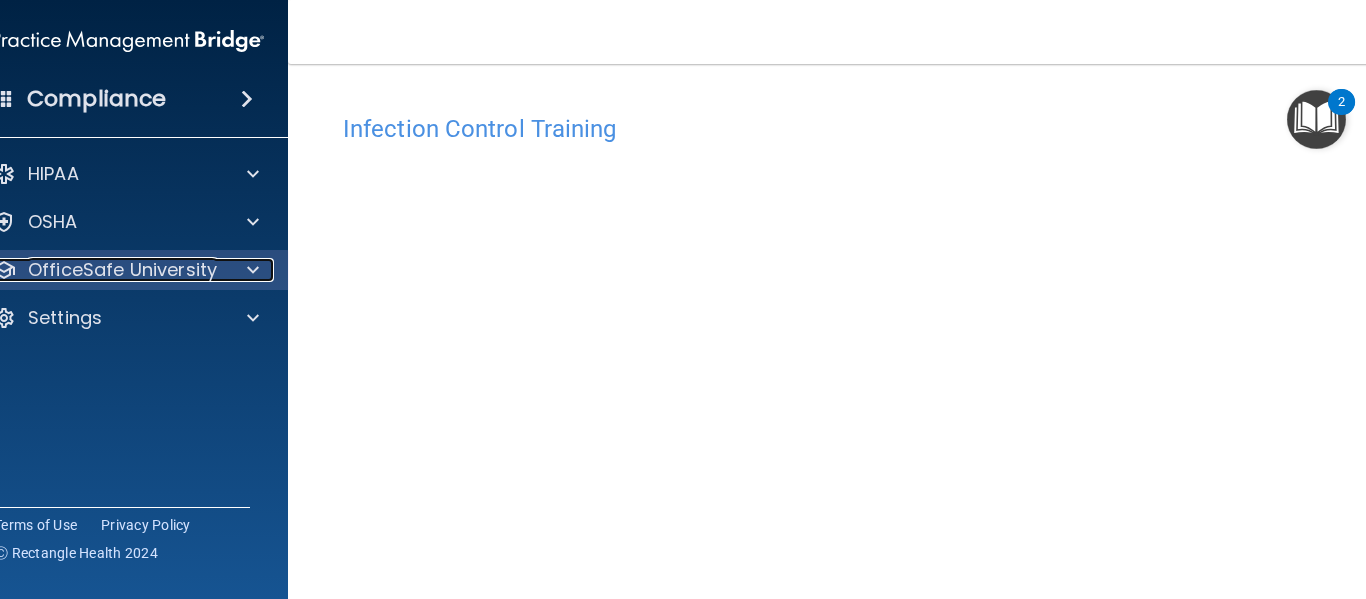 click on "OfficeSafe University" at bounding box center (122, 270) 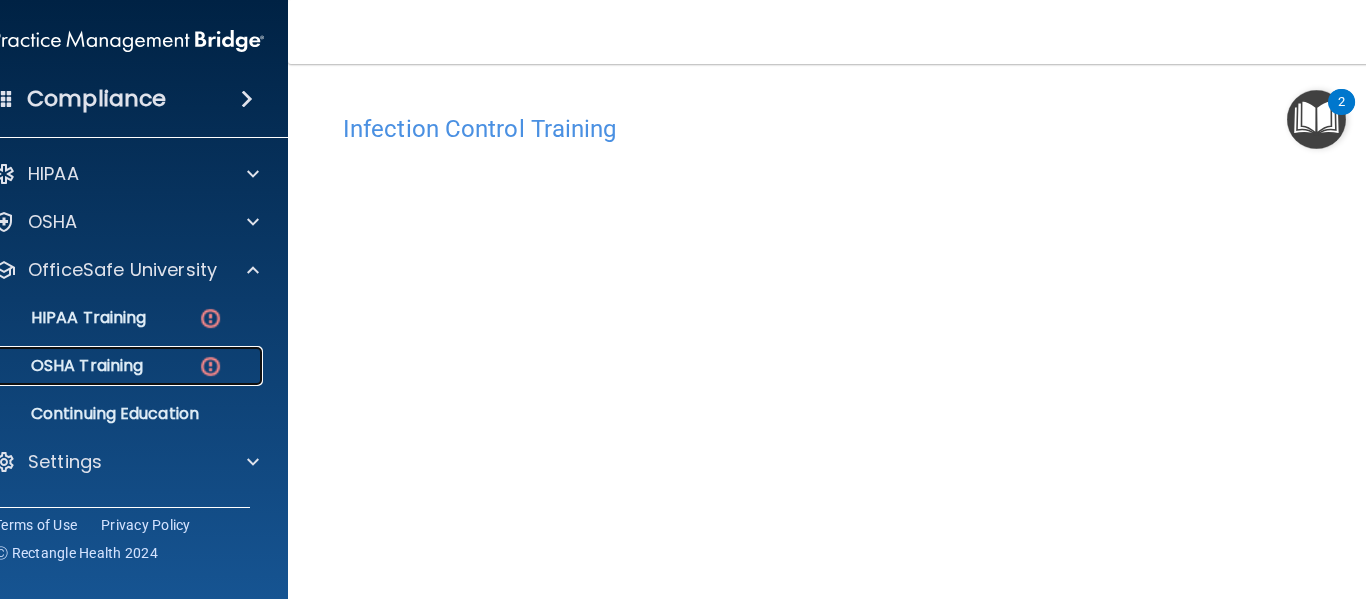 click on "OSHA Training" at bounding box center (117, 366) 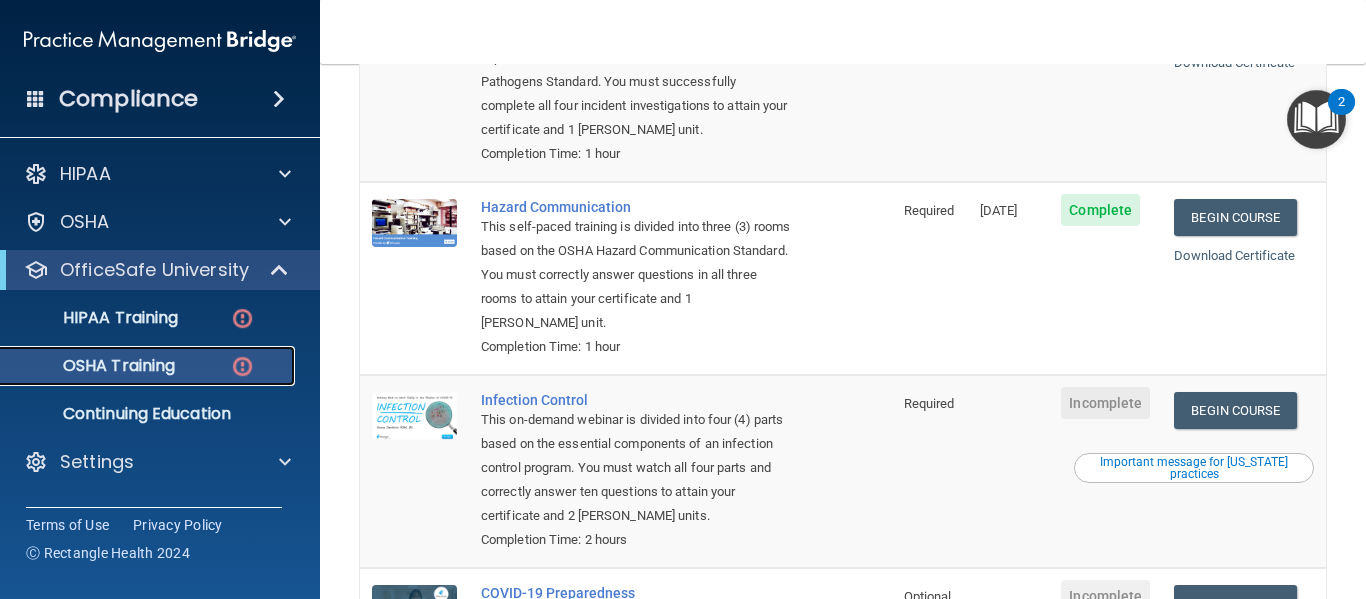 scroll, scrollTop: 317, scrollLeft: 0, axis: vertical 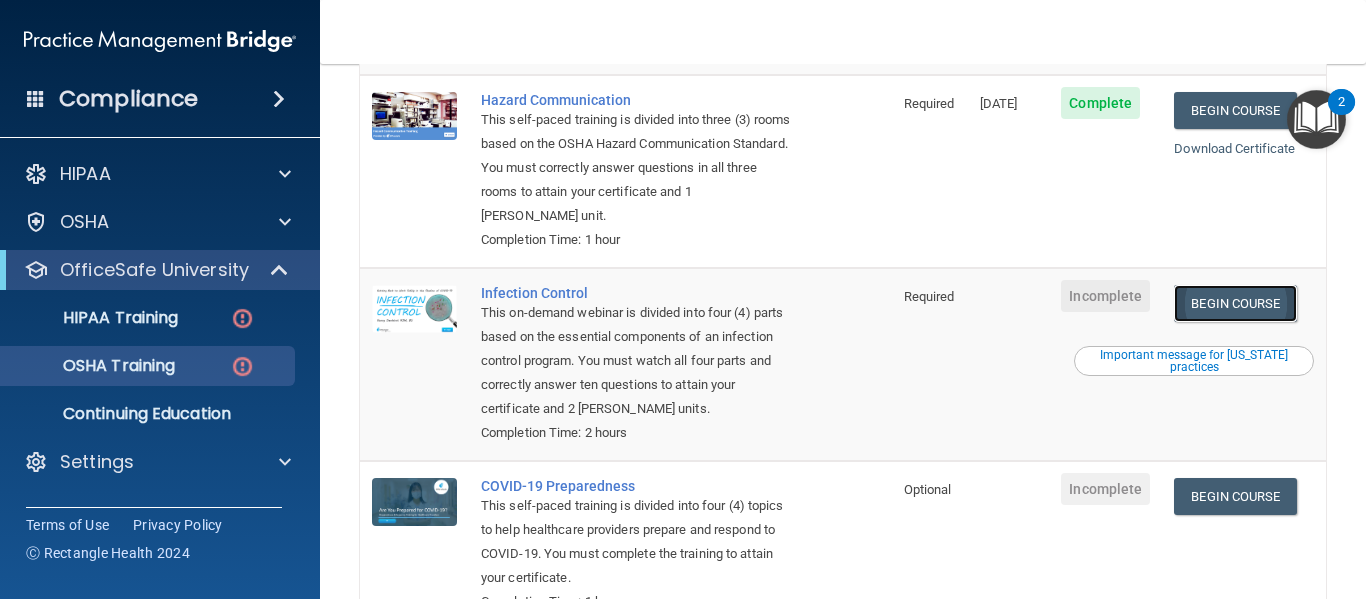 click on "Begin Course" at bounding box center [1235, 303] 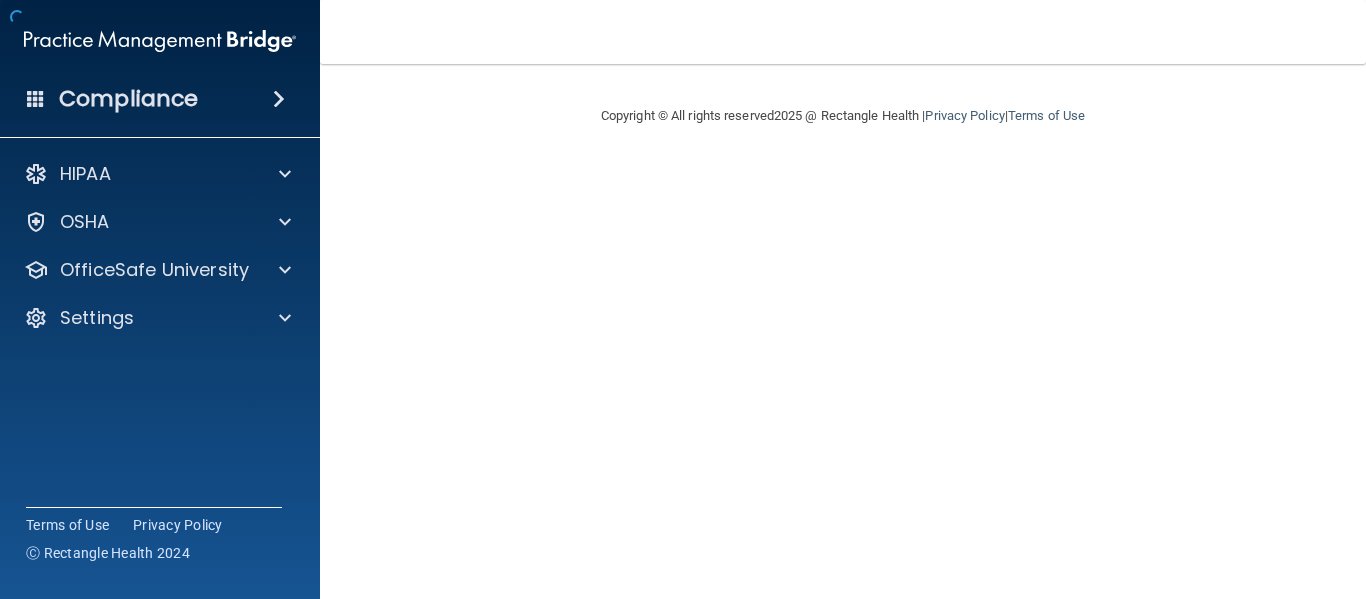 scroll, scrollTop: 0, scrollLeft: 0, axis: both 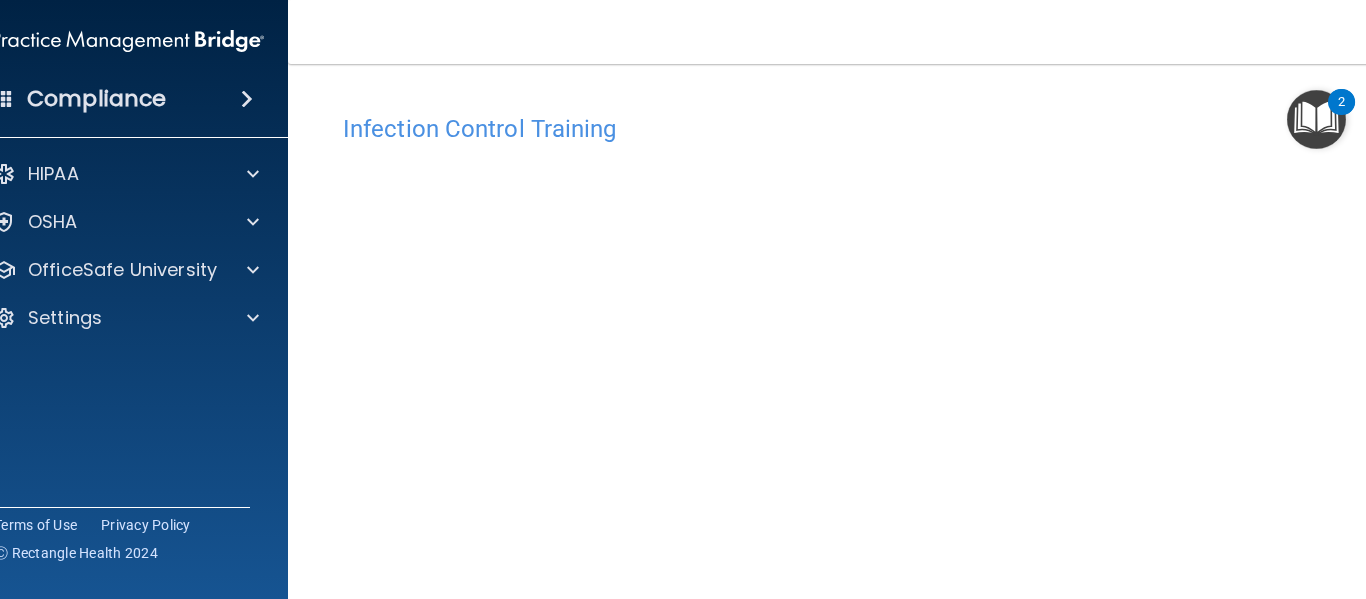 drag, startPoint x: 1365, startPoint y: 269, endPoint x: 1362, endPoint y: 489, distance: 220.02045 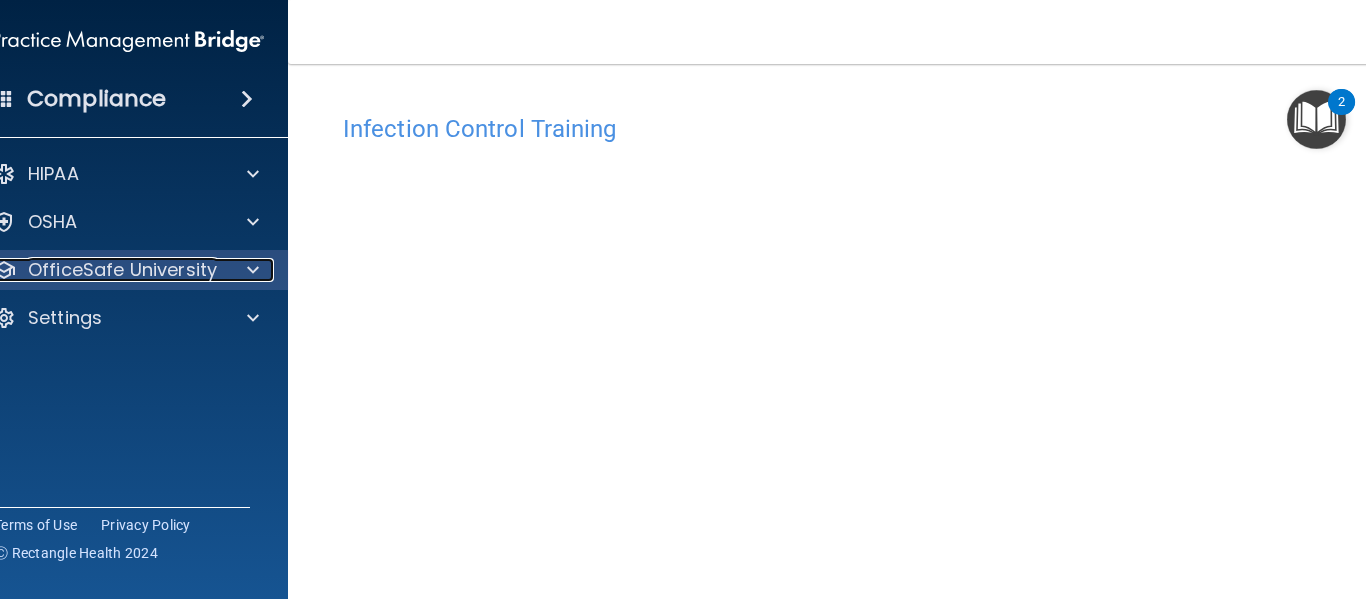 click on "OfficeSafe University" at bounding box center [122, 270] 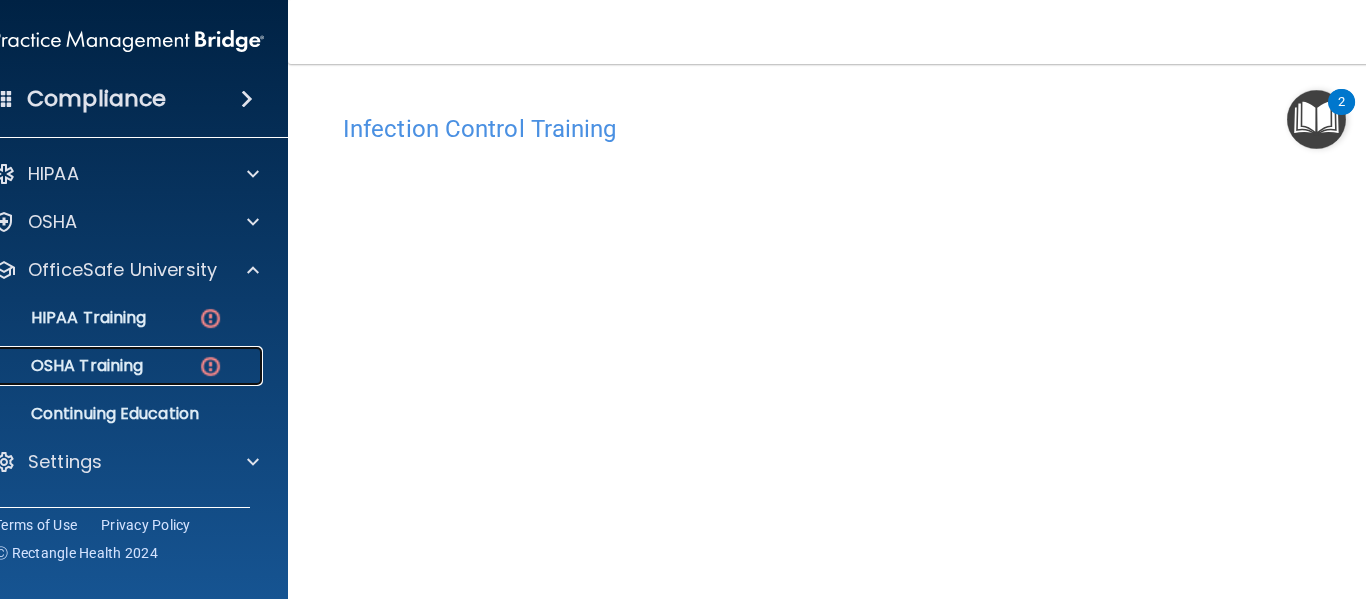 click on "OSHA Training" at bounding box center [117, 366] 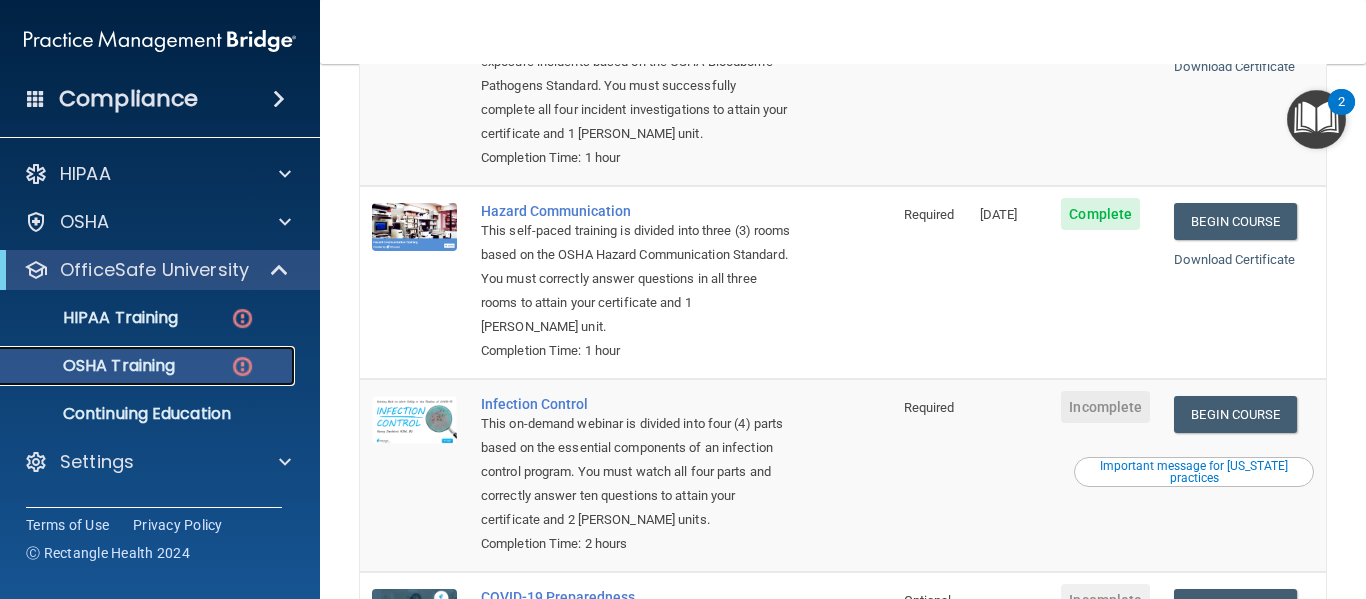 scroll, scrollTop: 331, scrollLeft: 0, axis: vertical 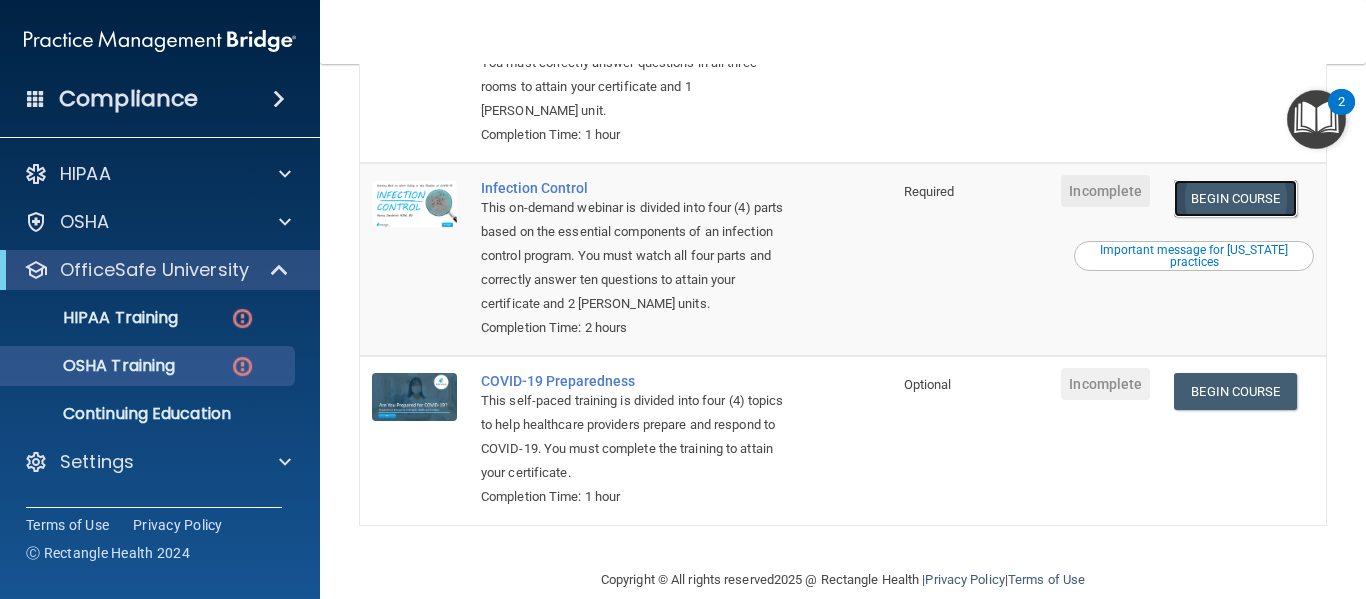 click on "Begin Course" at bounding box center (1235, 198) 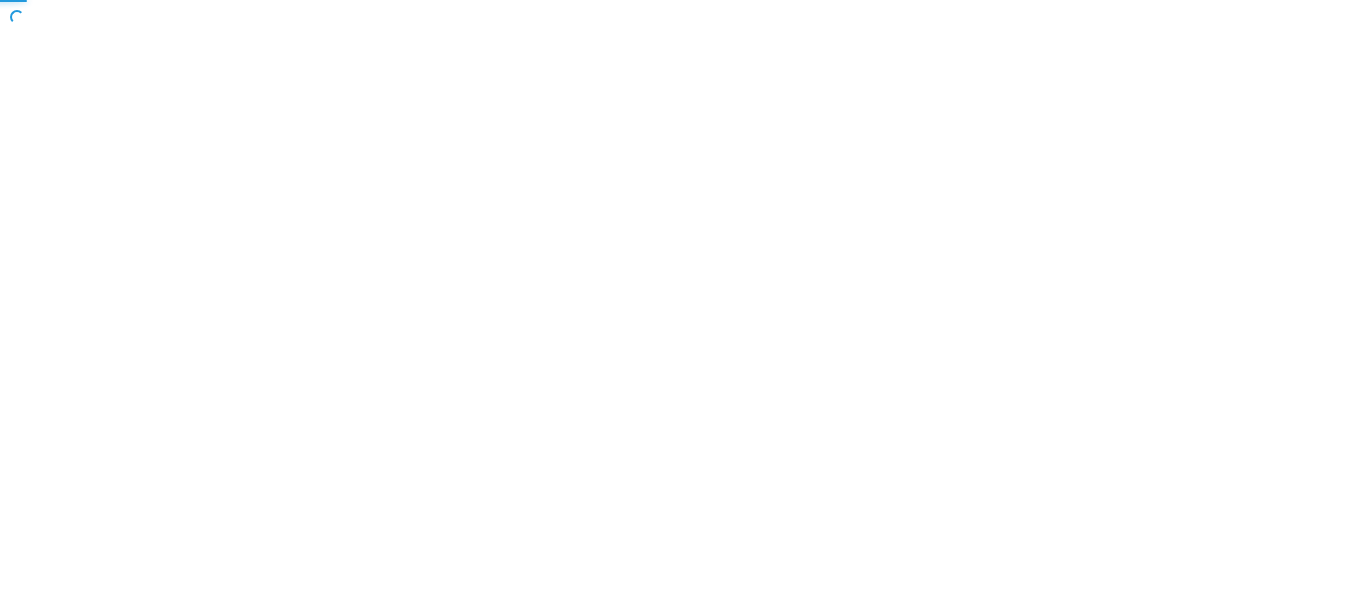 scroll, scrollTop: 0, scrollLeft: 0, axis: both 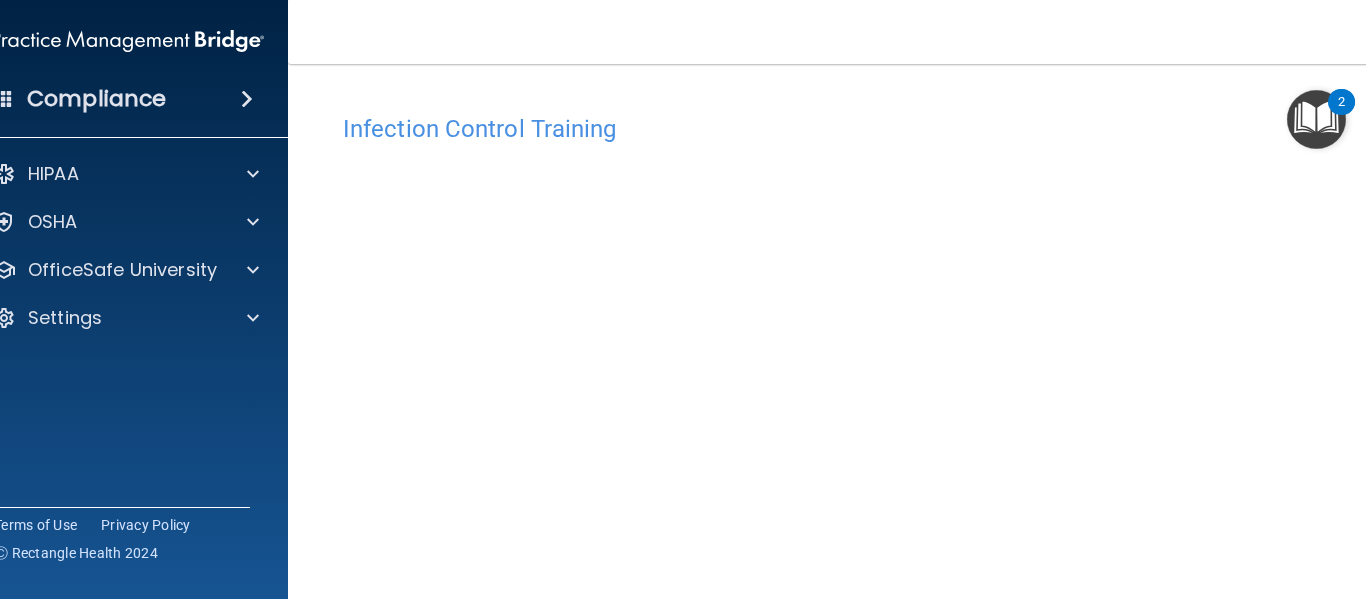 drag, startPoint x: 1362, startPoint y: 268, endPoint x: 467, endPoint y: 150, distance: 902.74524 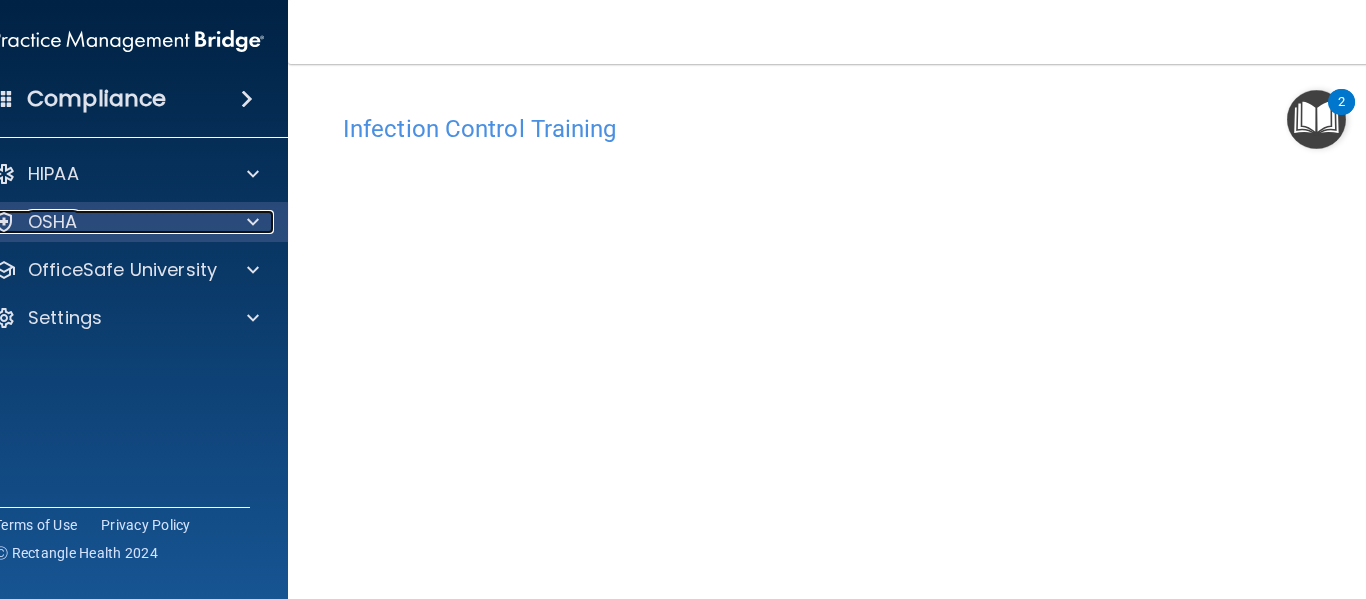 click on "OSHA" at bounding box center [53, 222] 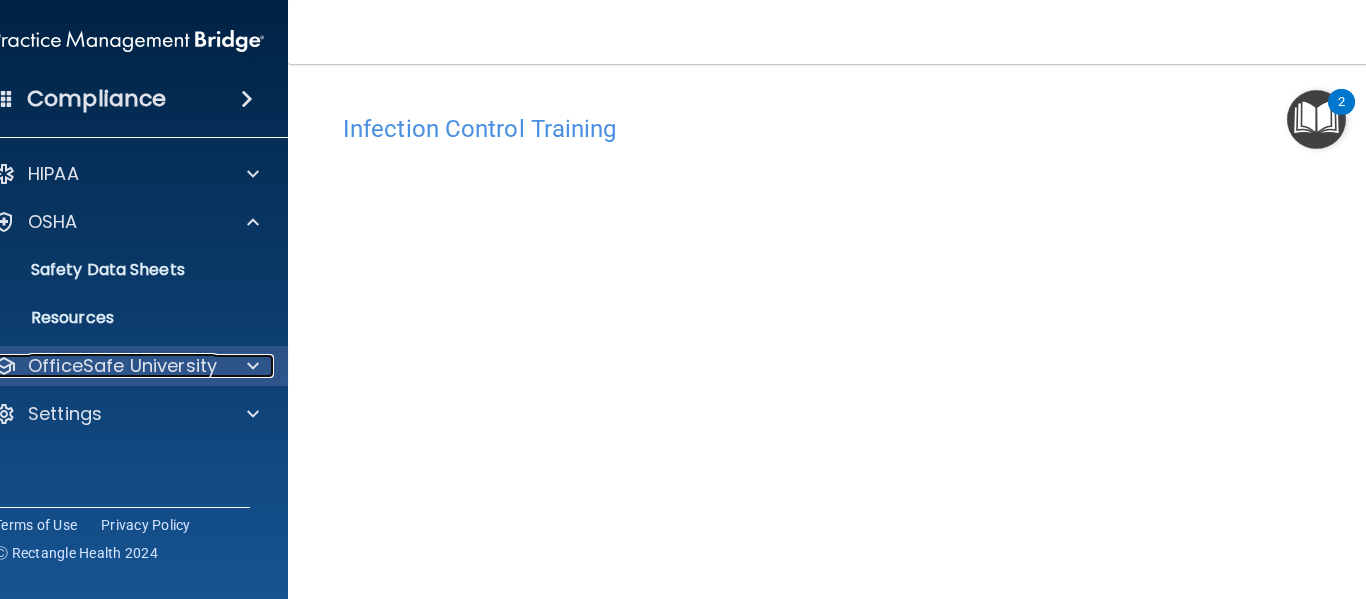 click on "OfficeSafe University" at bounding box center (122, 366) 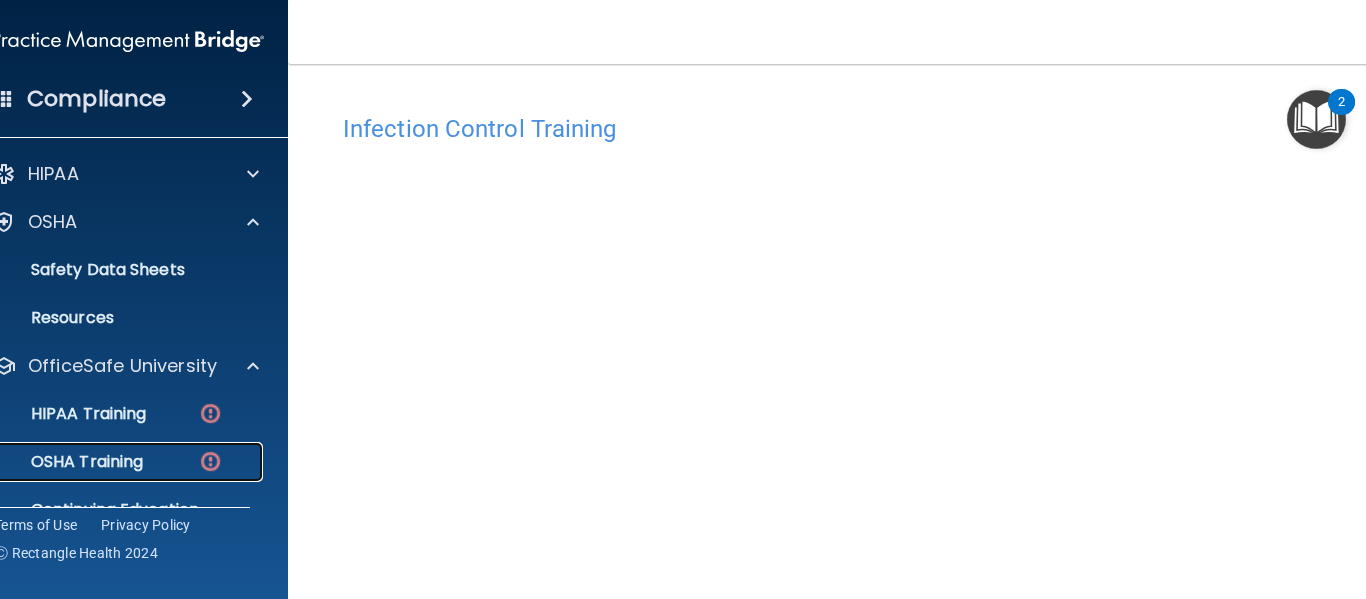 click on "OSHA Training" at bounding box center [62, 462] 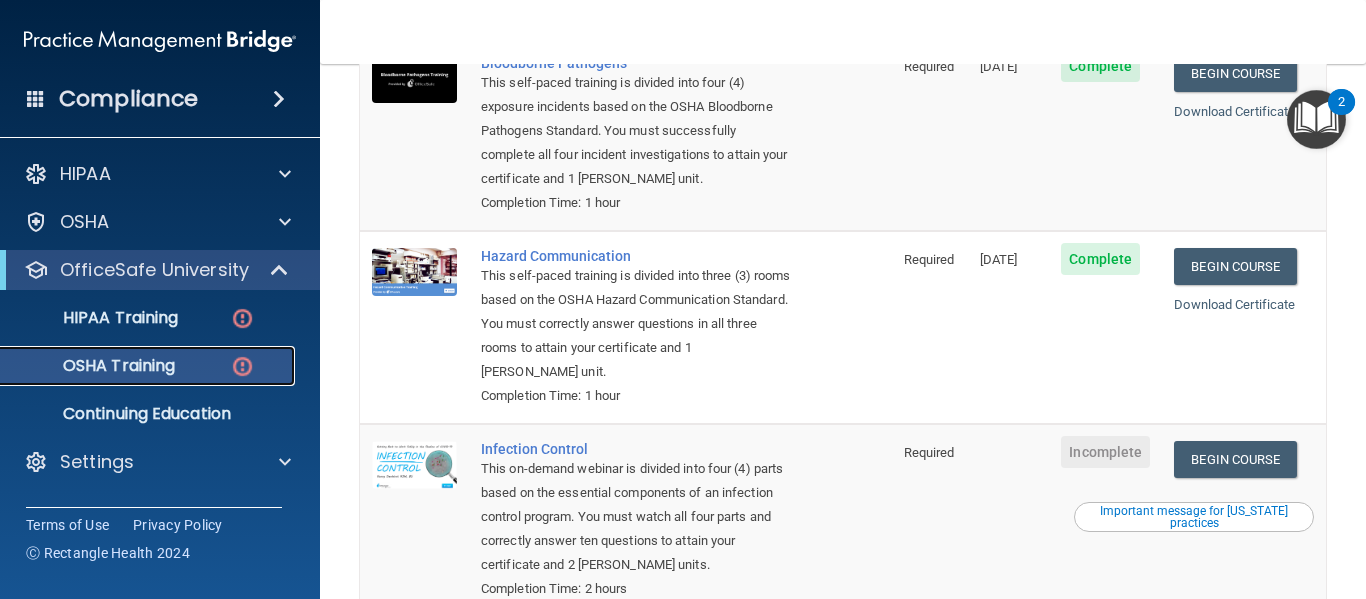 scroll, scrollTop: 268, scrollLeft: 0, axis: vertical 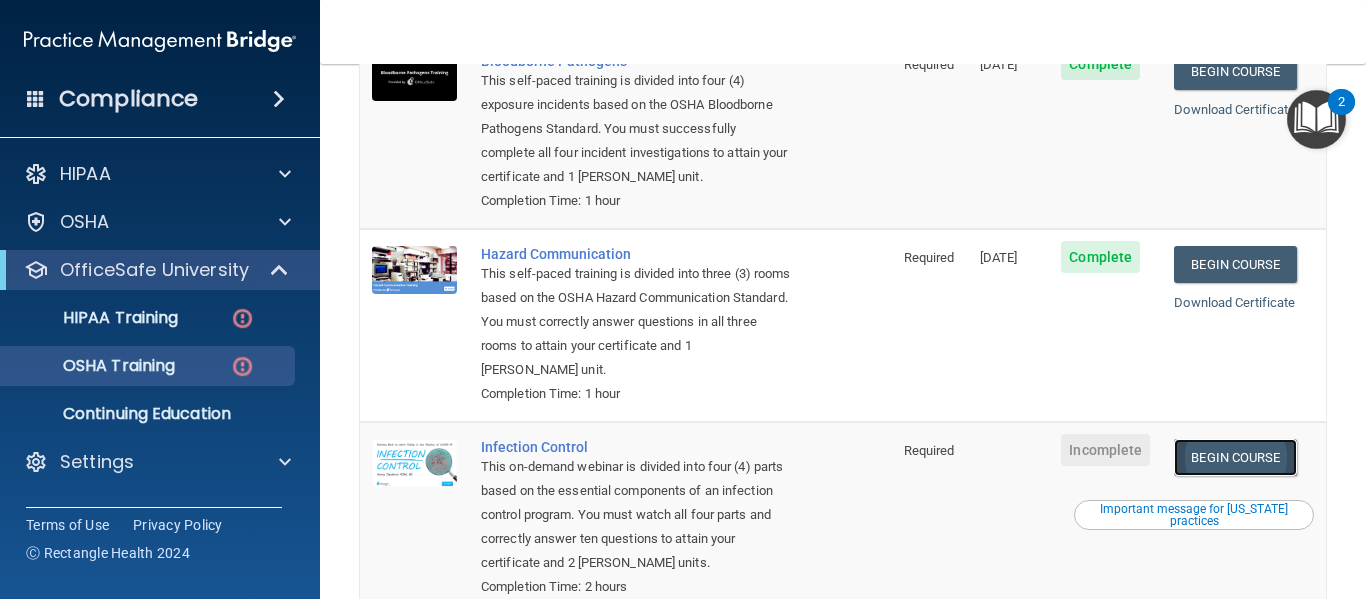 click on "Begin Course" at bounding box center [1235, 457] 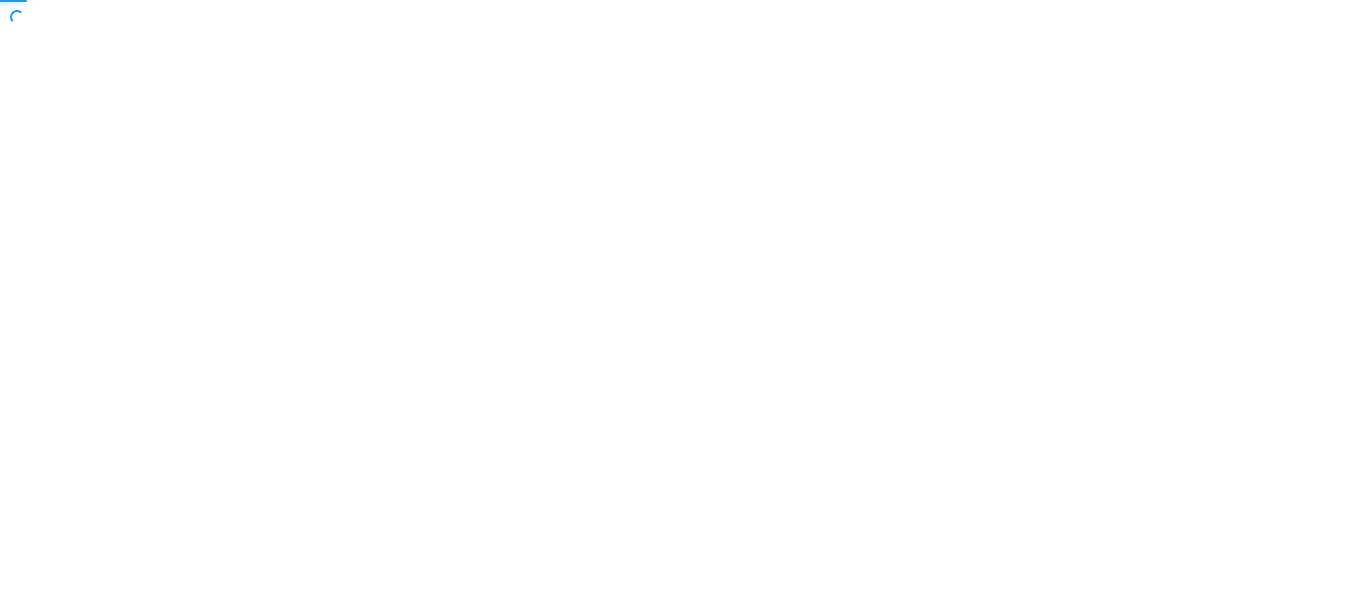 scroll, scrollTop: 0, scrollLeft: 0, axis: both 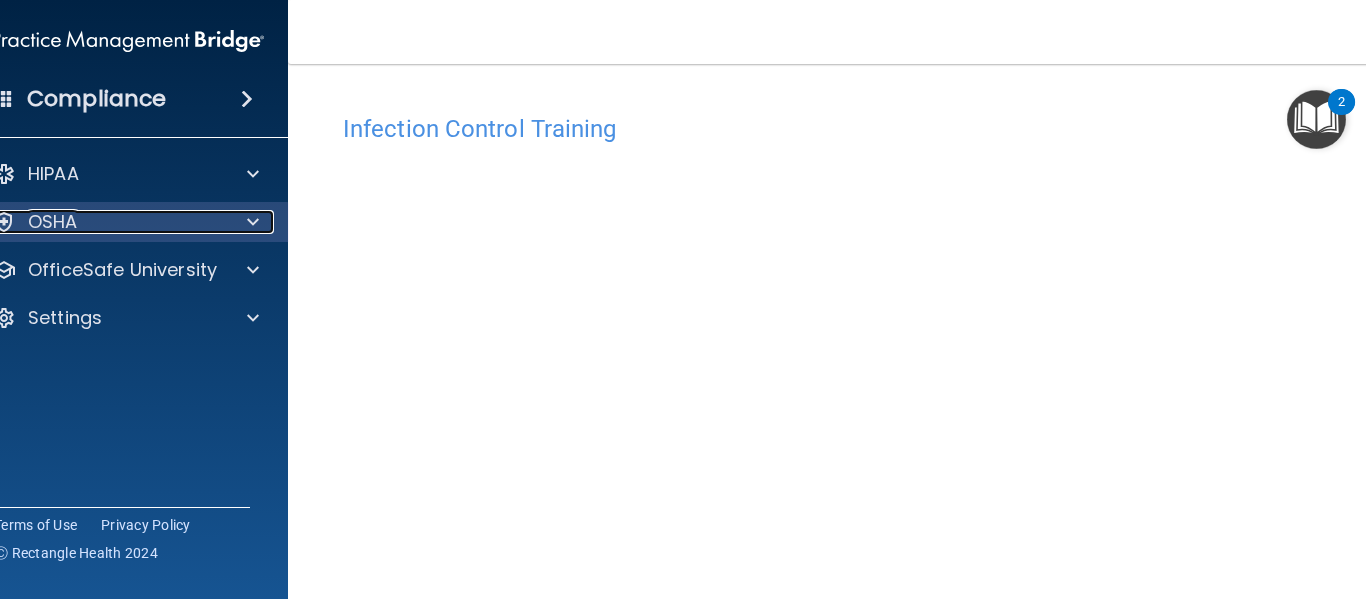 click on "OSHA" at bounding box center (53, 222) 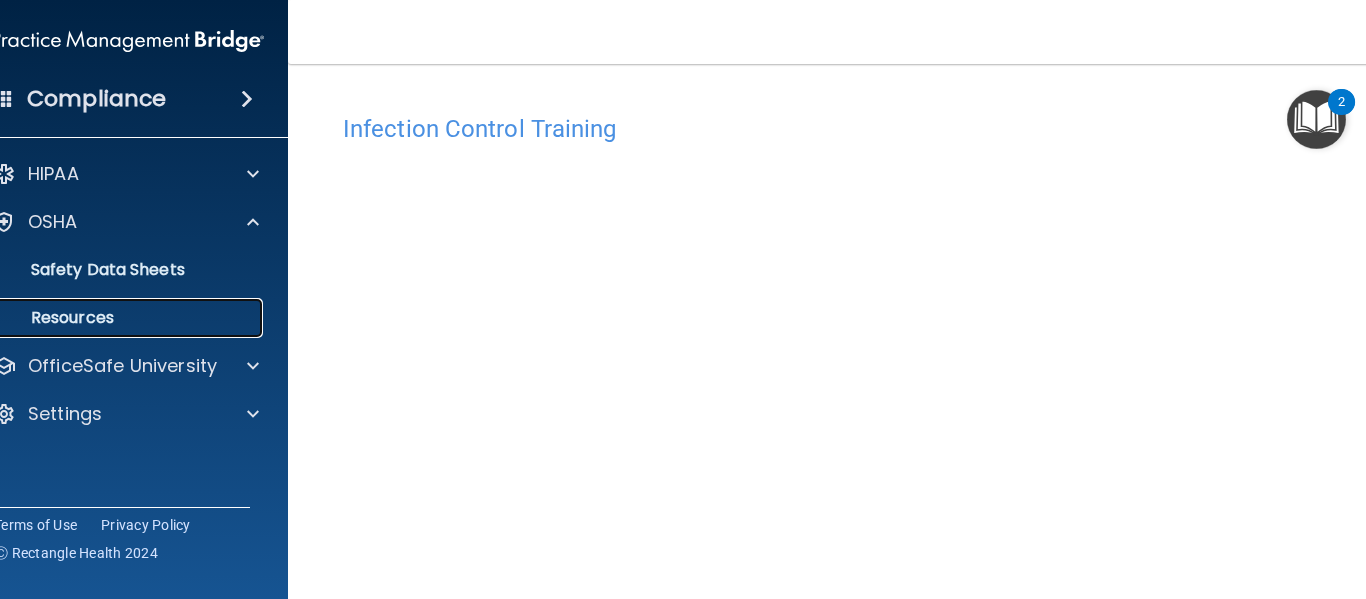 click on "Resources" at bounding box center [117, 318] 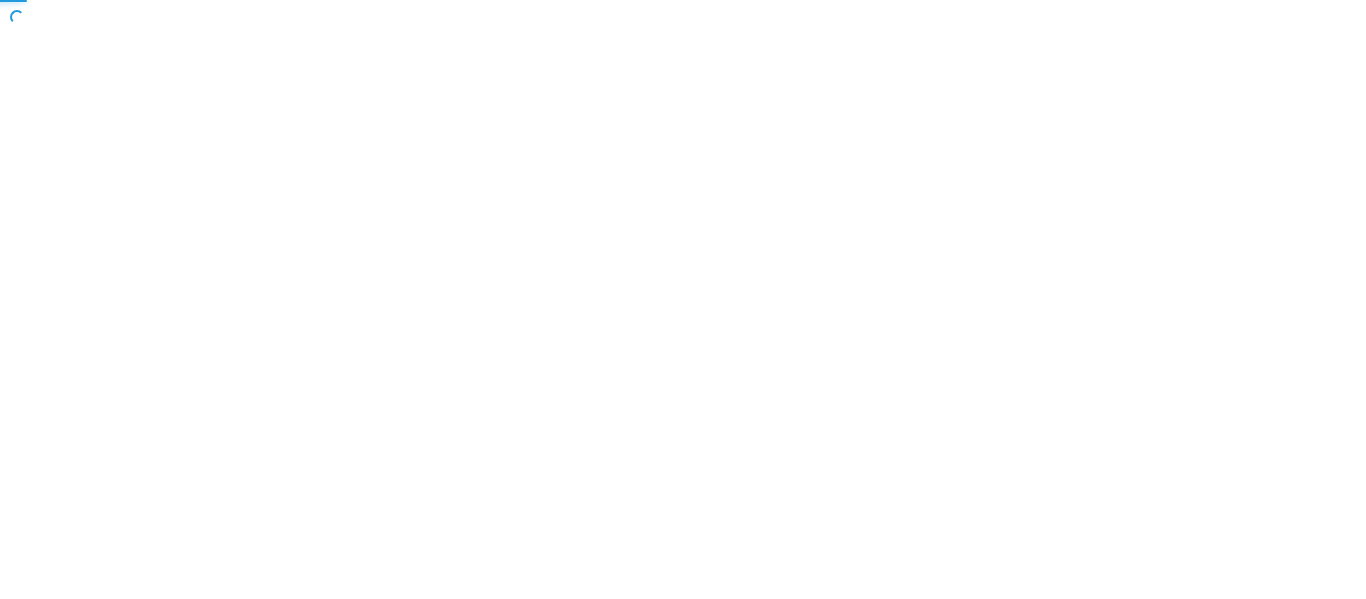 scroll, scrollTop: 0, scrollLeft: 0, axis: both 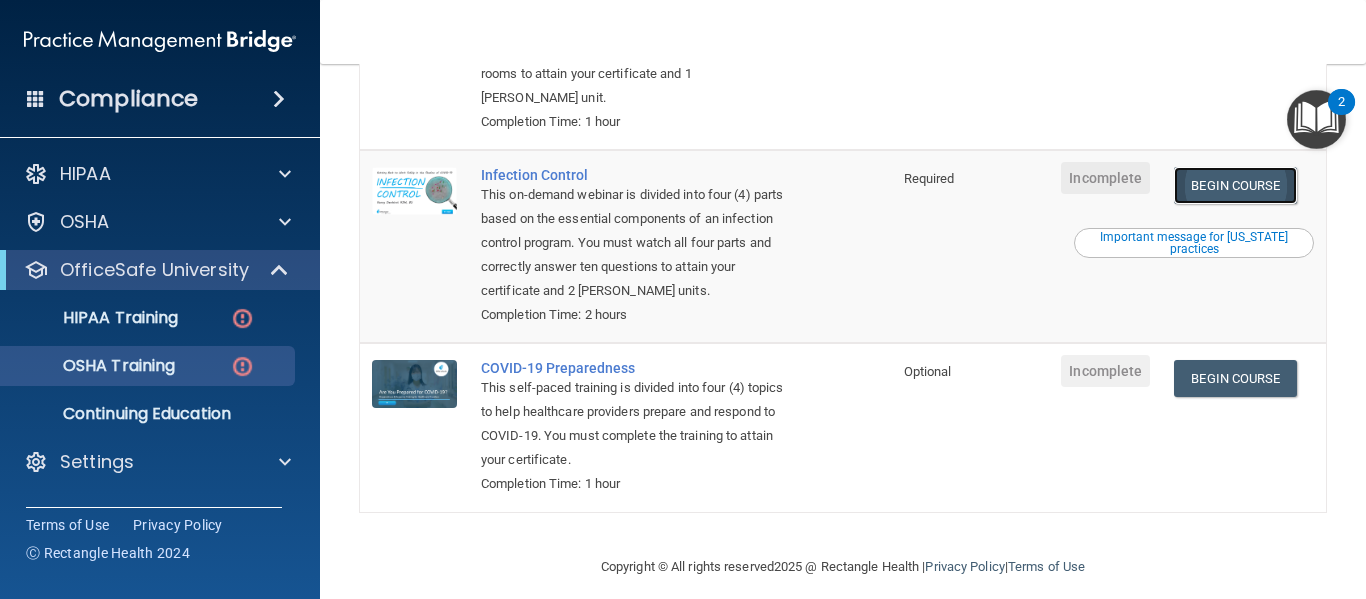 click on "Begin Course" at bounding box center (1235, 185) 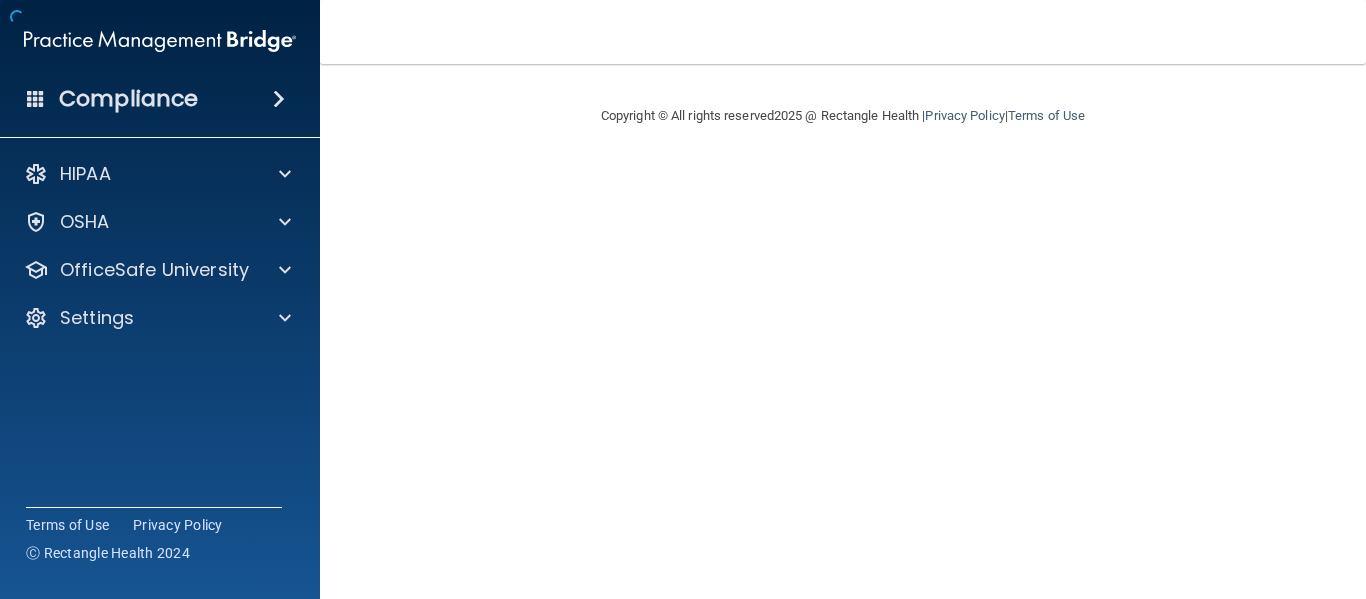 scroll, scrollTop: 0, scrollLeft: 0, axis: both 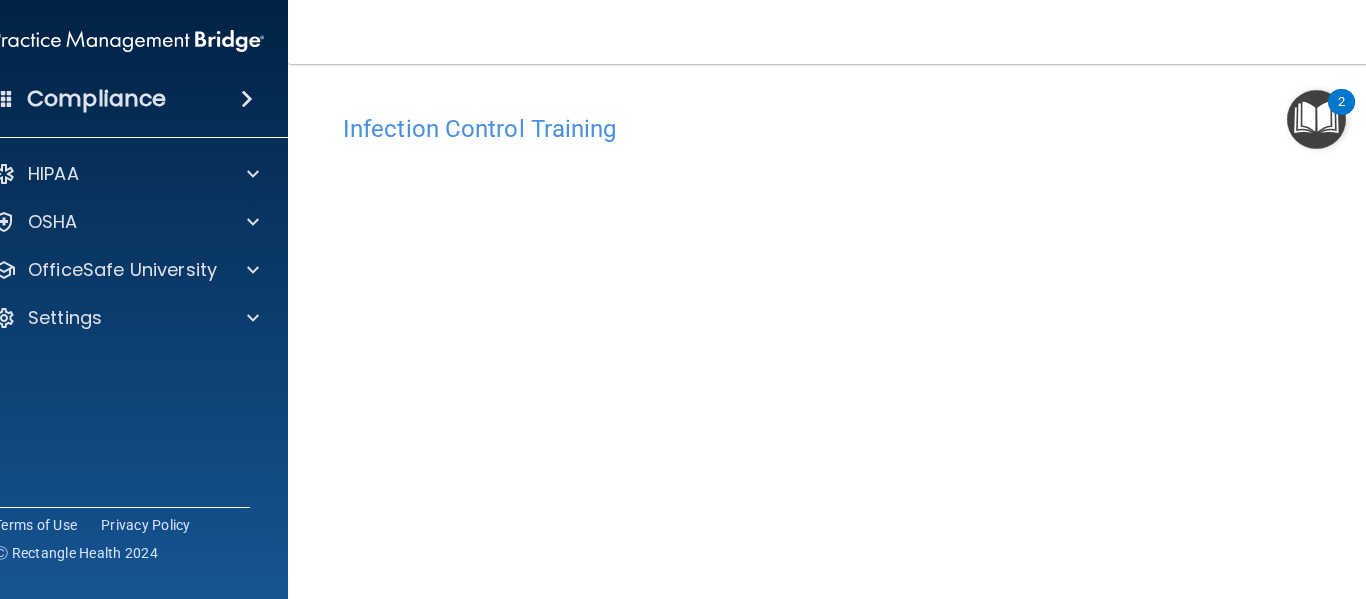 drag, startPoint x: 1363, startPoint y: 350, endPoint x: 1344, endPoint y: 372, distance: 29.068884 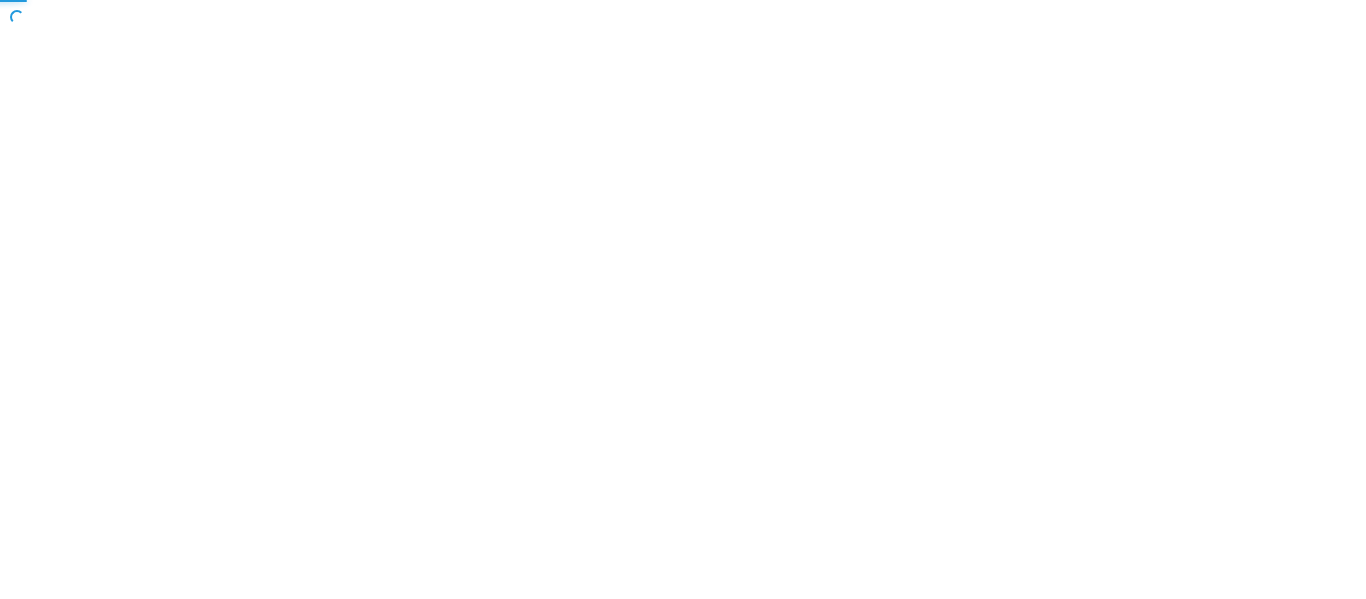 scroll, scrollTop: 0, scrollLeft: 0, axis: both 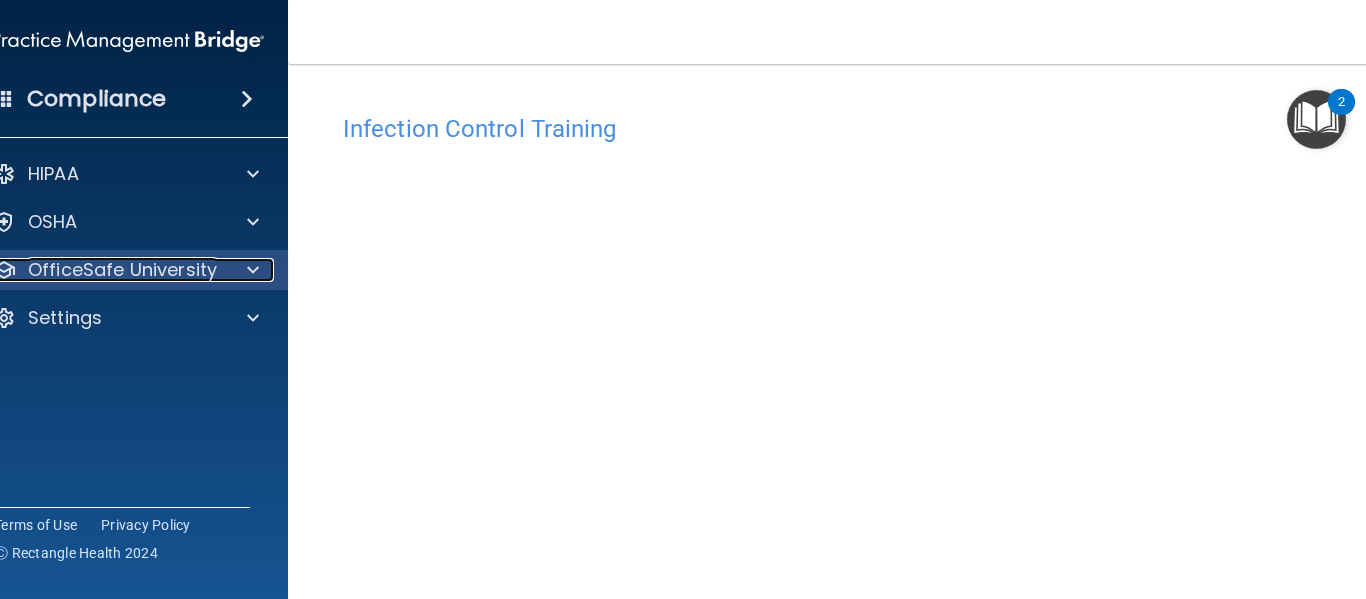 click on "OfficeSafe University" at bounding box center [122, 270] 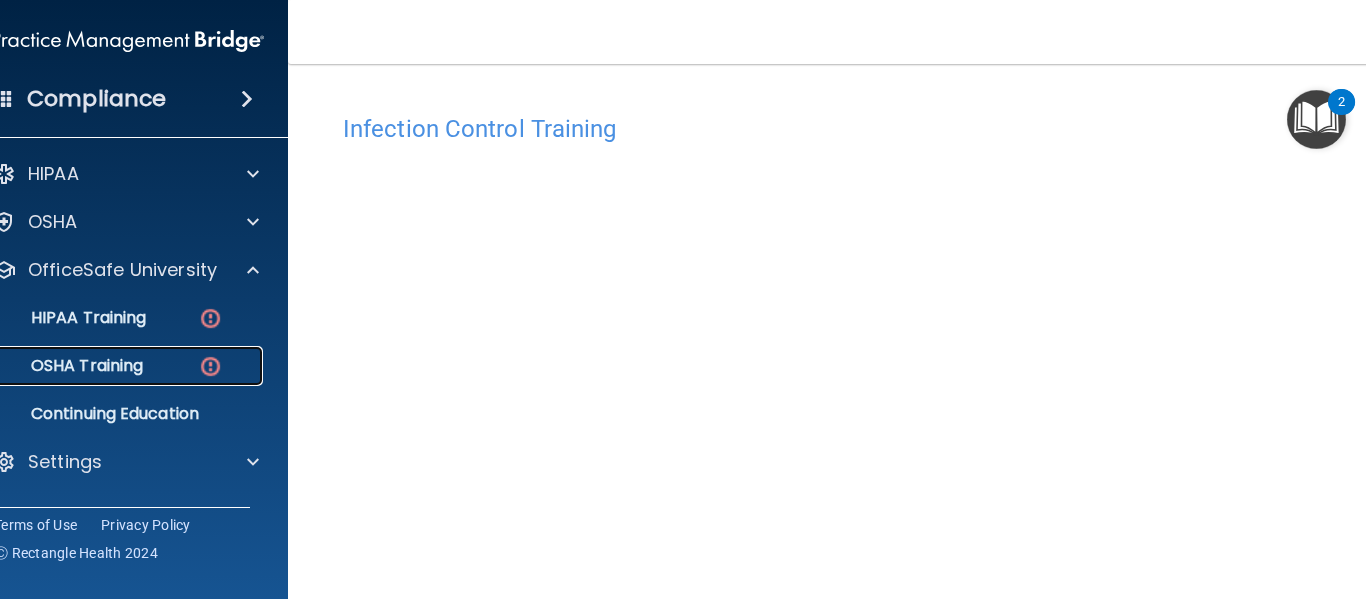 click at bounding box center [210, 366] 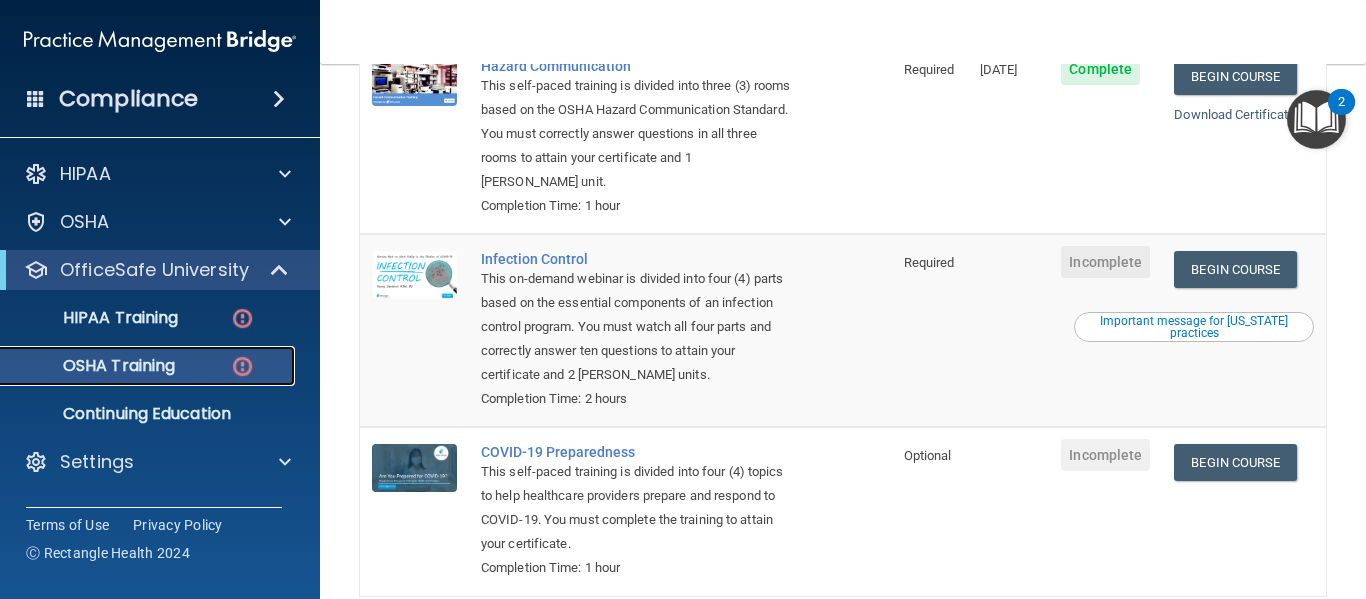 scroll, scrollTop: 461, scrollLeft: 0, axis: vertical 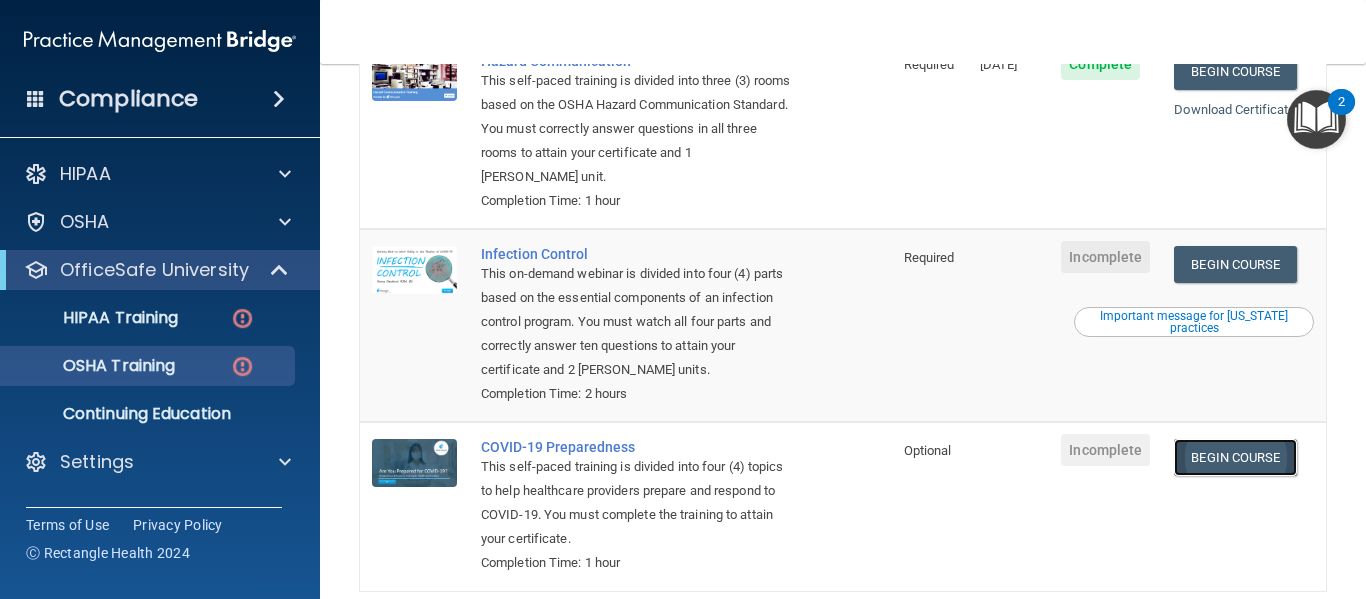 click on "Begin Course" at bounding box center [1235, 457] 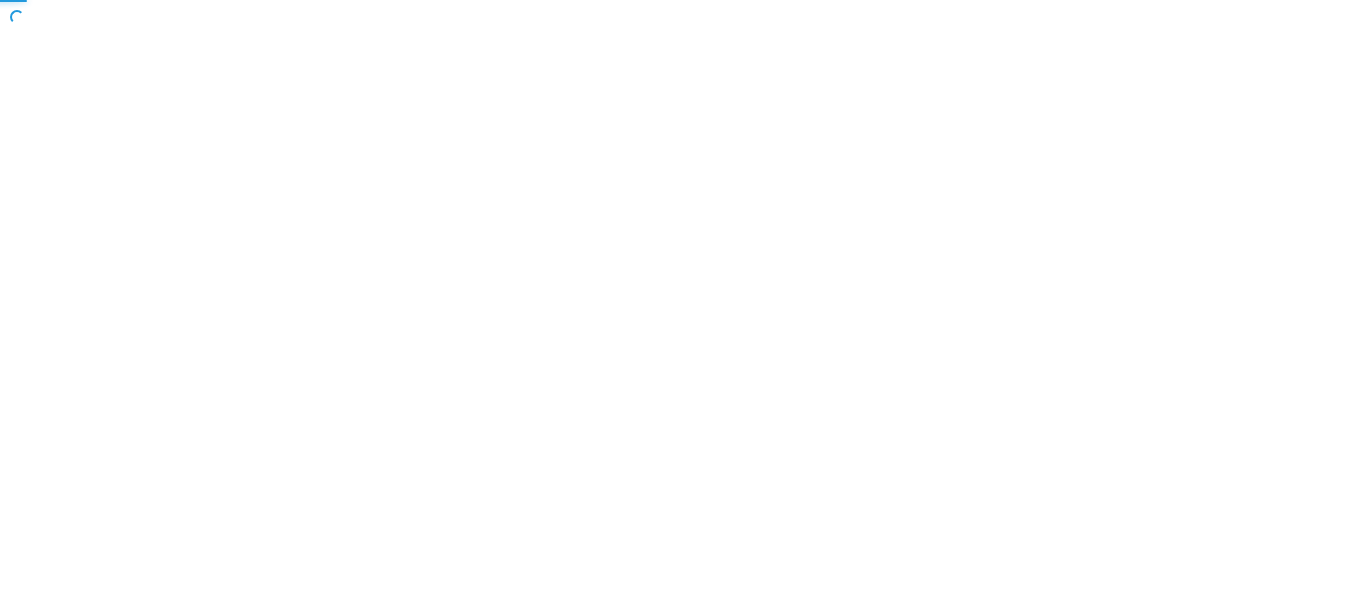 scroll, scrollTop: 0, scrollLeft: 0, axis: both 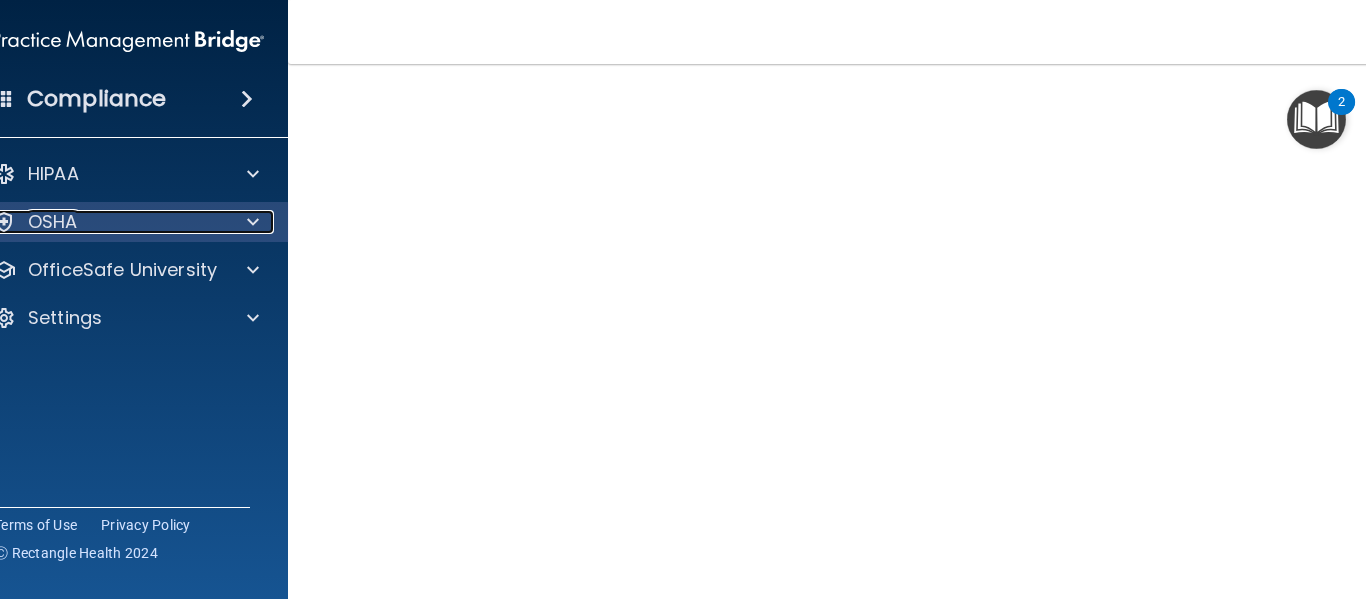 click on "OSHA" at bounding box center (53, 222) 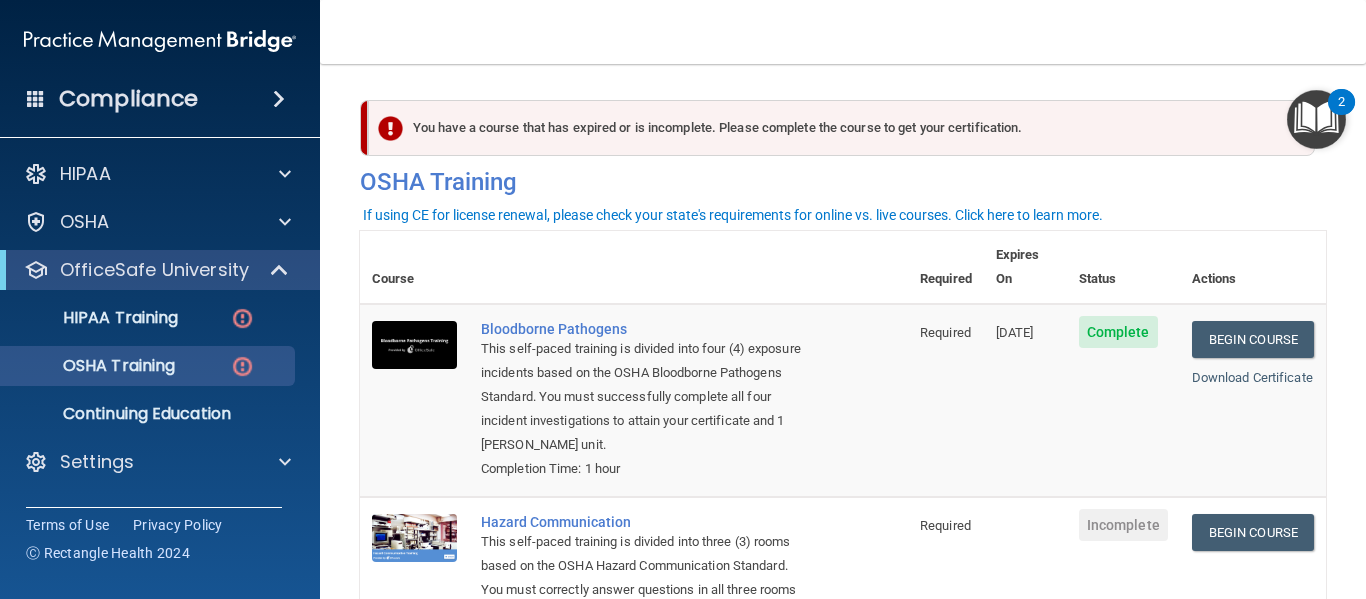 scroll, scrollTop: 0, scrollLeft: 0, axis: both 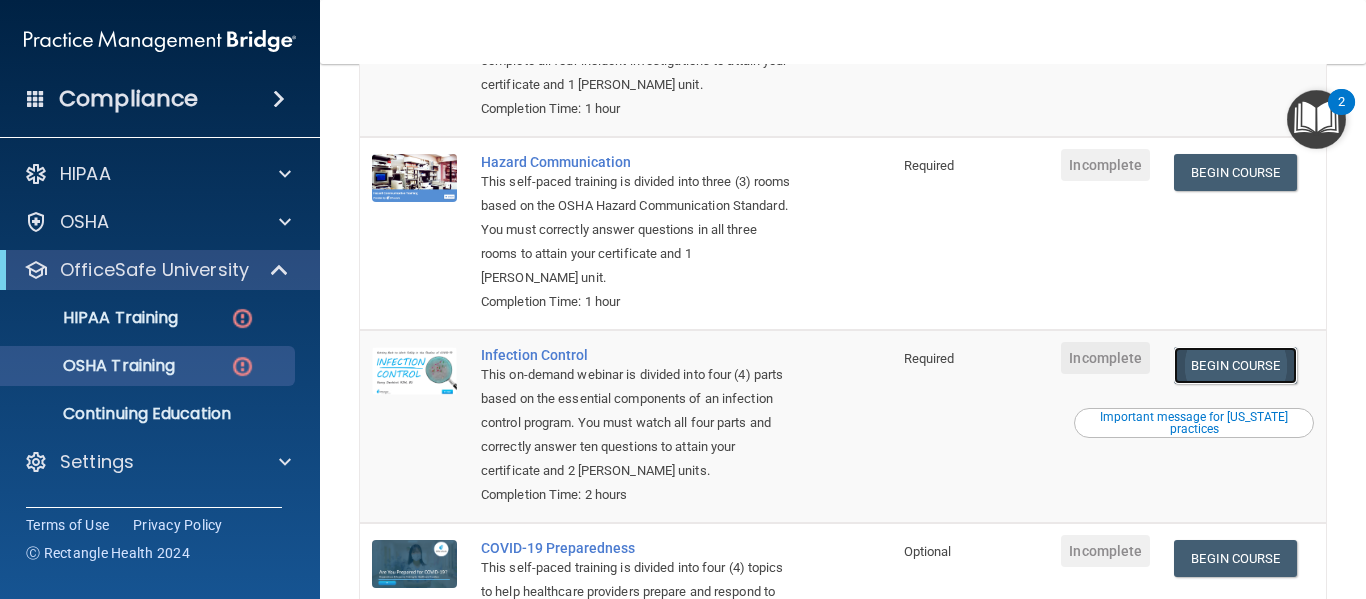 click on "Begin Course" at bounding box center [1235, 365] 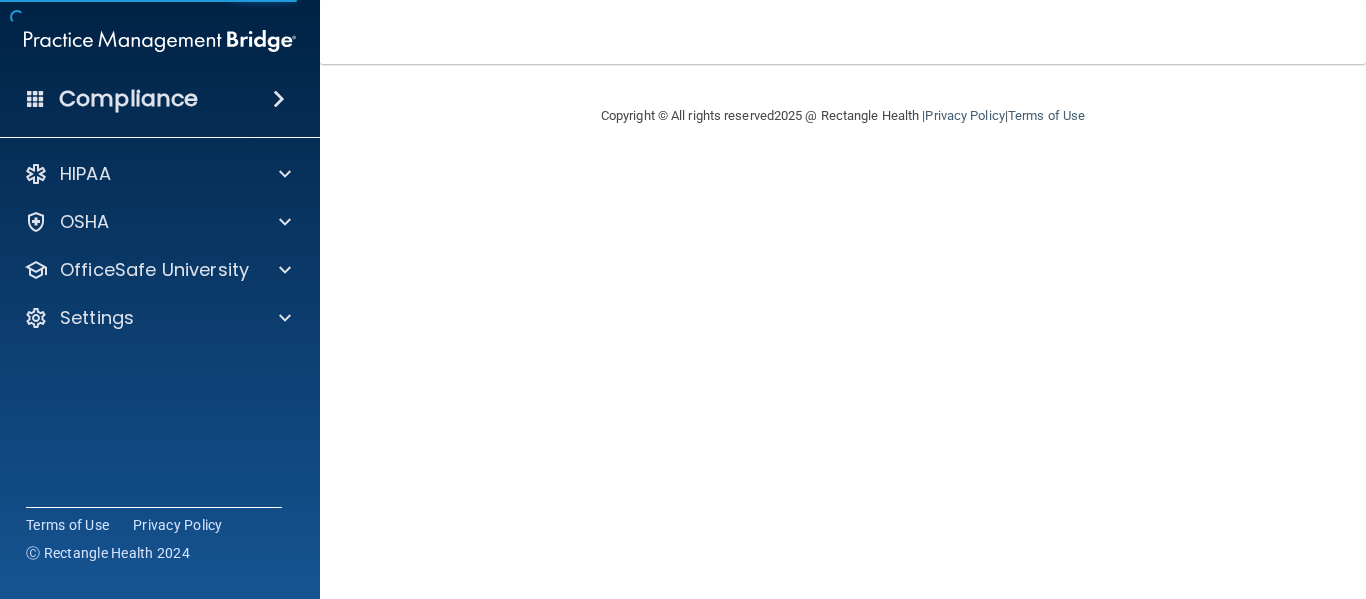 scroll, scrollTop: 0, scrollLeft: 0, axis: both 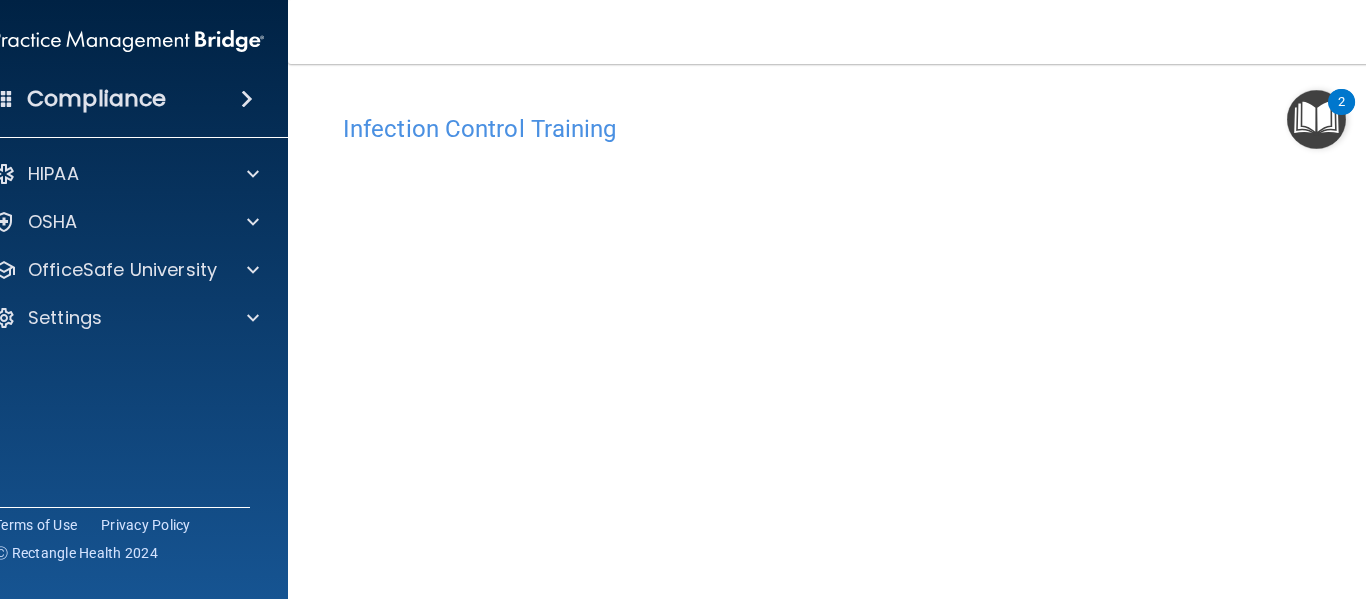 click on "Infection Control Training" at bounding box center (843, 129) 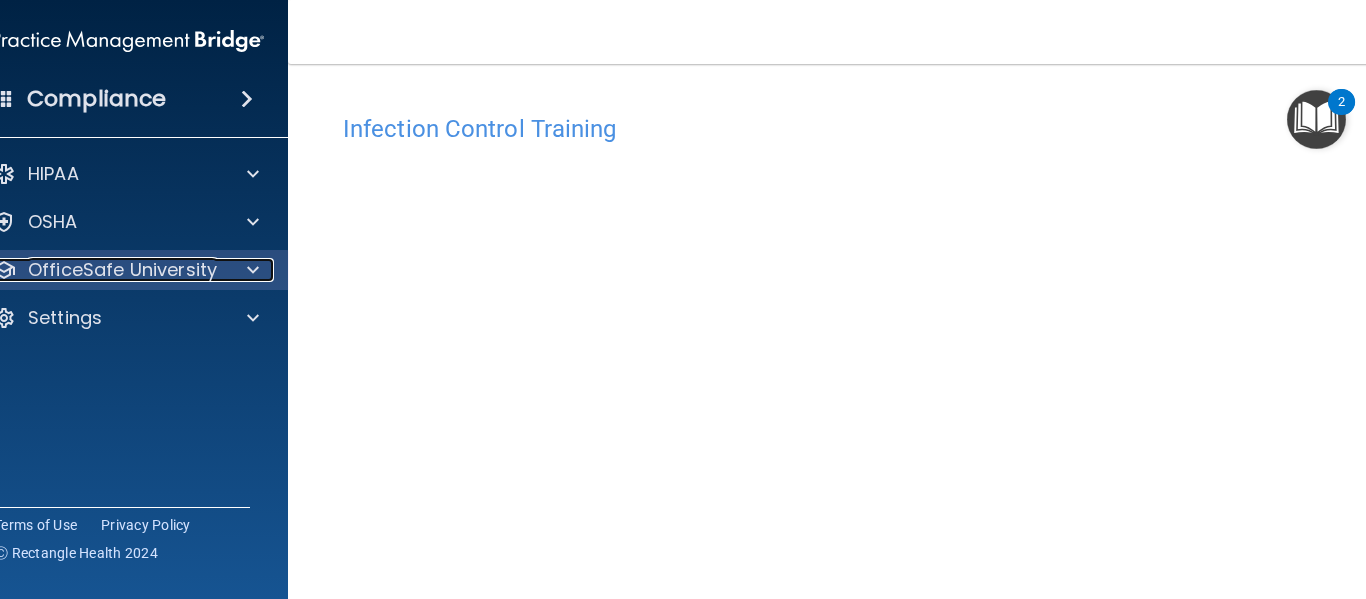 click on "OfficeSafe University" at bounding box center (122, 270) 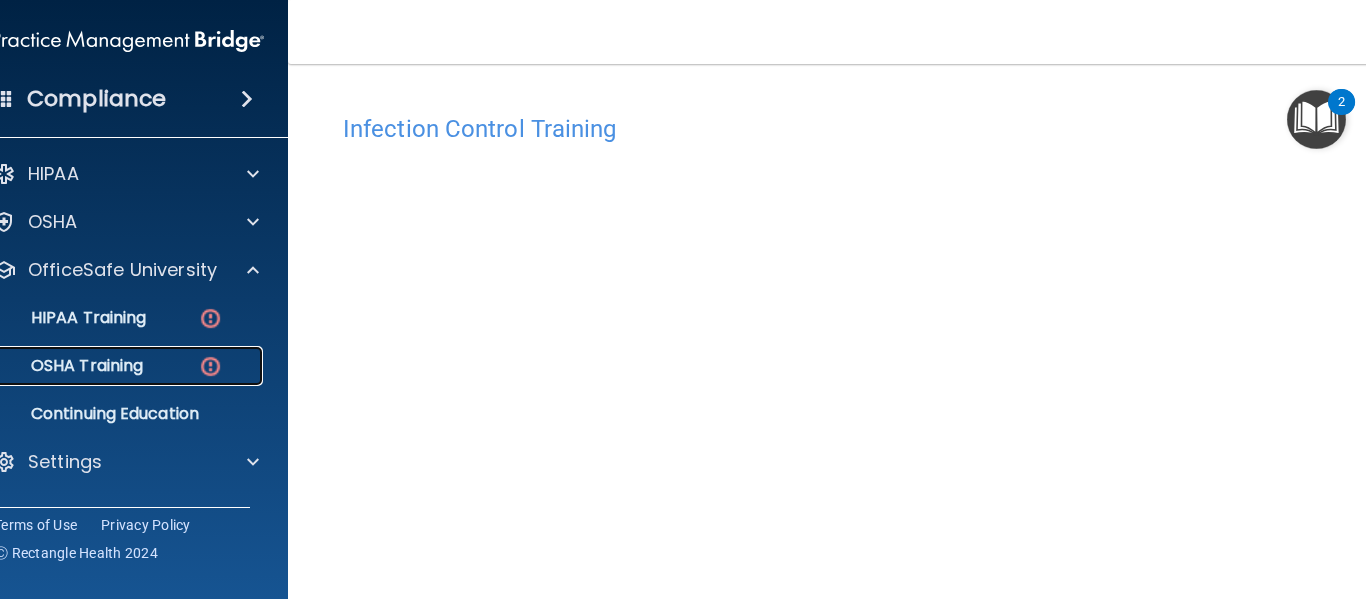 click on "OSHA Training" at bounding box center [105, 366] 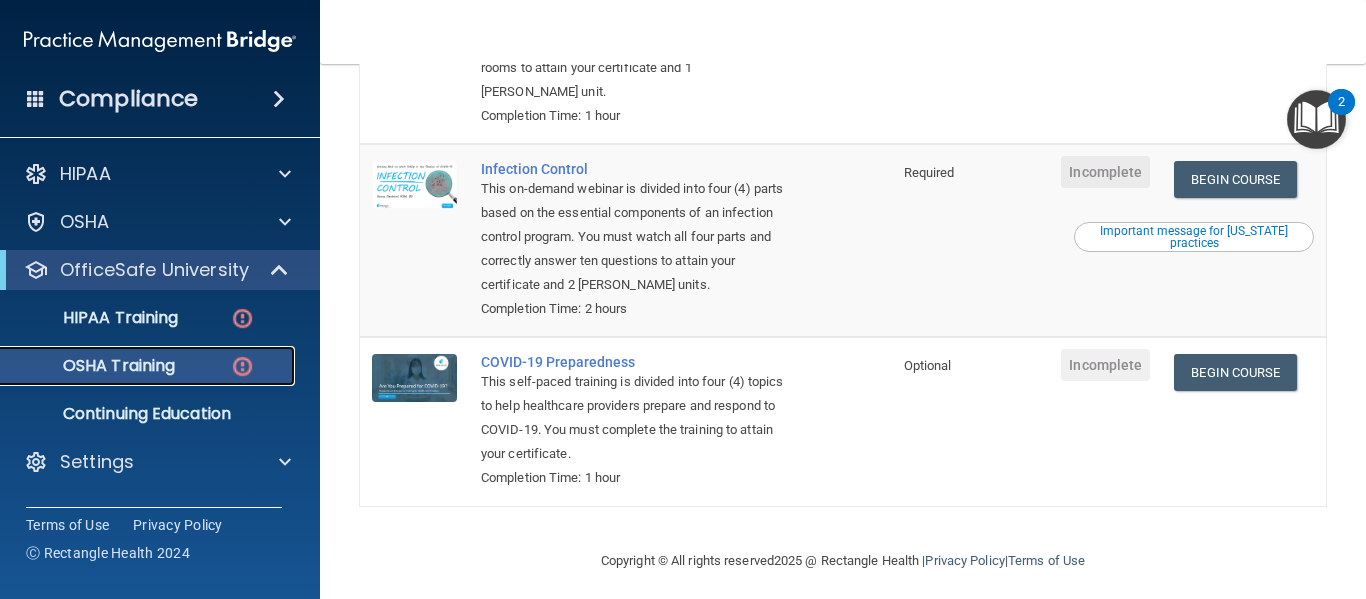 scroll, scrollTop: 561, scrollLeft: 0, axis: vertical 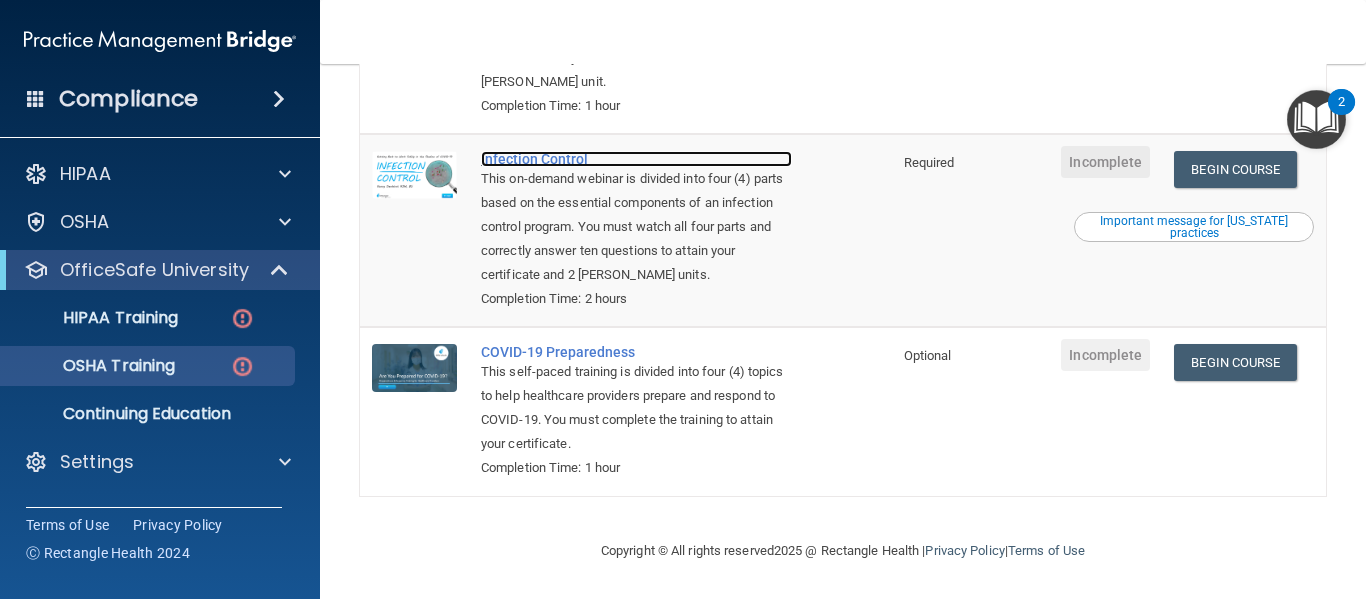 click on "Infection Control" at bounding box center (636, 159) 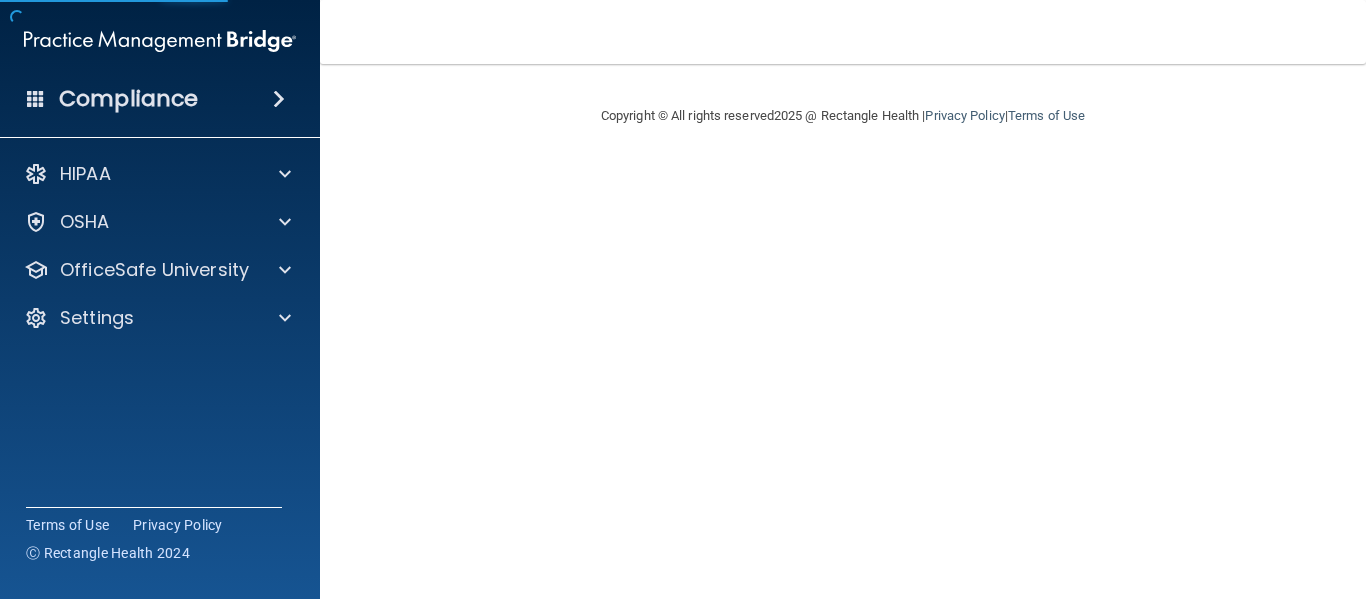 scroll, scrollTop: 0, scrollLeft: 0, axis: both 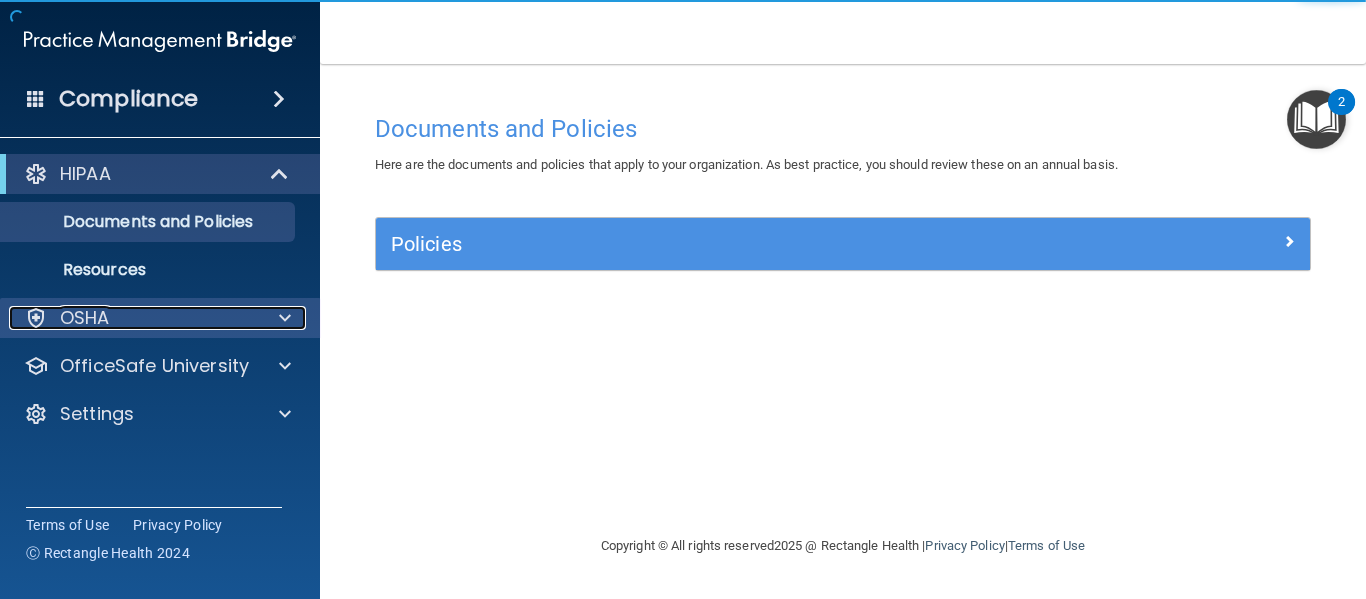 click at bounding box center [285, 318] 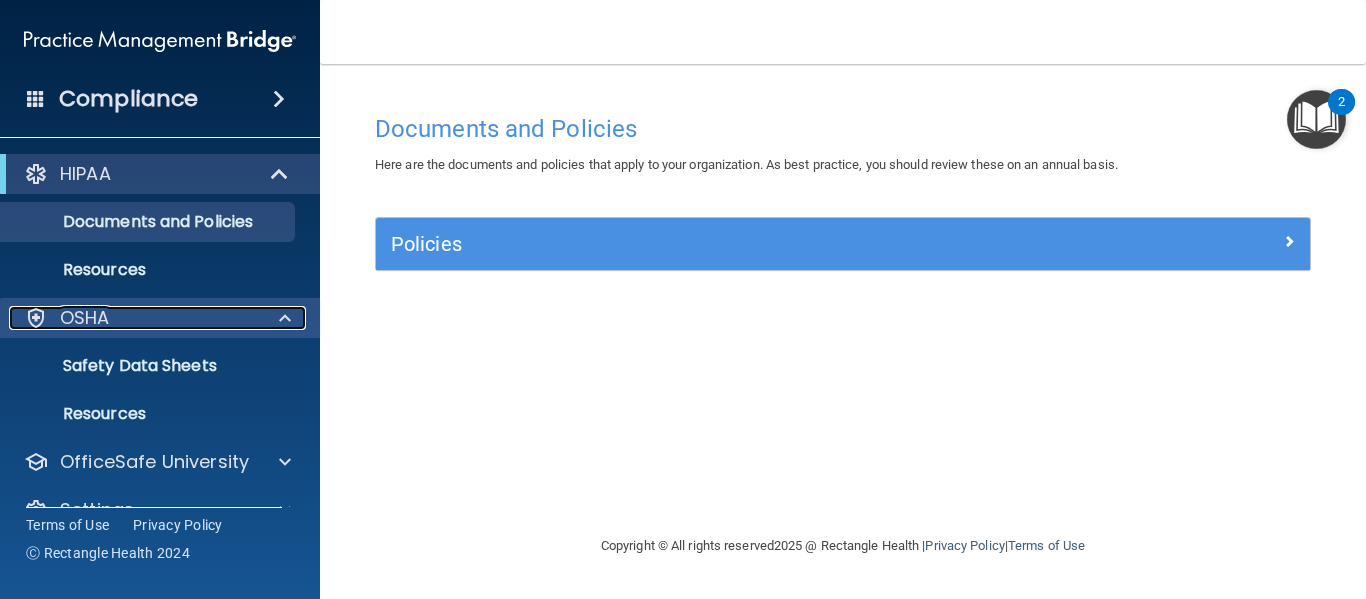 click on "OSHA" at bounding box center [133, 318] 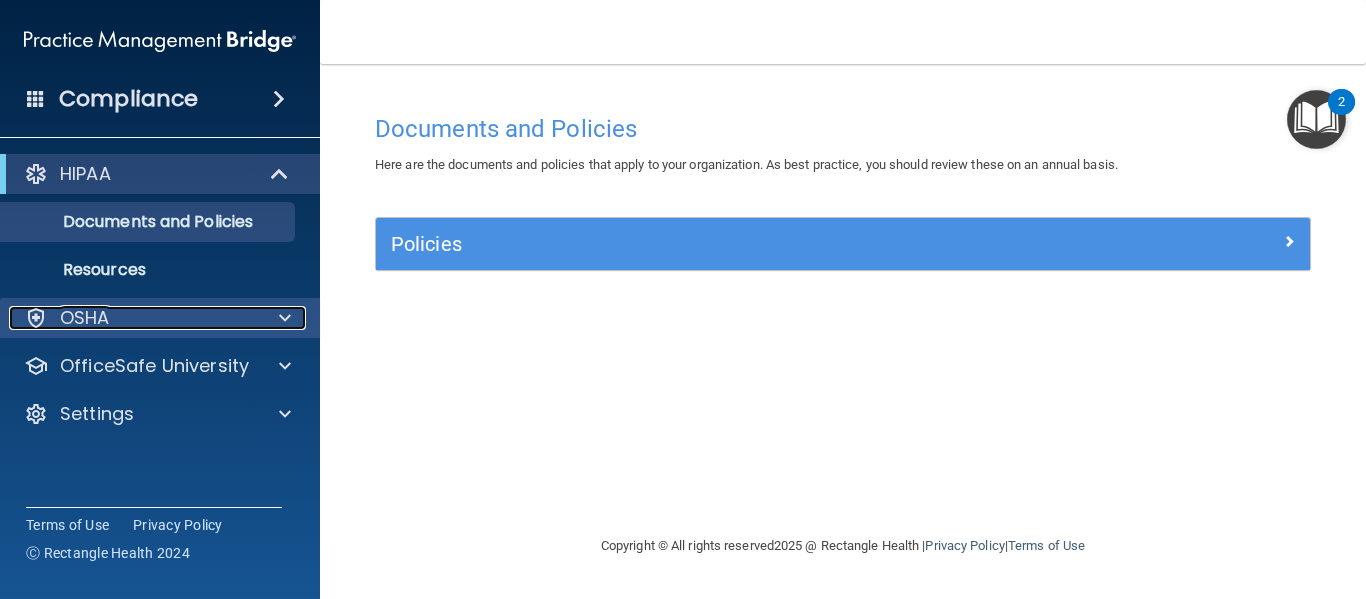 click on "OSHA" at bounding box center [85, 318] 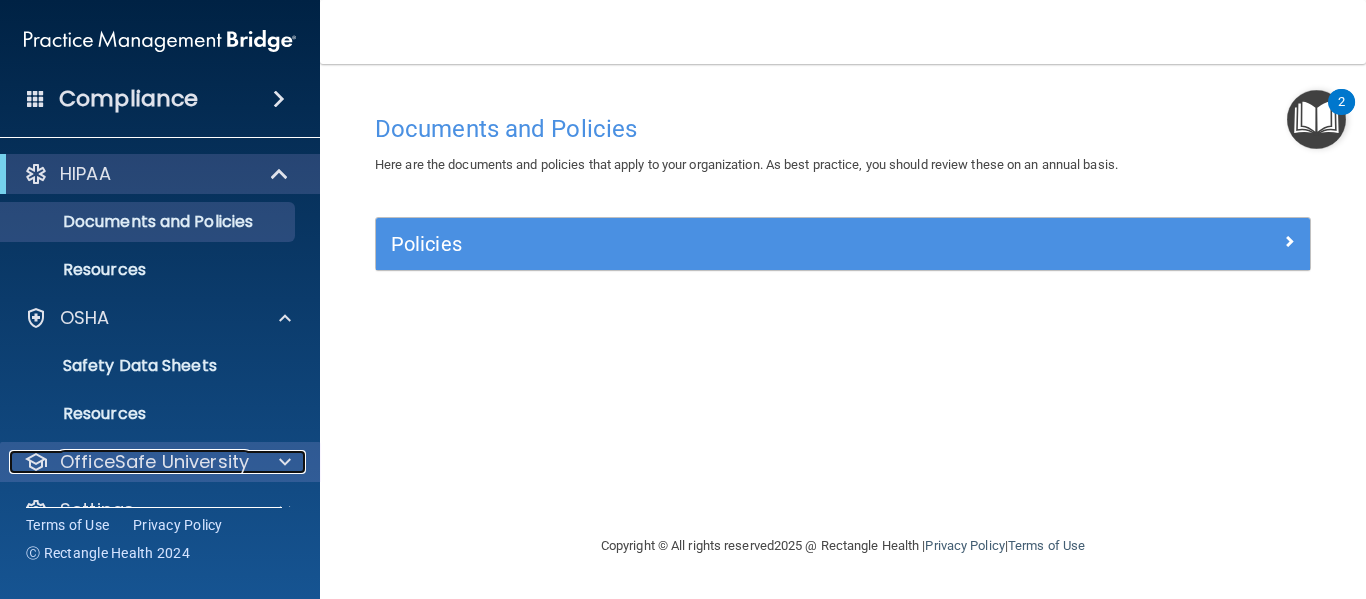 click on "OfficeSafe University" at bounding box center [154, 462] 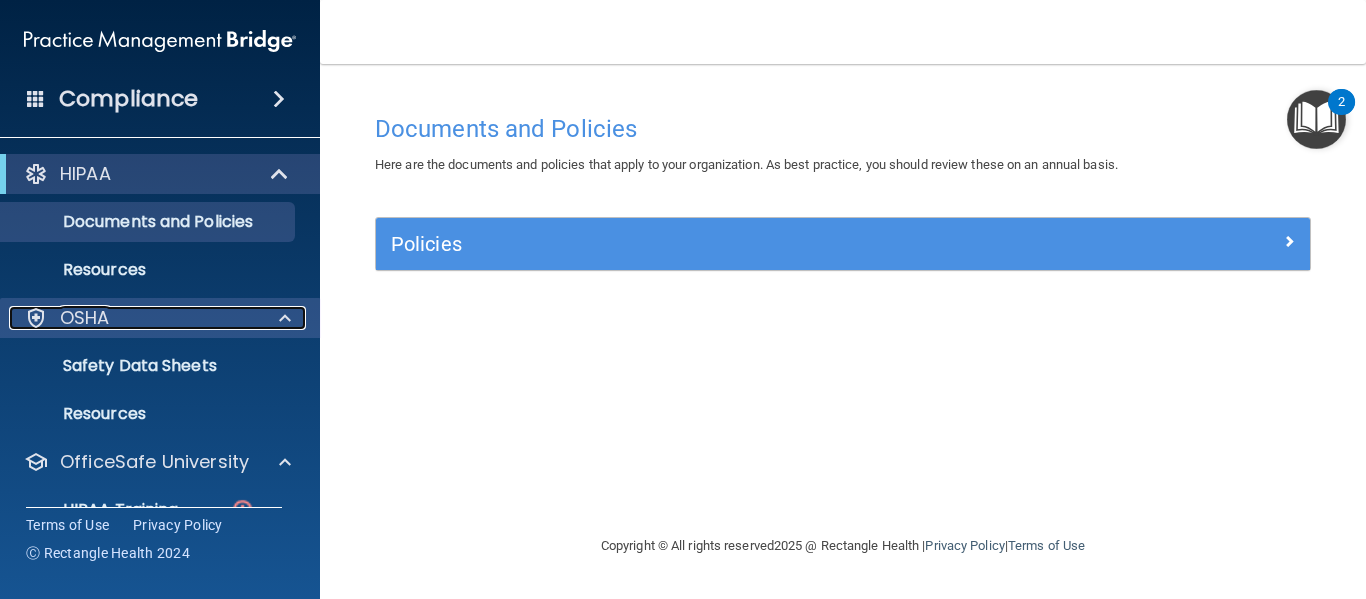 click at bounding box center [285, 318] 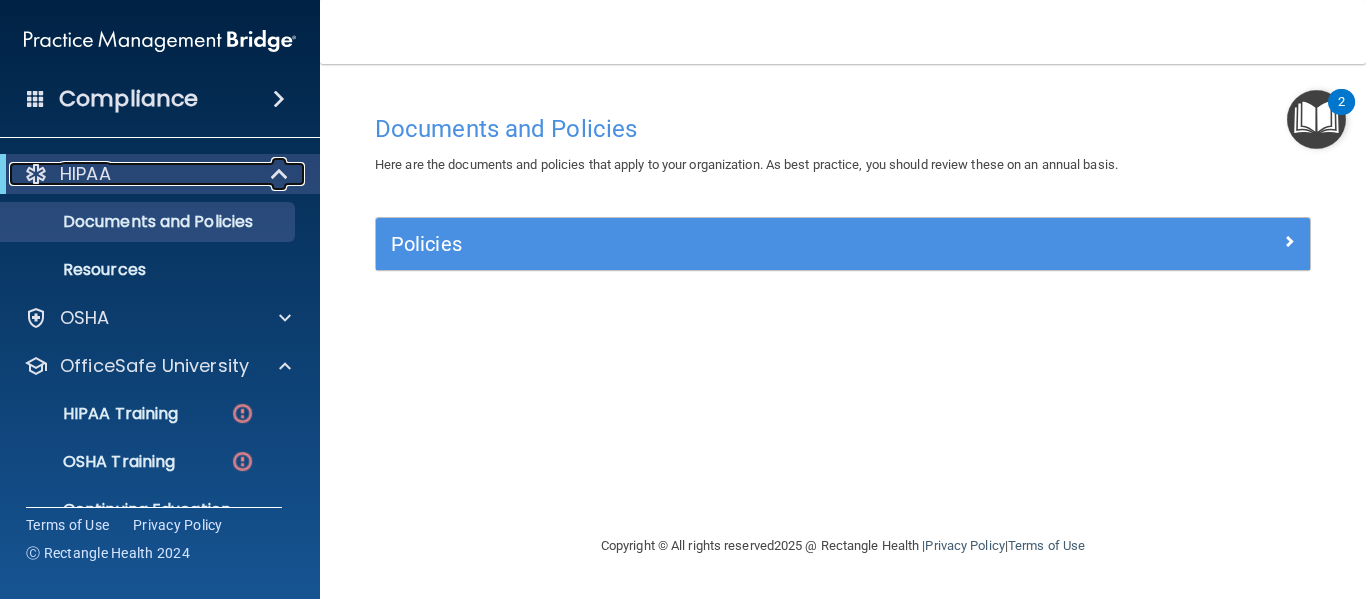 click at bounding box center (281, 174) 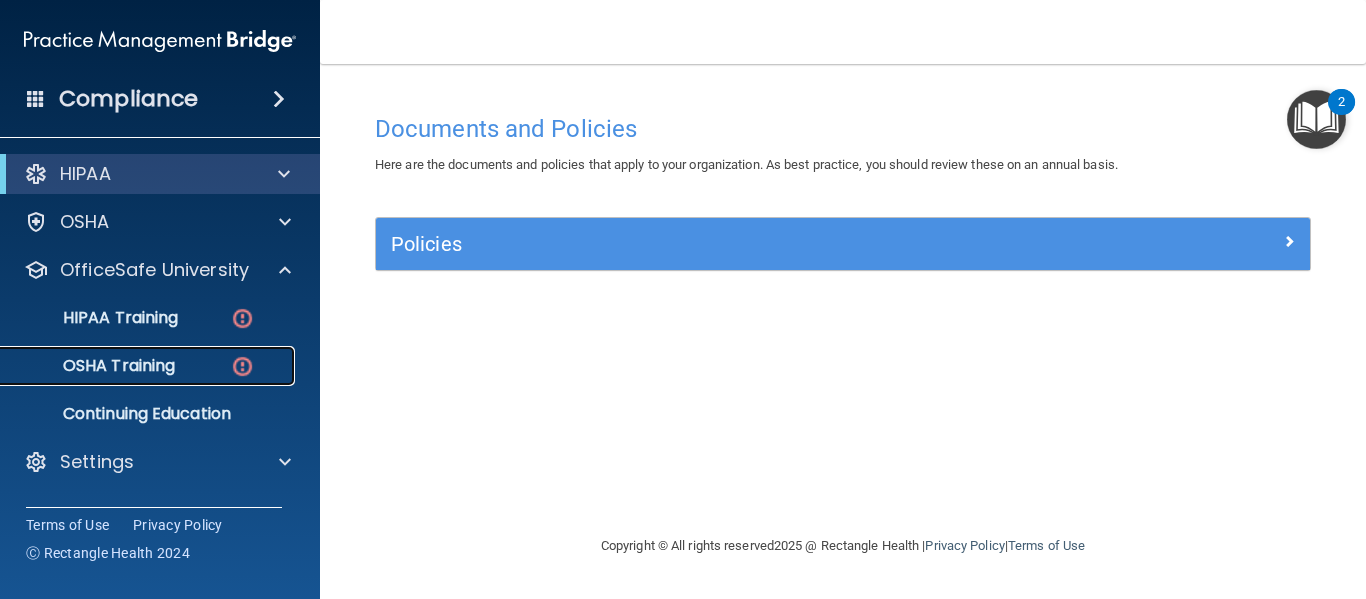 click at bounding box center (242, 366) 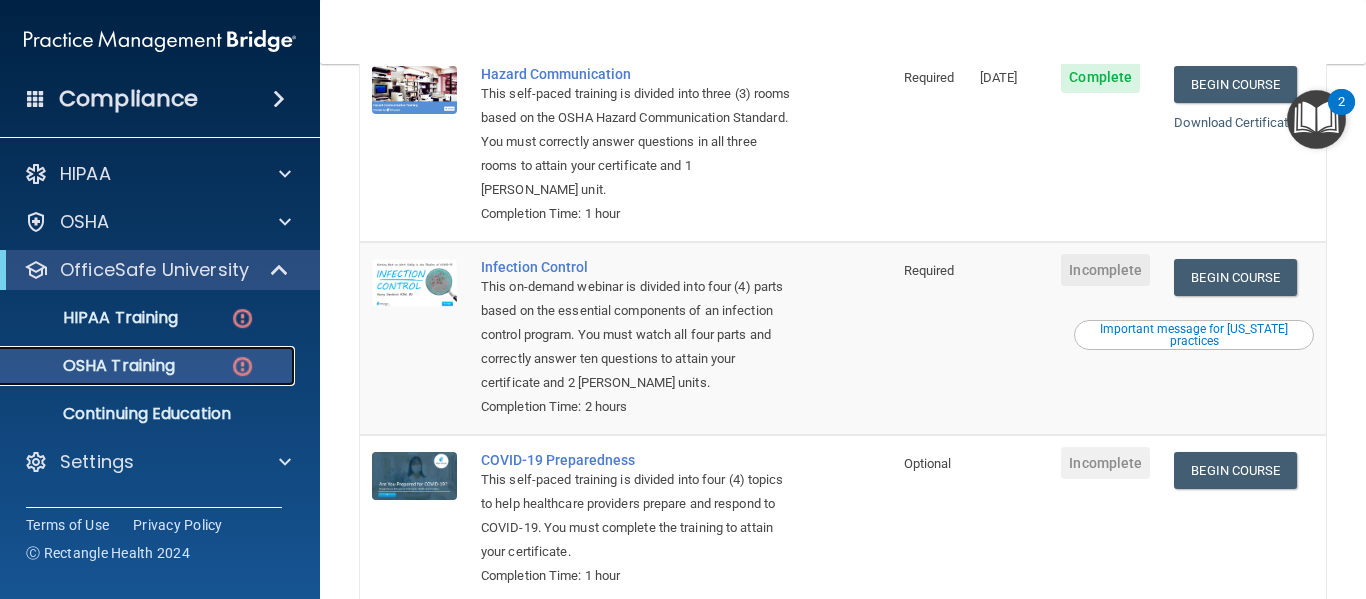 scroll, scrollTop: 459, scrollLeft: 0, axis: vertical 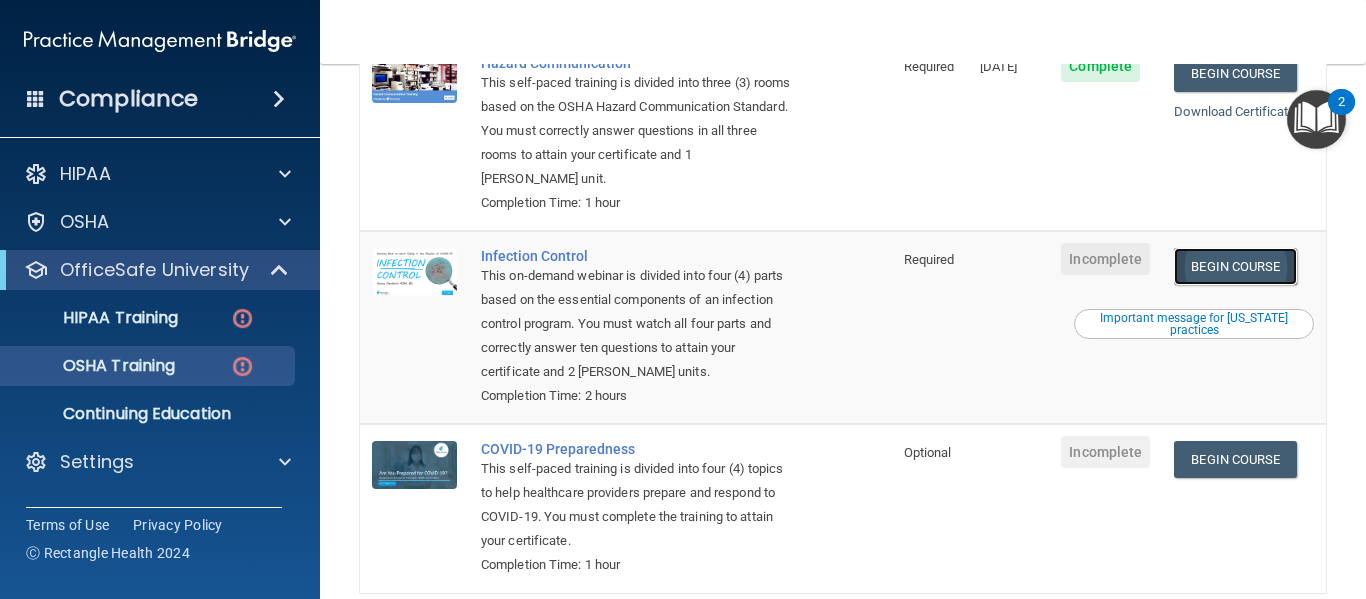 click on "Begin Course" at bounding box center [1235, 266] 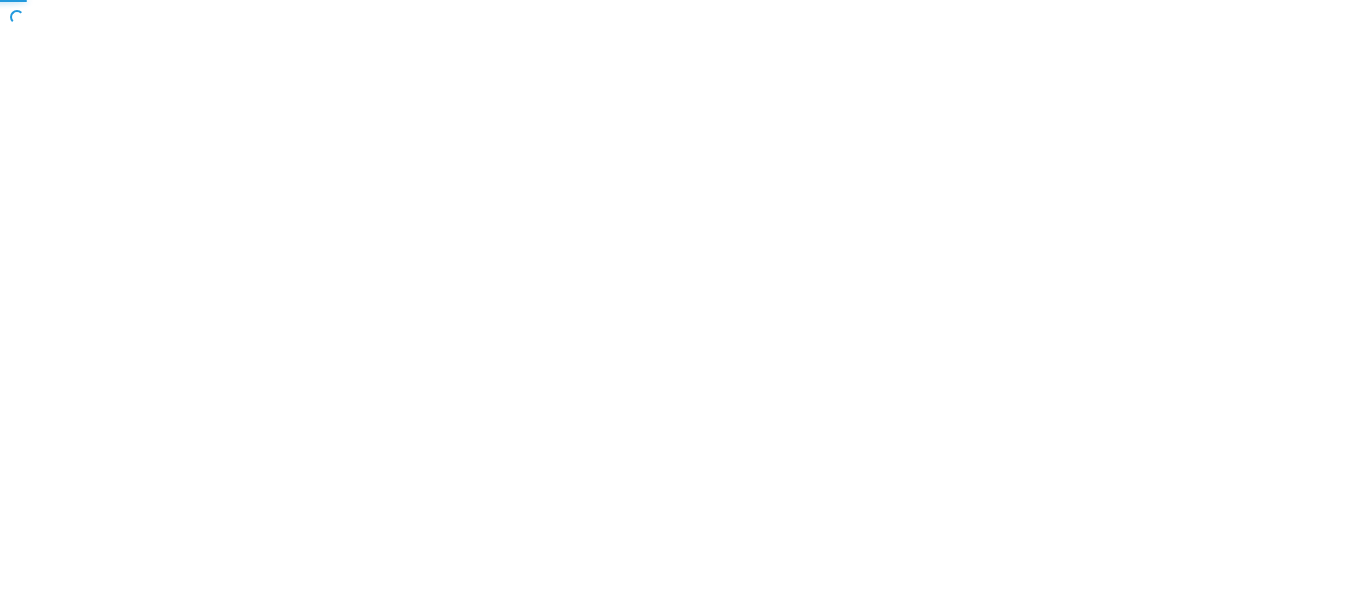scroll, scrollTop: 0, scrollLeft: 0, axis: both 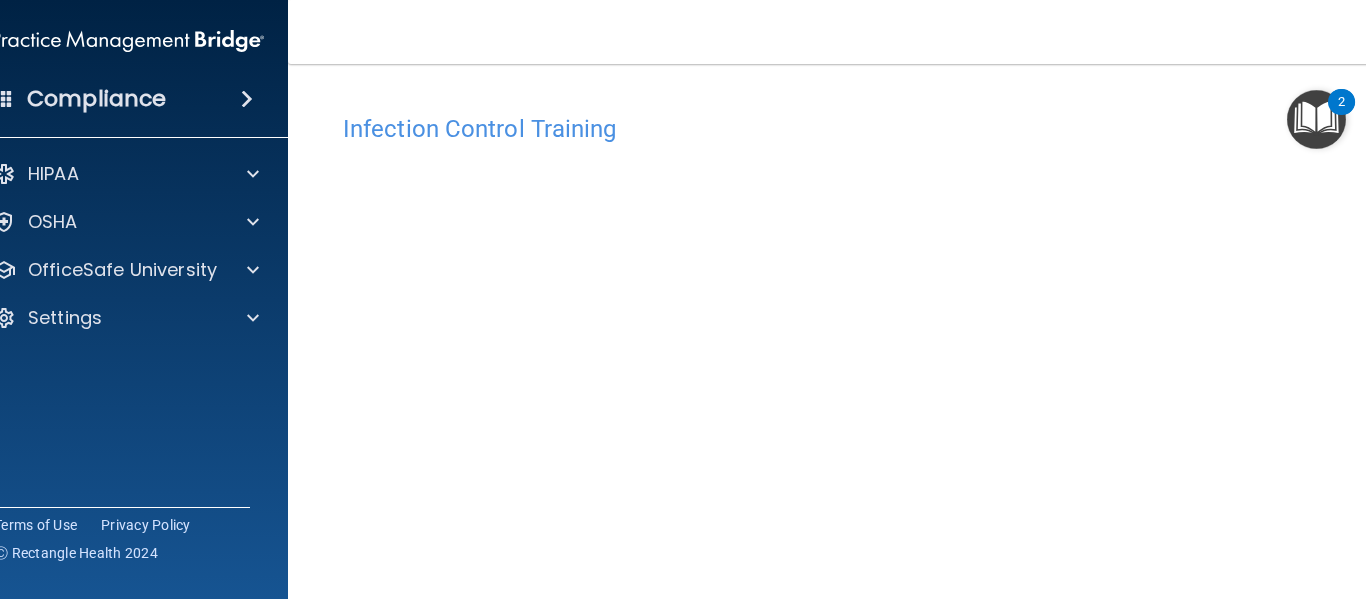 drag, startPoint x: 1365, startPoint y: 203, endPoint x: 1365, endPoint y: 314, distance: 111 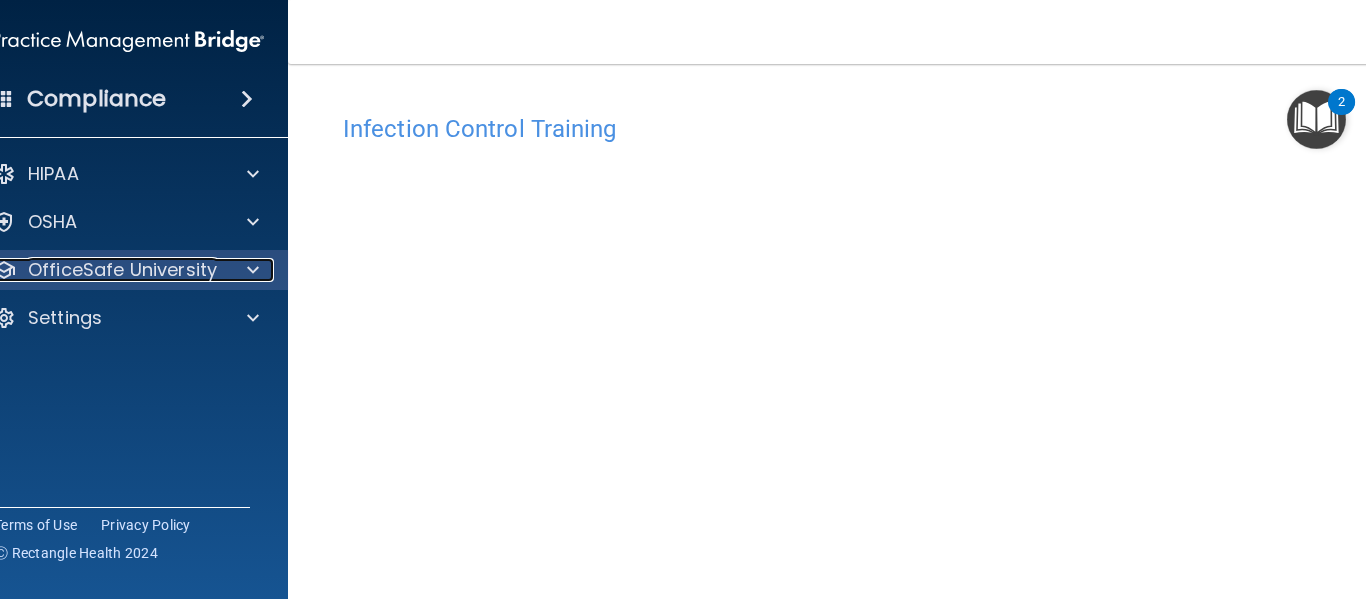 click on "OfficeSafe University" at bounding box center (122, 270) 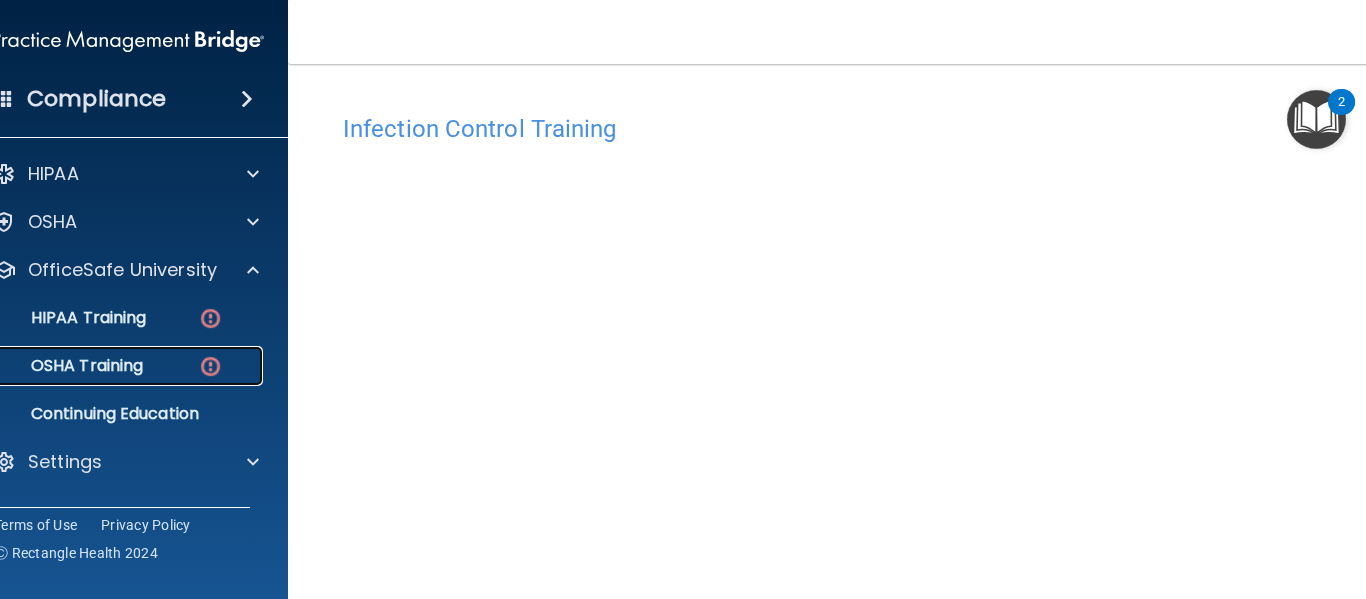 click at bounding box center [210, 366] 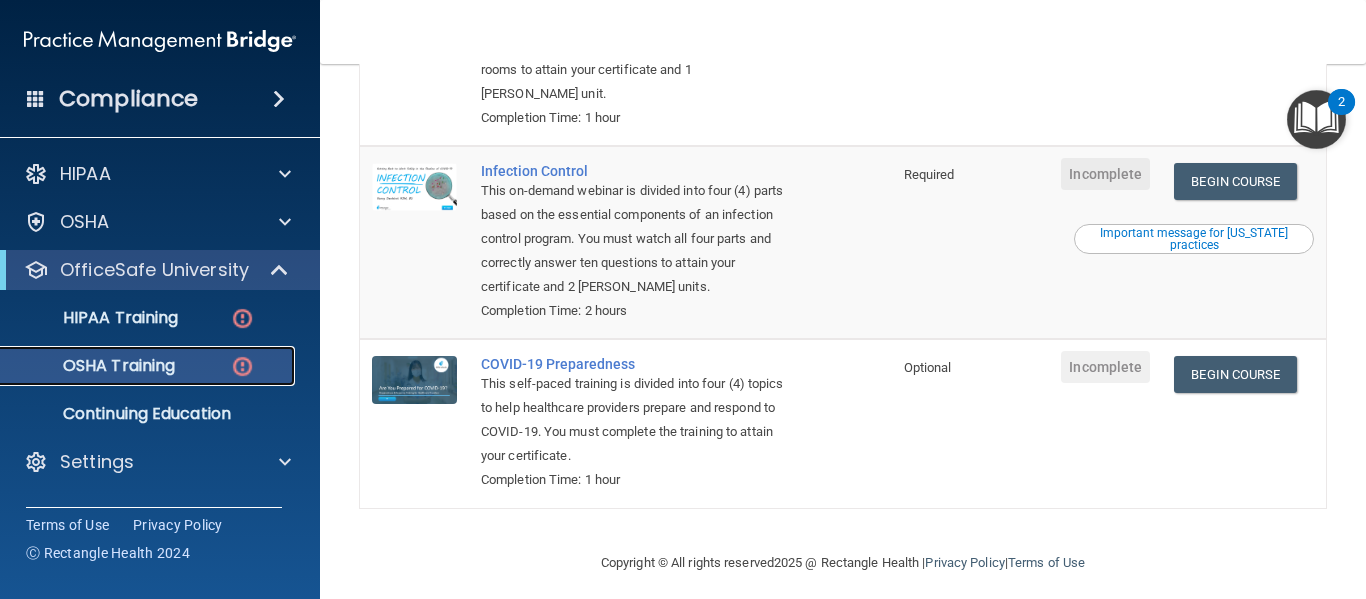 scroll, scrollTop: 518, scrollLeft: 0, axis: vertical 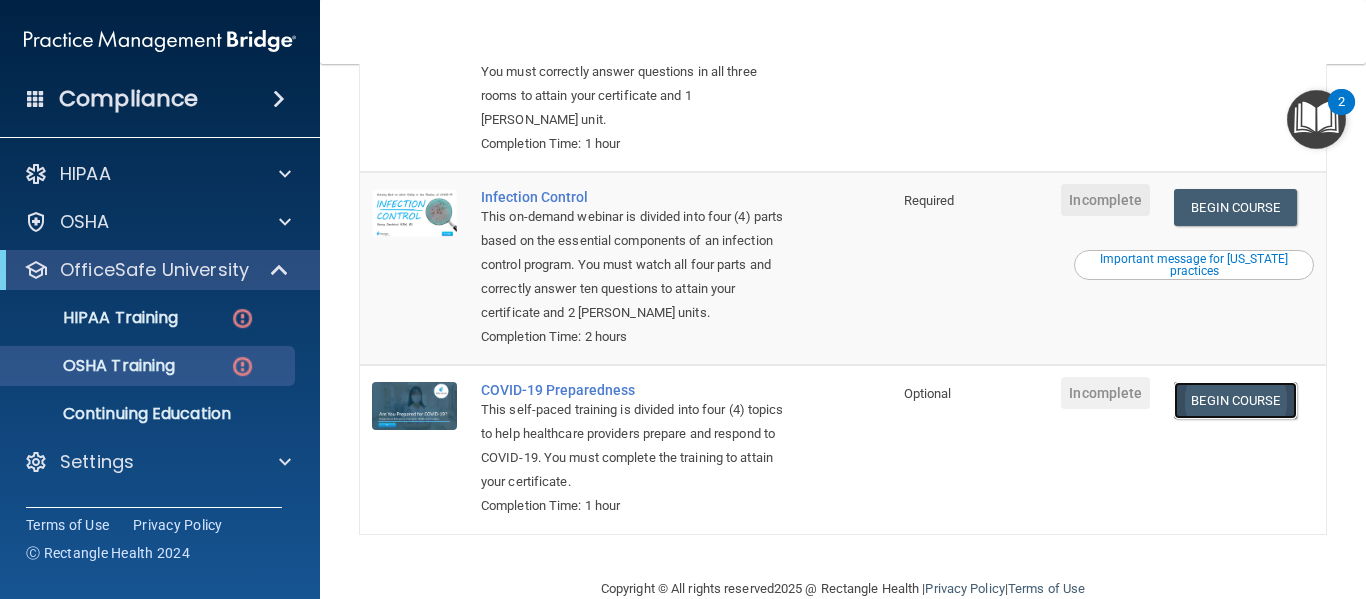 click on "Begin Course" at bounding box center [1235, 400] 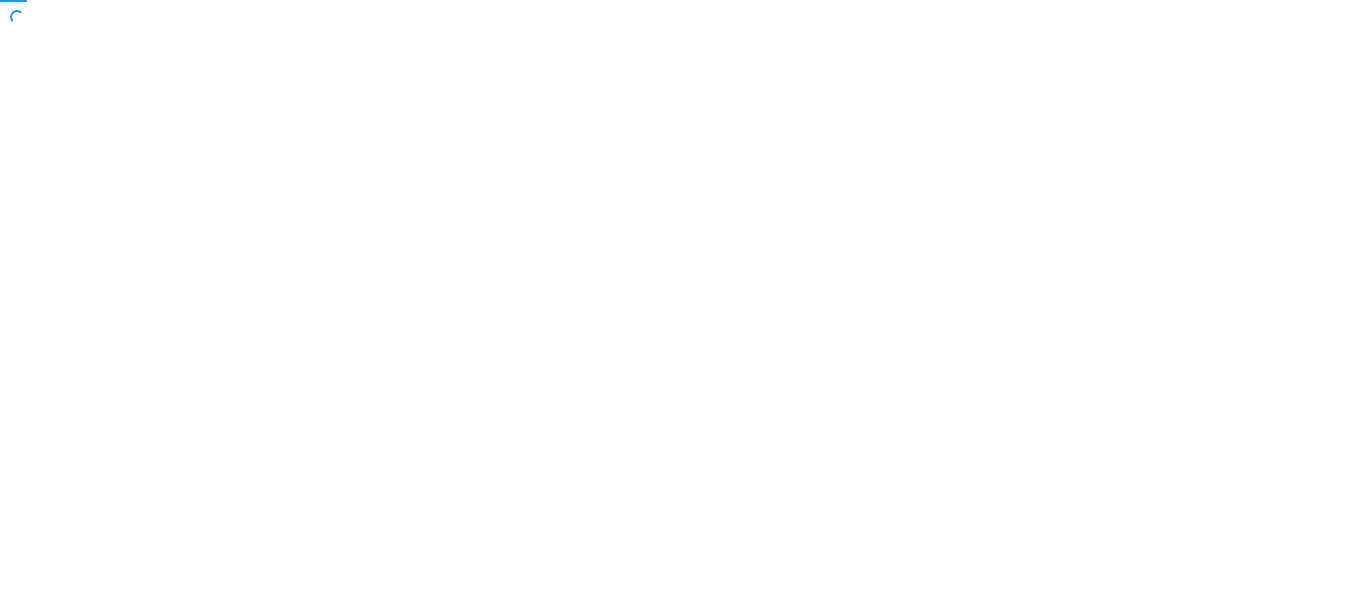 scroll, scrollTop: 0, scrollLeft: 0, axis: both 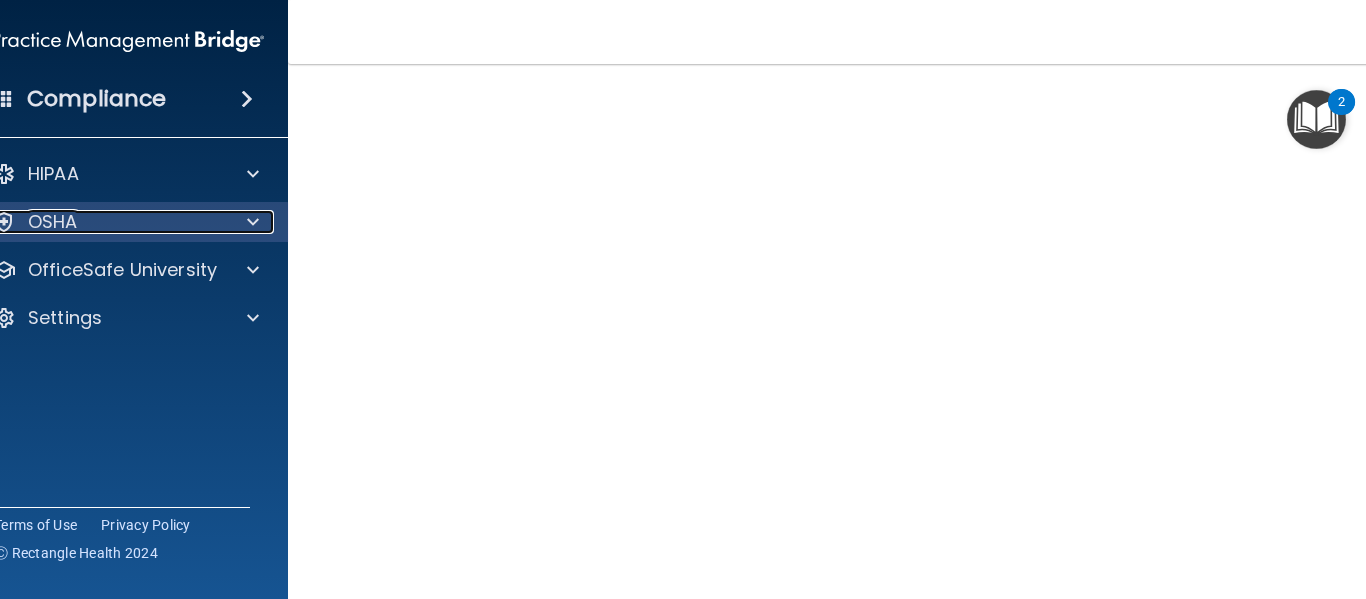 click on "OSHA" at bounding box center (53, 222) 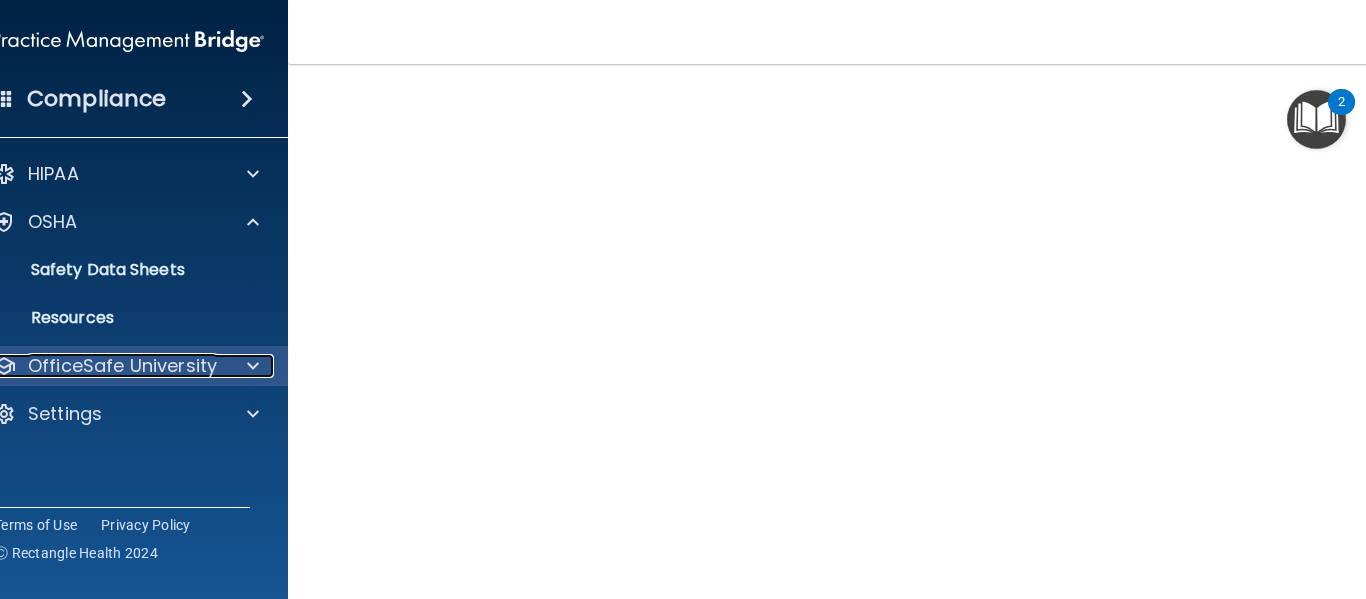 click on "OfficeSafe University" at bounding box center (122, 366) 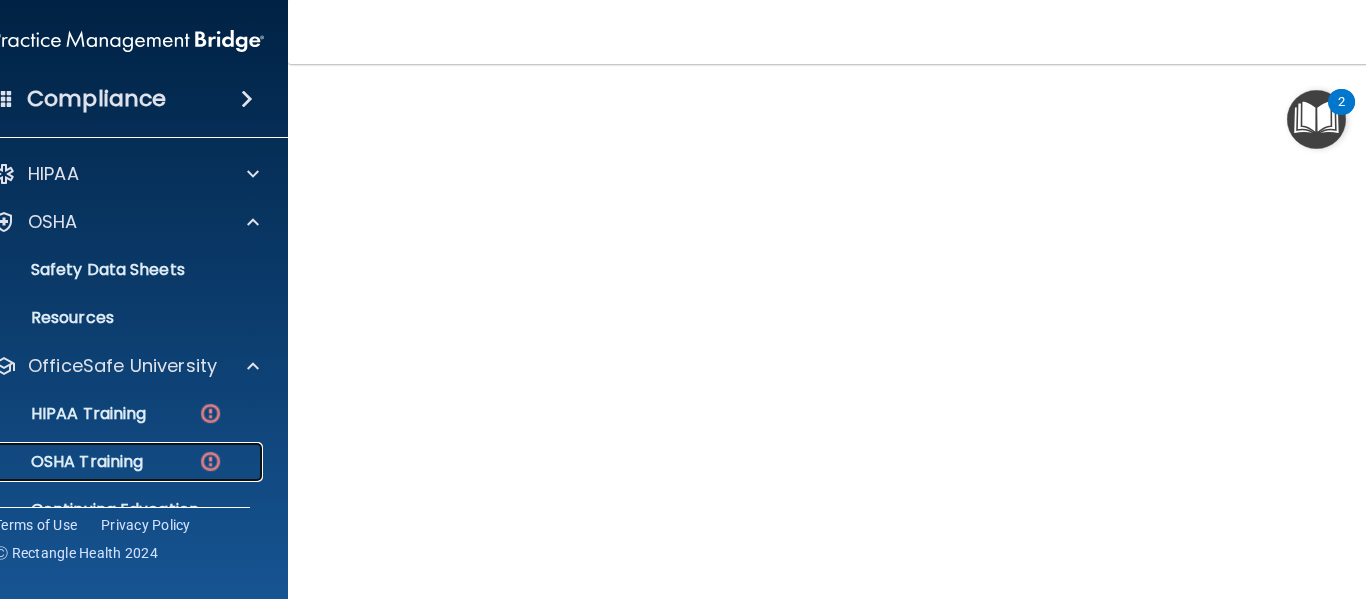 click on "OSHA Training" at bounding box center [117, 462] 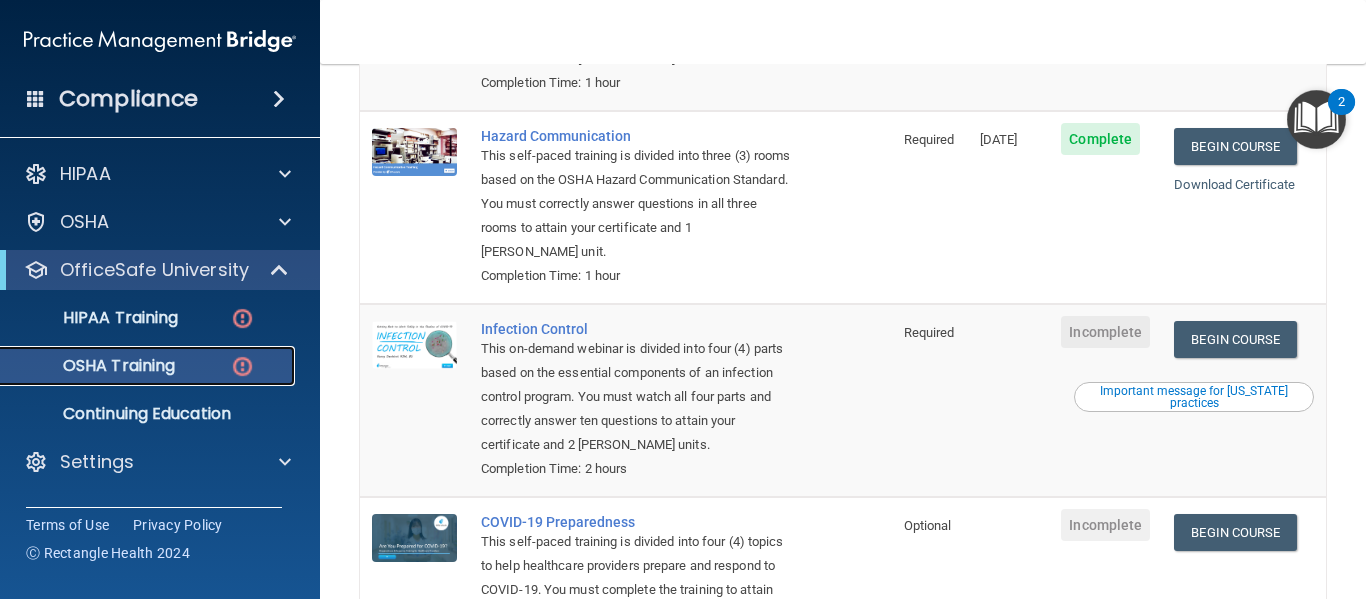 scroll, scrollTop: 430, scrollLeft: 0, axis: vertical 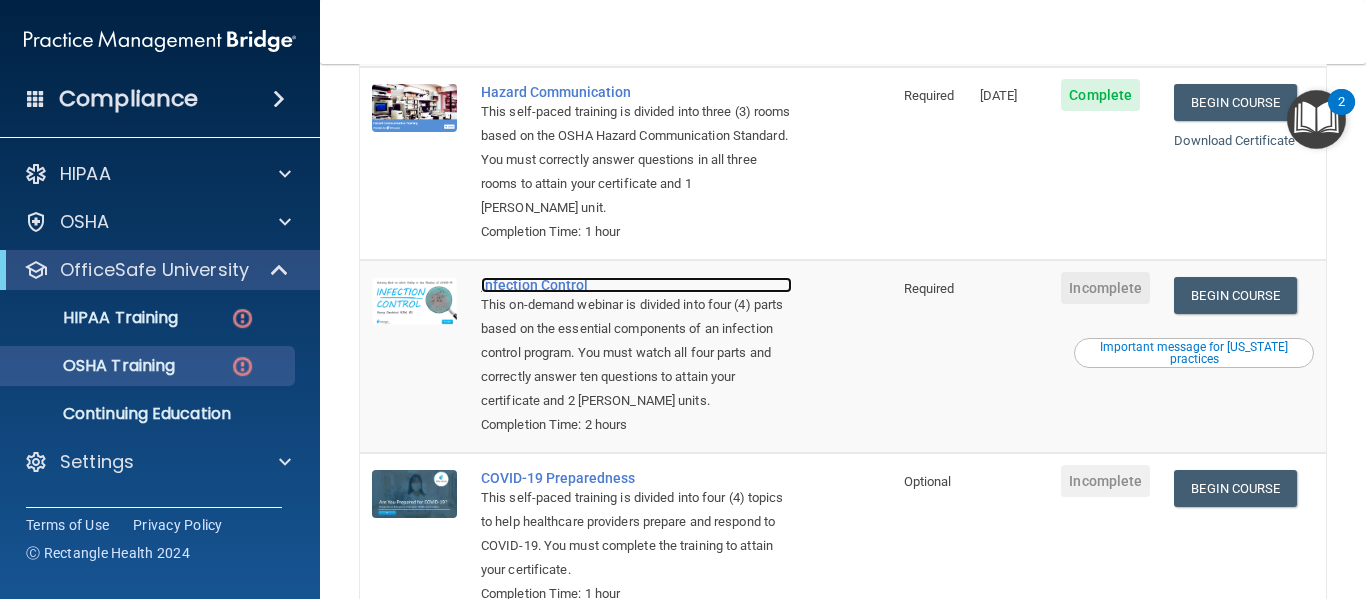 click on "Infection Control" at bounding box center [636, 285] 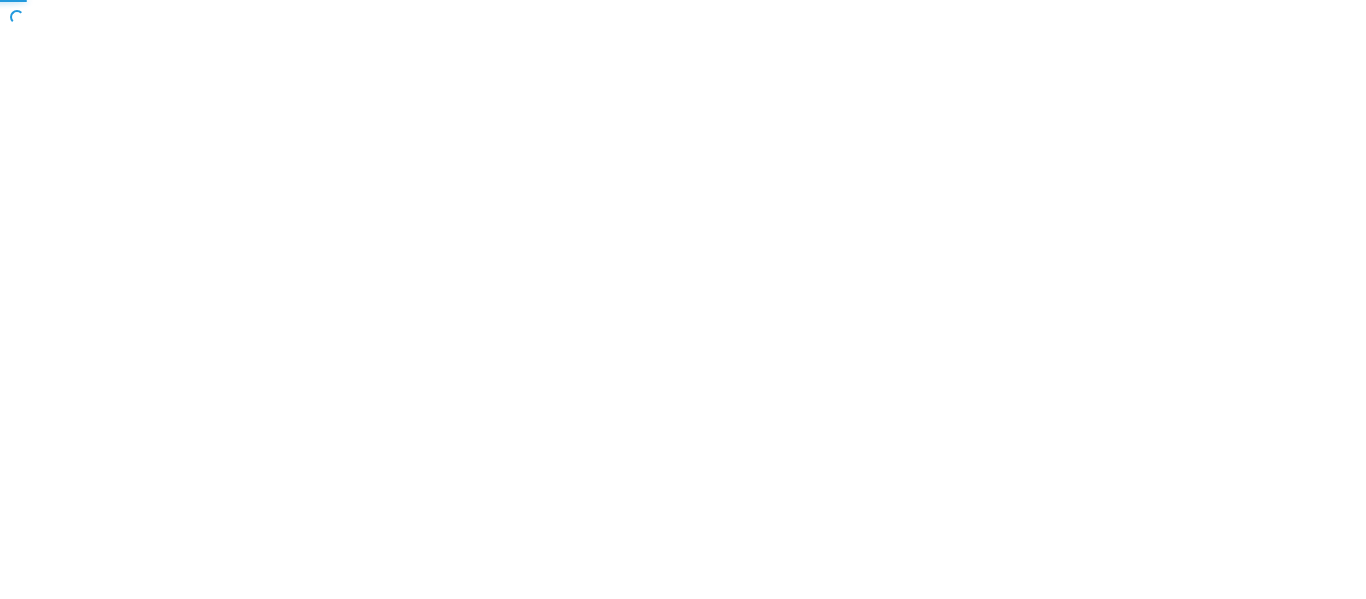 scroll, scrollTop: 0, scrollLeft: 0, axis: both 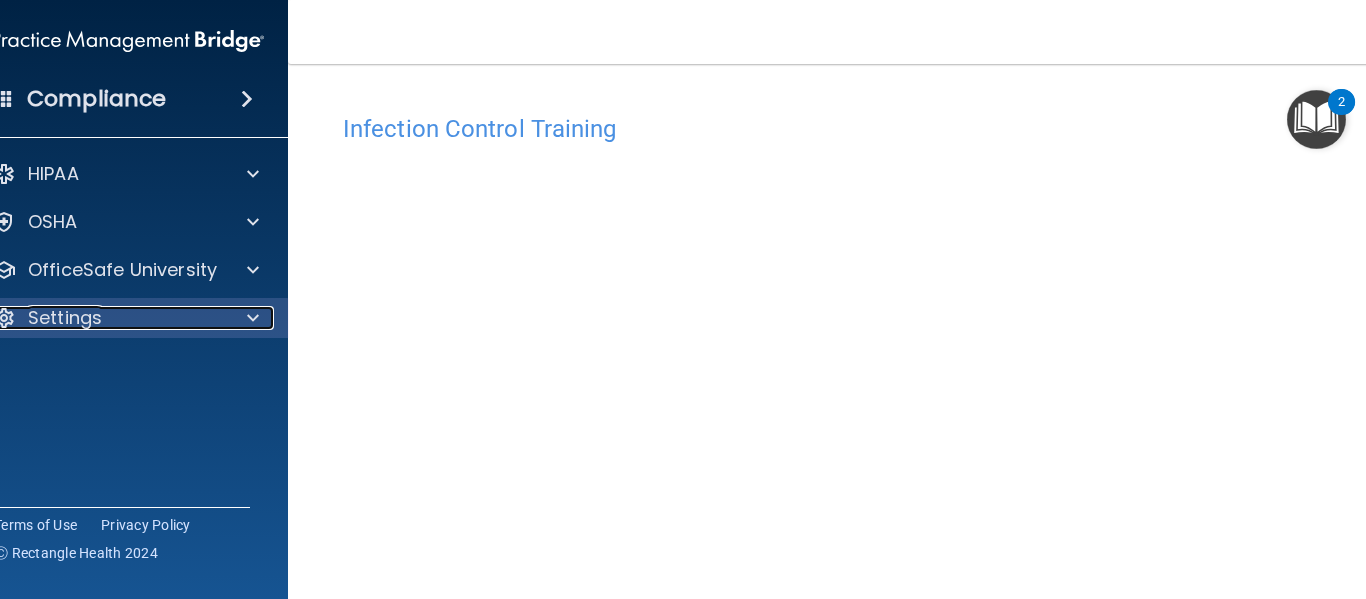 click on "Settings" at bounding box center (65, 318) 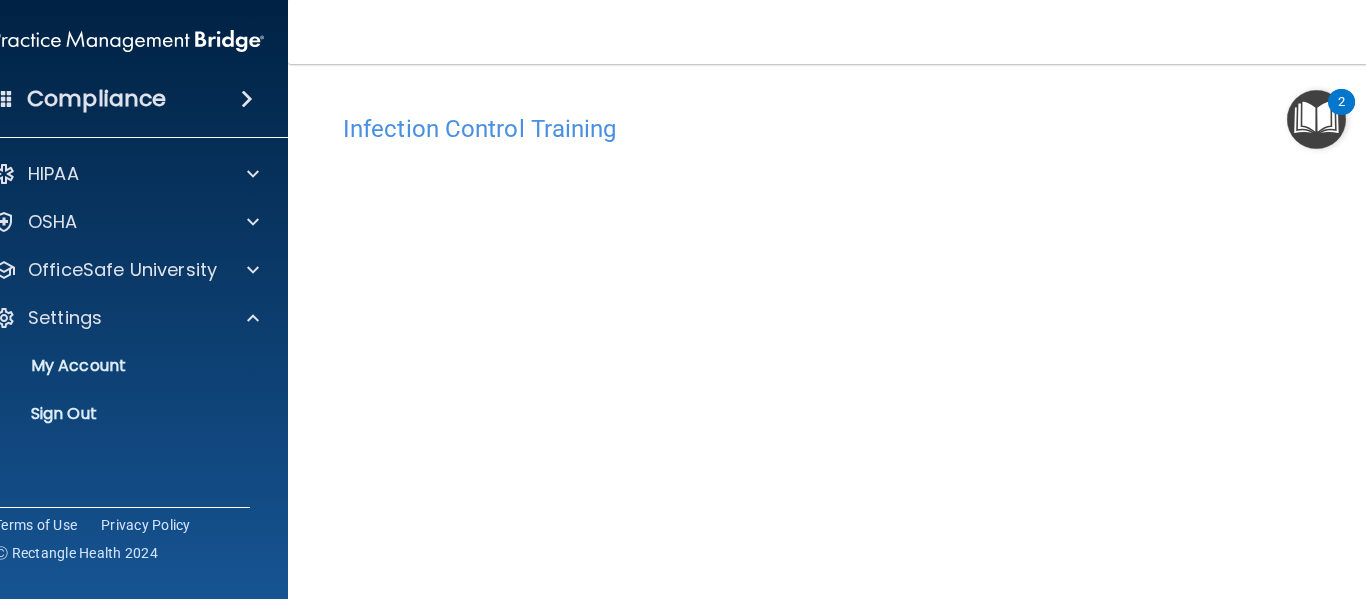 click on "HIPAA
Documents and Policies                 Report an Incident               Business Associates               Emergency Planning               Resources                 HIPAA Risk Assessment
[GEOGRAPHIC_DATA]
Documents               Safety Data Sheets               Self-Assessment                Injury and Illness Report                Resources
PCI
PCI Compliance                Merchant Savings Calculator
[GEOGRAPHIC_DATA]
HIPAA Training                   OSHA Training                   Continuing Education
Settings
My Account               My Users               Services                 Sign Out" at bounding box center [128, 298] 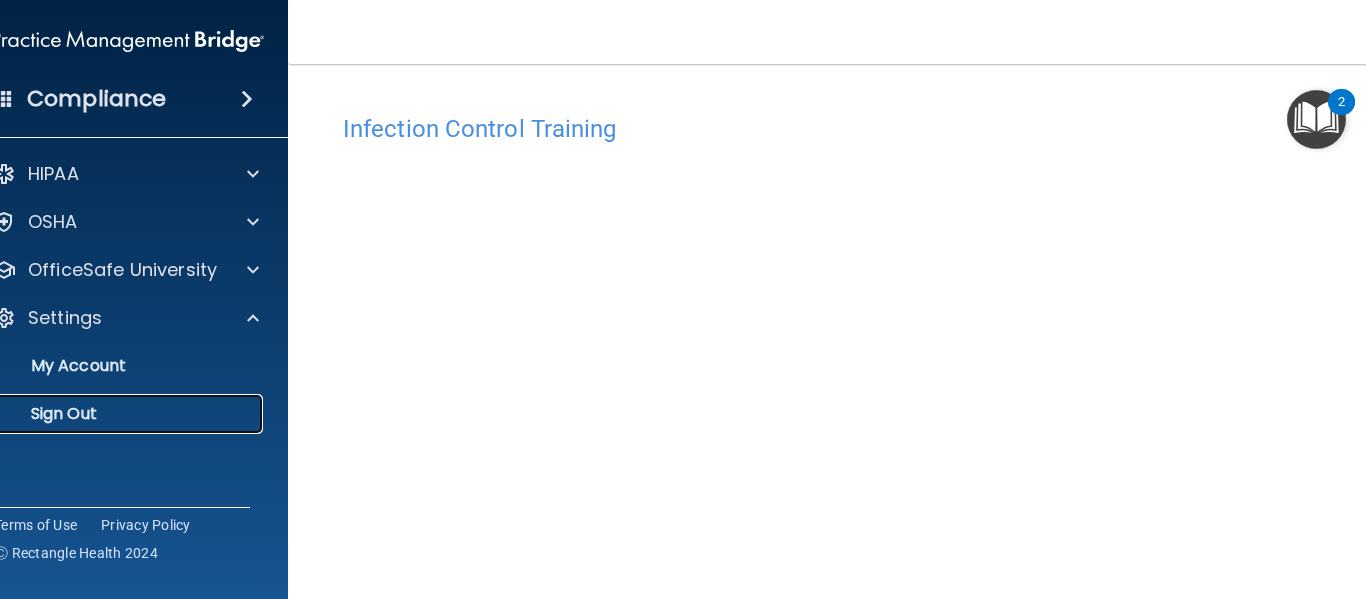 click on "Sign Out" at bounding box center [117, 414] 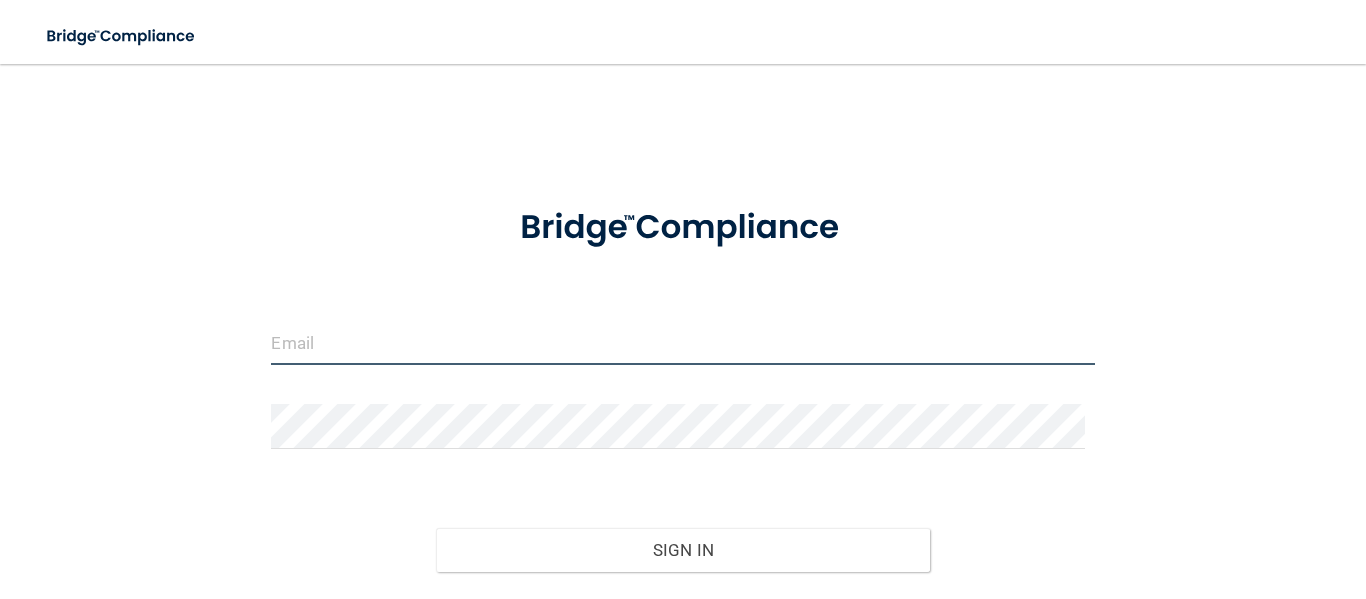 click at bounding box center [682, 342] 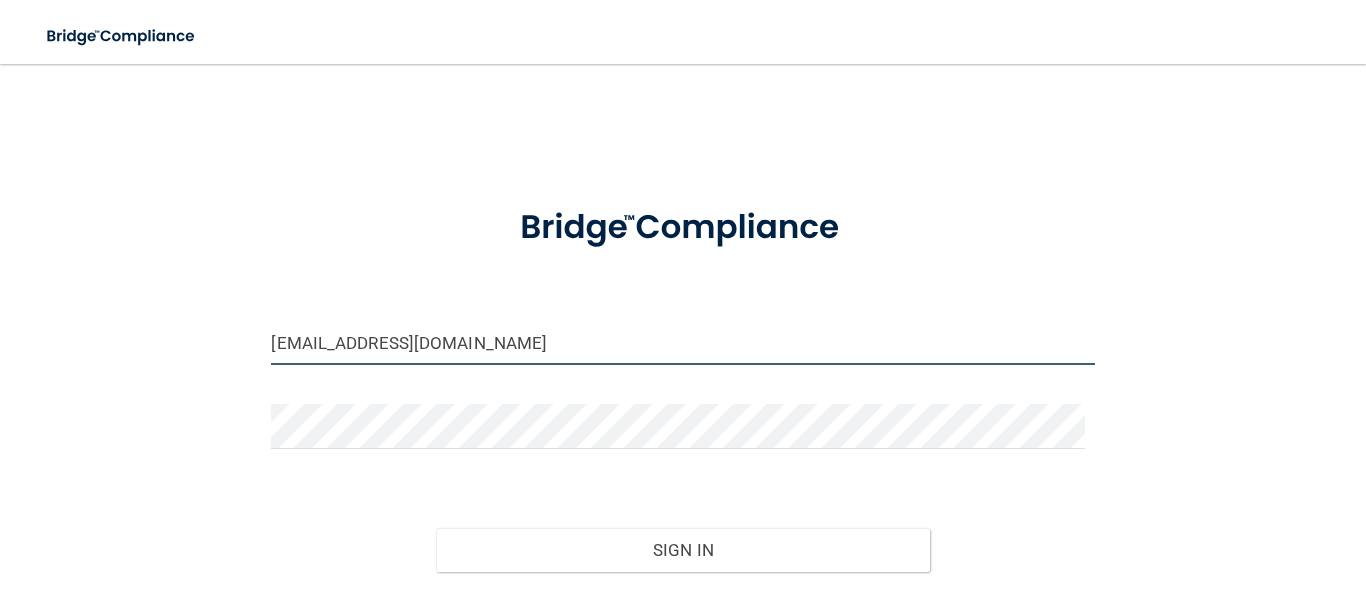 type on "[EMAIL_ADDRESS][DOMAIN_NAME]" 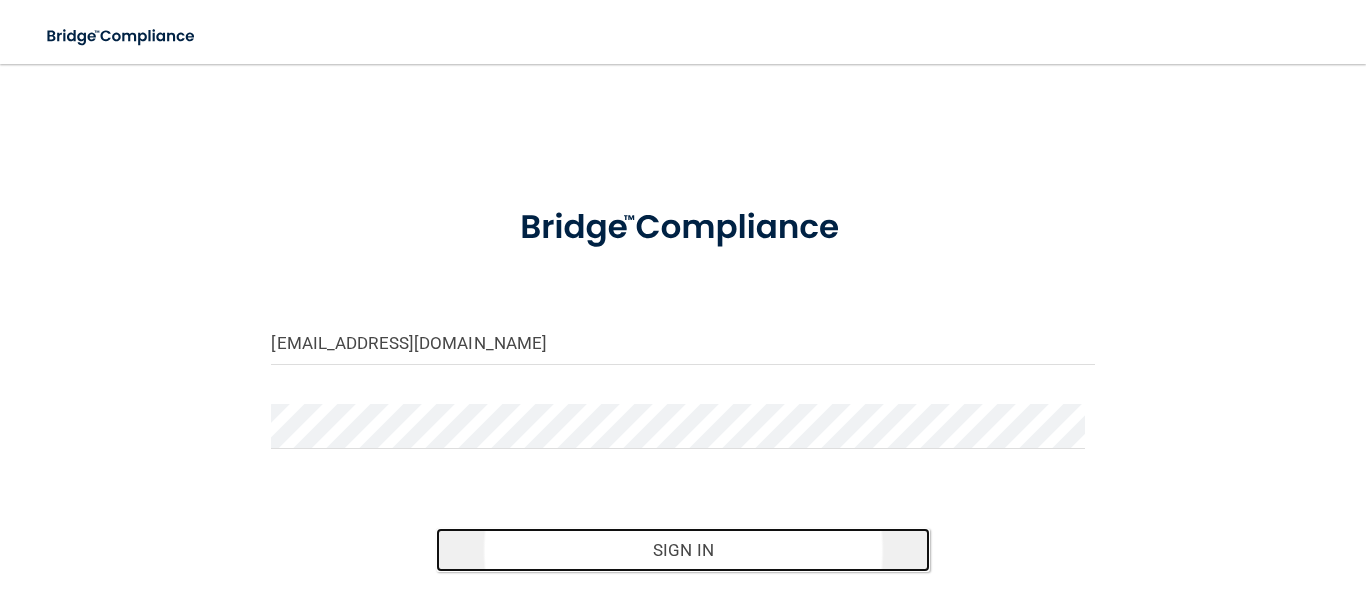 click on "Sign In" at bounding box center [683, 550] 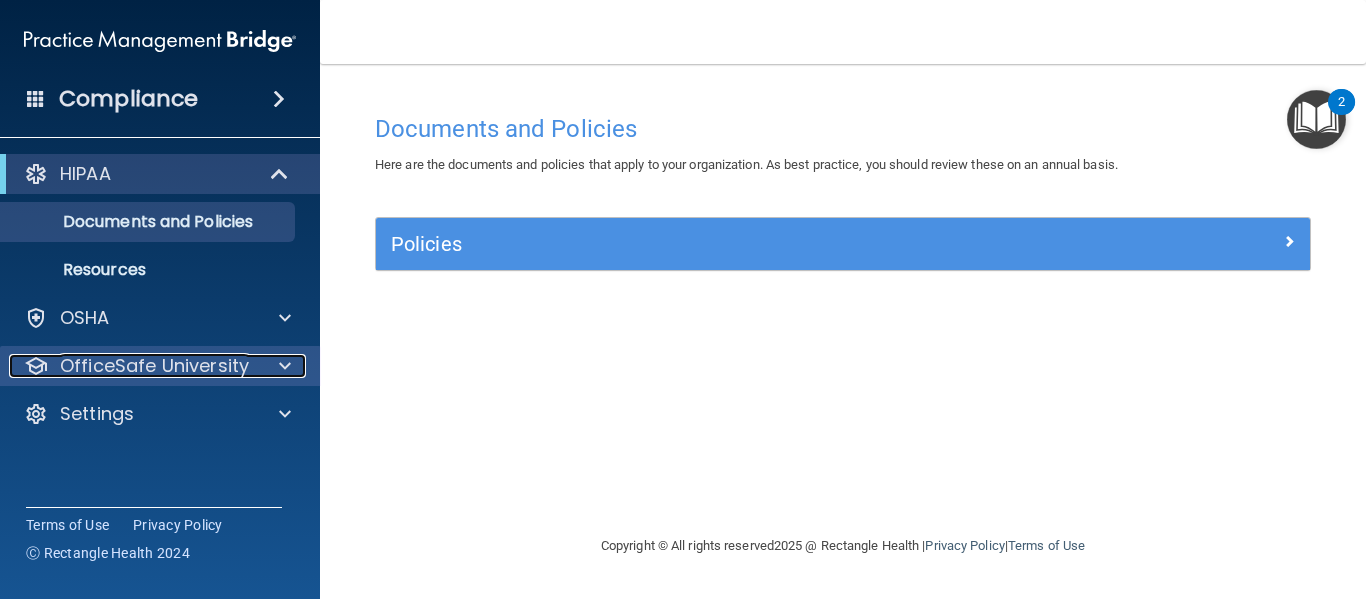 click on "OfficeSafe University" at bounding box center [154, 366] 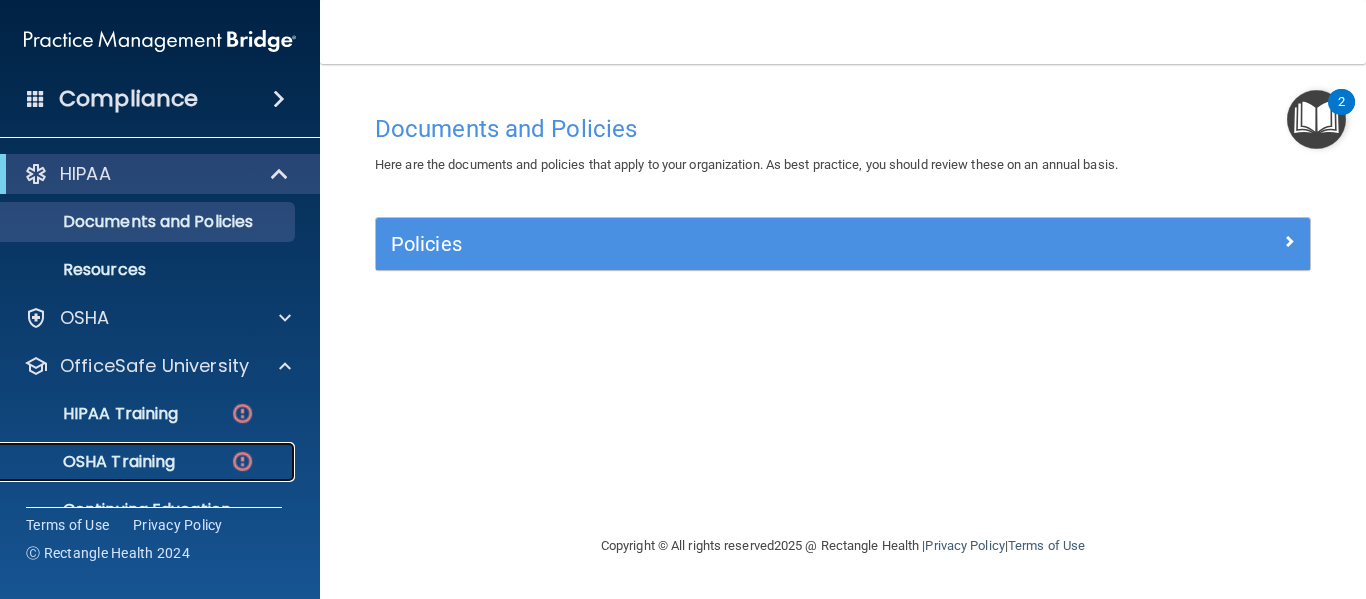 click on "OSHA Training" at bounding box center [149, 462] 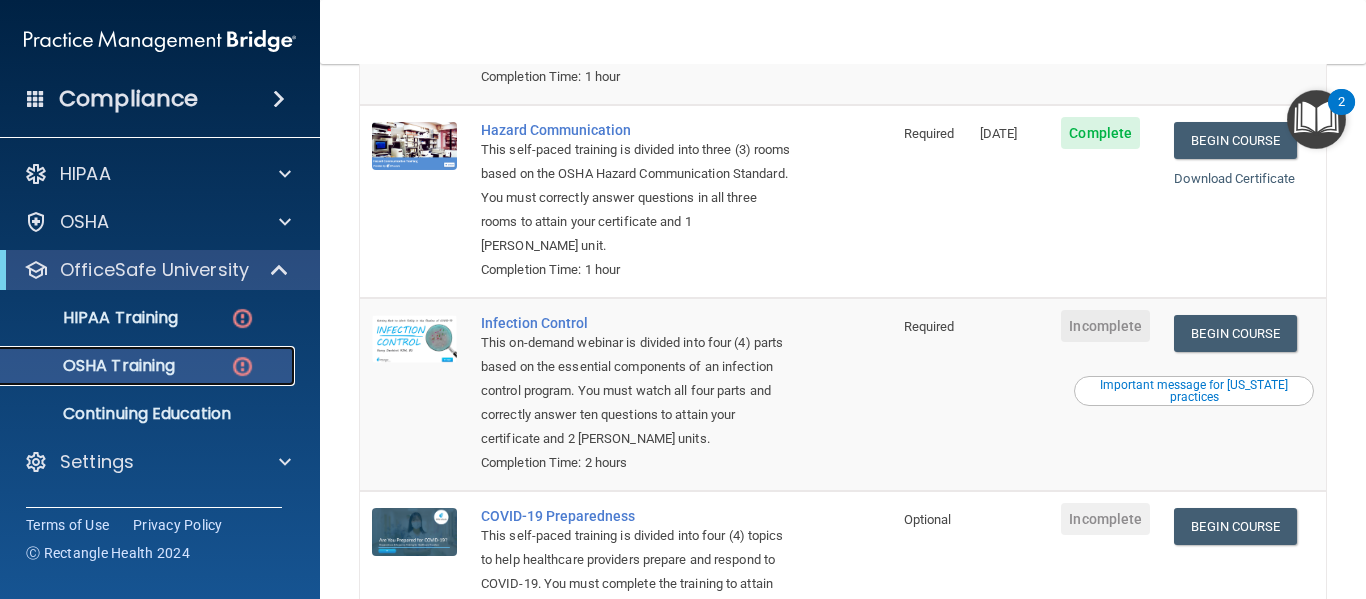 scroll, scrollTop: 398, scrollLeft: 0, axis: vertical 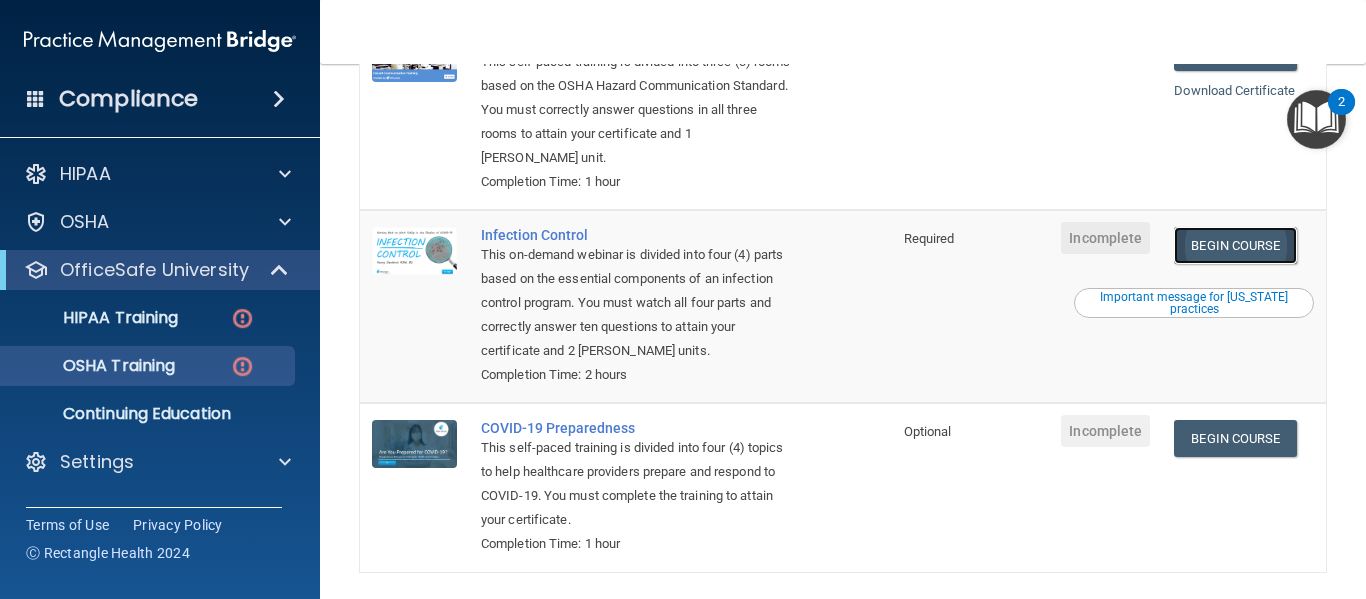 click on "Begin Course" at bounding box center [1235, 245] 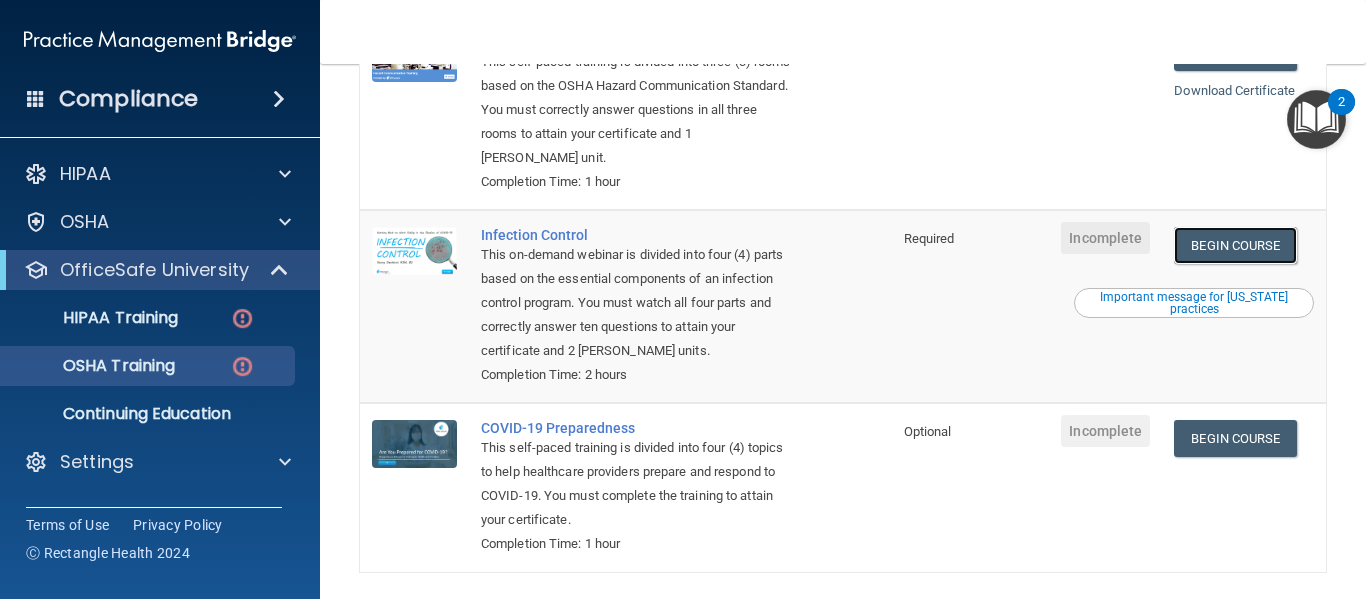 scroll, scrollTop: 561, scrollLeft: 0, axis: vertical 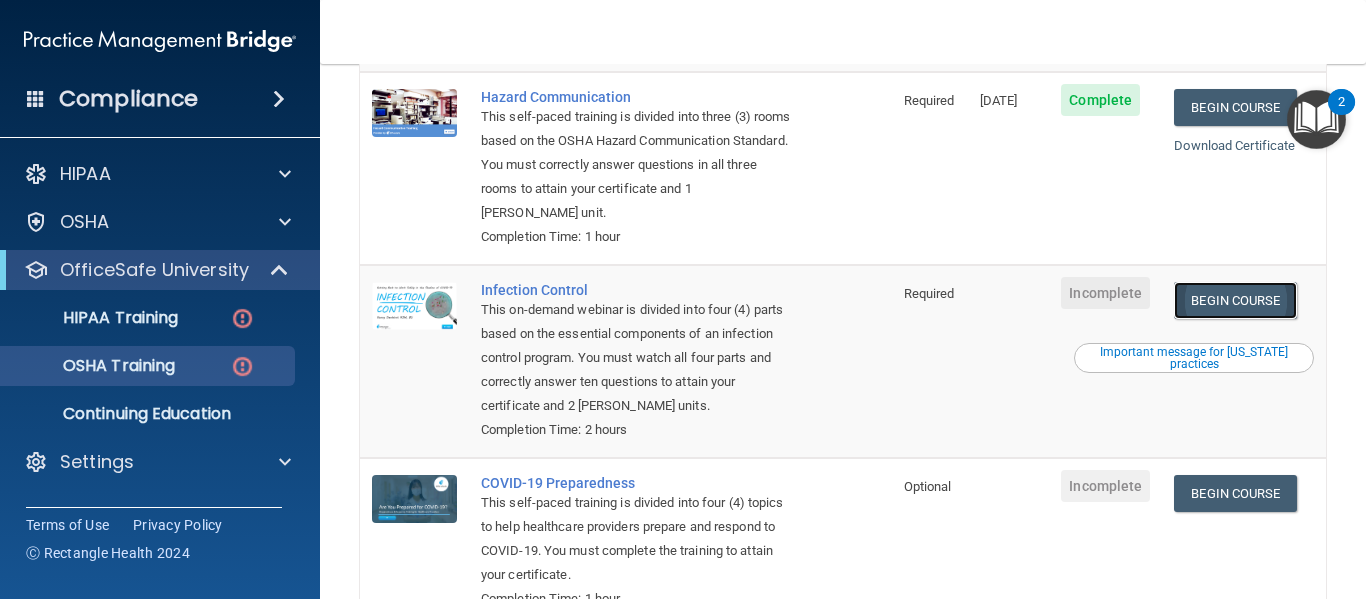 click on "Begin Course" at bounding box center (1235, 300) 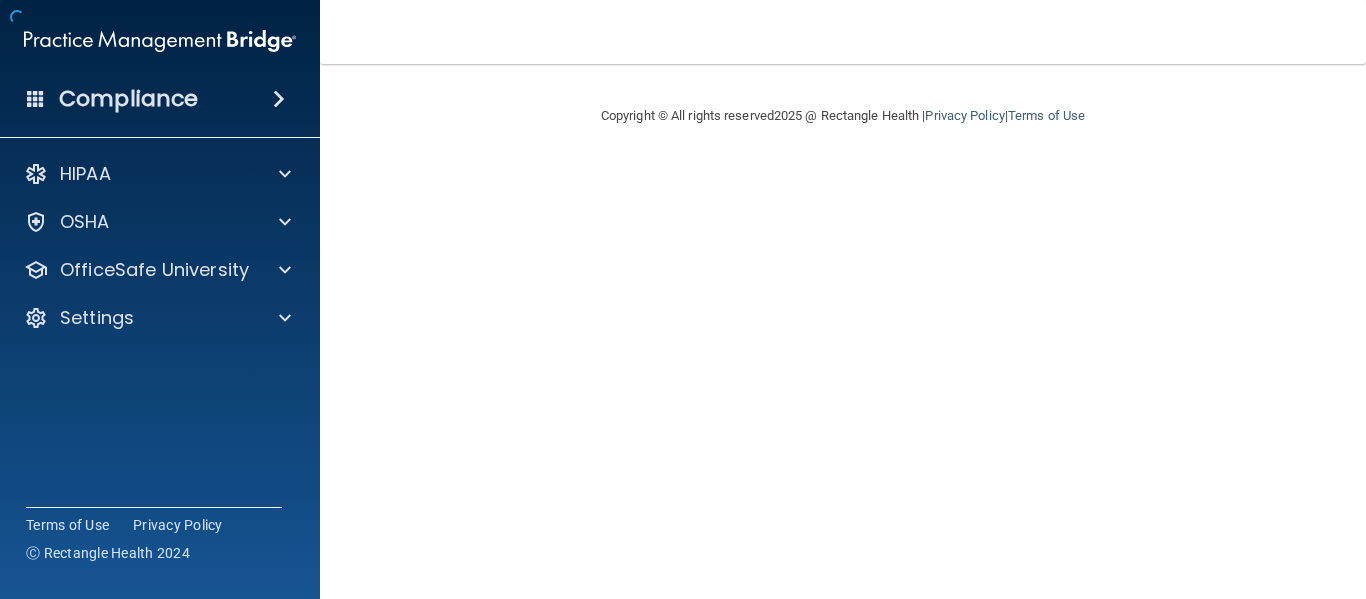 scroll, scrollTop: 0, scrollLeft: 0, axis: both 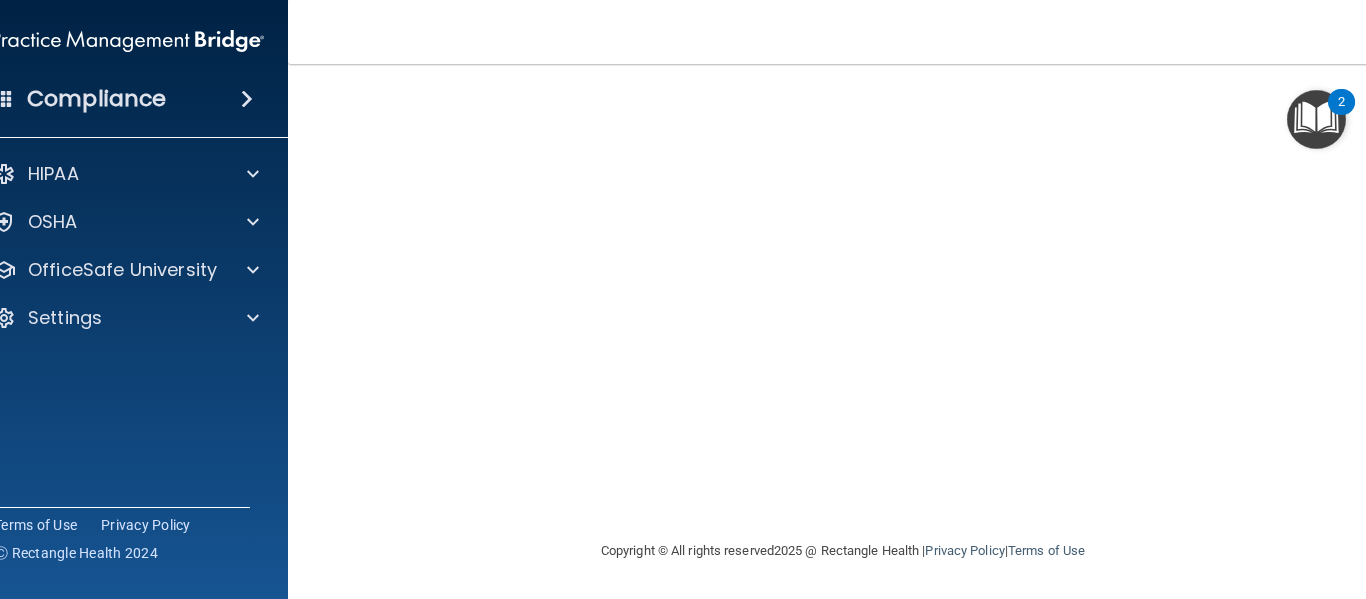 drag, startPoint x: 1365, startPoint y: 291, endPoint x: 1361, endPoint y: 264, distance: 27.294687 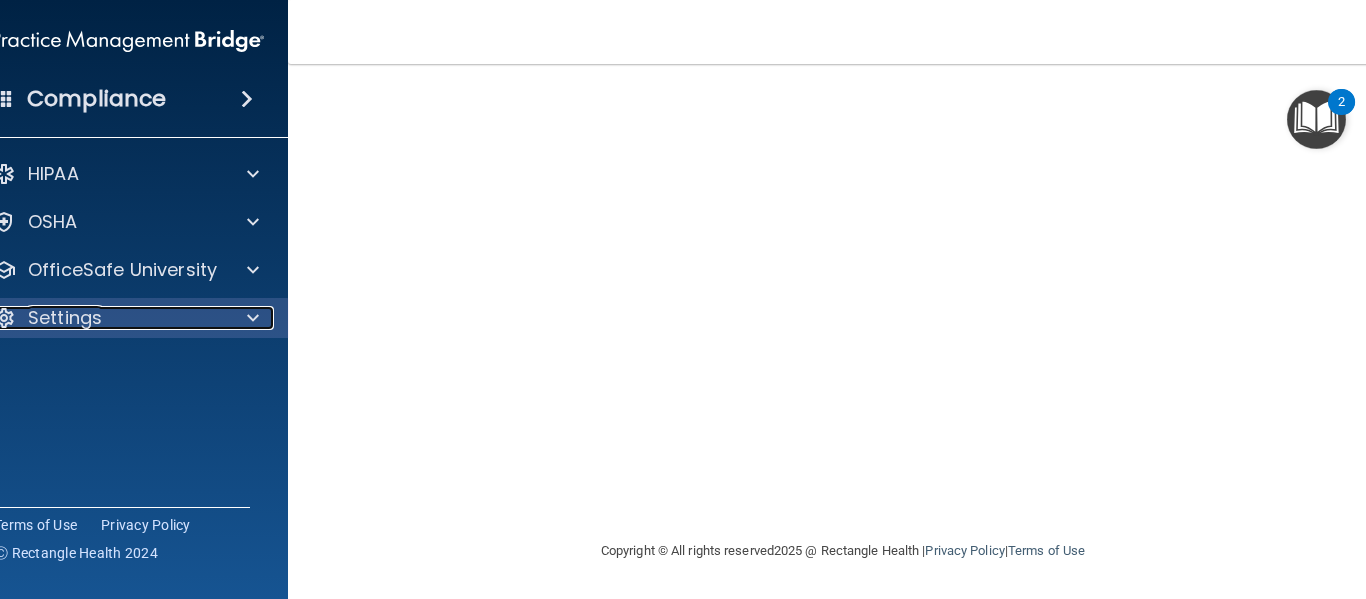 click on "Settings" at bounding box center [65, 318] 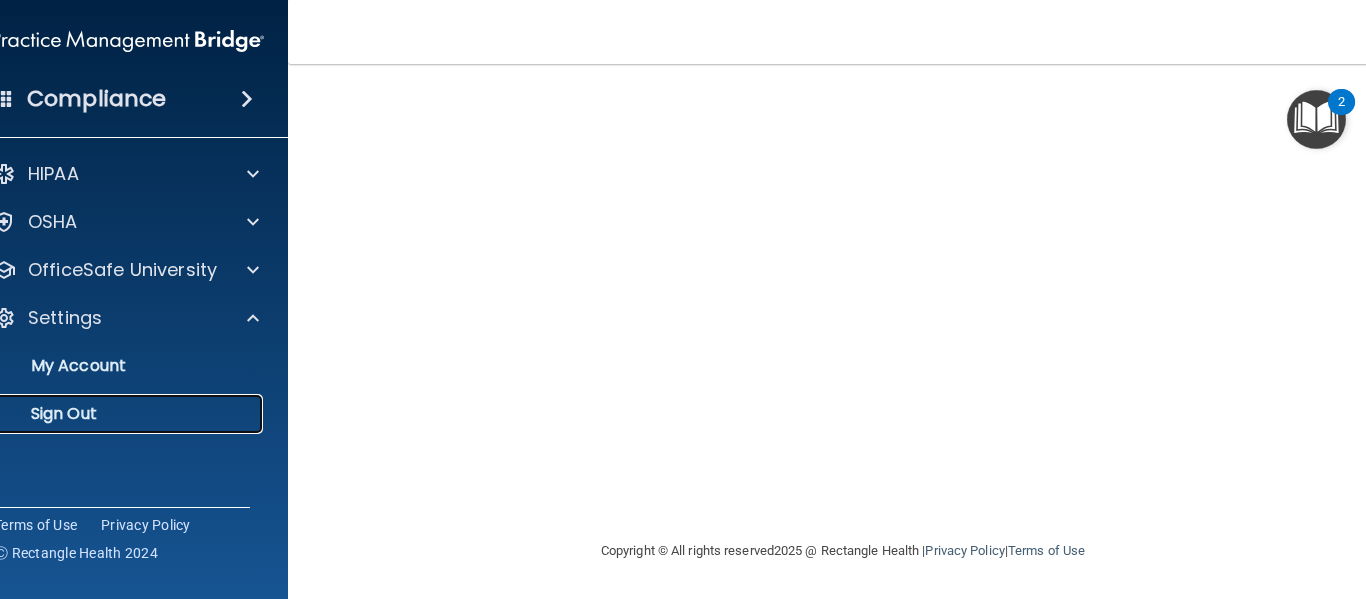 click on "Sign Out" at bounding box center [117, 414] 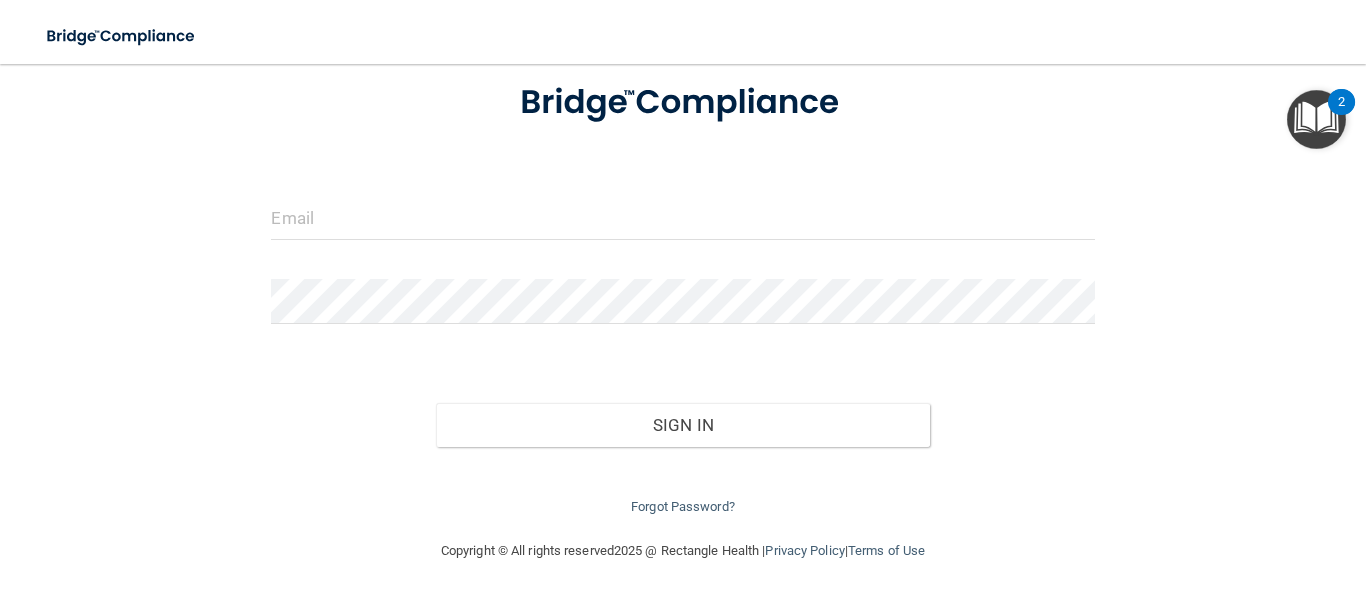 scroll, scrollTop: 124, scrollLeft: 0, axis: vertical 